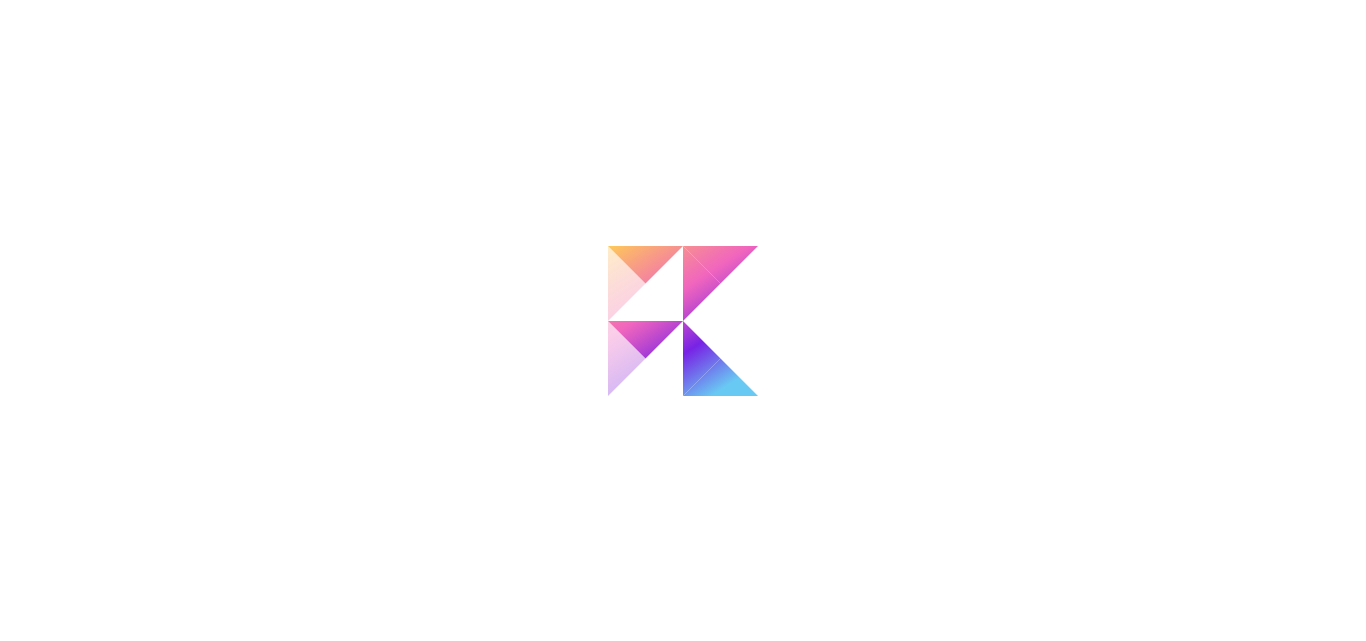 scroll, scrollTop: 0, scrollLeft: 0, axis: both 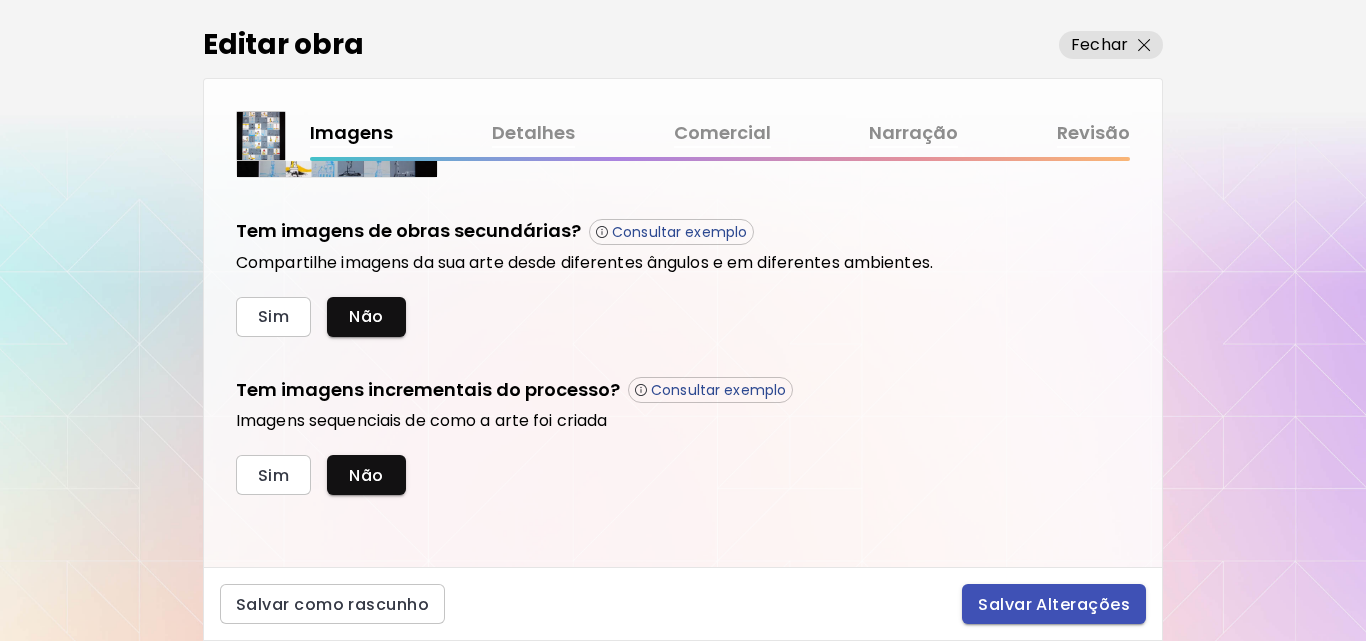 click on "Salvar Alterações" at bounding box center (1054, 604) 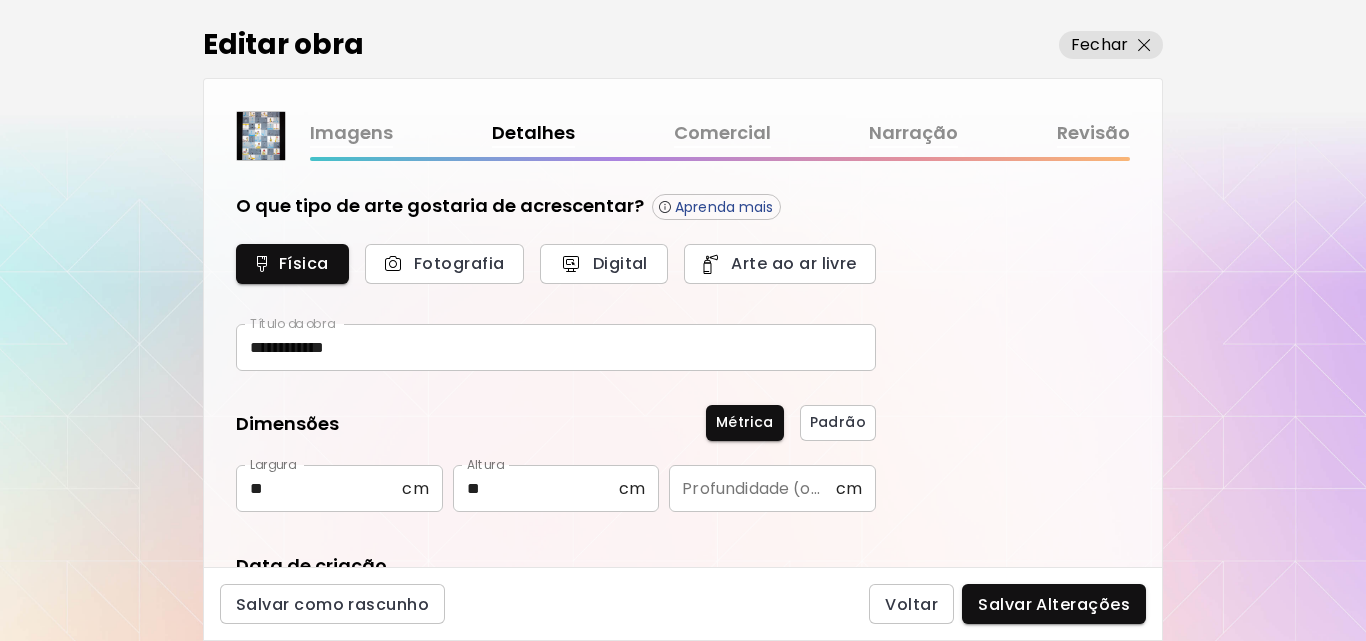 type on "*******" 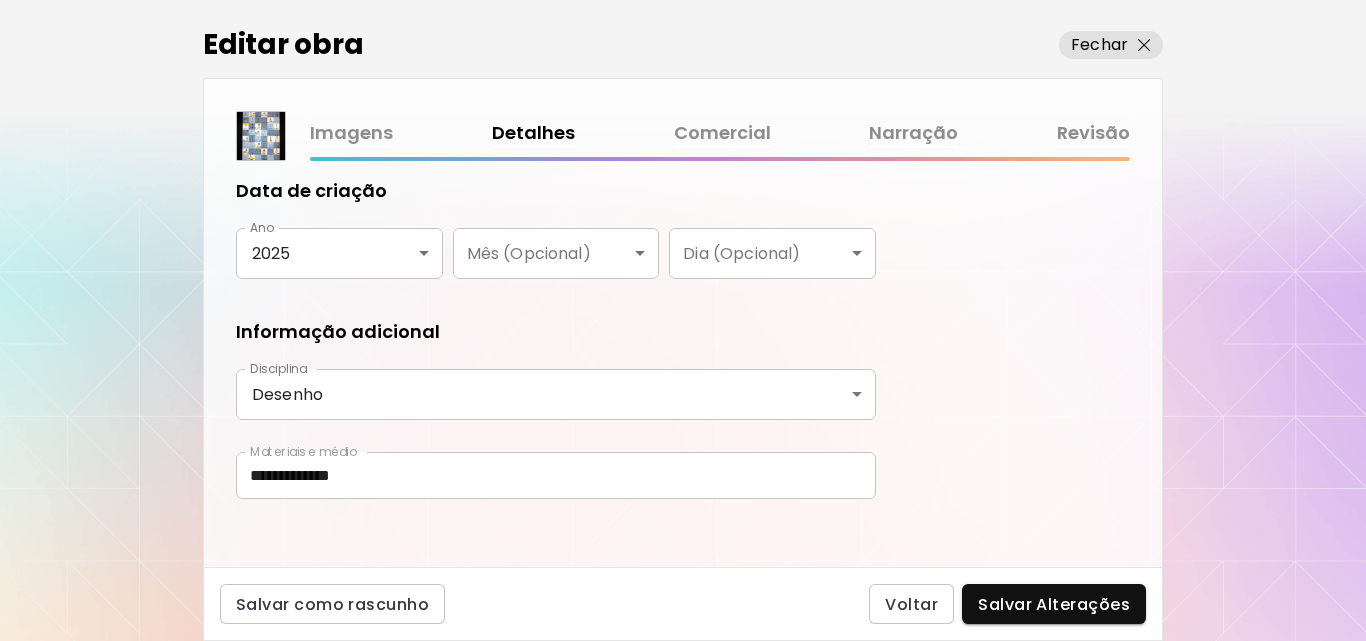 scroll, scrollTop: 387, scrollLeft: 0, axis: vertical 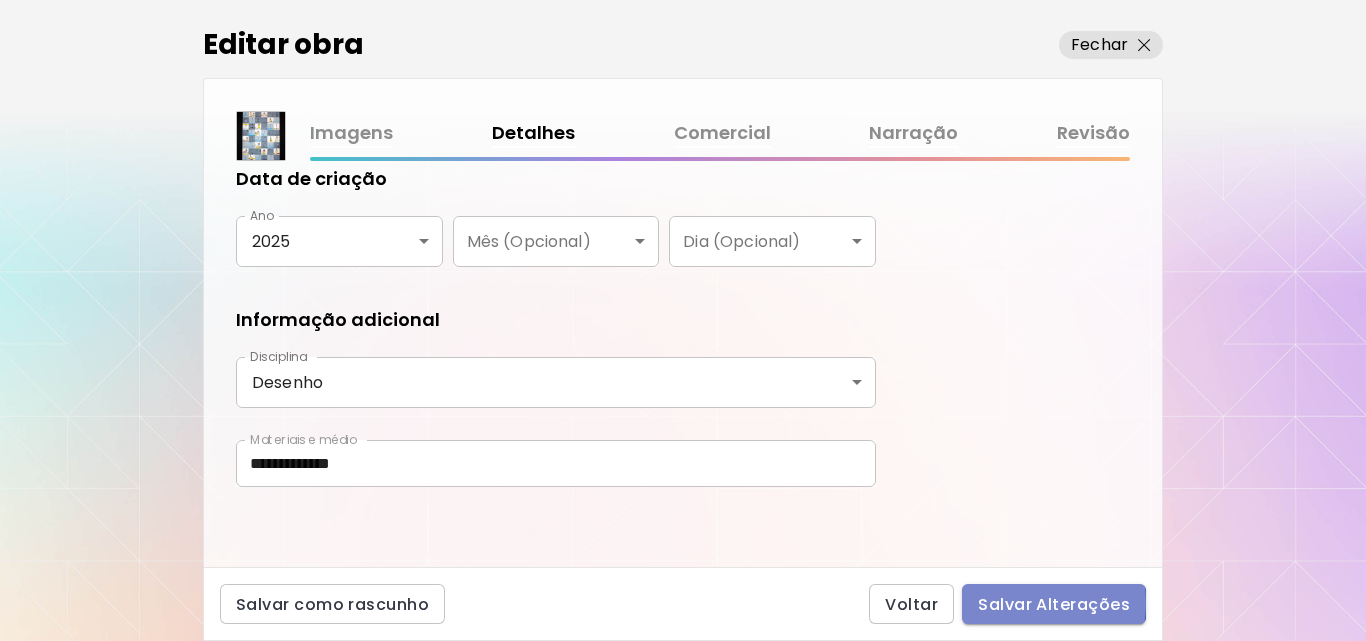 click on "Salvar Alterações" at bounding box center (1054, 604) 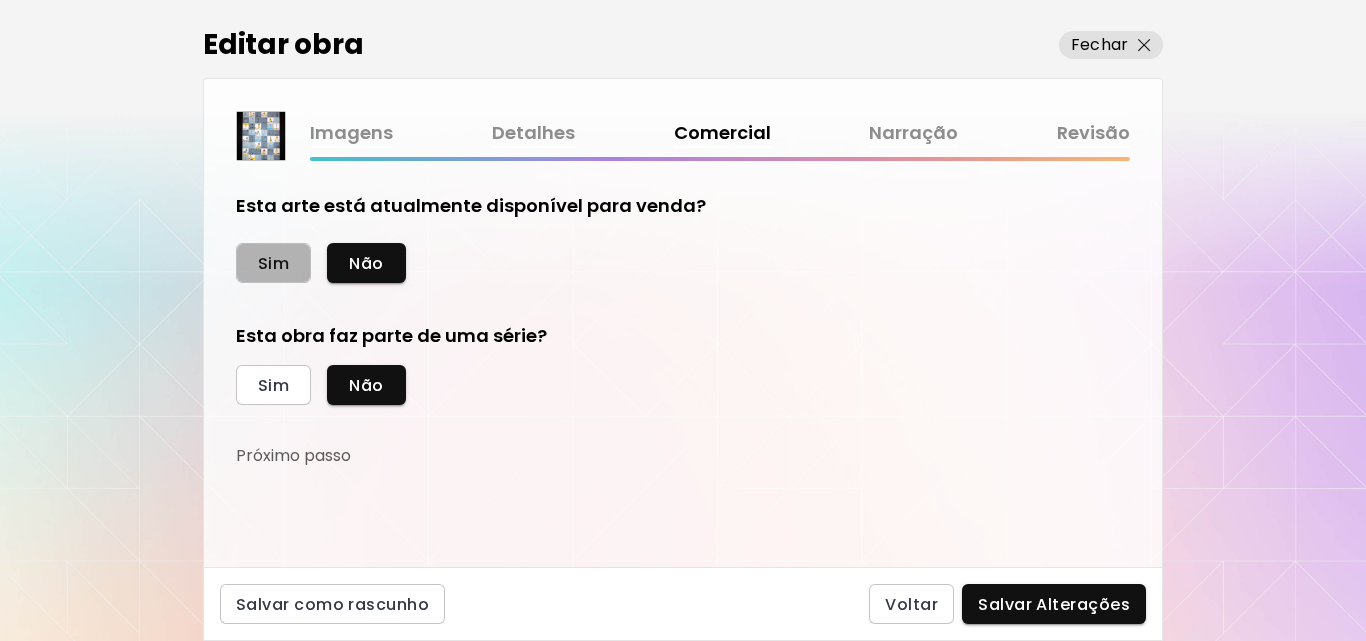 click on "Sim" at bounding box center [273, 263] 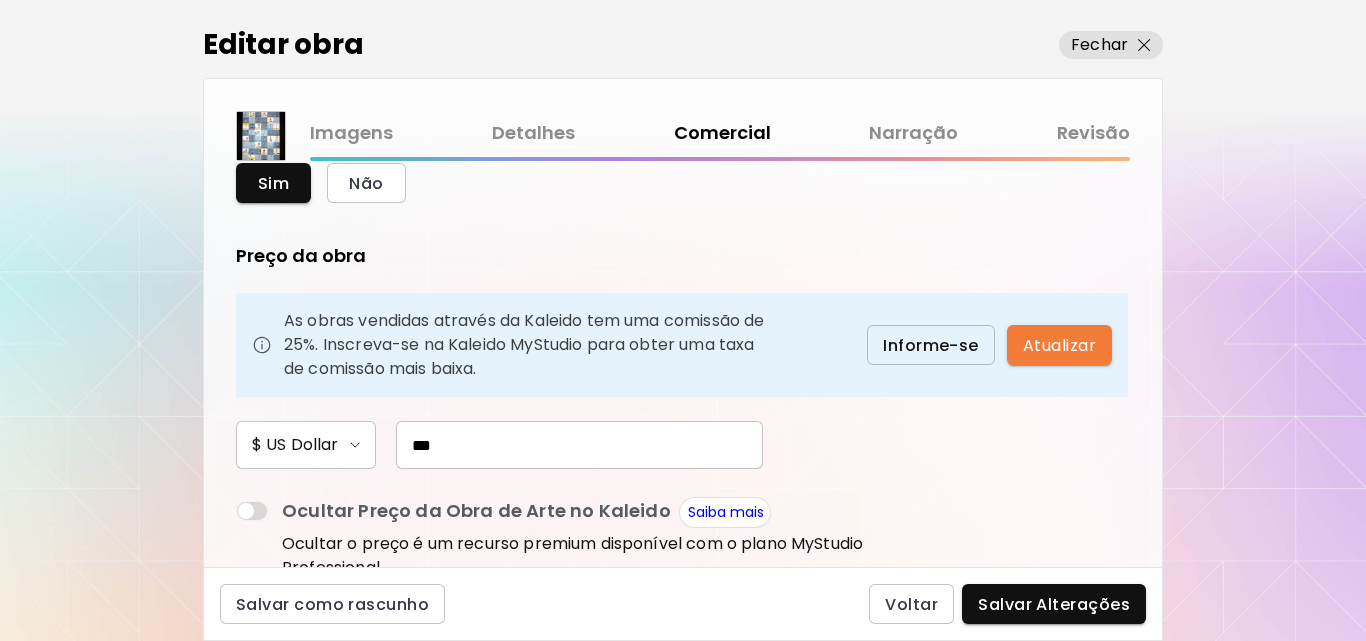 scroll, scrollTop: 93, scrollLeft: 0, axis: vertical 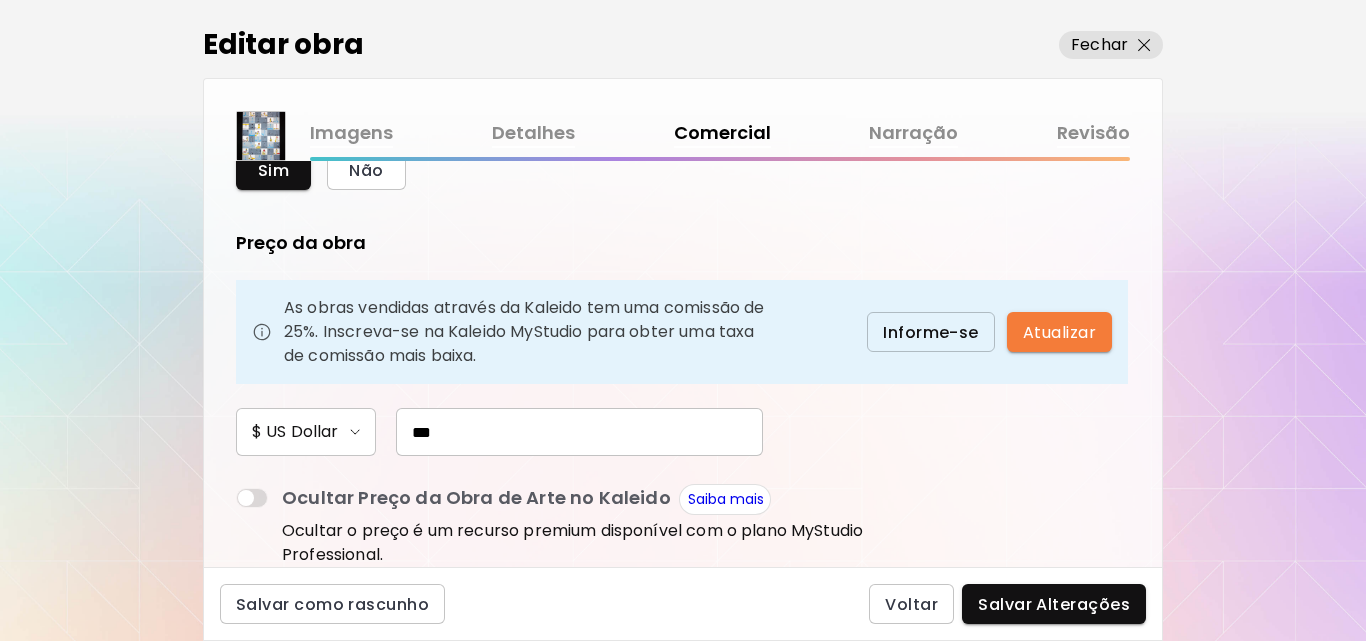 drag, startPoint x: 445, startPoint y: 435, endPoint x: 384, endPoint y: 434, distance: 61.008198 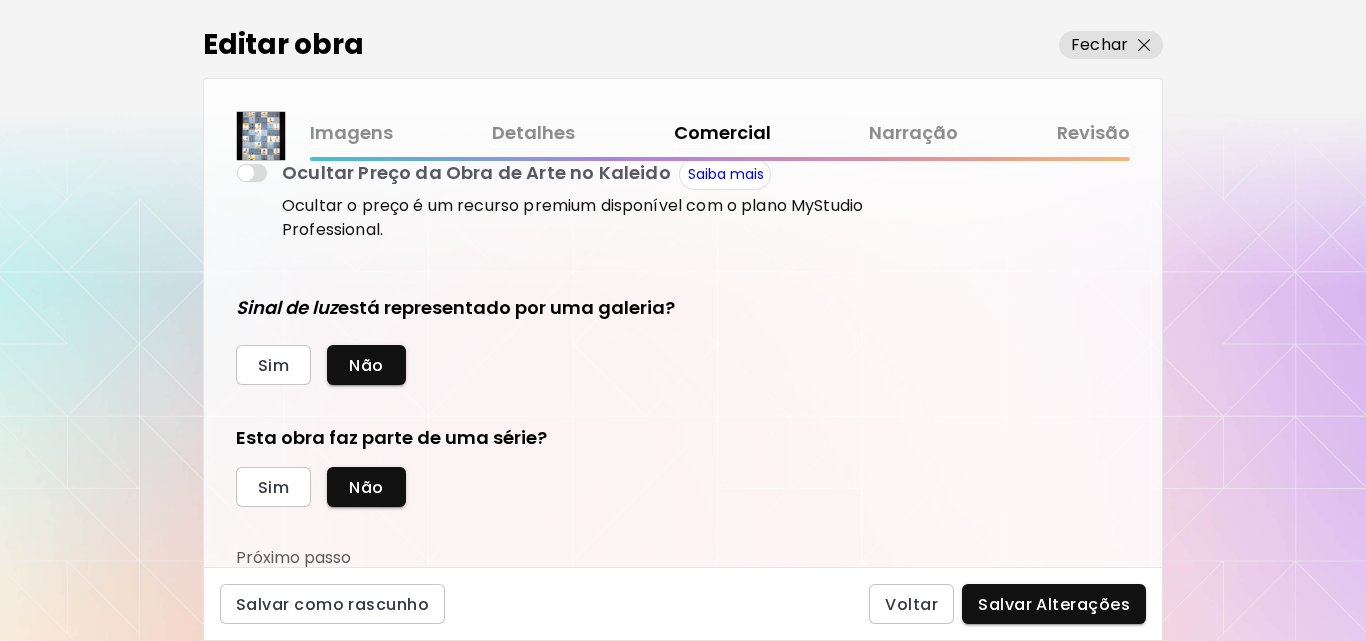 scroll, scrollTop: 420, scrollLeft: 0, axis: vertical 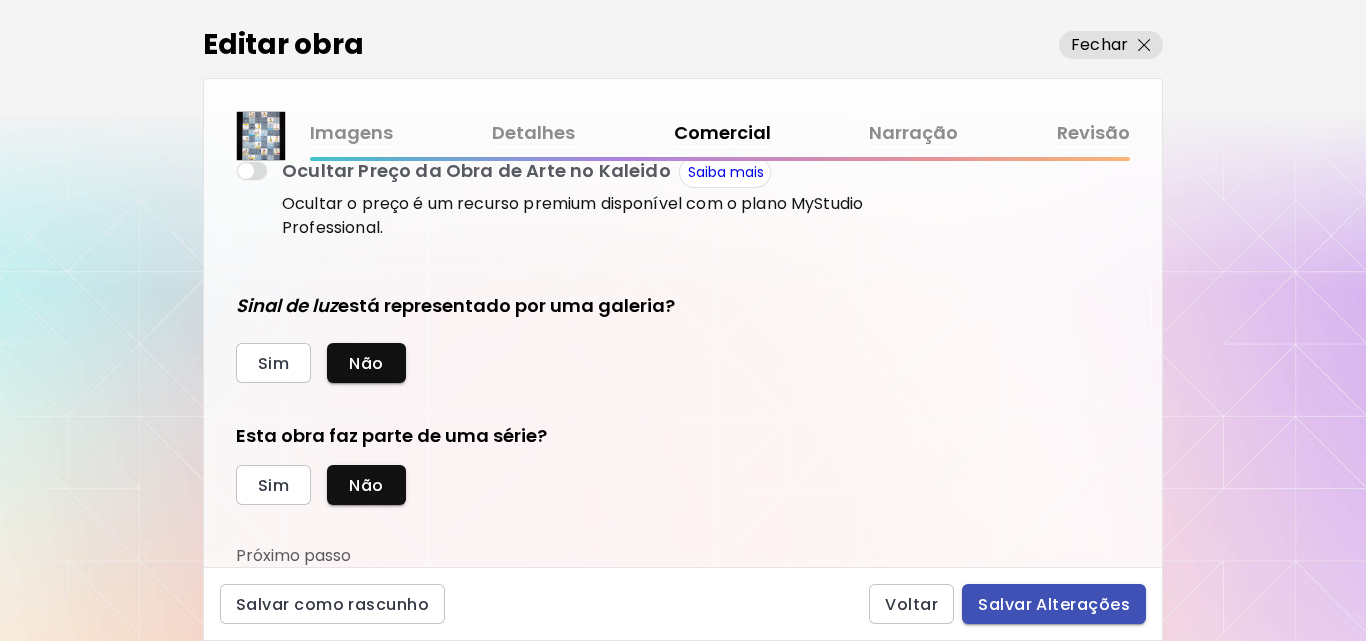 type on "***" 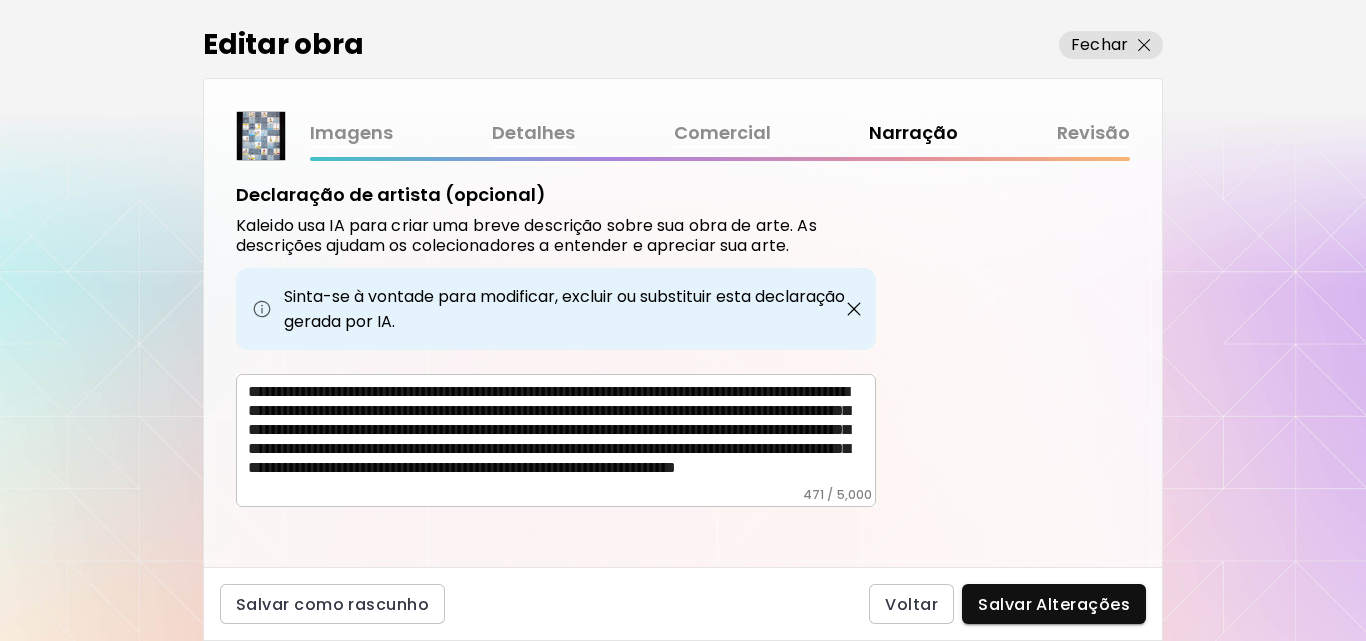 scroll, scrollTop: 745, scrollLeft: 0, axis: vertical 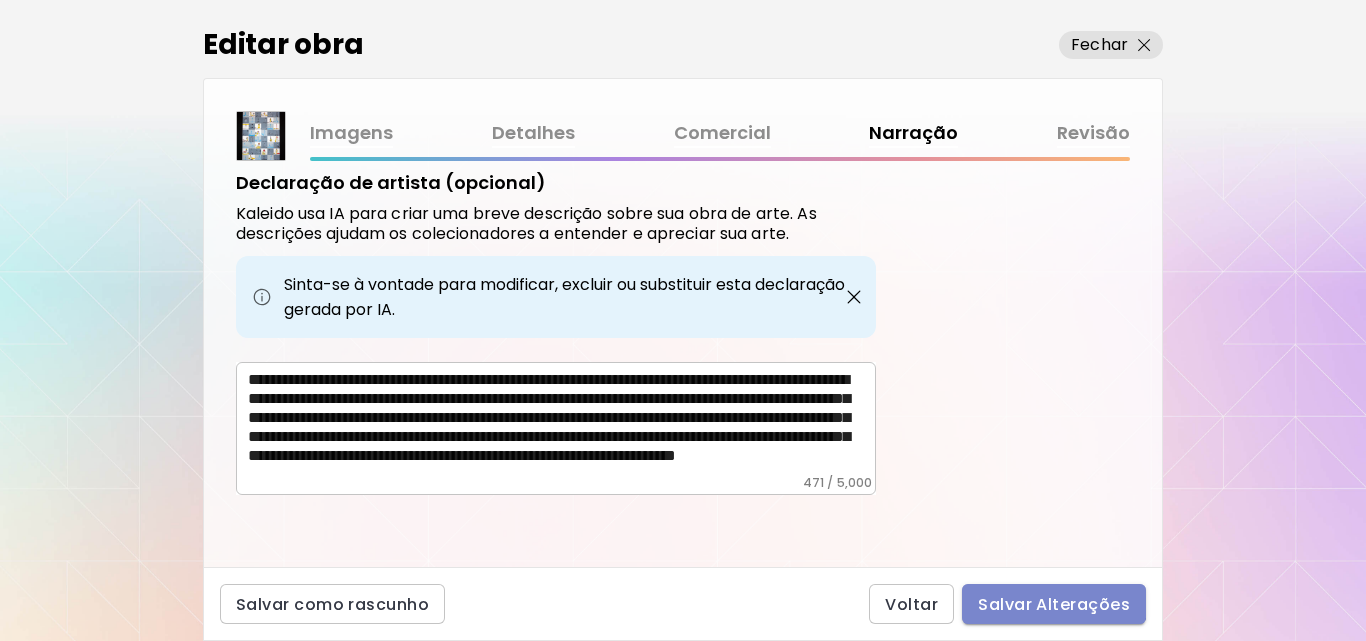 click on "Salvar Alterações" at bounding box center [1054, 604] 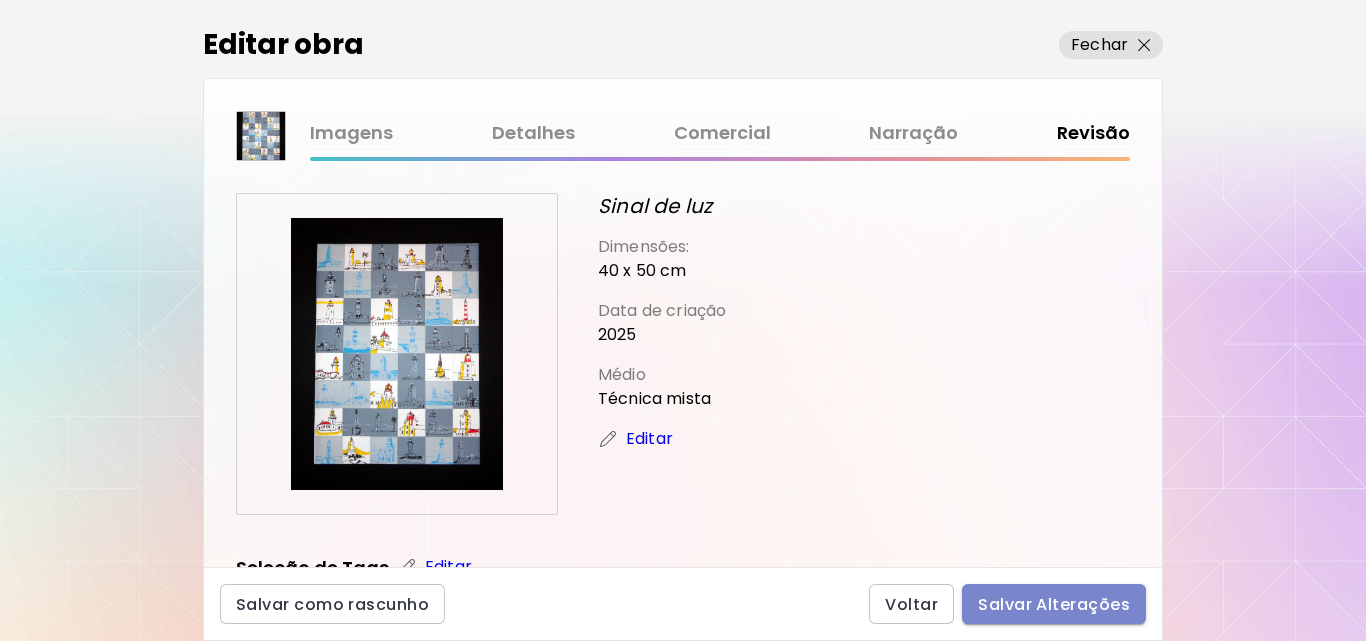 click on "Salvar Alterações" at bounding box center (1054, 604) 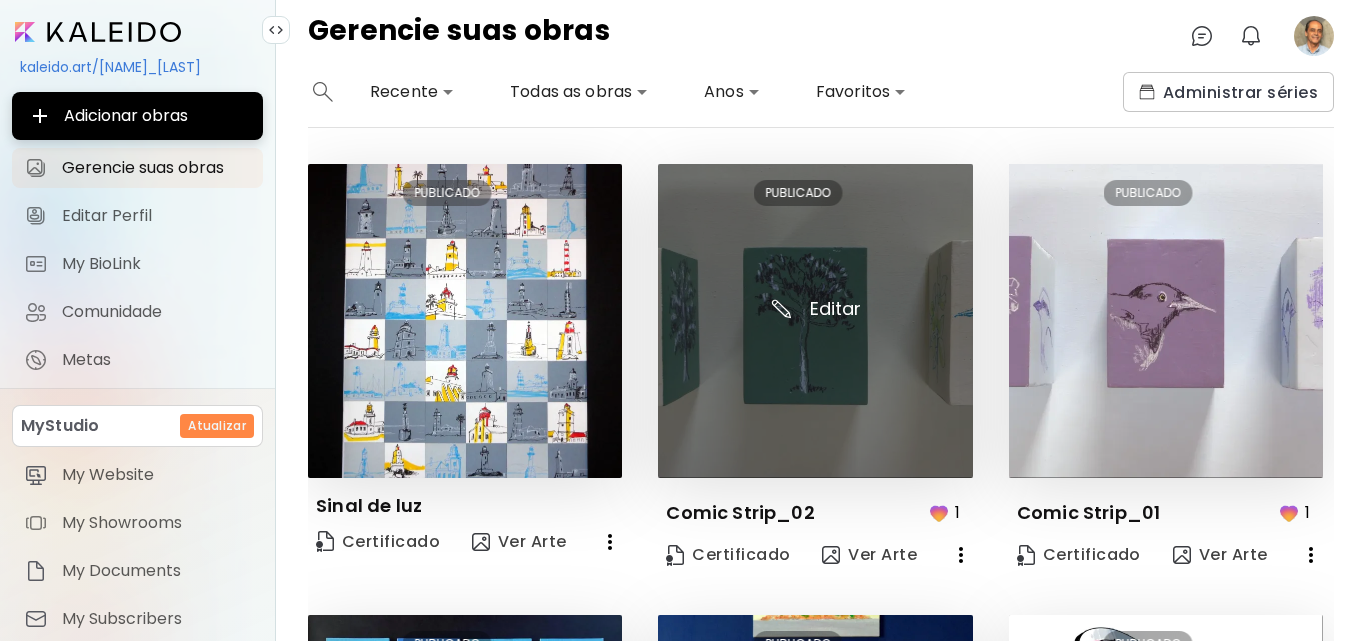 click at bounding box center [815, 321] 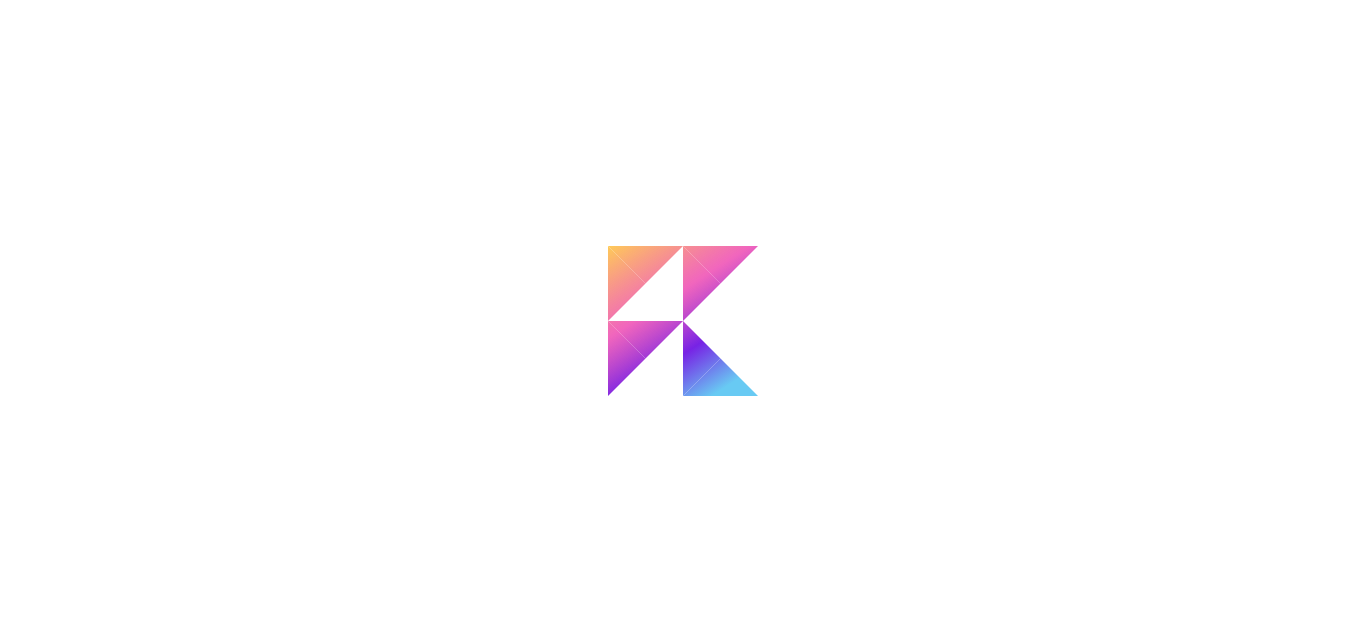 scroll, scrollTop: 0, scrollLeft: 0, axis: both 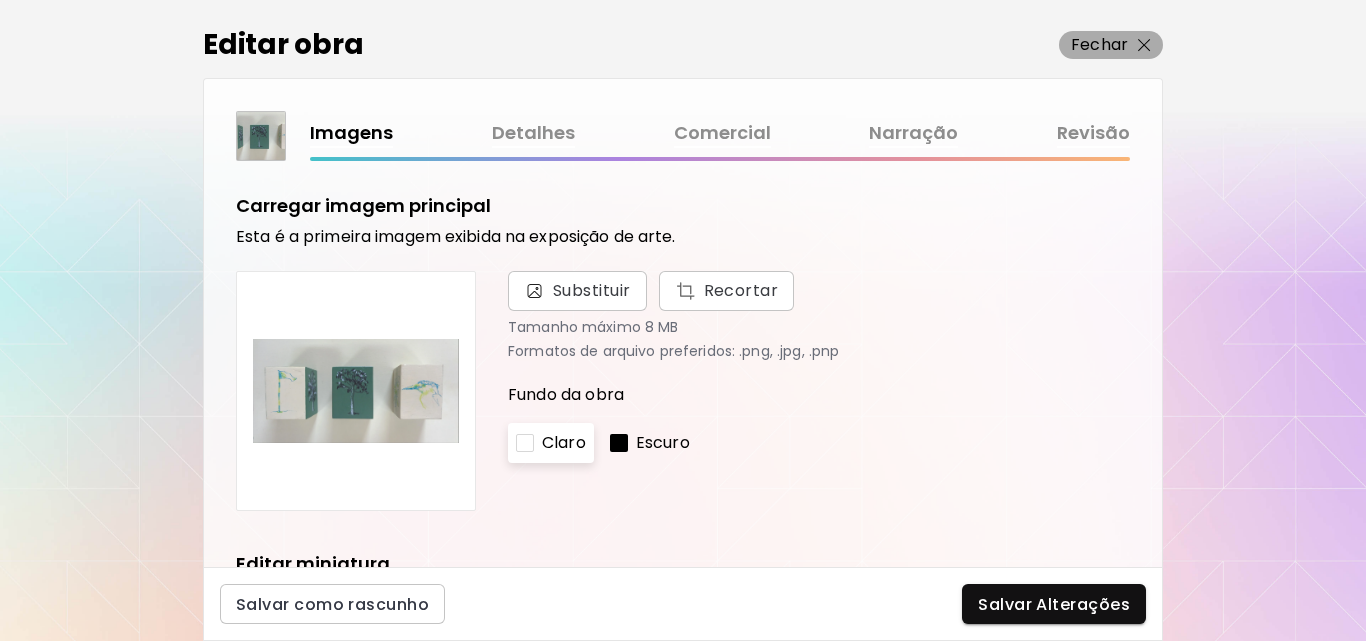 click on "Fechar" at bounding box center (1099, 45) 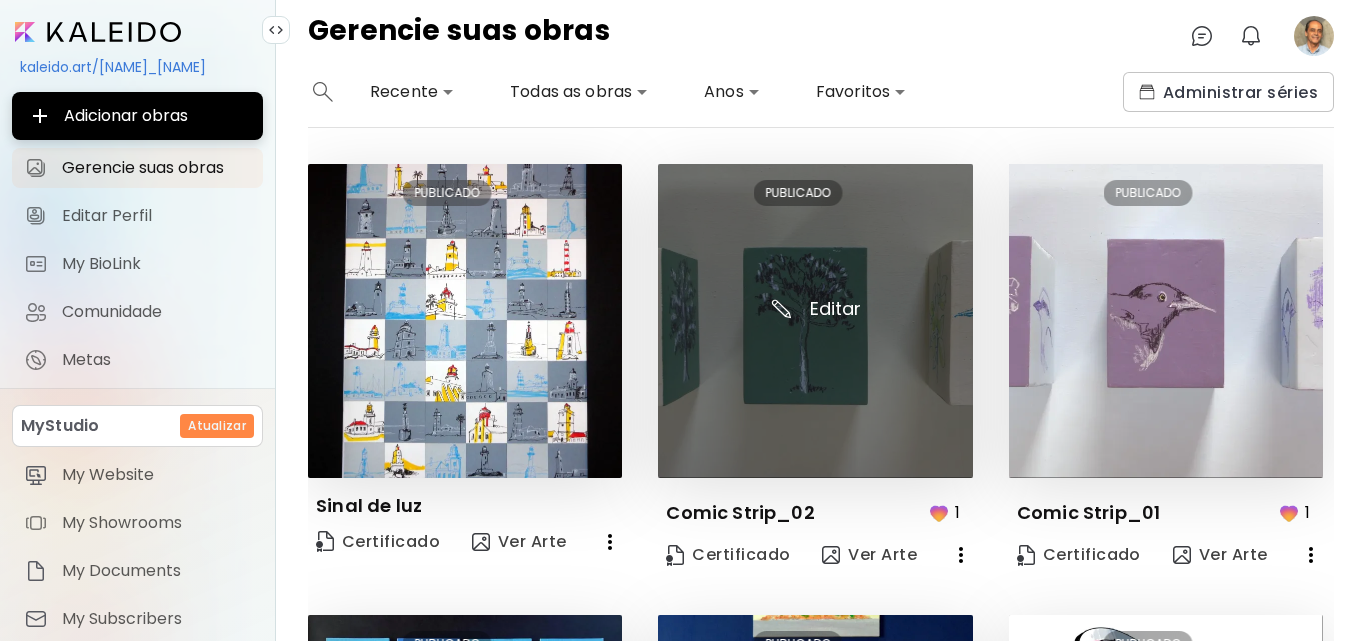 click at bounding box center [815, 321] 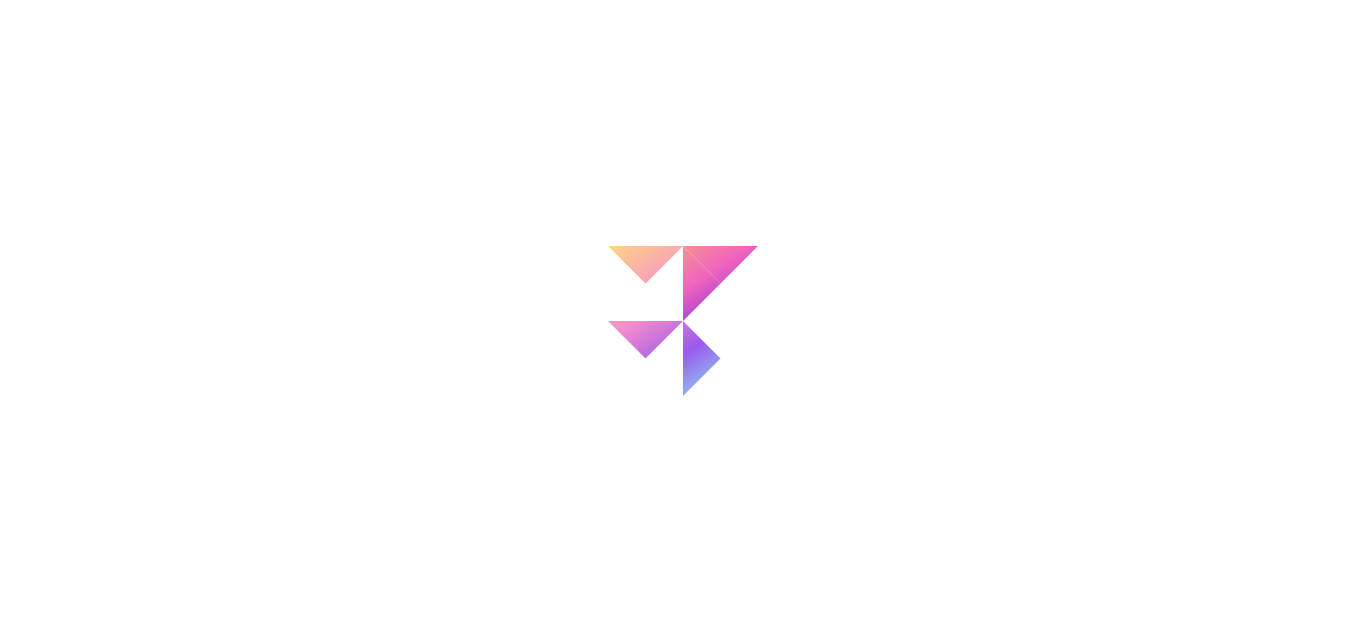 scroll, scrollTop: 0, scrollLeft: 0, axis: both 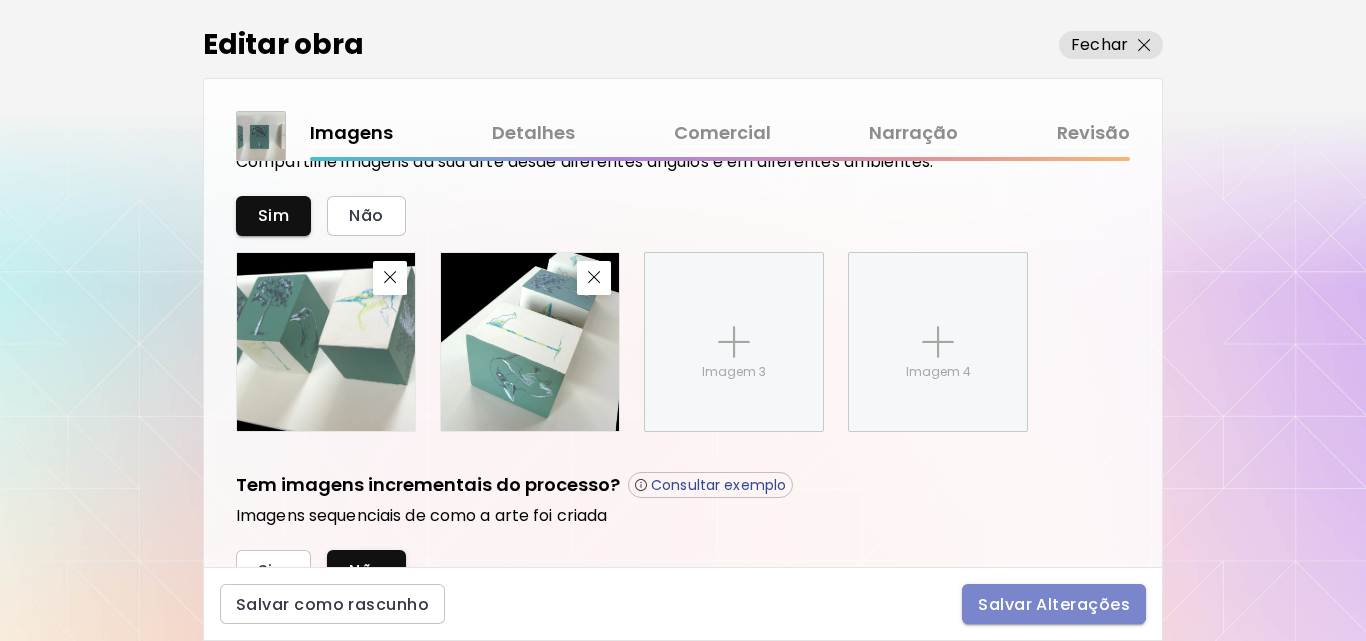 click on "Salvar Alterações" at bounding box center (1054, 604) 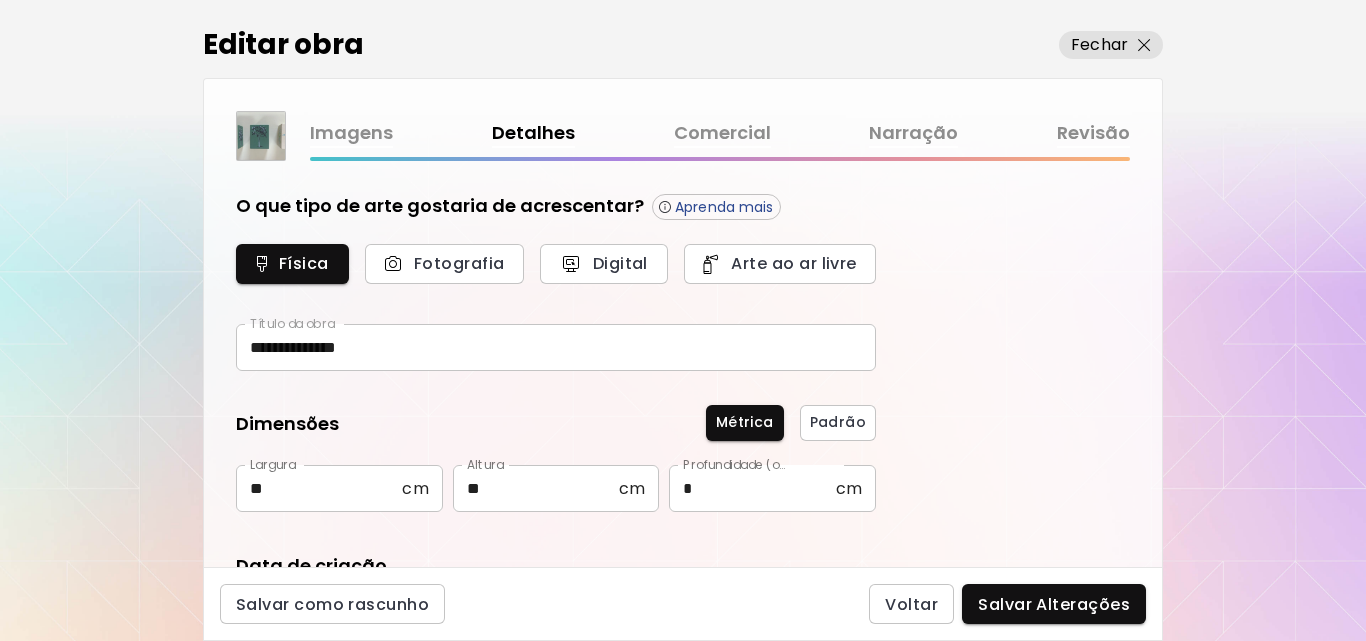 type on "**********" 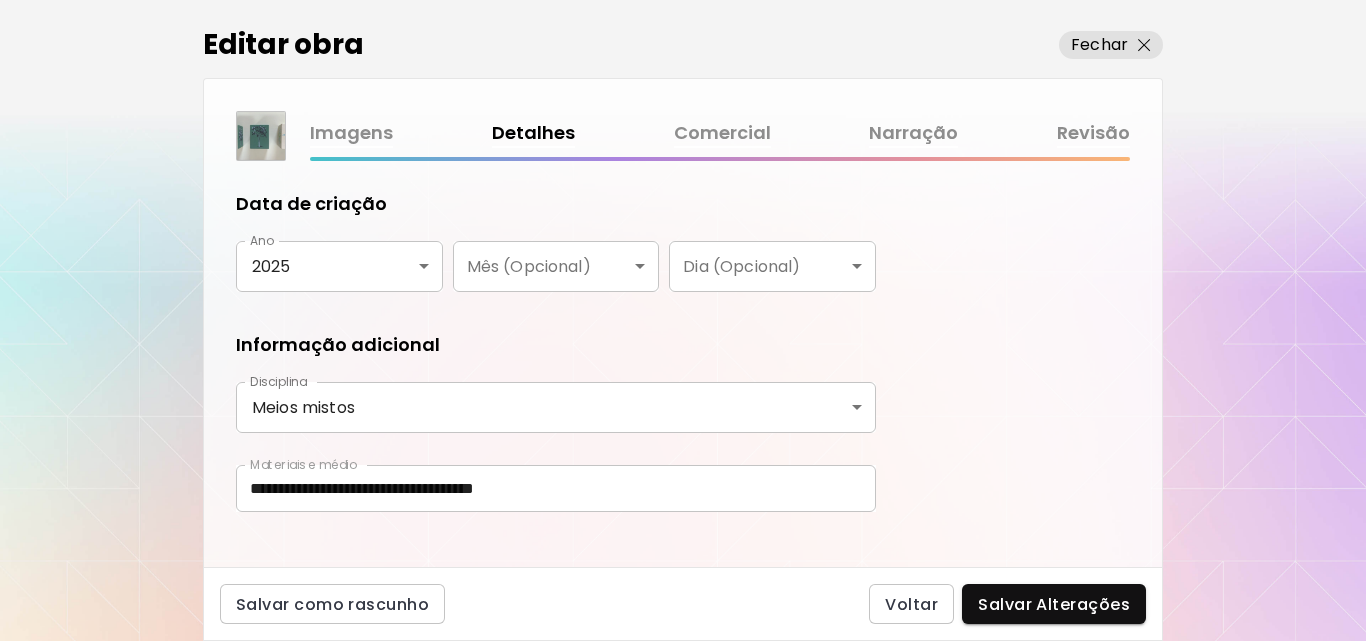 scroll, scrollTop: 387, scrollLeft: 0, axis: vertical 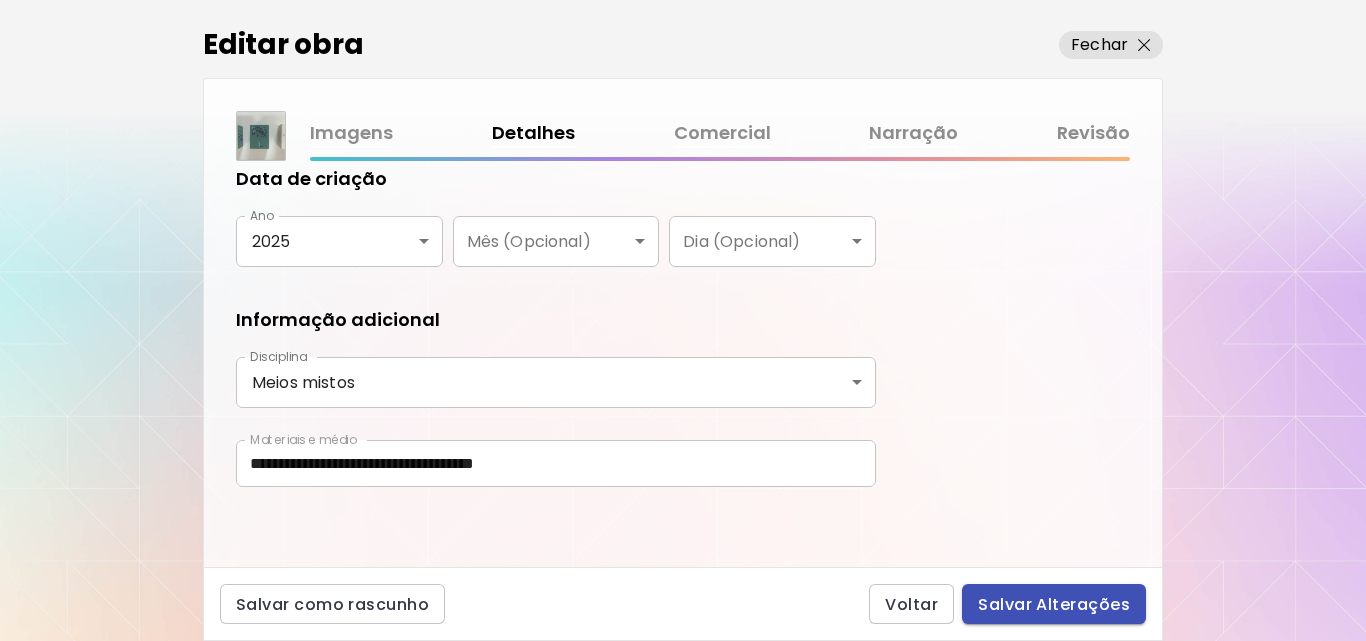 click on "Salvar Alterações" at bounding box center [1054, 604] 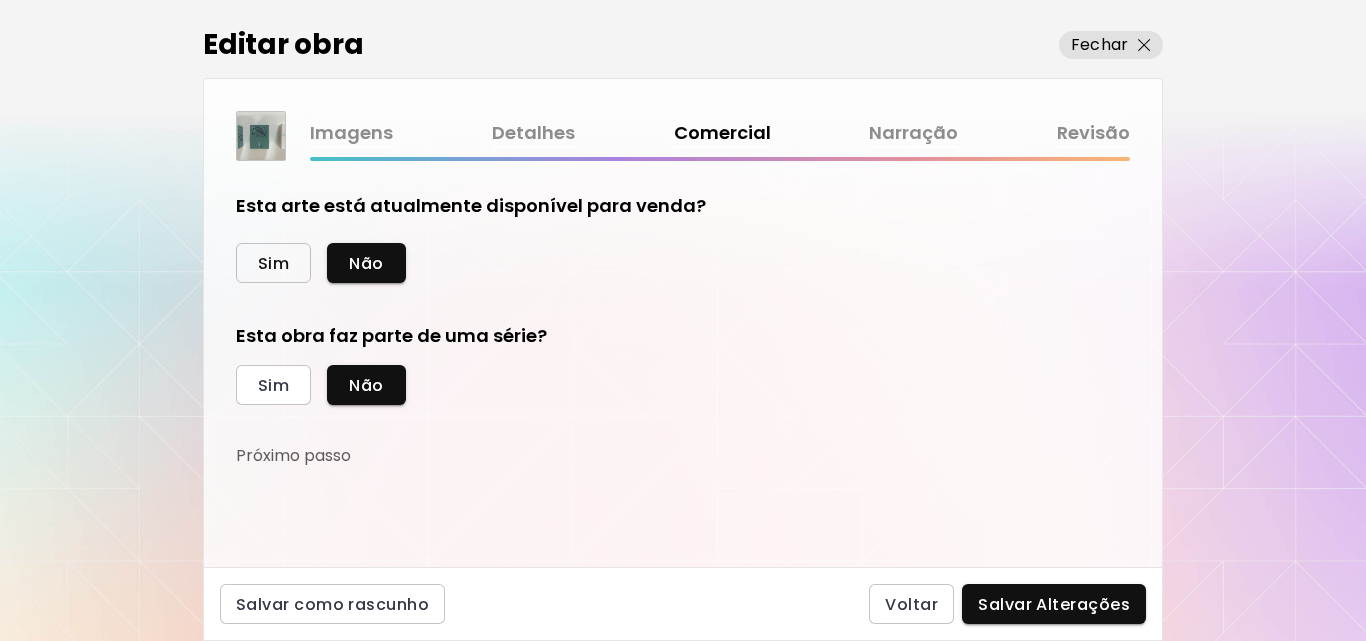 click on "Sim" at bounding box center (273, 263) 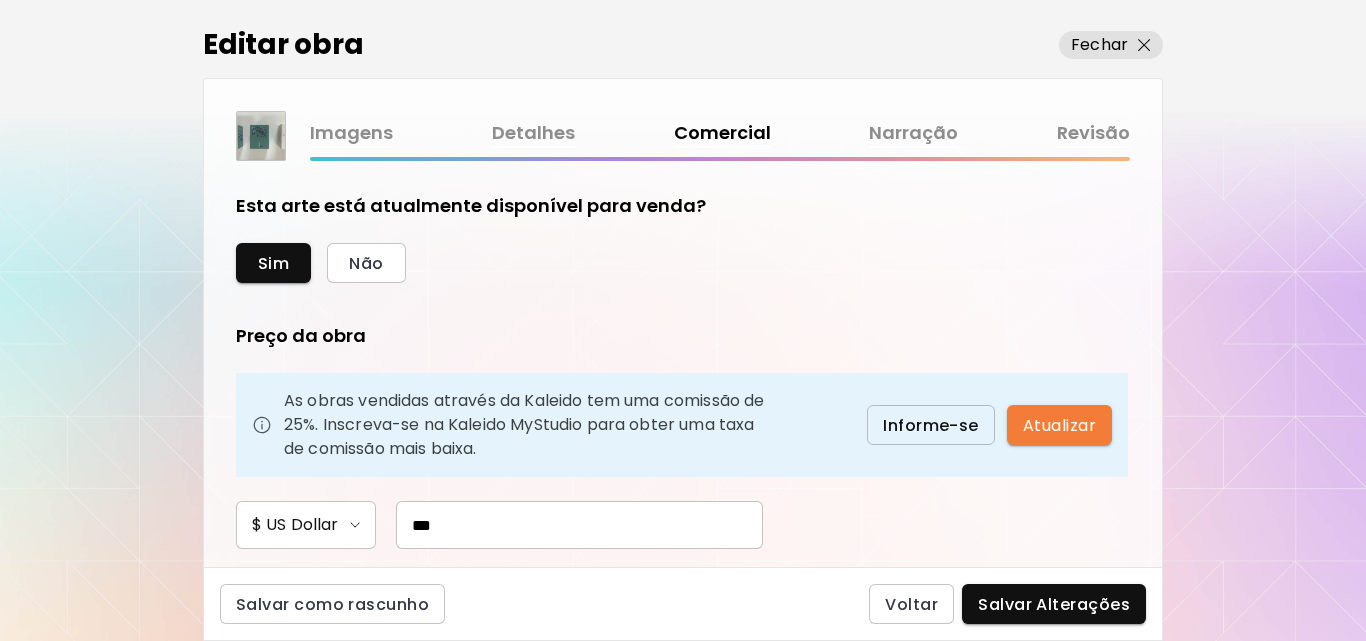 drag, startPoint x: 454, startPoint y: 523, endPoint x: 372, endPoint y: 492, distance: 87.66413 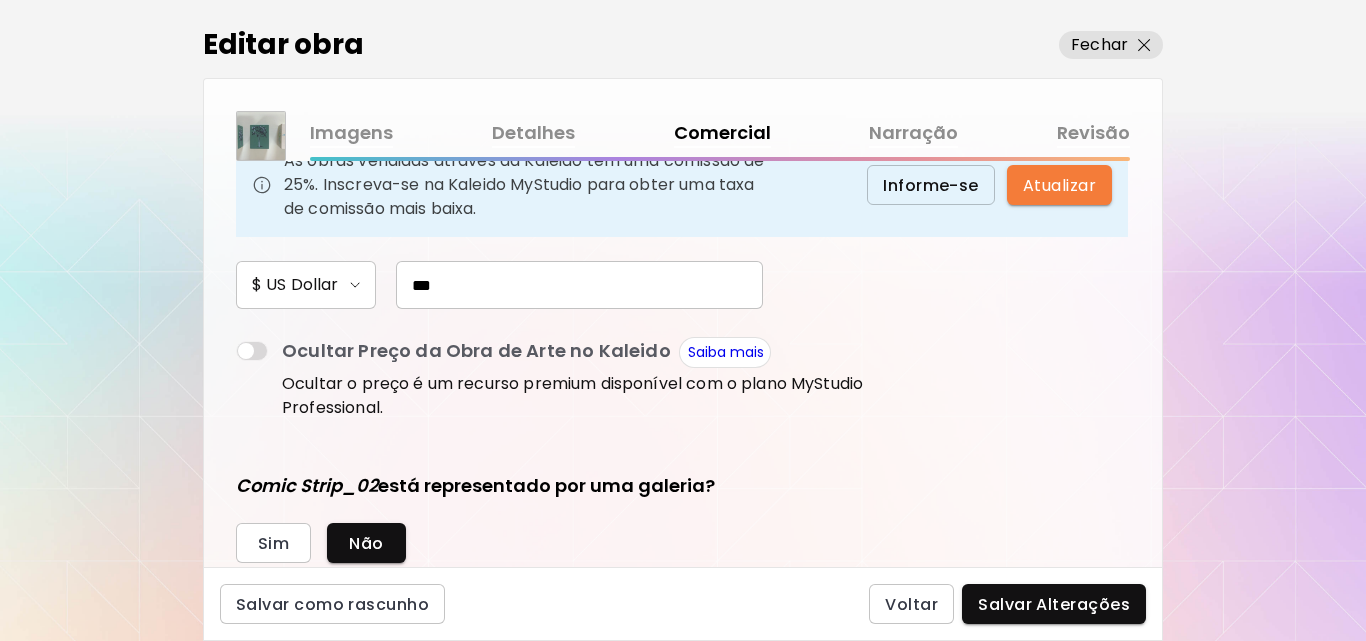 scroll, scrollTop: 242, scrollLeft: 0, axis: vertical 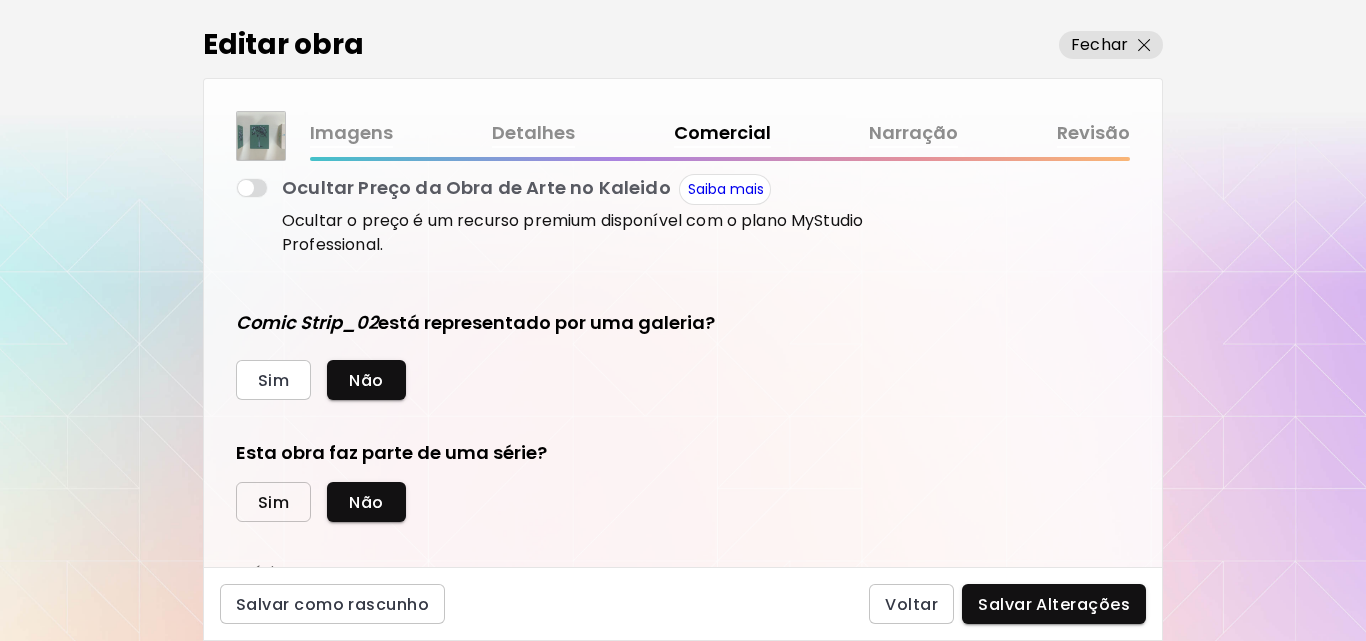 click on "Sim" at bounding box center [273, 502] 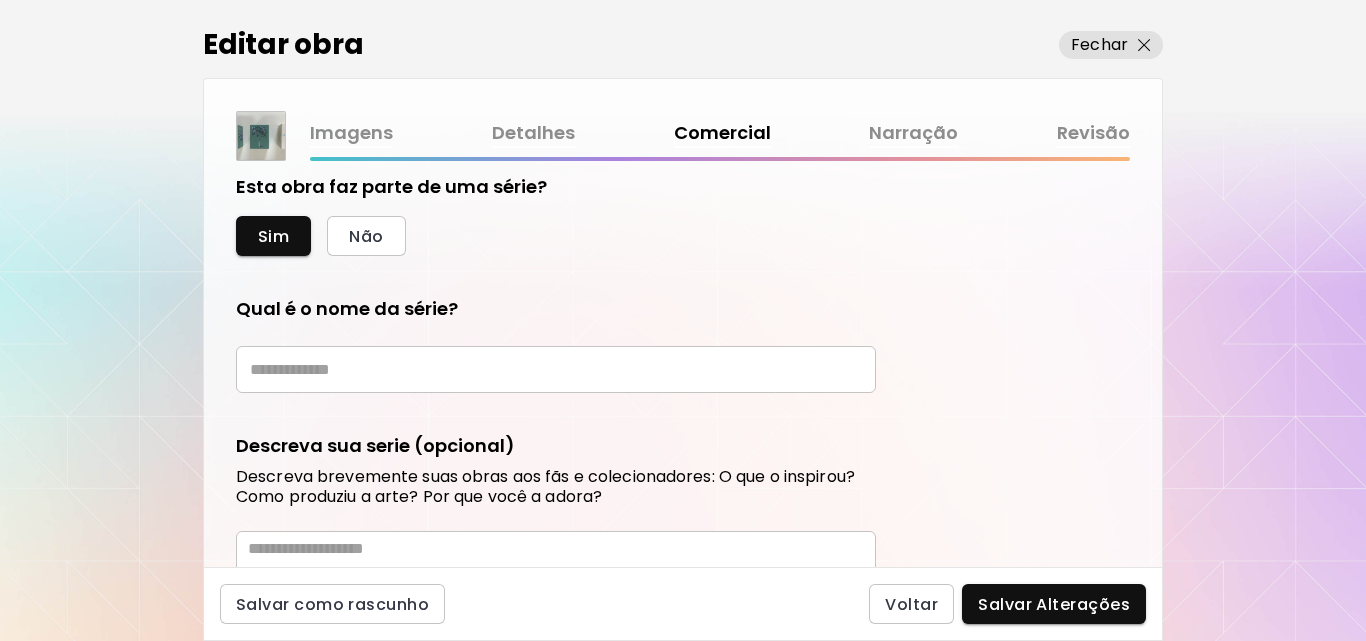 scroll, scrollTop: 693, scrollLeft: 0, axis: vertical 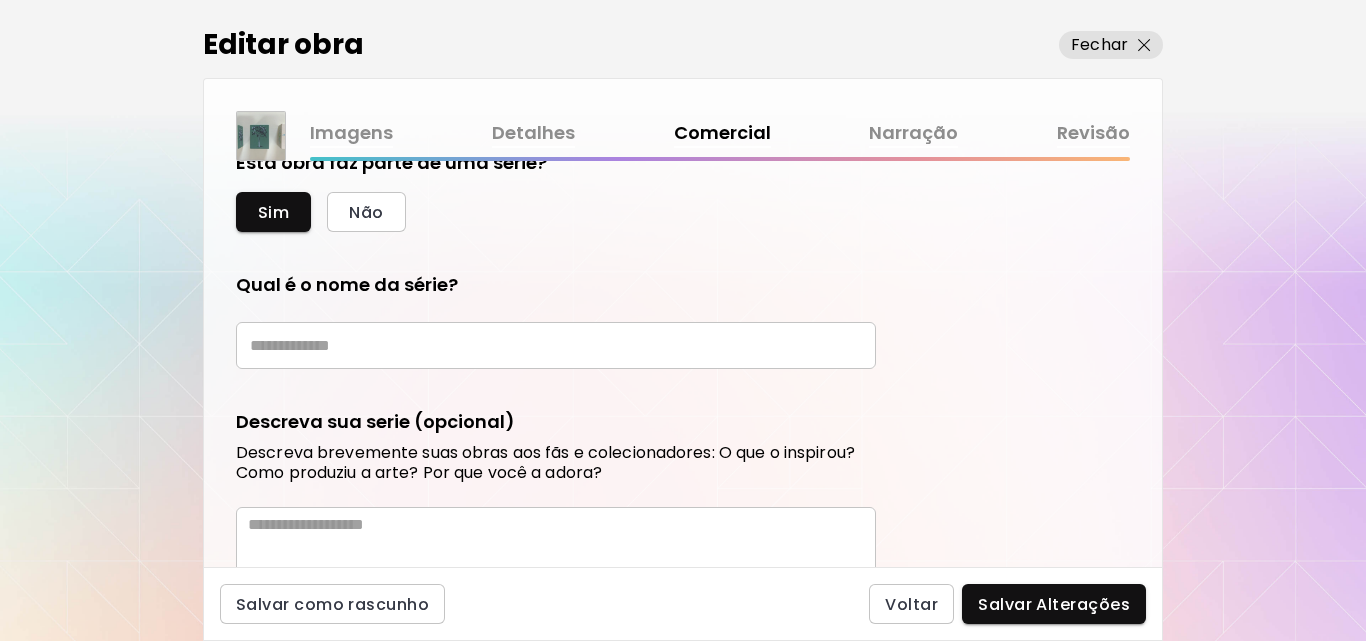 click at bounding box center (556, 345) 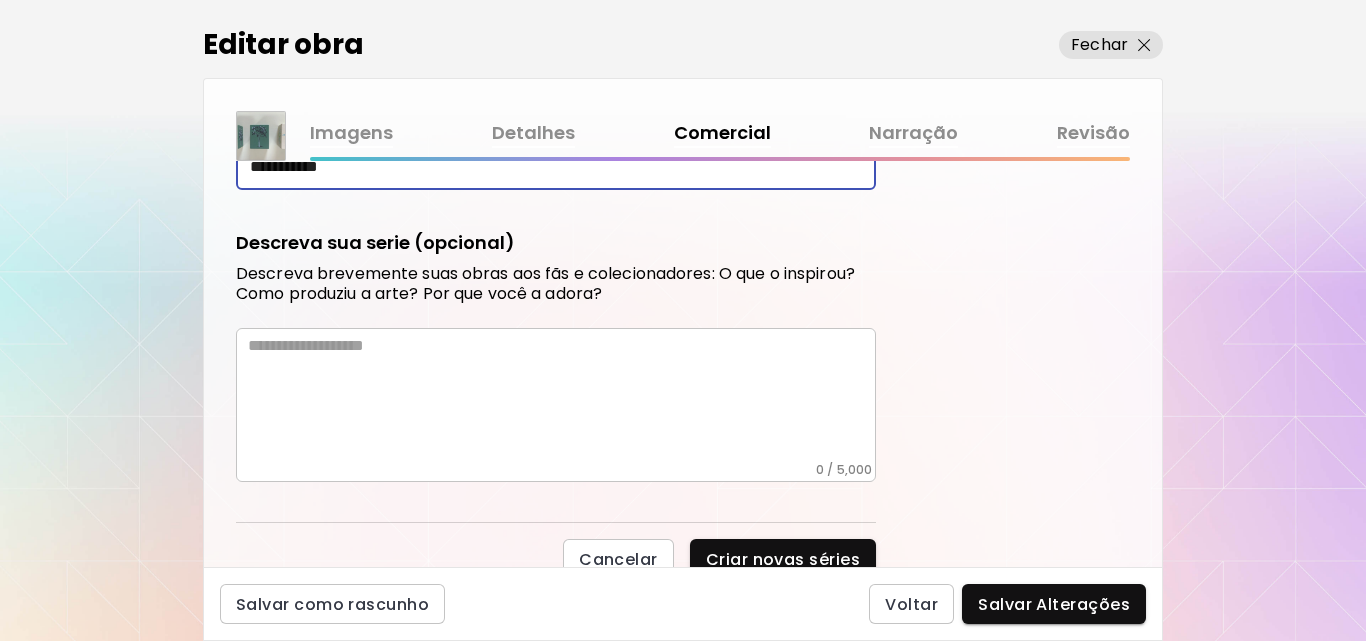 scroll, scrollTop: 884, scrollLeft: 0, axis: vertical 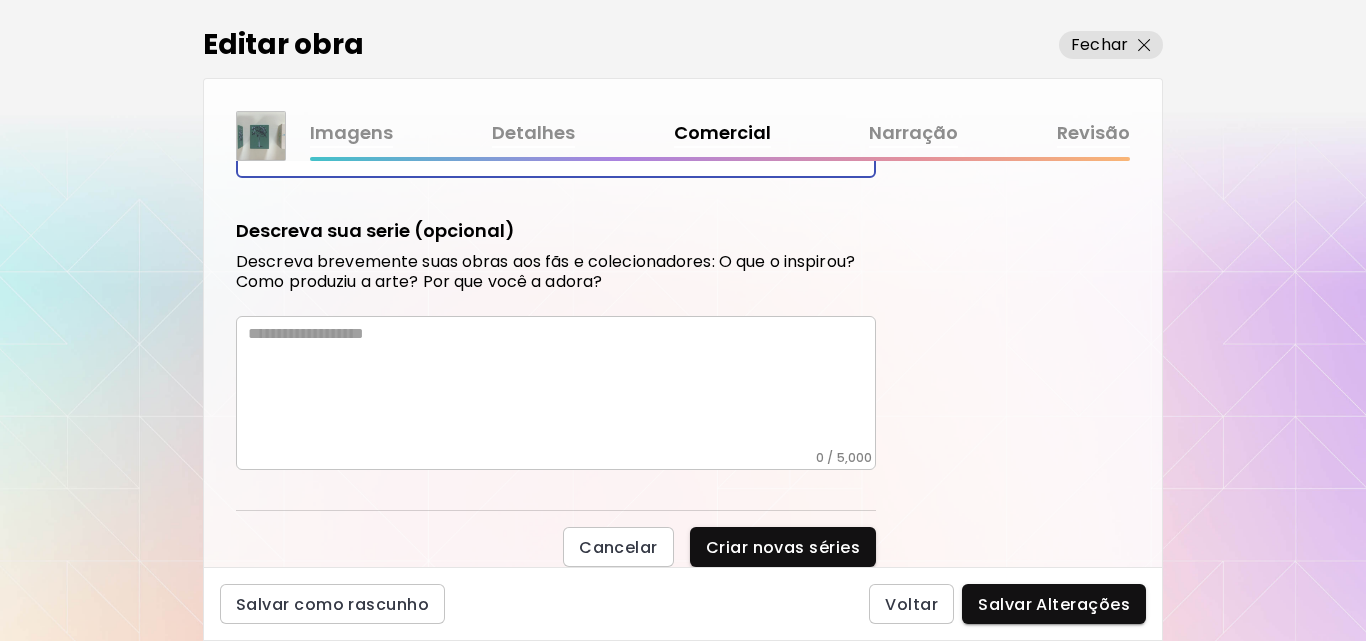 type on "**********" 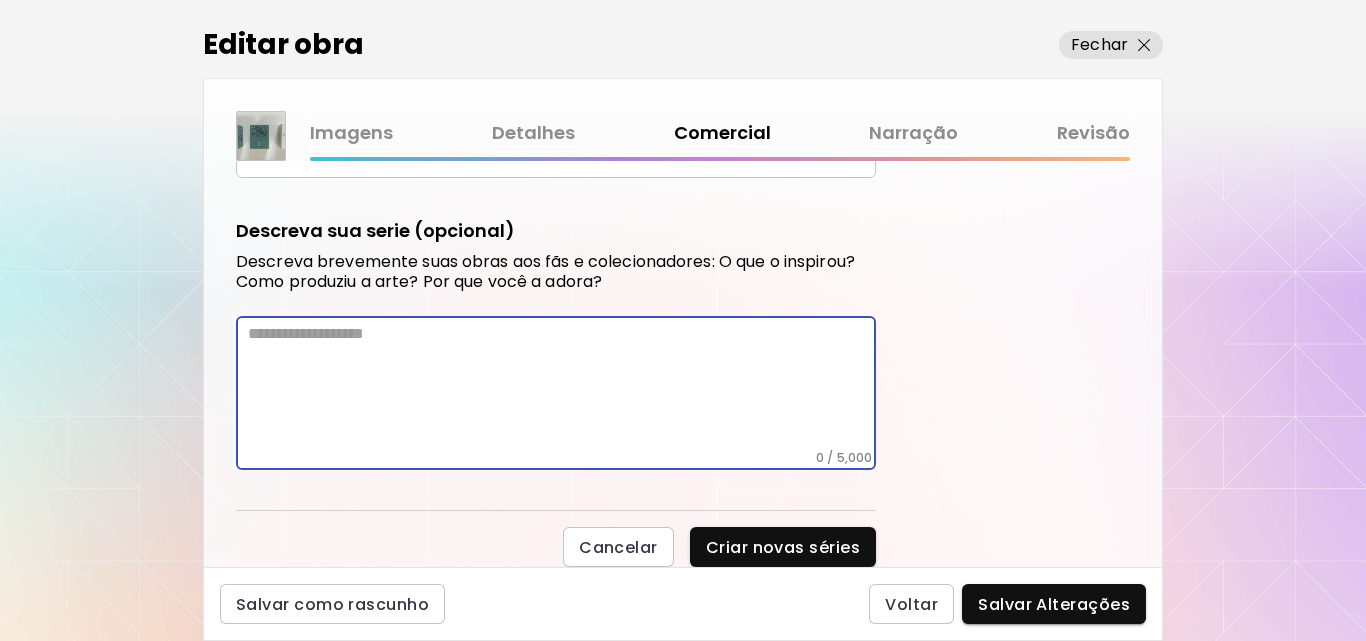 click at bounding box center [562, 387] 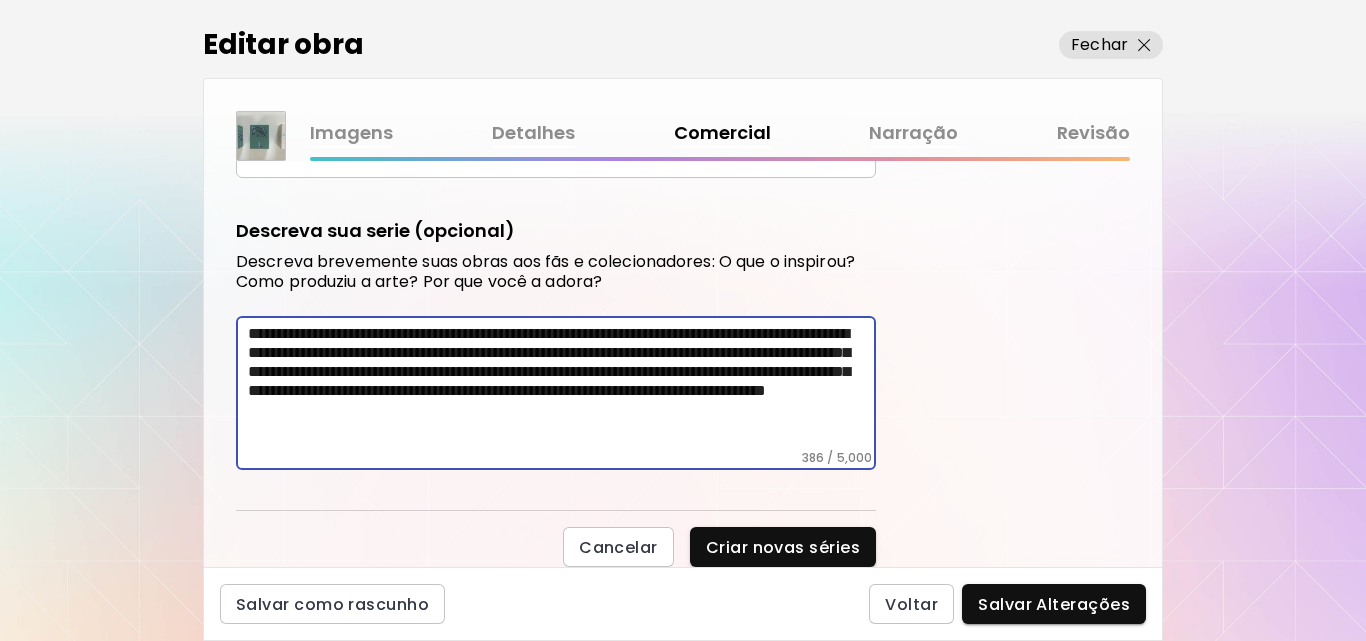 type on "**********" 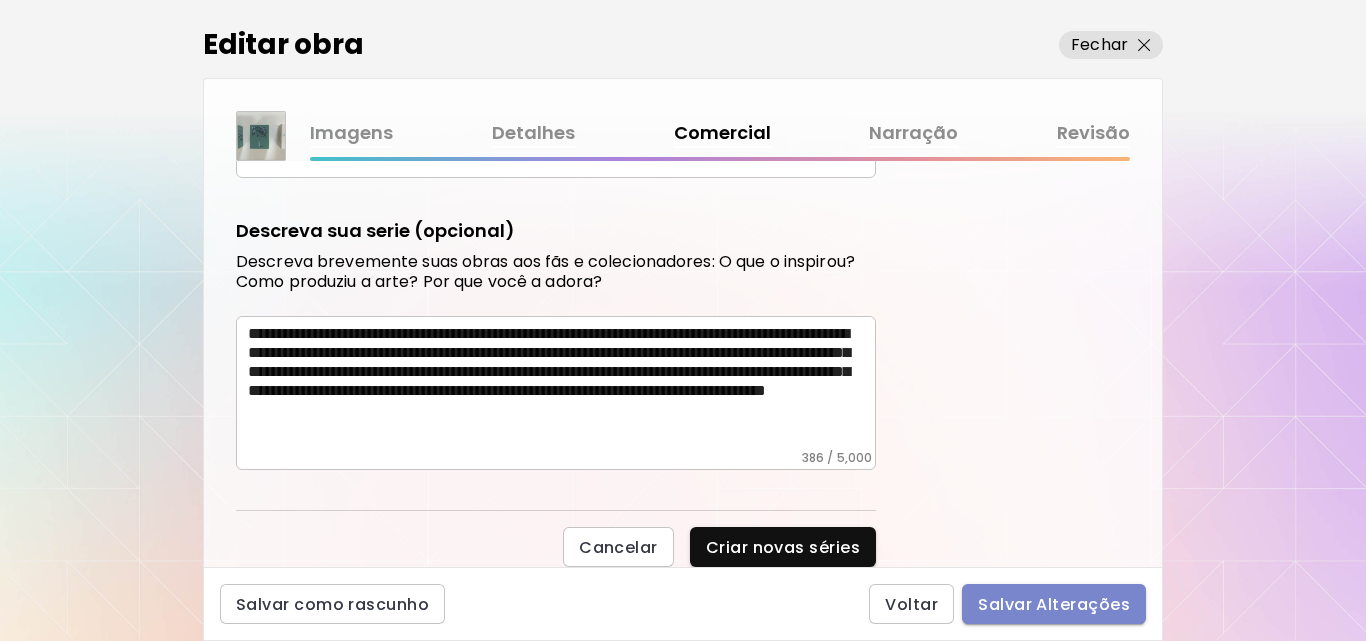 click on "Salvar Alterações" at bounding box center (1054, 604) 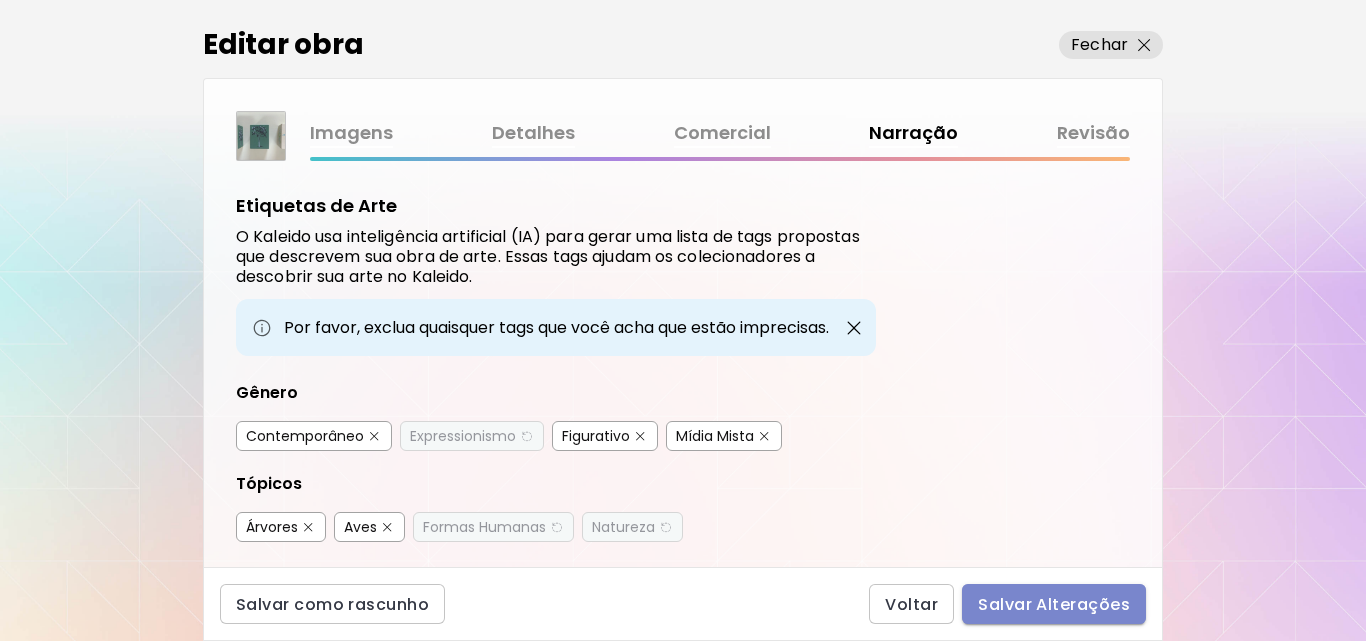 click on "Salvar Alterações" at bounding box center (1054, 604) 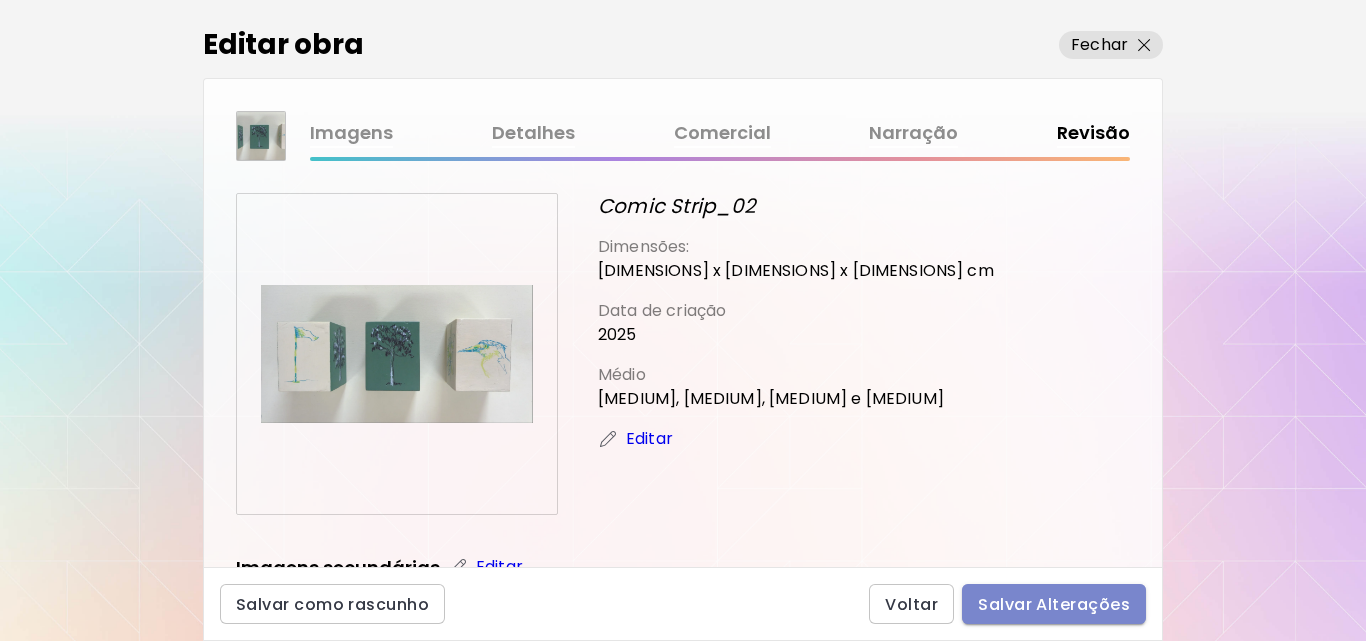 click on "Salvar Alterações" at bounding box center [1054, 604] 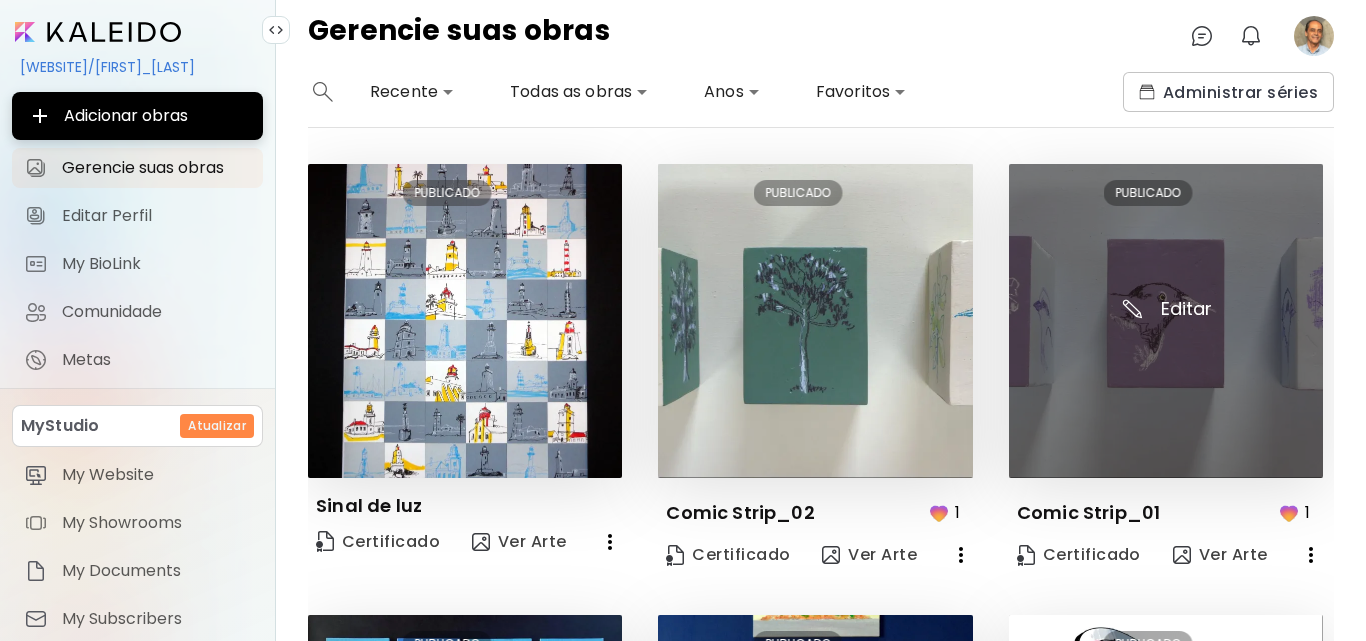 click at bounding box center (1166, 321) 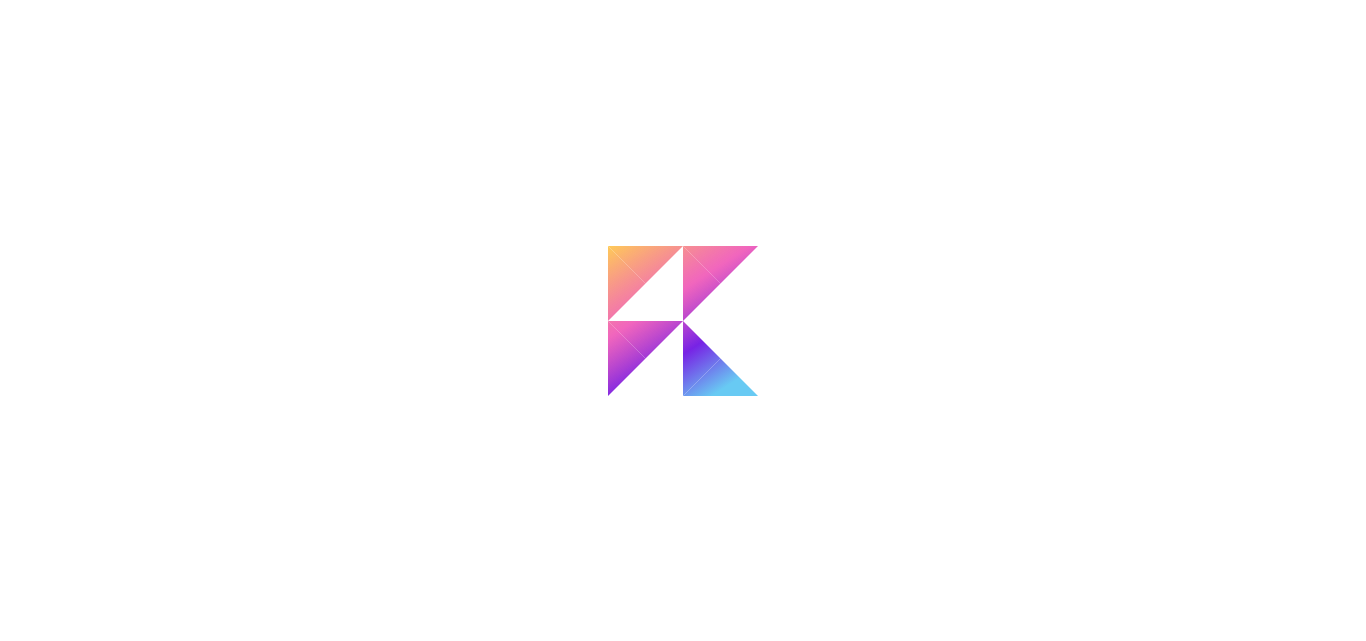 scroll, scrollTop: 0, scrollLeft: 0, axis: both 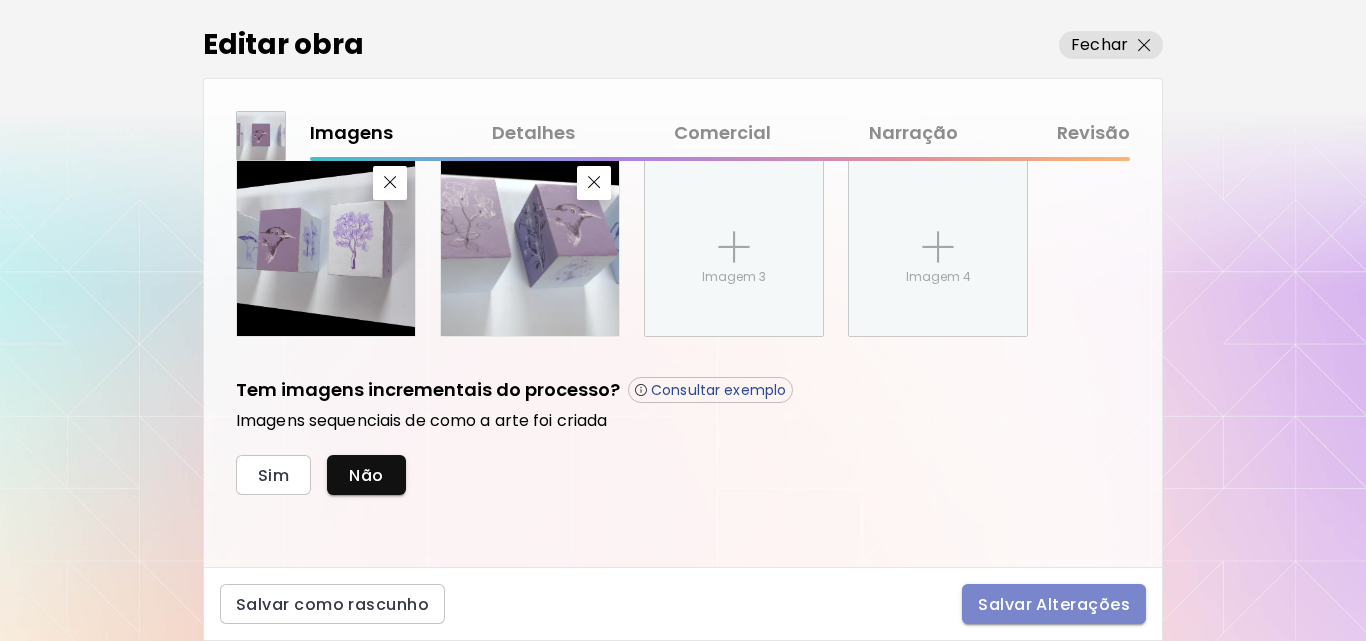 click on "Salvar Alterações" at bounding box center (1054, 604) 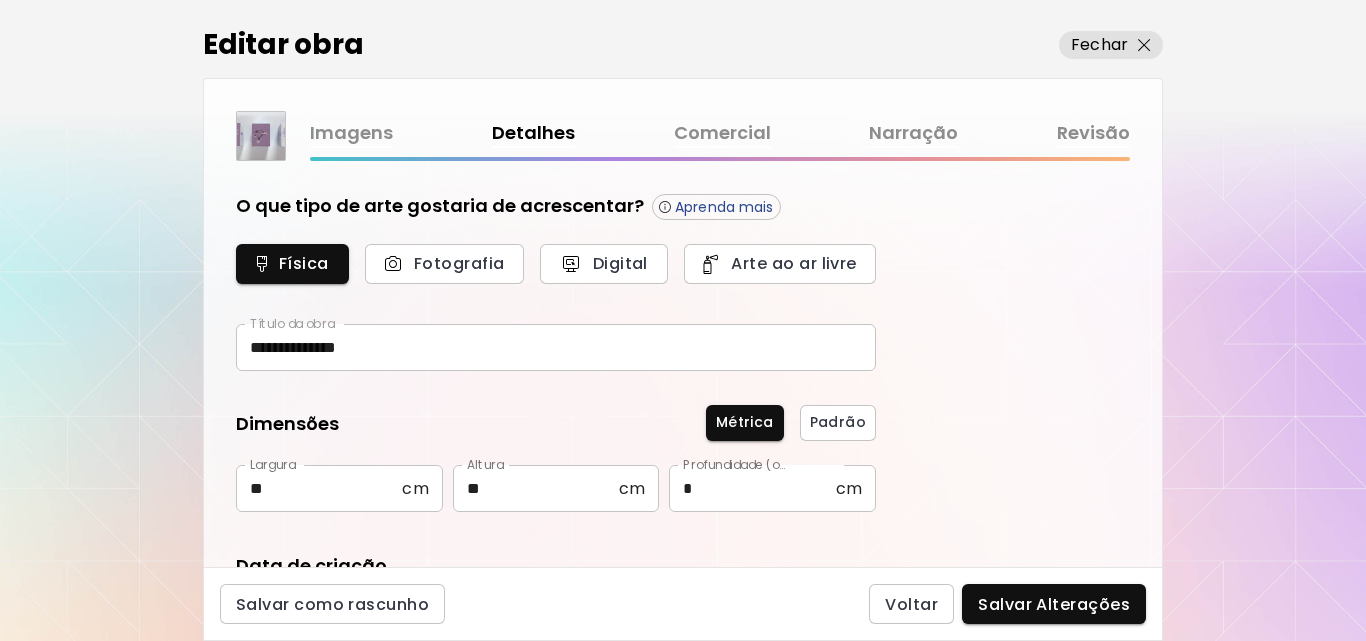 type on "**********" 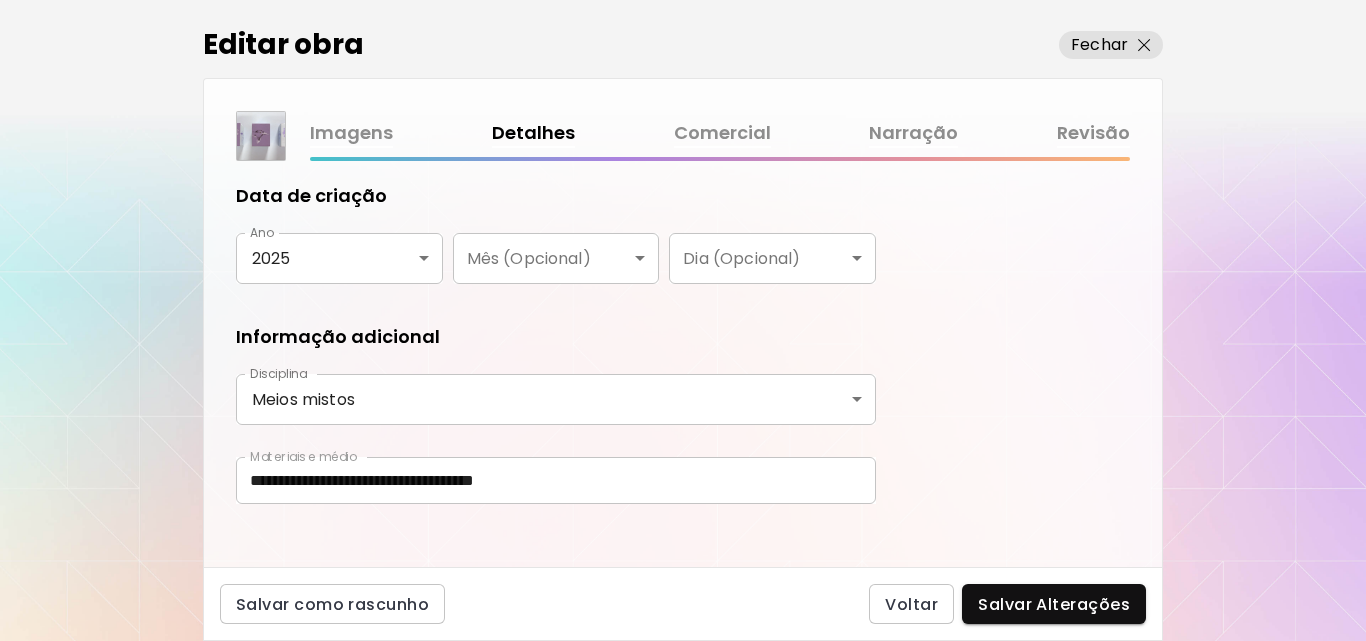 scroll, scrollTop: 387, scrollLeft: 0, axis: vertical 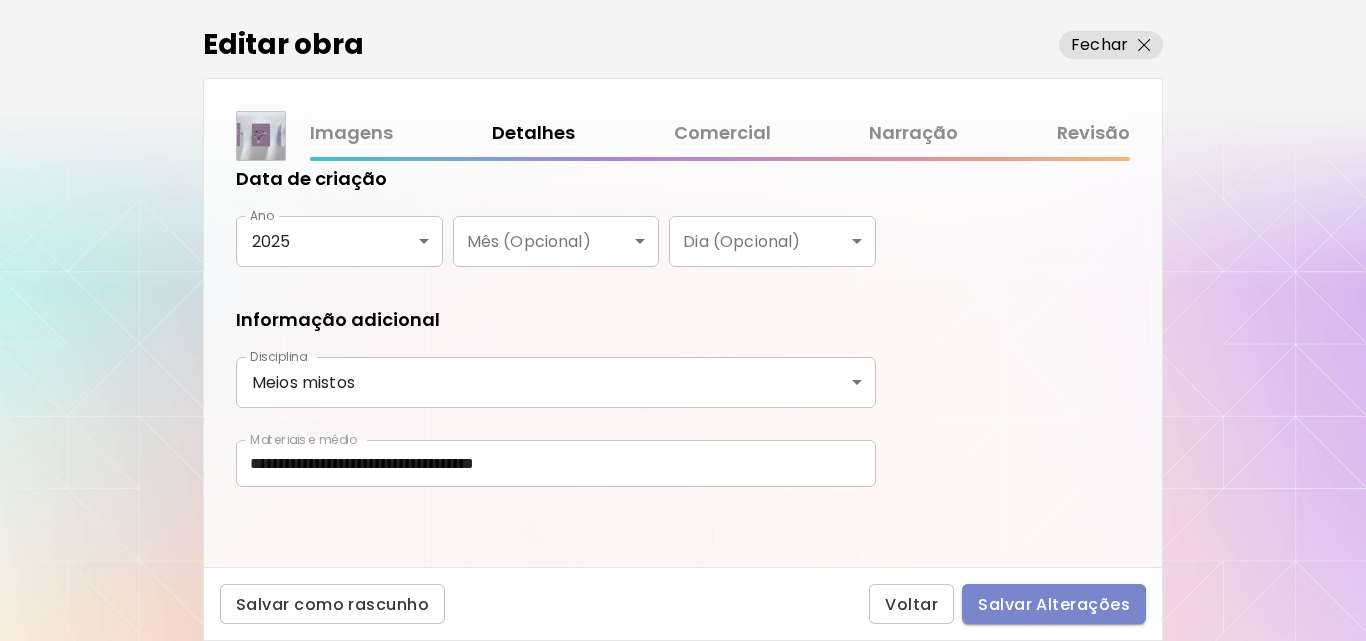 click on "Salvar Alterações" at bounding box center [1054, 604] 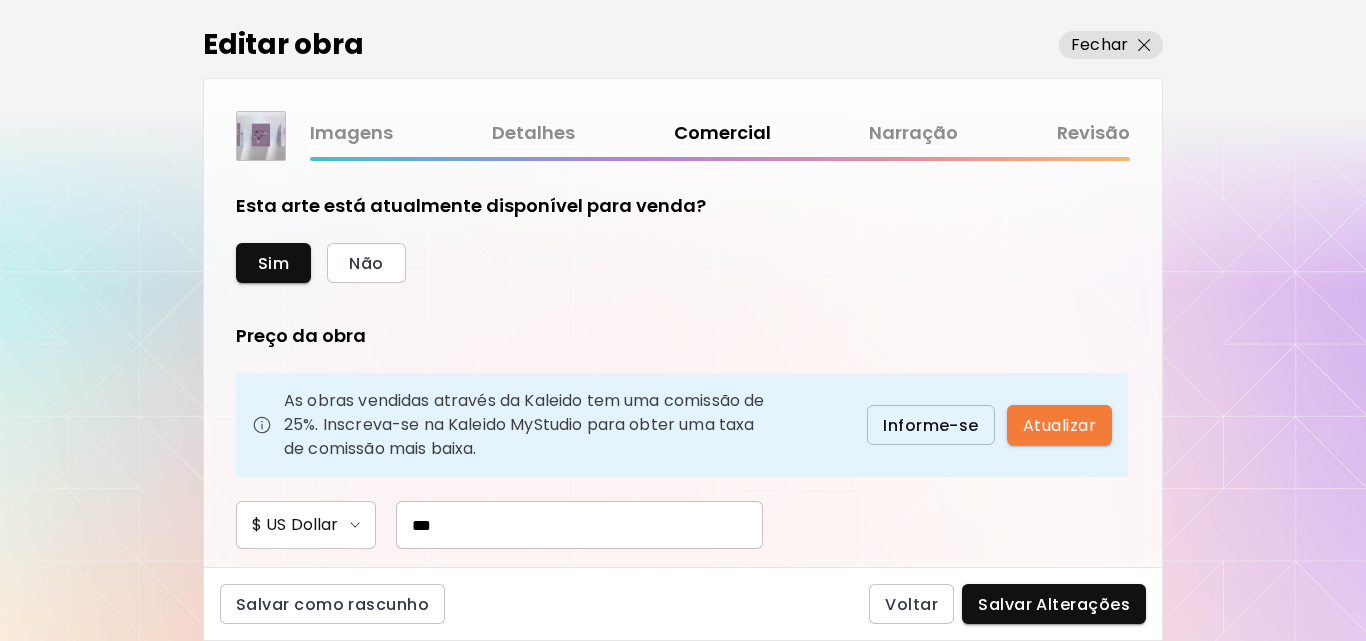 drag, startPoint x: 442, startPoint y: 526, endPoint x: 367, endPoint y: 519, distance: 75.32596 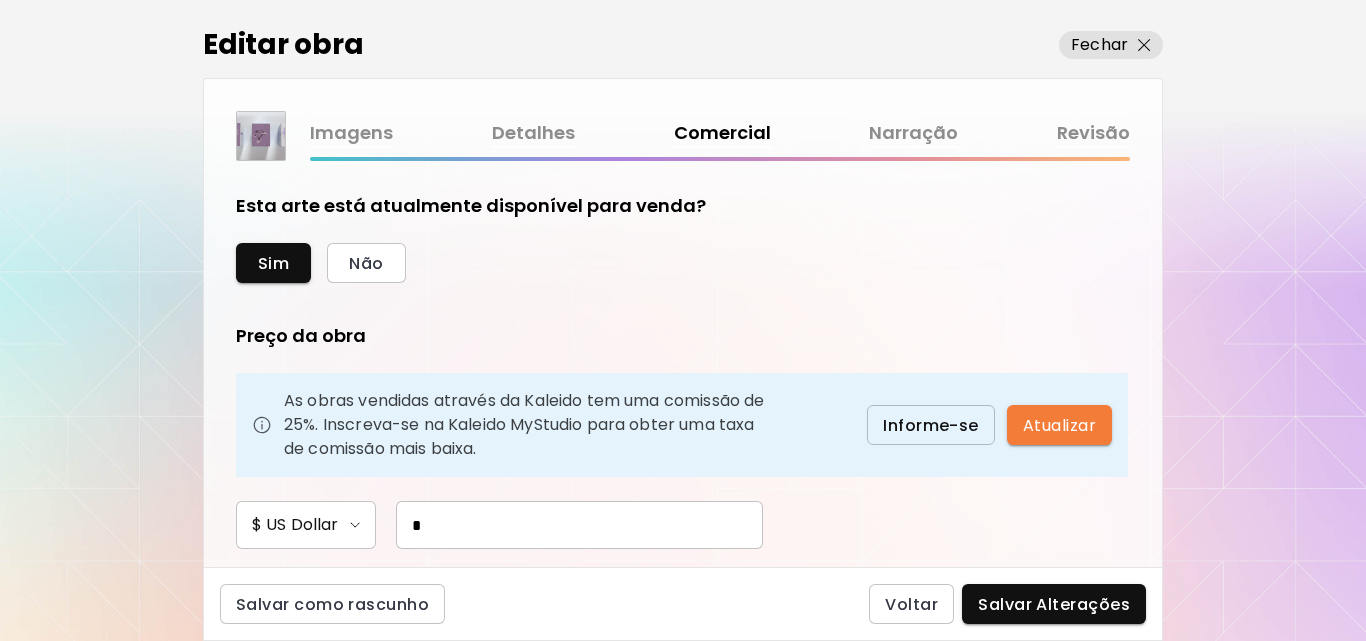 type on "***" 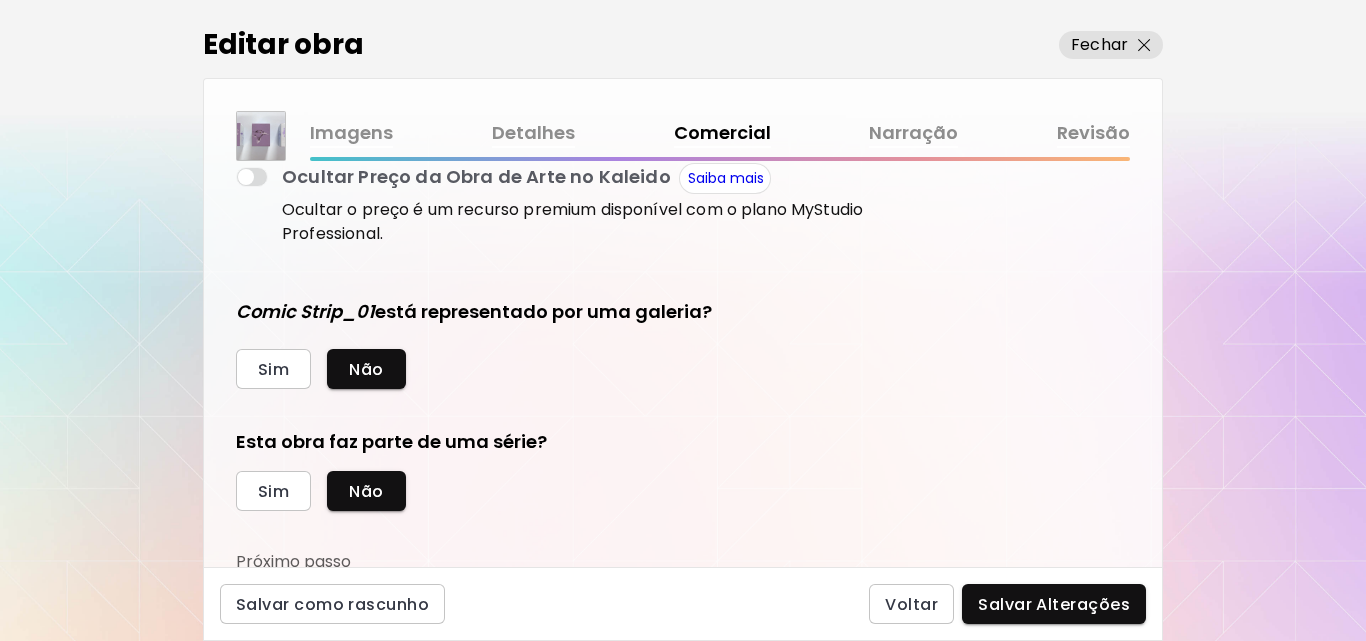 scroll, scrollTop: 420, scrollLeft: 0, axis: vertical 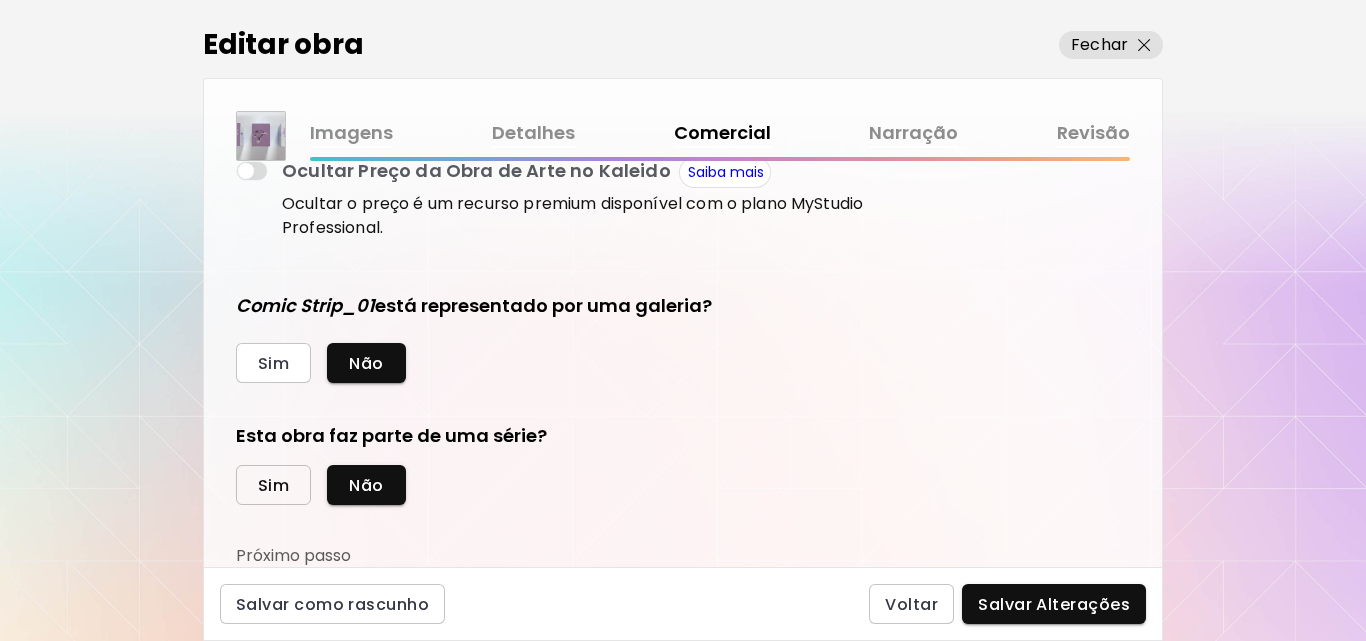 click on "Sim" at bounding box center [273, 485] 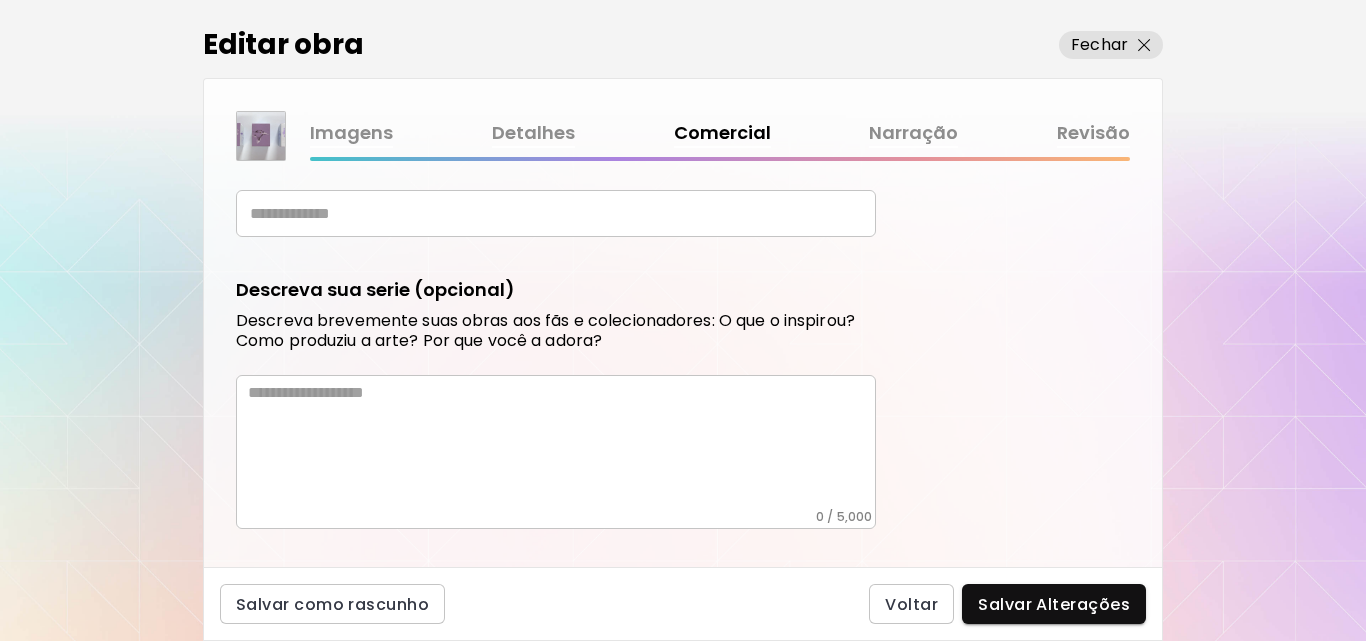 scroll, scrollTop: 822, scrollLeft: 0, axis: vertical 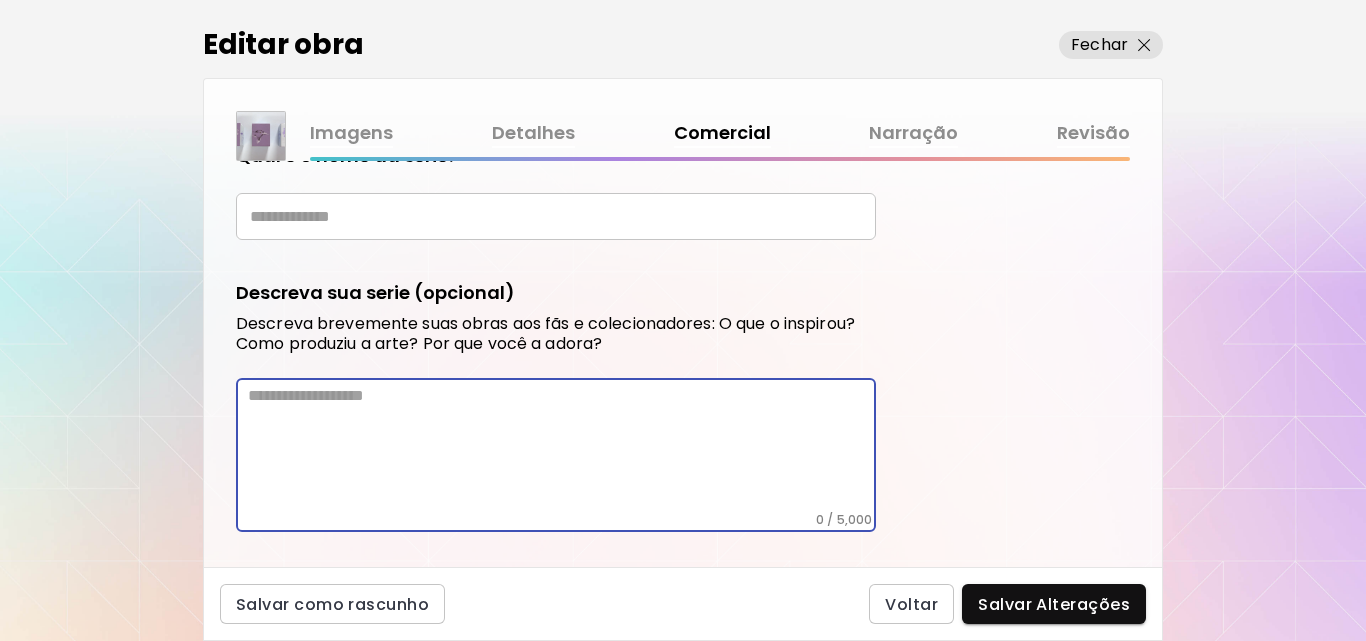 paste on "**********" 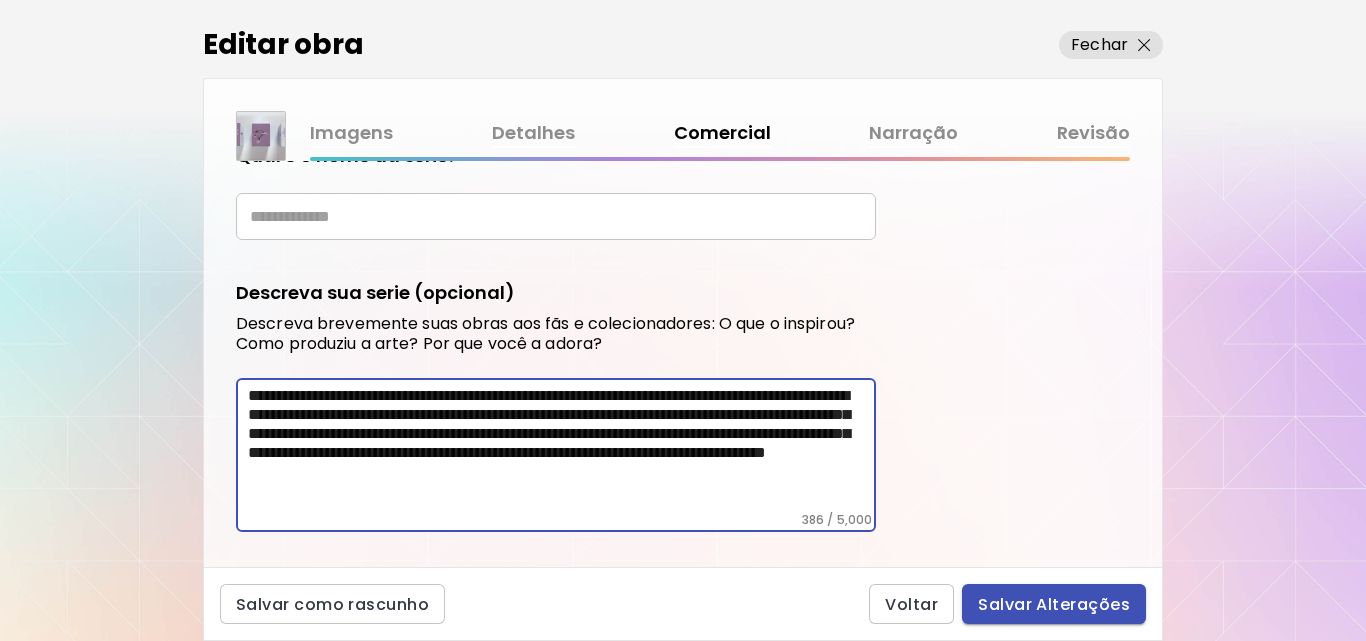 type on "**********" 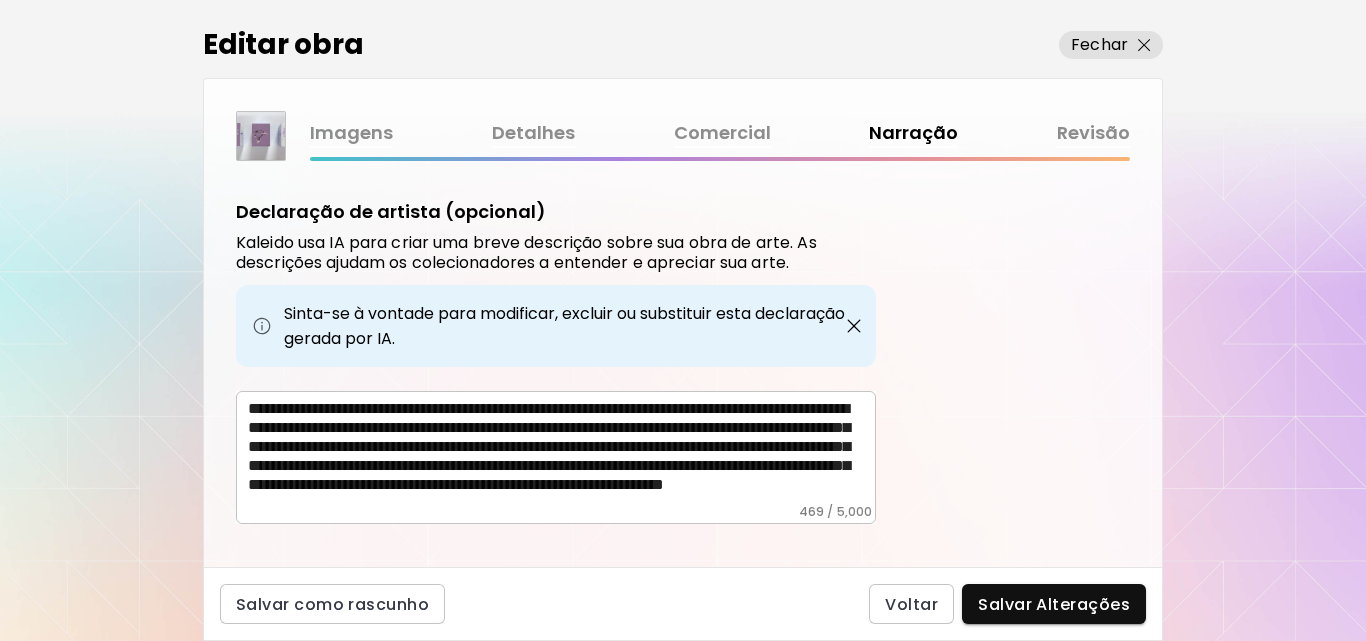 scroll, scrollTop: 684, scrollLeft: 0, axis: vertical 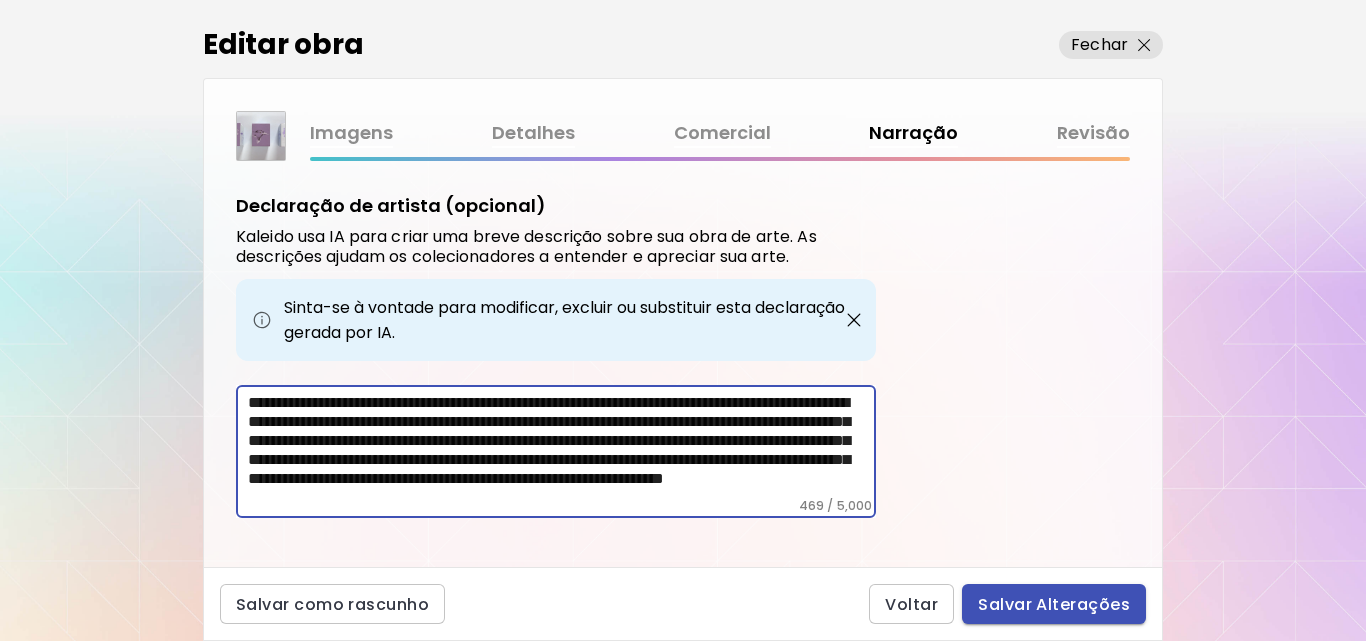click on "Salvar Alterações" at bounding box center [1054, 604] 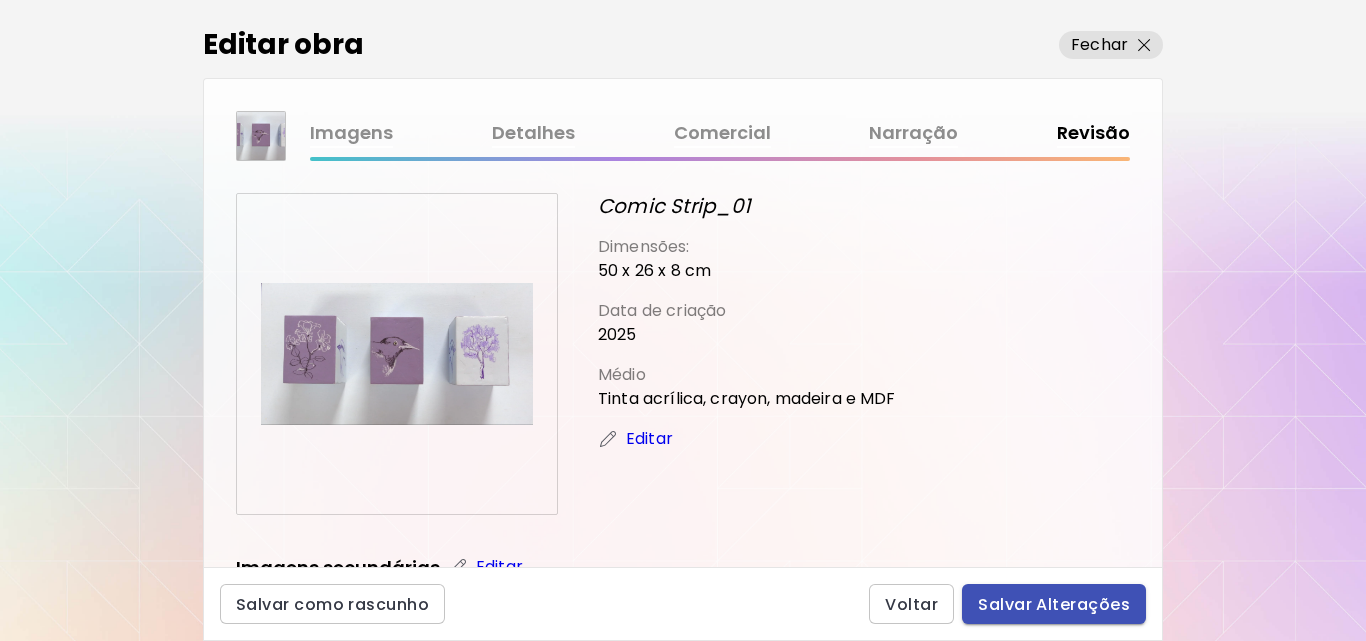 click on "Salvar Alterações" at bounding box center [1054, 604] 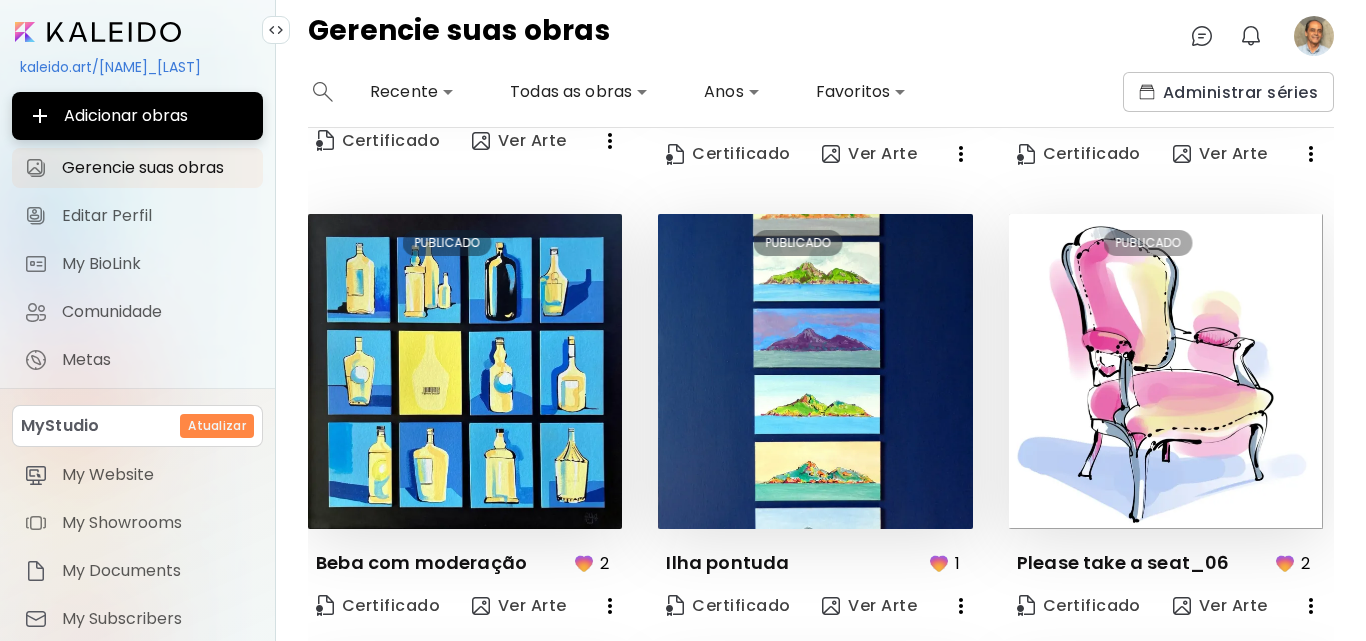 scroll, scrollTop: 397, scrollLeft: 0, axis: vertical 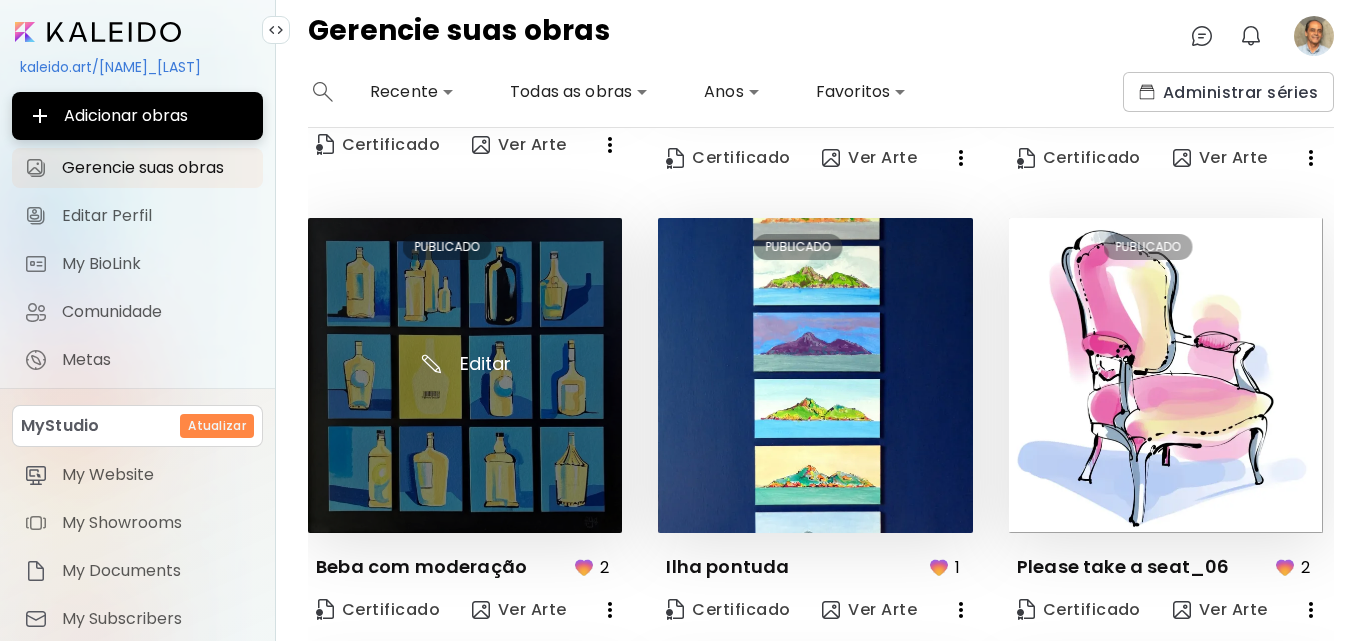 click at bounding box center (465, 375) 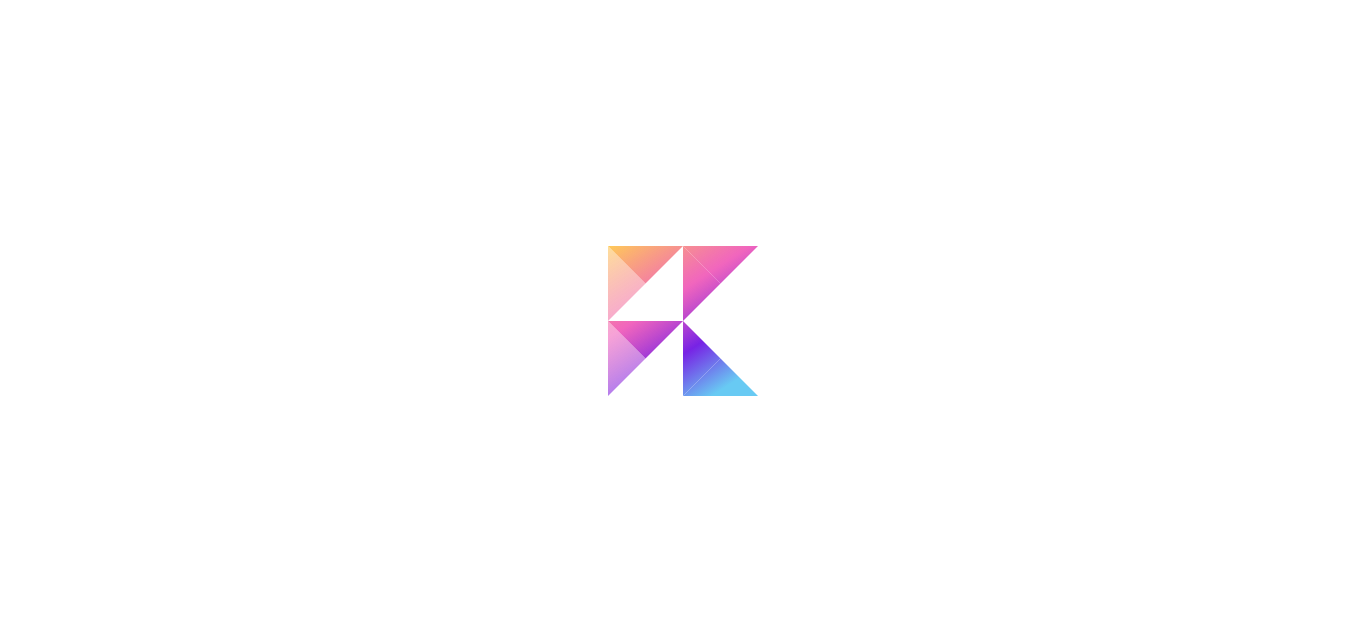 scroll, scrollTop: 0, scrollLeft: 0, axis: both 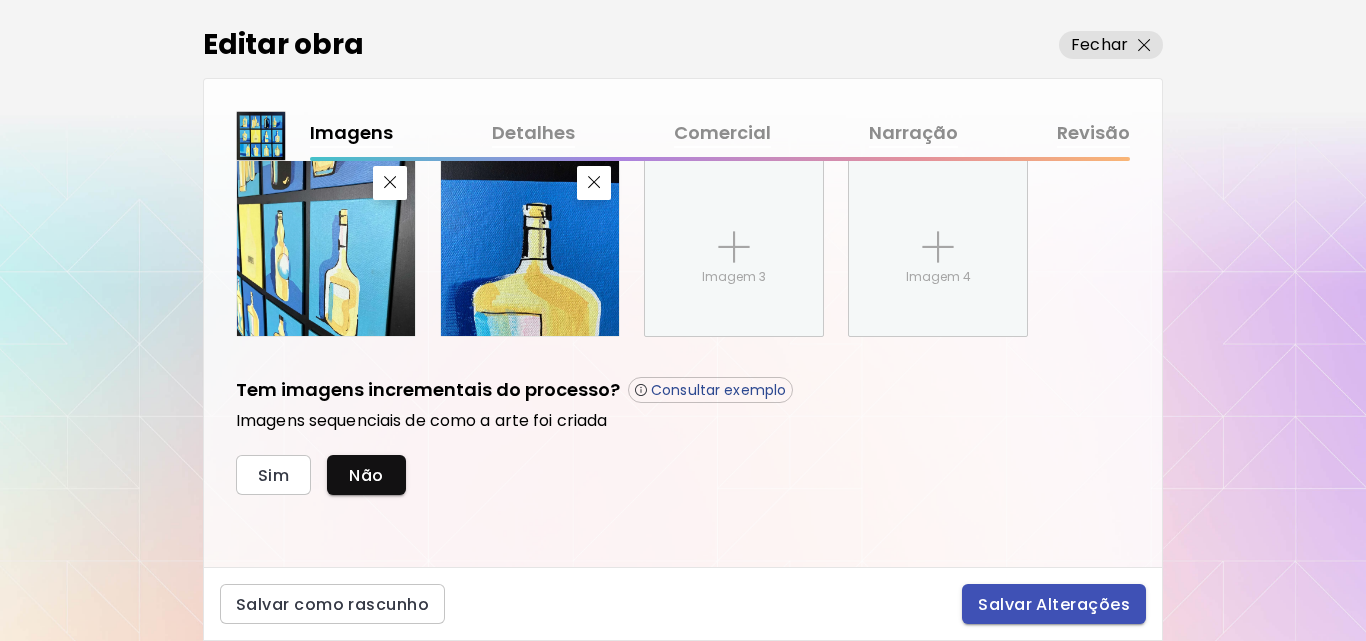 click on "Salvar Alterações" at bounding box center [1054, 604] 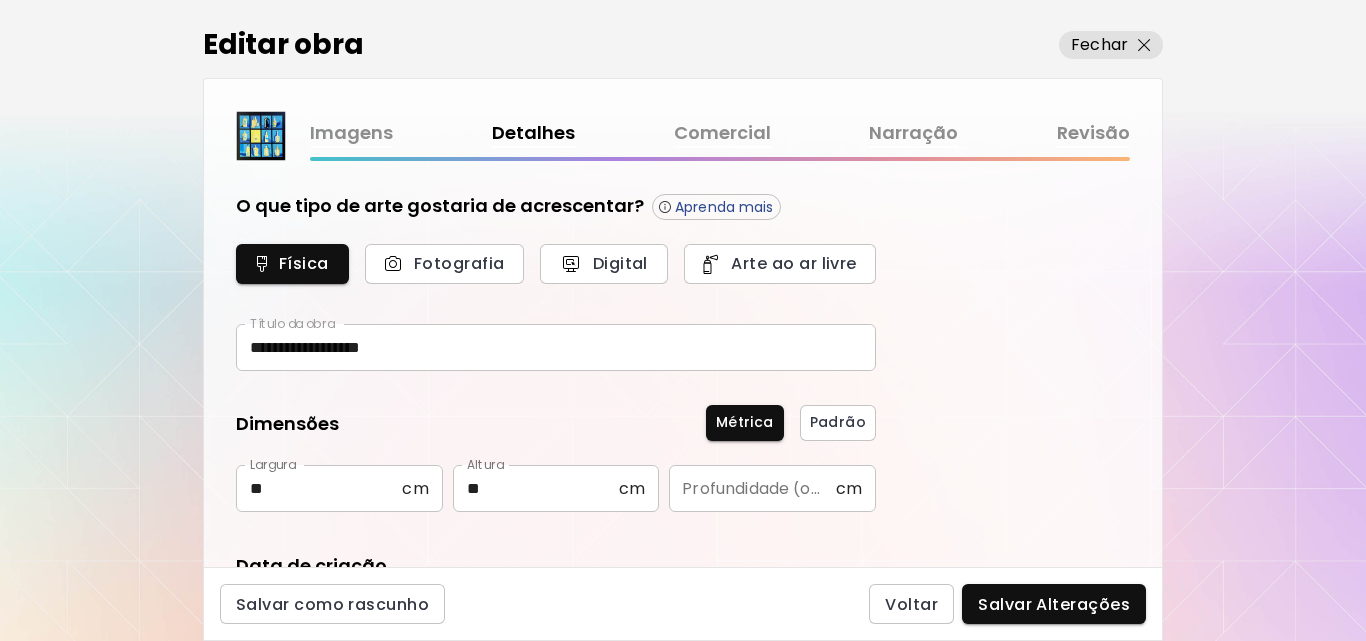 type on "**********" 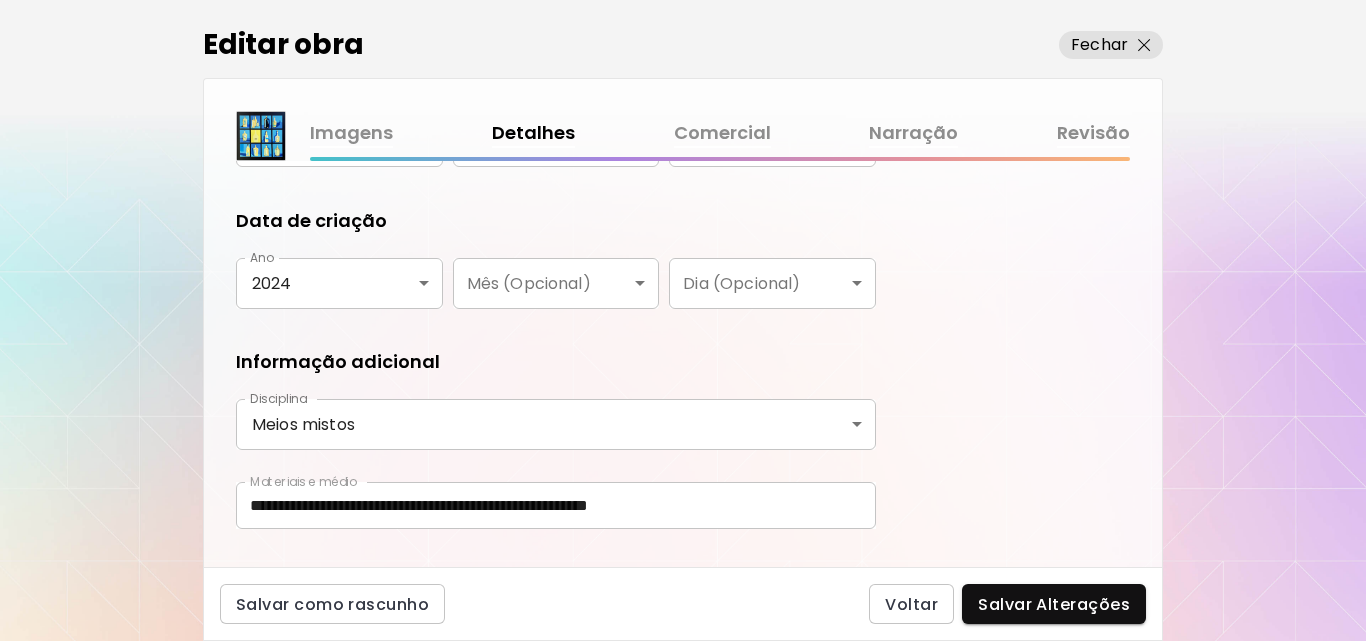 scroll, scrollTop: 387, scrollLeft: 0, axis: vertical 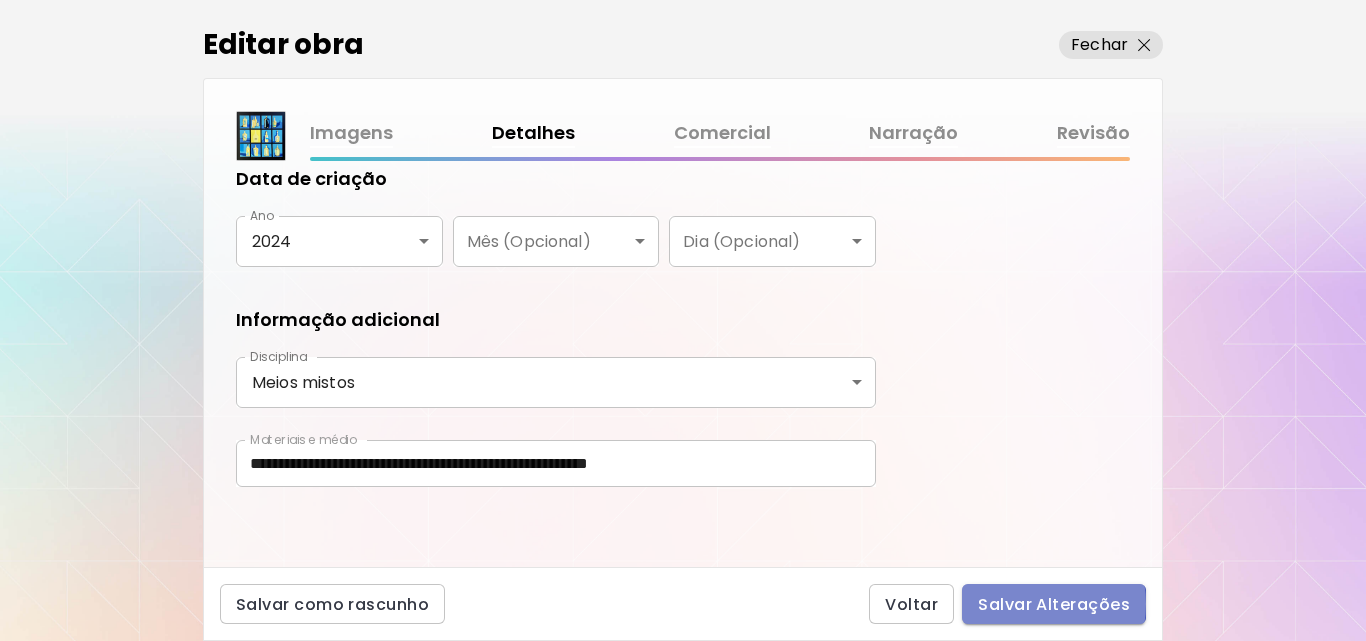 click on "Salvar Alterações" at bounding box center [1054, 604] 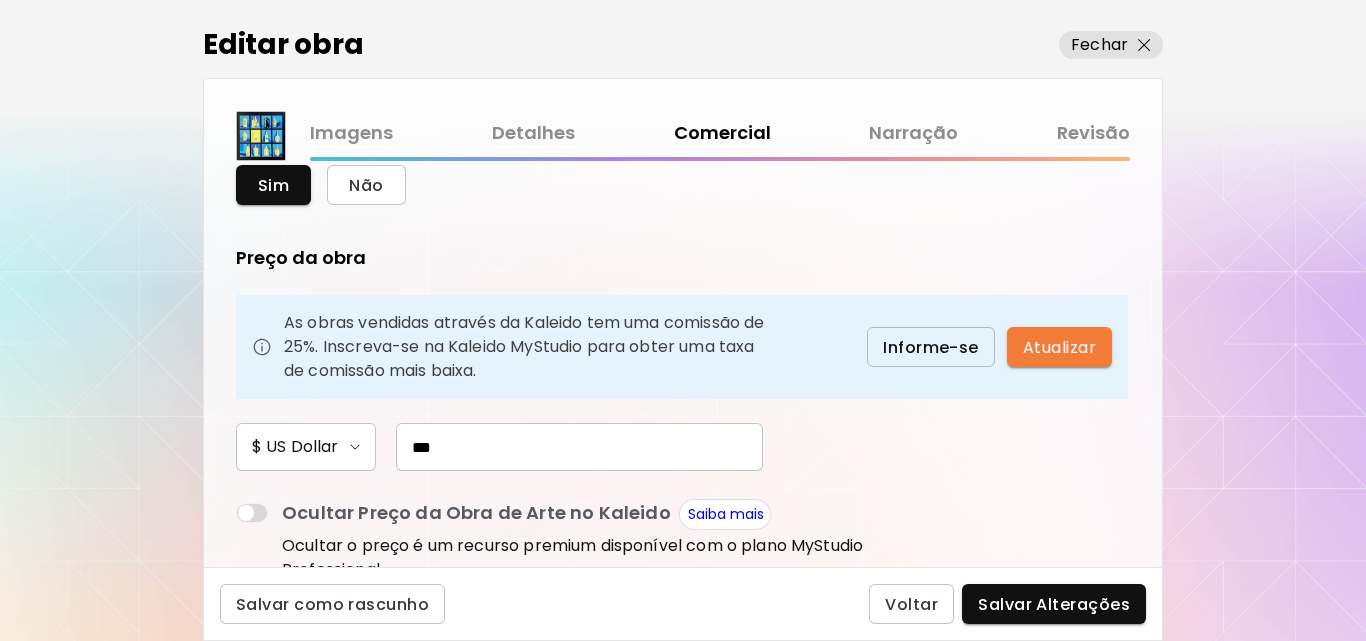 scroll, scrollTop: 100, scrollLeft: 0, axis: vertical 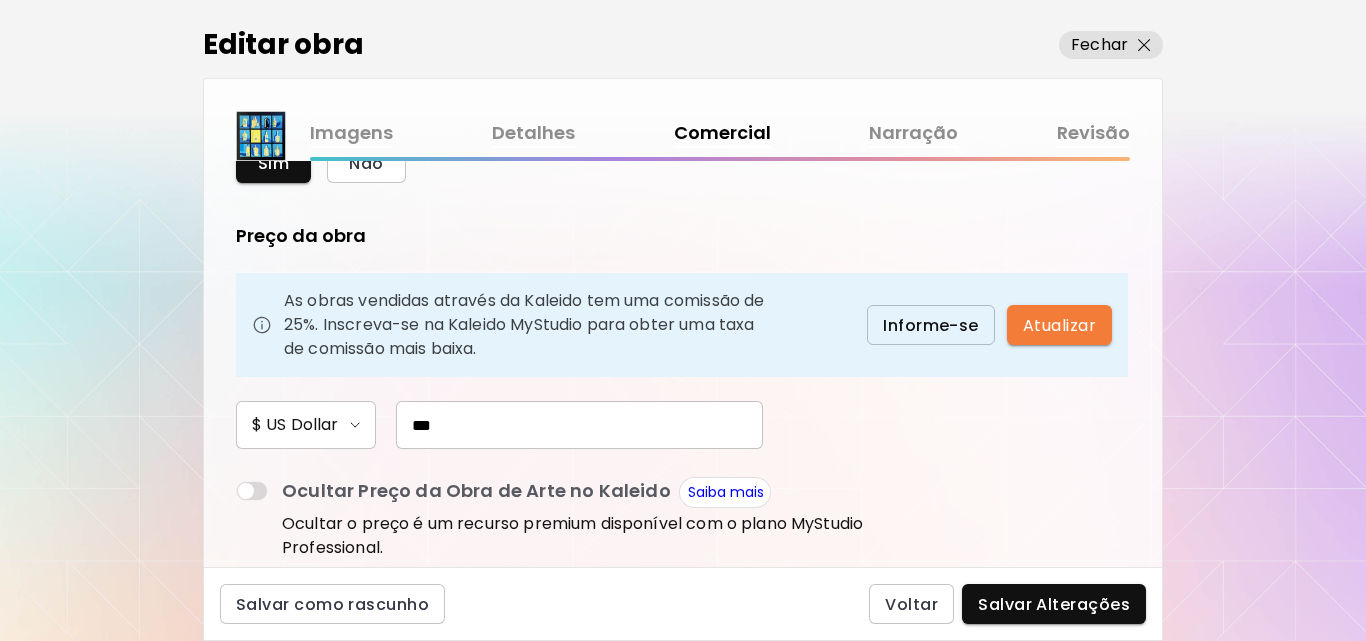 drag, startPoint x: 453, startPoint y: 426, endPoint x: 328, endPoint y: 356, distance: 143.26549 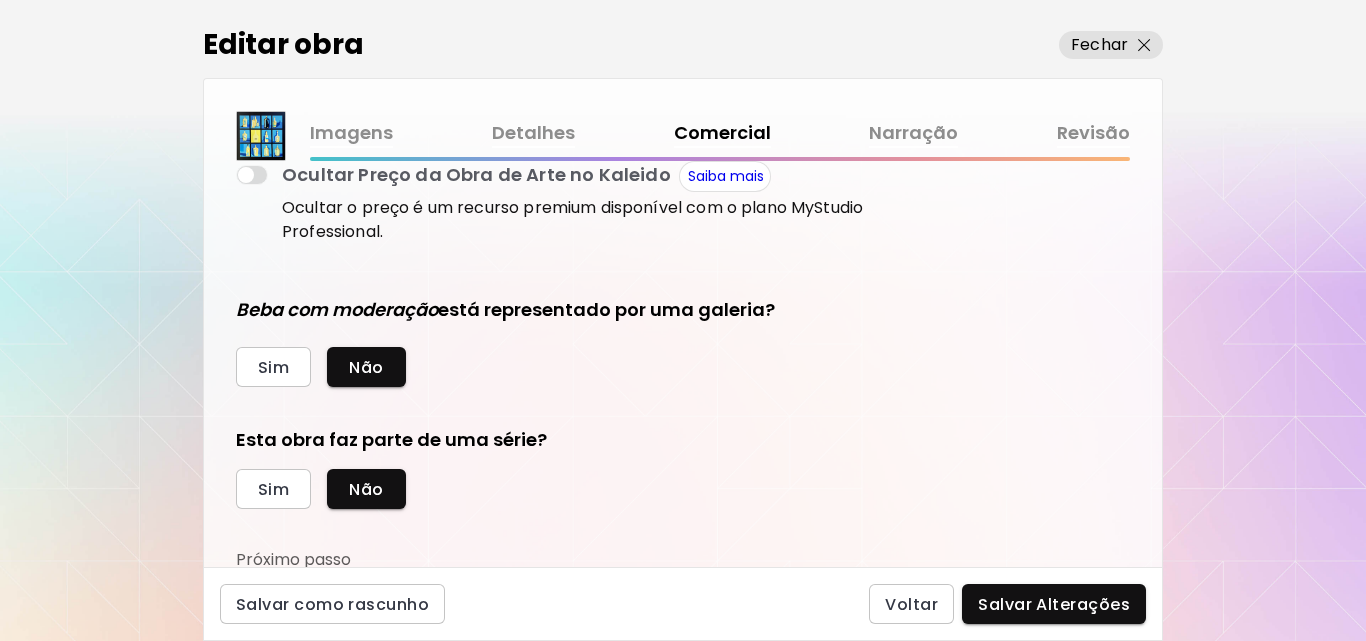 scroll, scrollTop: 420, scrollLeft: 0, axis: vertical 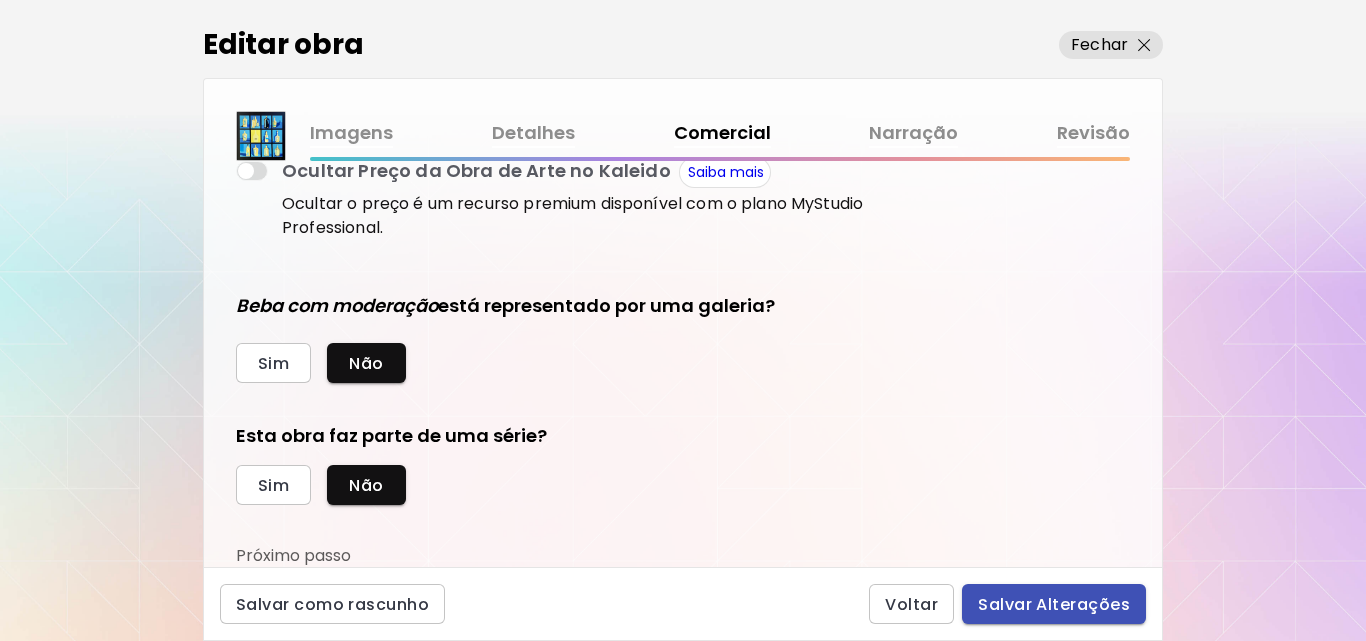 type on "***" 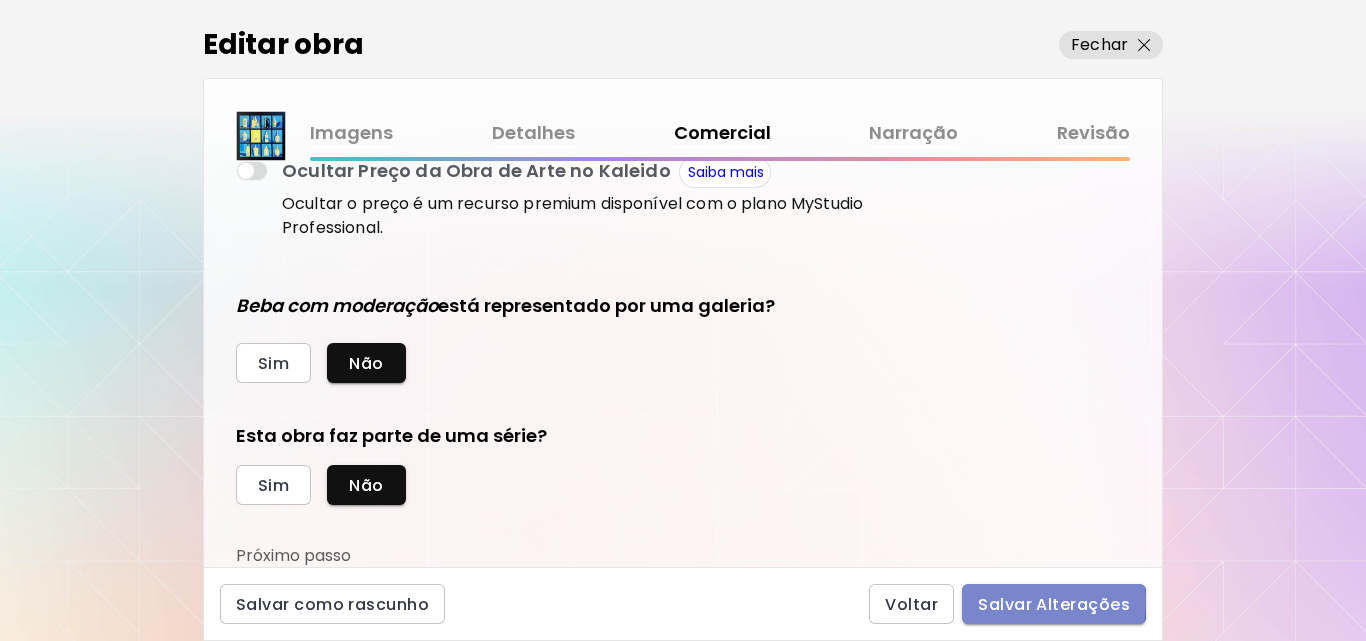 click on "Salvar Alterações" at bounding box center (1054, 604) 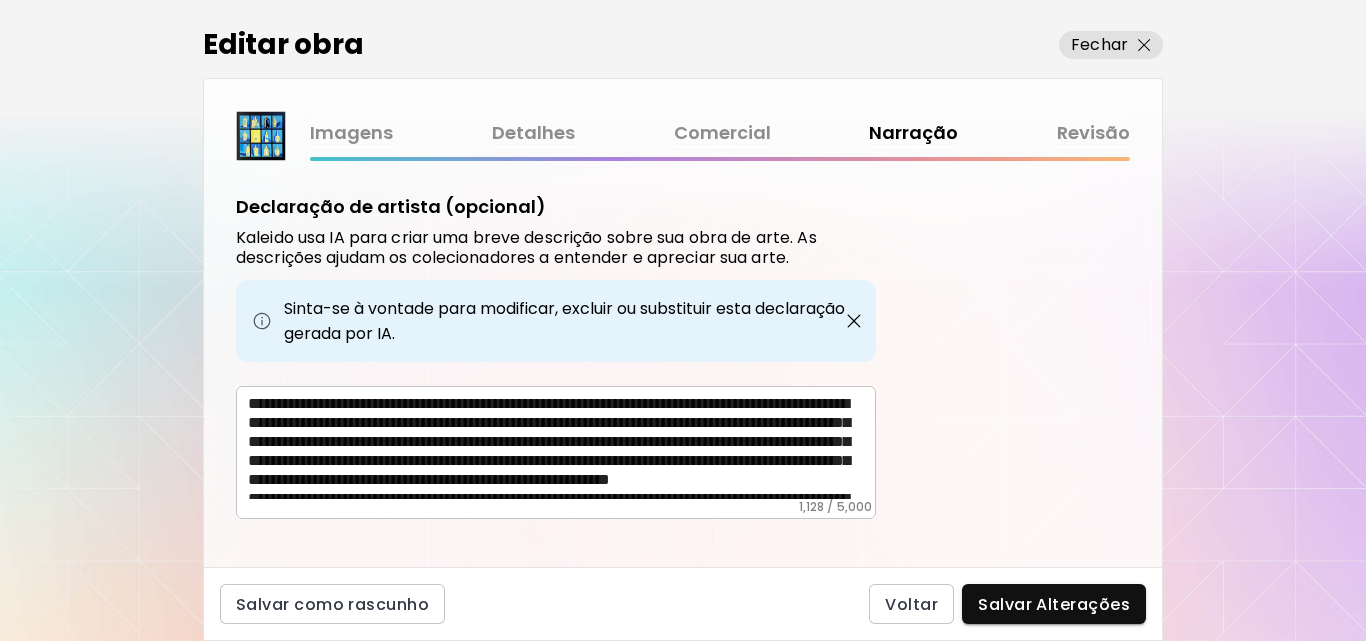 scroll, scrollTop: 745, scrollLeft: 0, axis: vertical 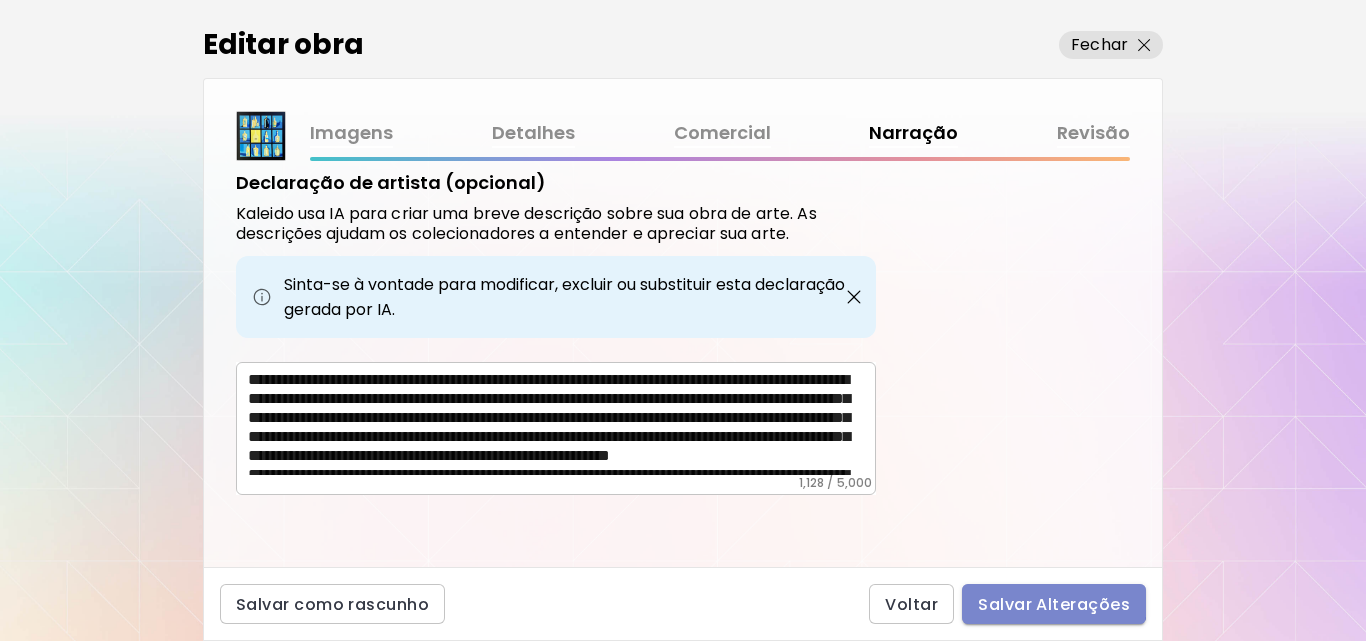 click on "Salvar Alterações" at bounding box center [1054, 604] 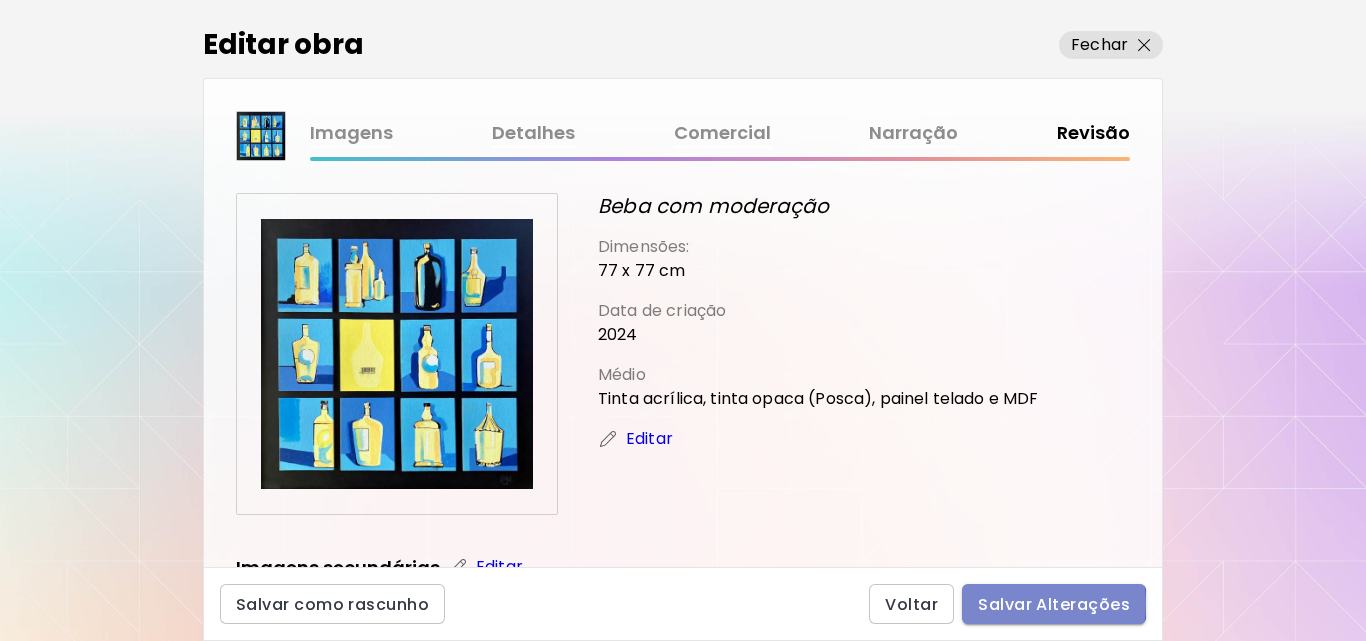 click on "Salvar Alterações" at bounding box center (1054, 604) 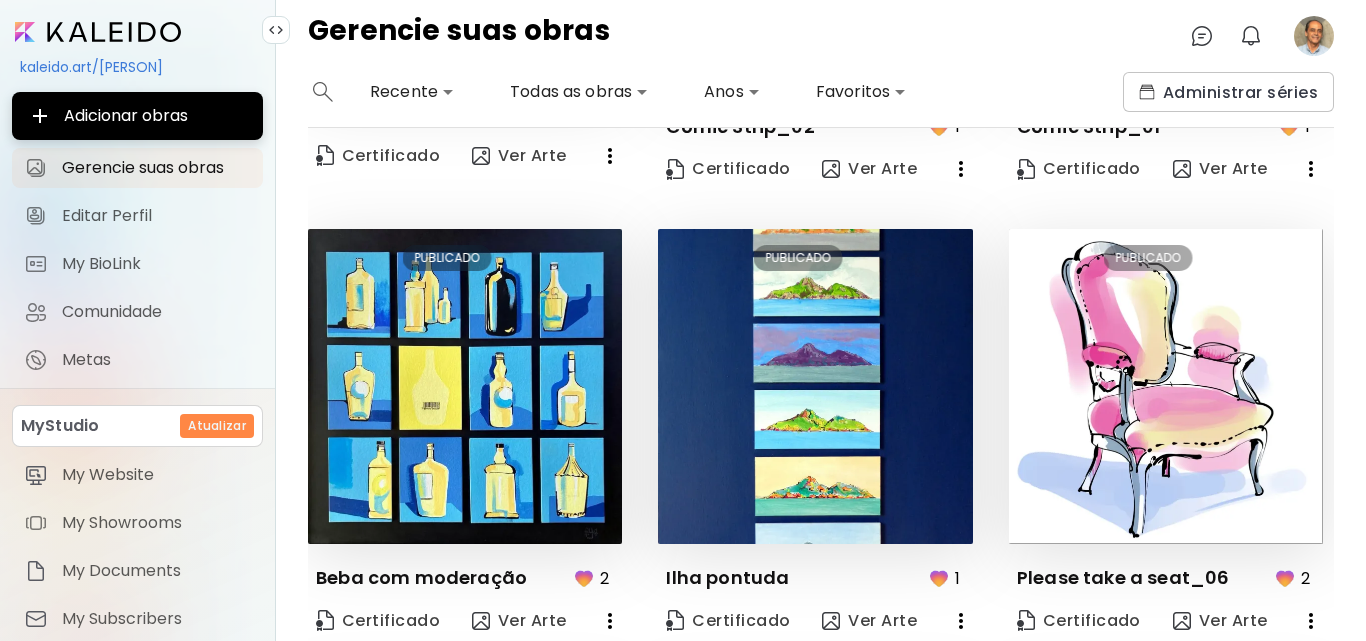 scroll, scrollTop: 390, scrollLeft: 0, axis: vertical 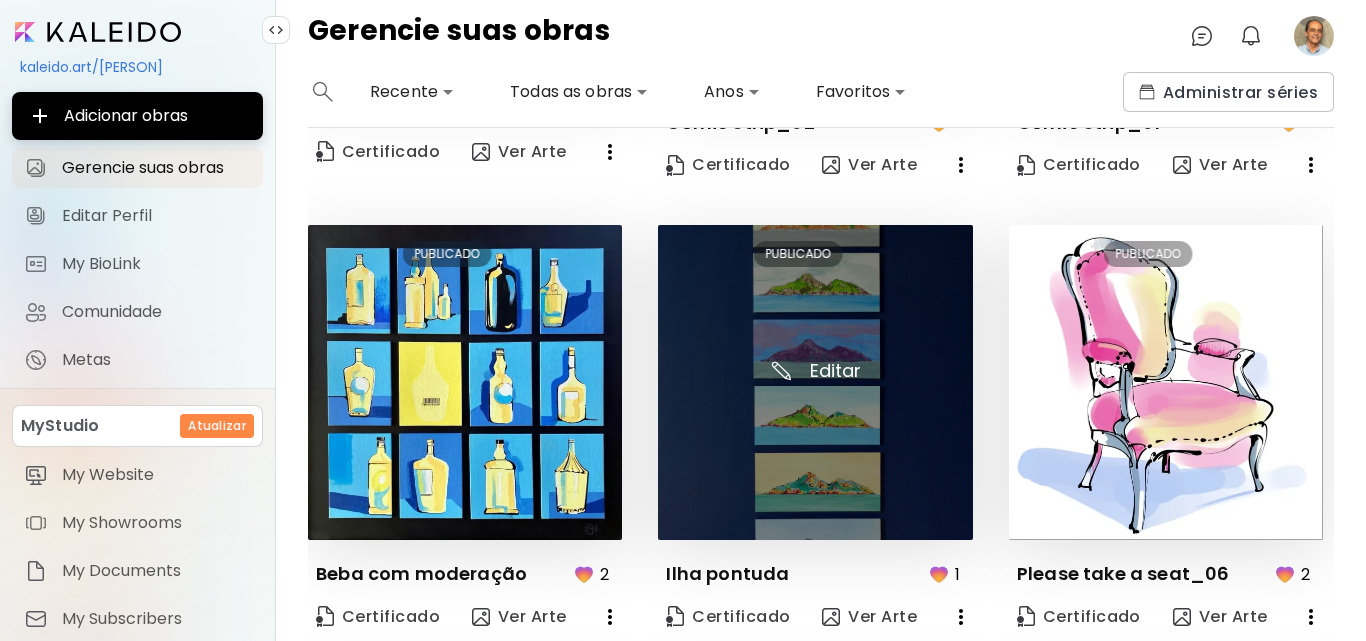 click at bounding box center (815, 382) 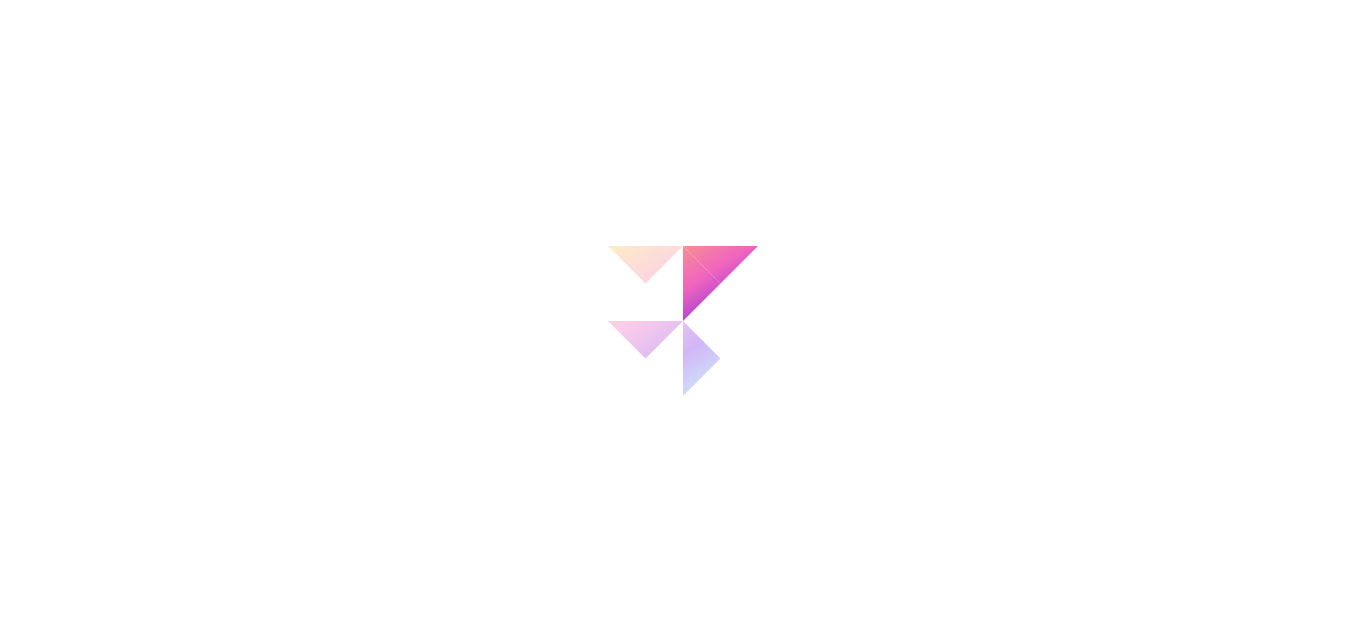 scroll, scrollTop: 0, scrollLeft: 0, axis: both 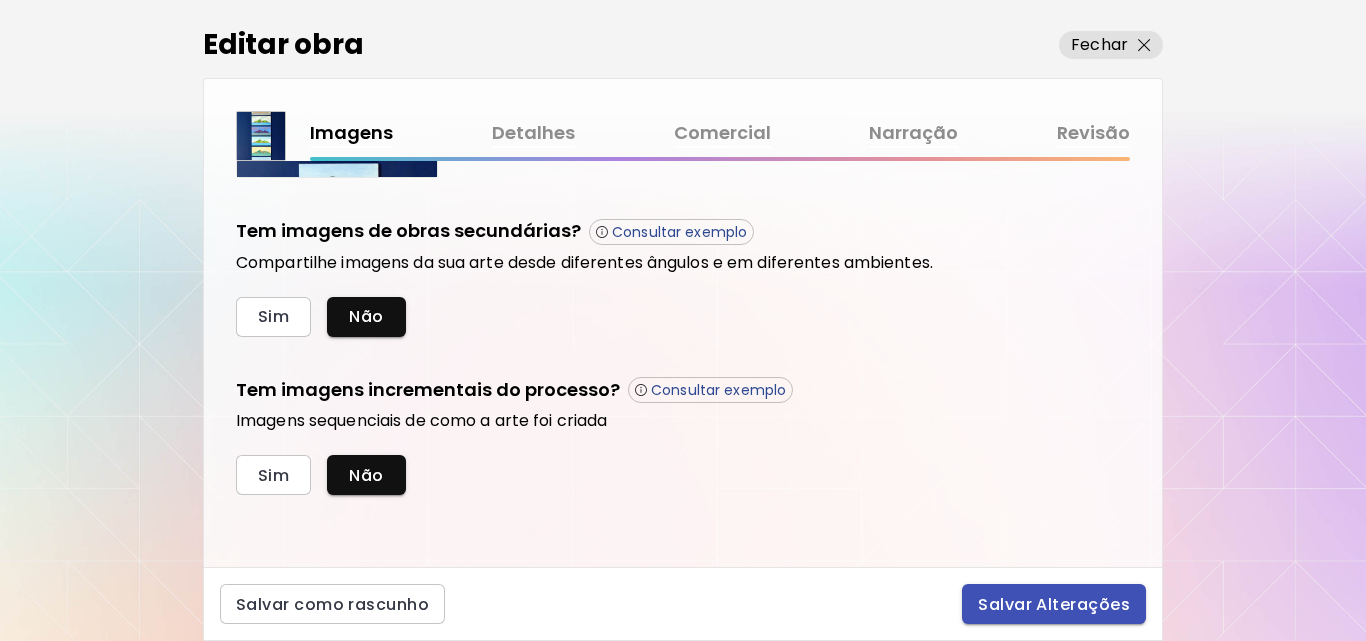 click on "Salvar Alterações" at bounding box center [1054, 604] 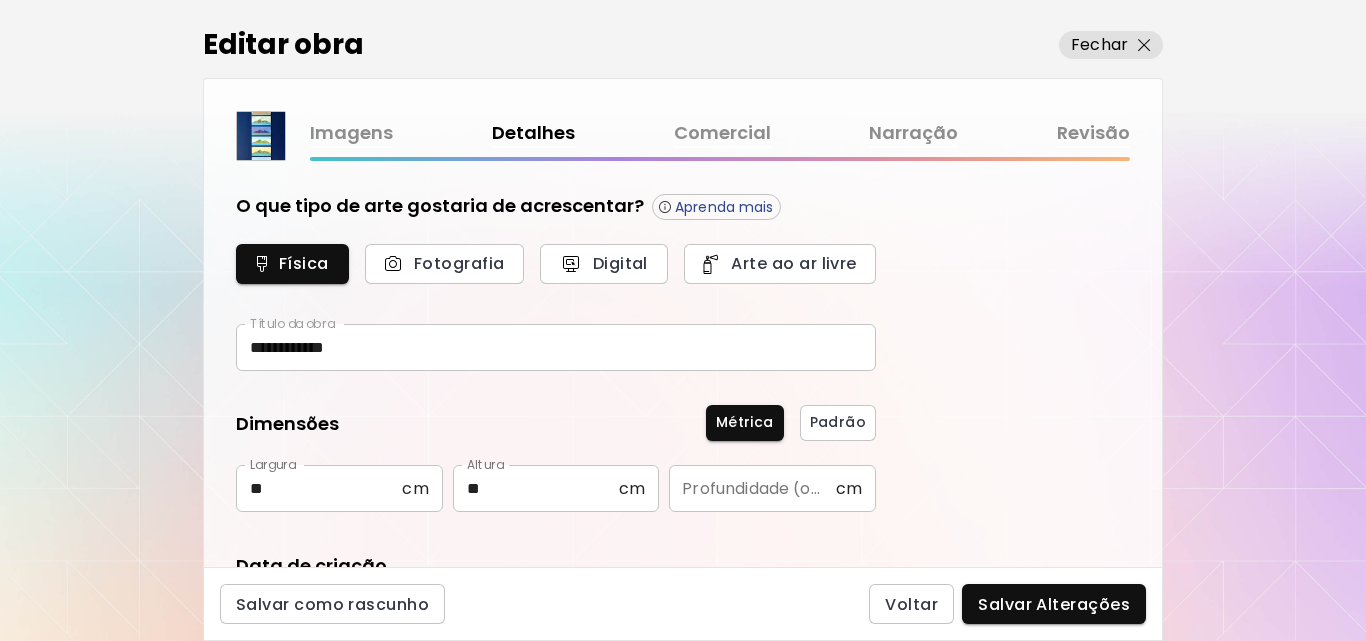 type on "**********" 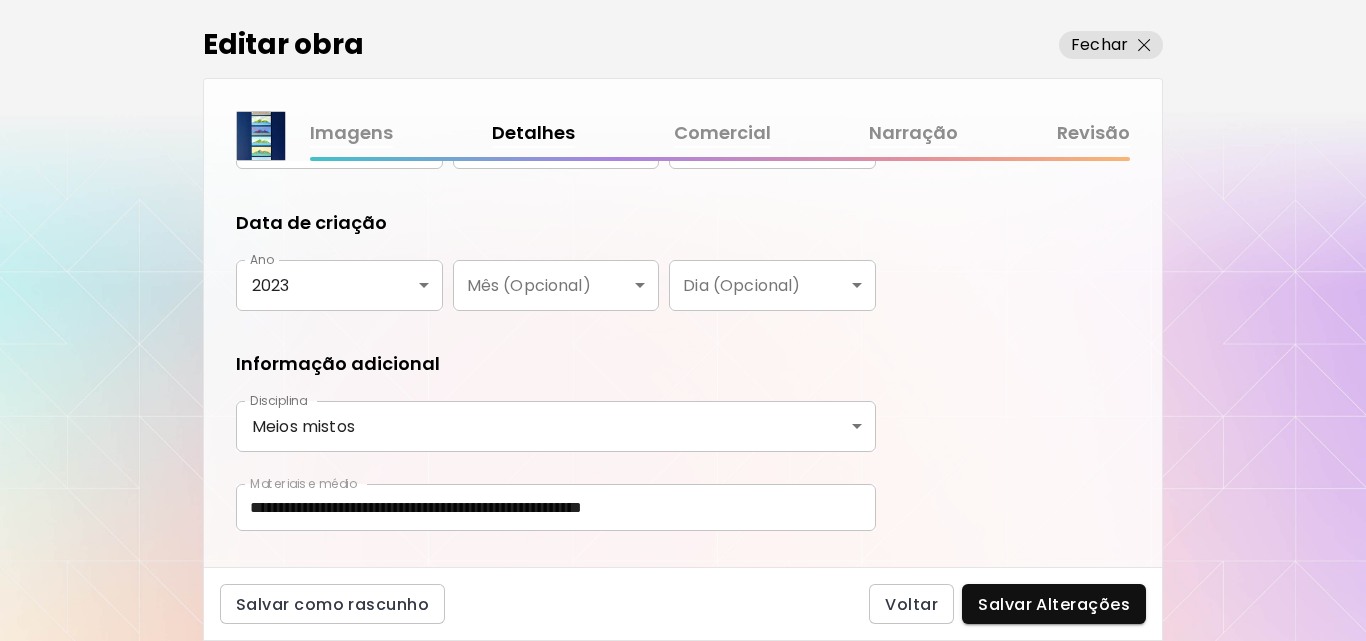 scroll, scrollTop: 387, scrollLeft: 0, axis: vertical 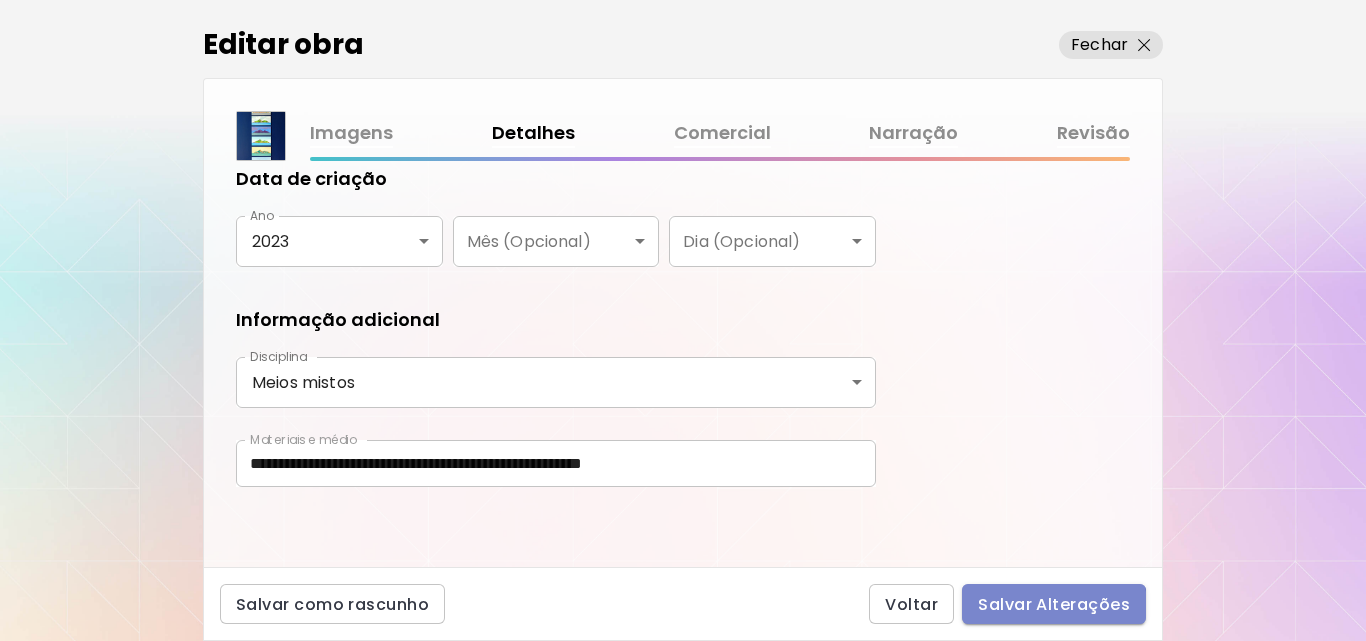 click on "Salvar Alterações" at bounding box center (1054, 604) 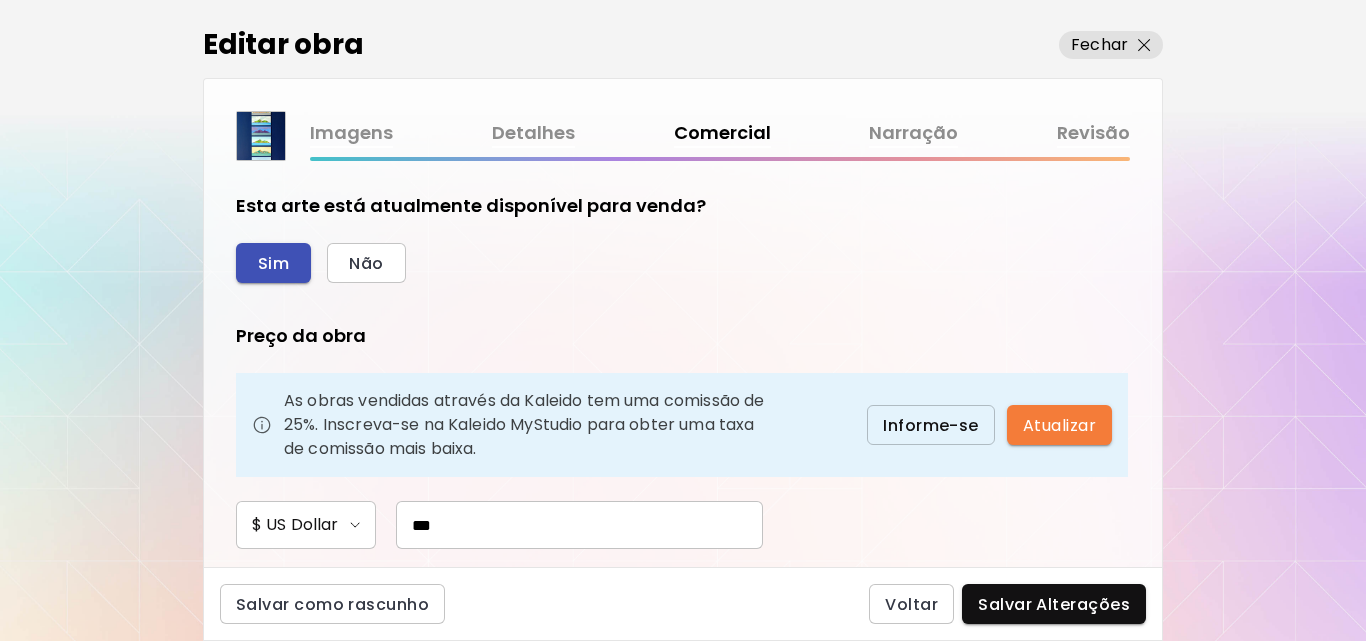 click on "Sim" at bounding box center [273, 263] 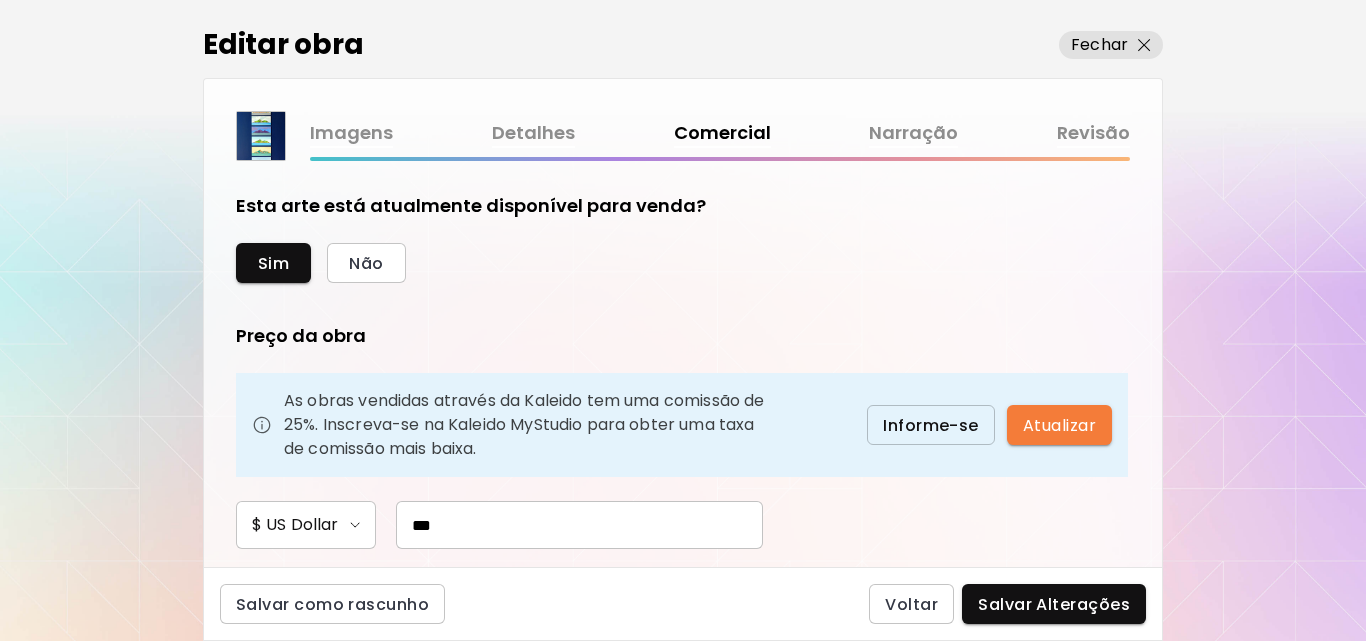 drag, startPoint x: 439, startPoint y: 530, endPoint x: 390, endPoint y: 519, distance: 50.219517 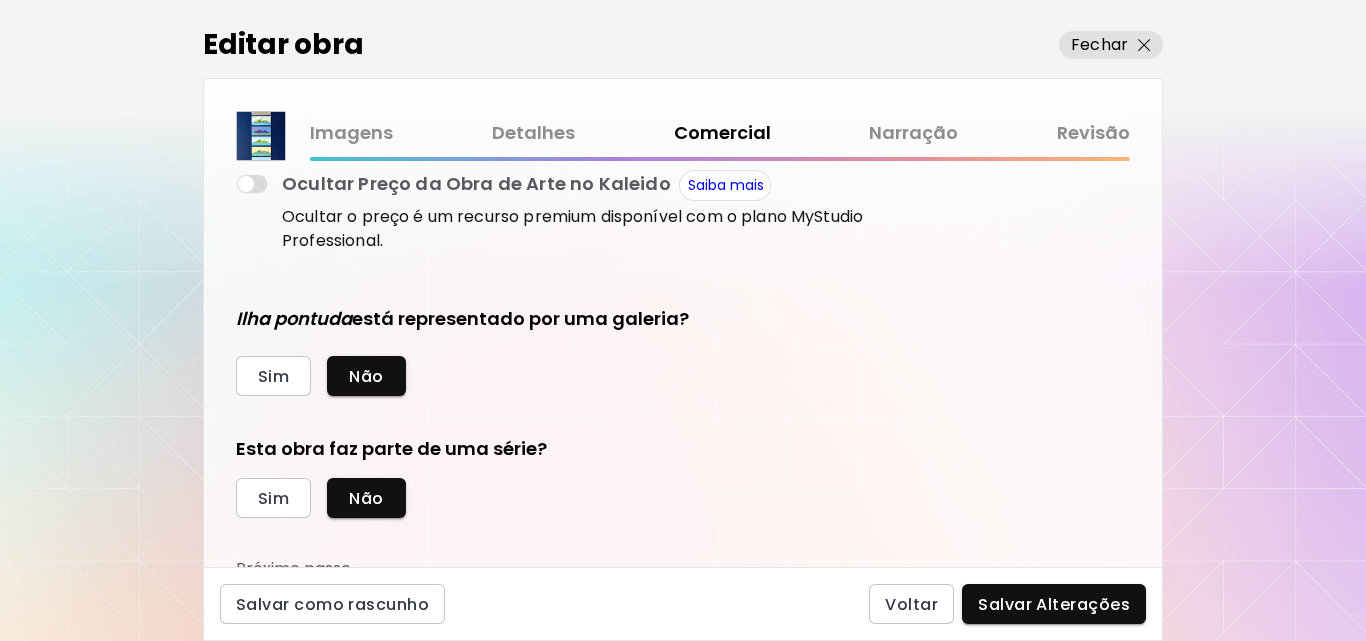 scroll, scrollTop: 420, scrollLeft: 0, axis: vertical 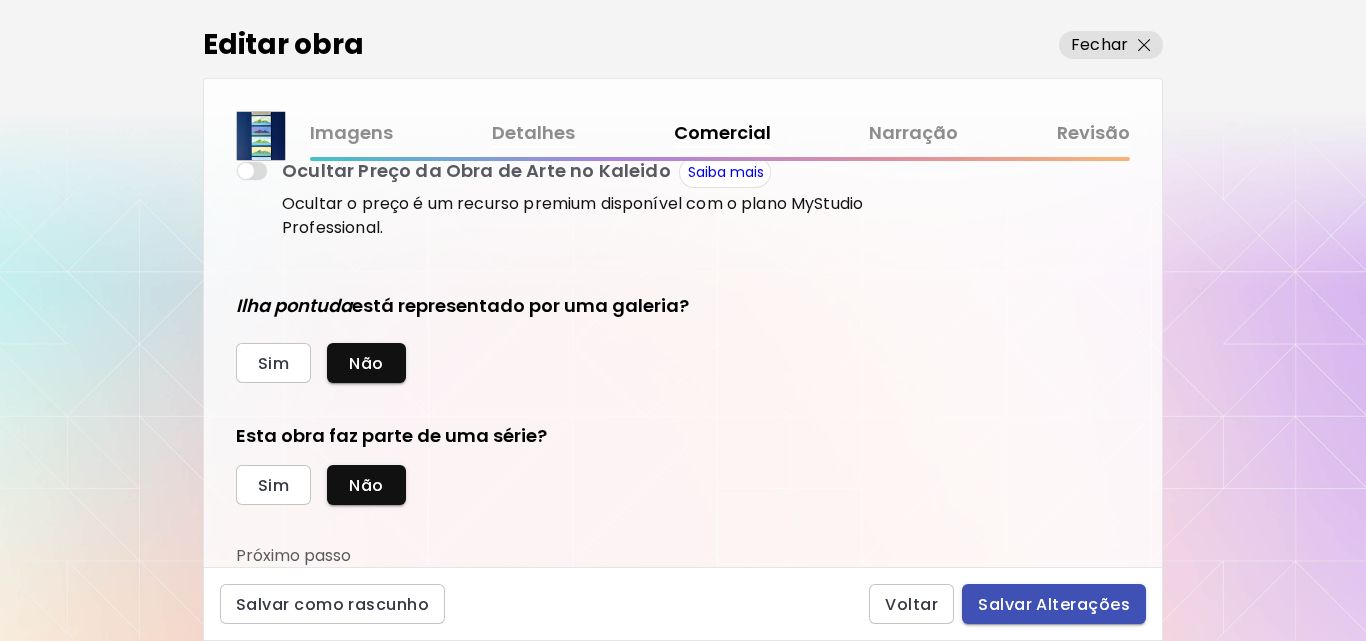 type on "***" 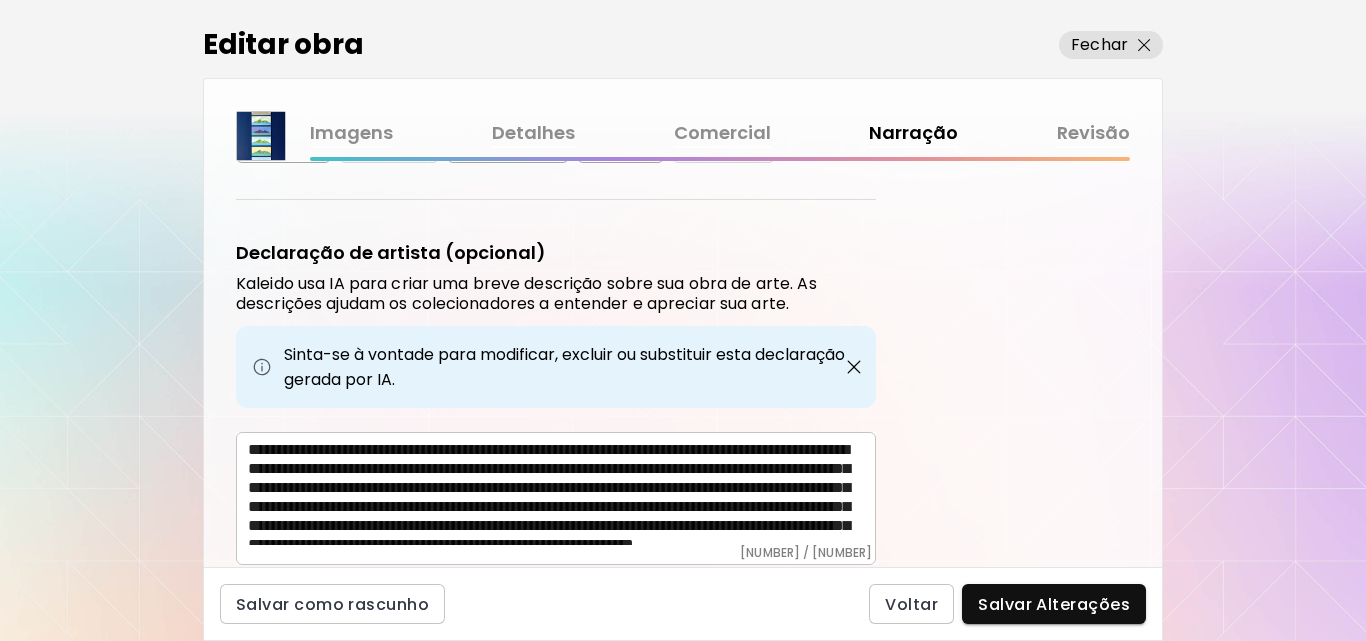 scroll, scrollTop: 616, scrollLeft: 0, axis: vertical 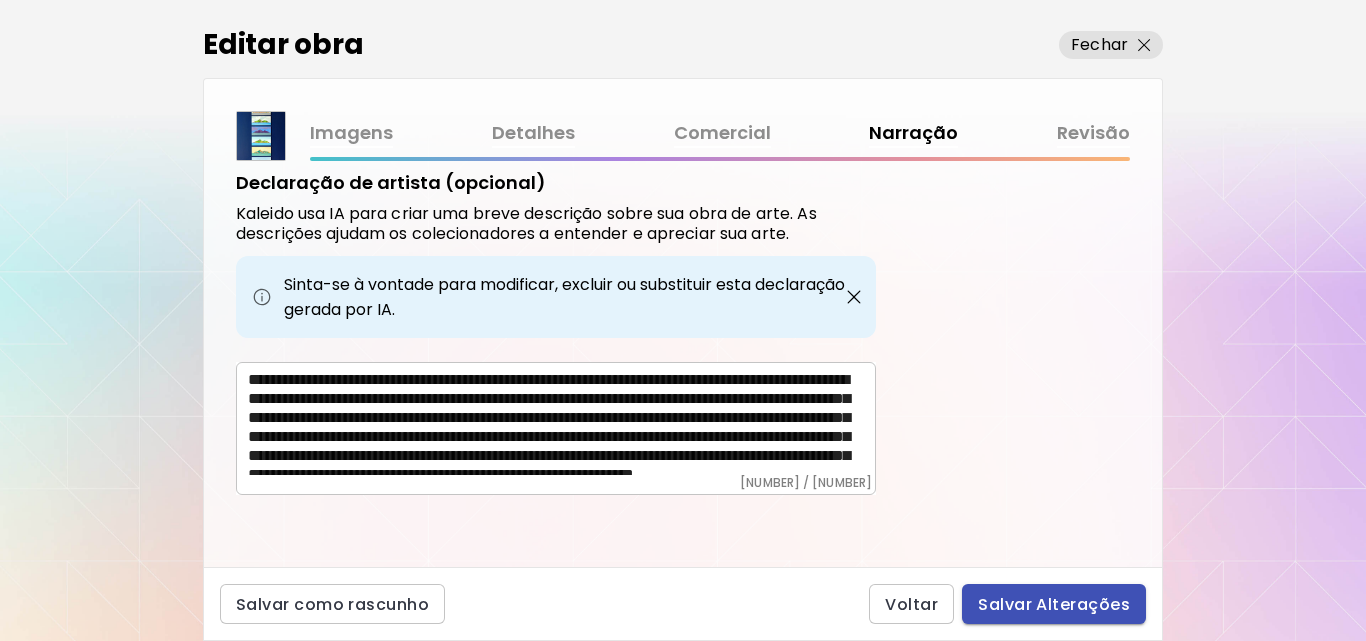 click on "Salvar Alterações" at bounding box center (1054, 604) 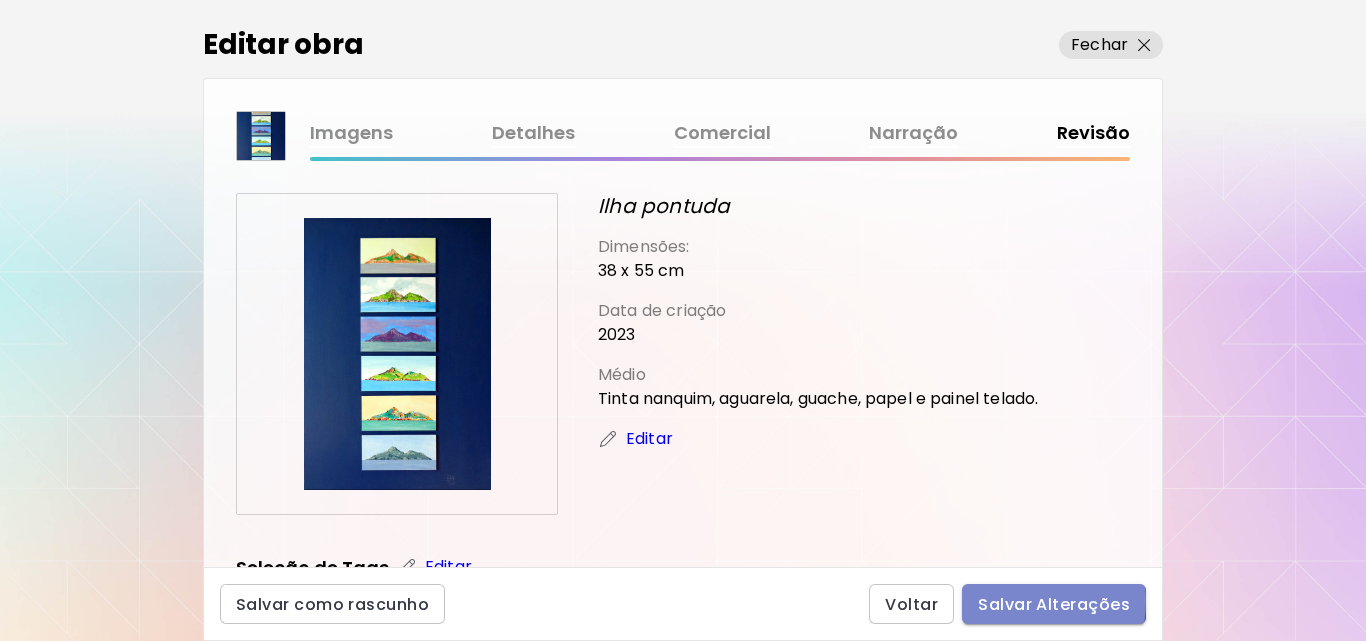 click on "Salvar Alterações" at bounding box center [1054, 604] 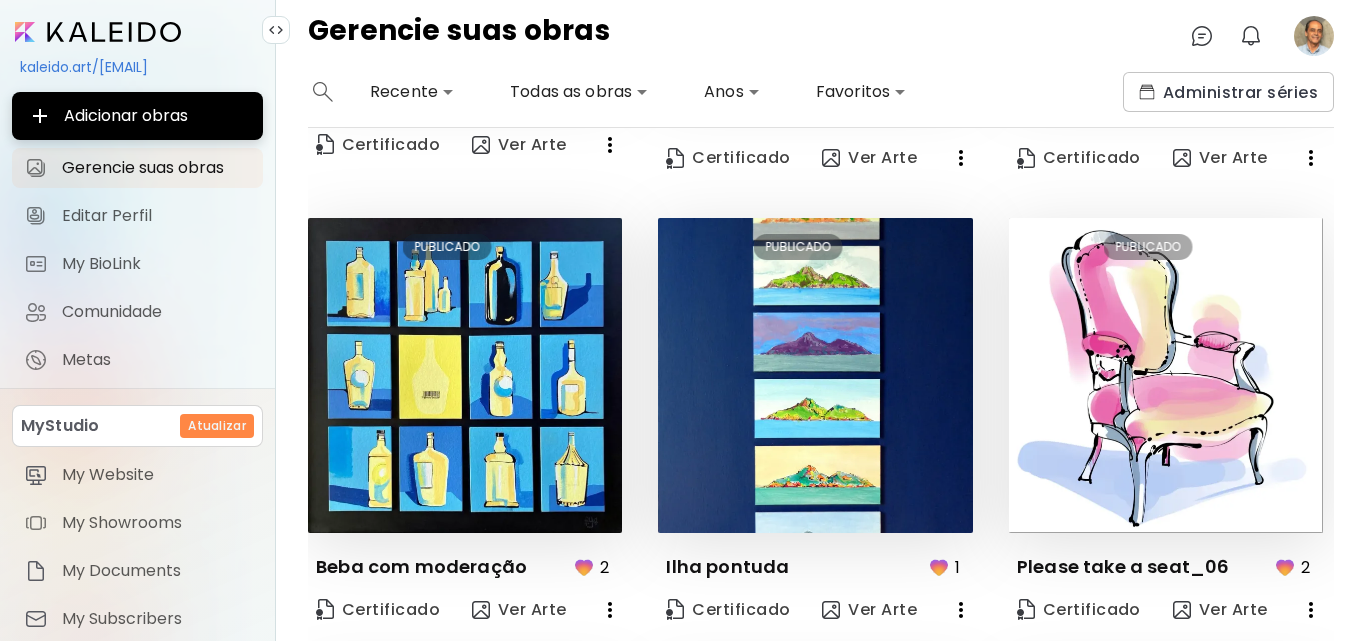 scroll, scrollTop: 405, scrollLeft: 0, axis: vertical 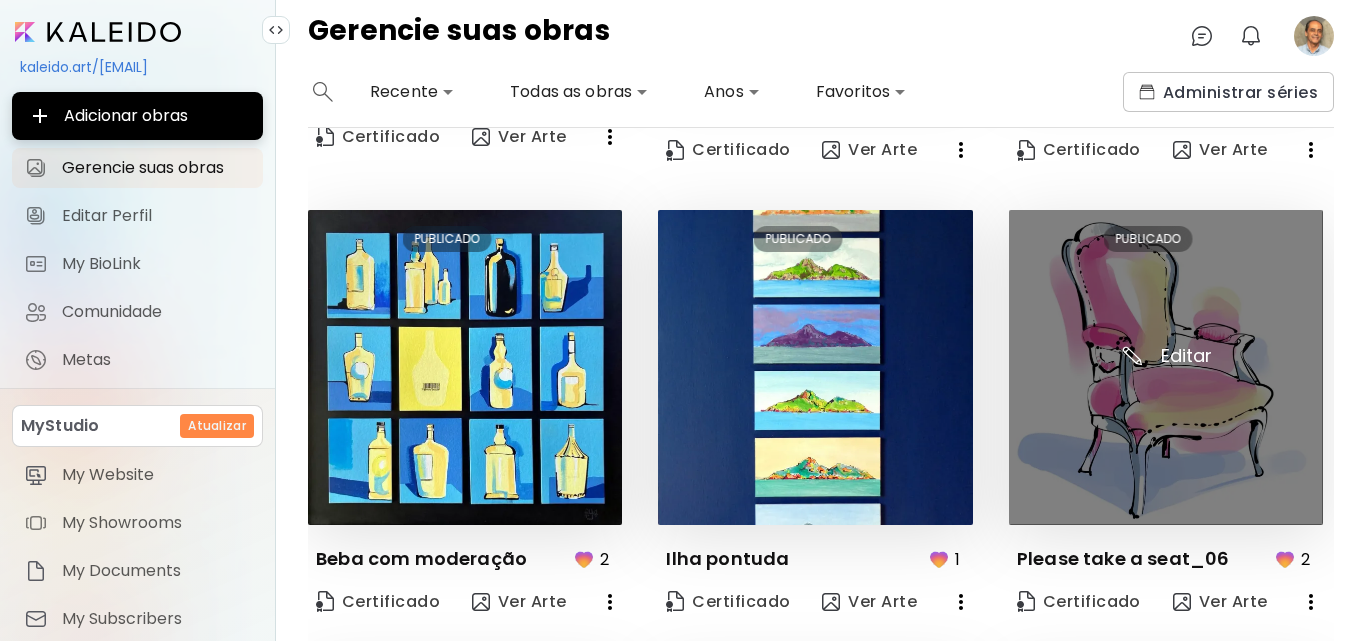 click at bounding box center [1166, 367] 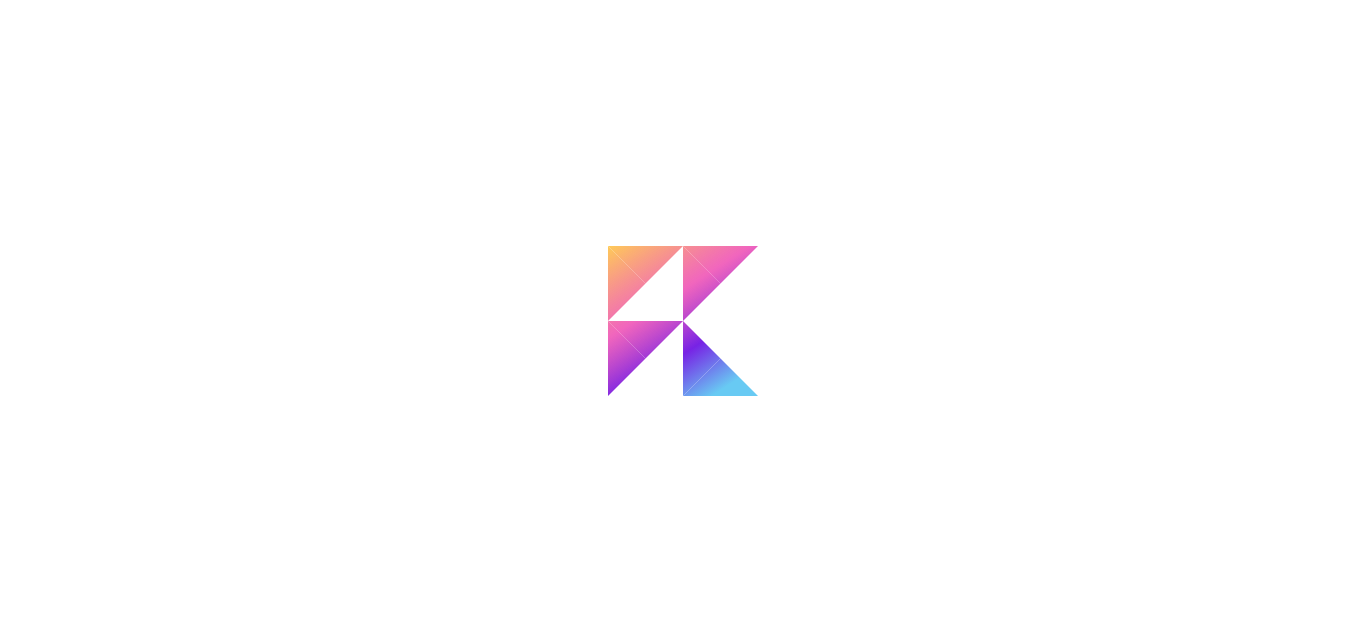 scroll, scrollTop: 0, scrollLeft: 0, axis: both 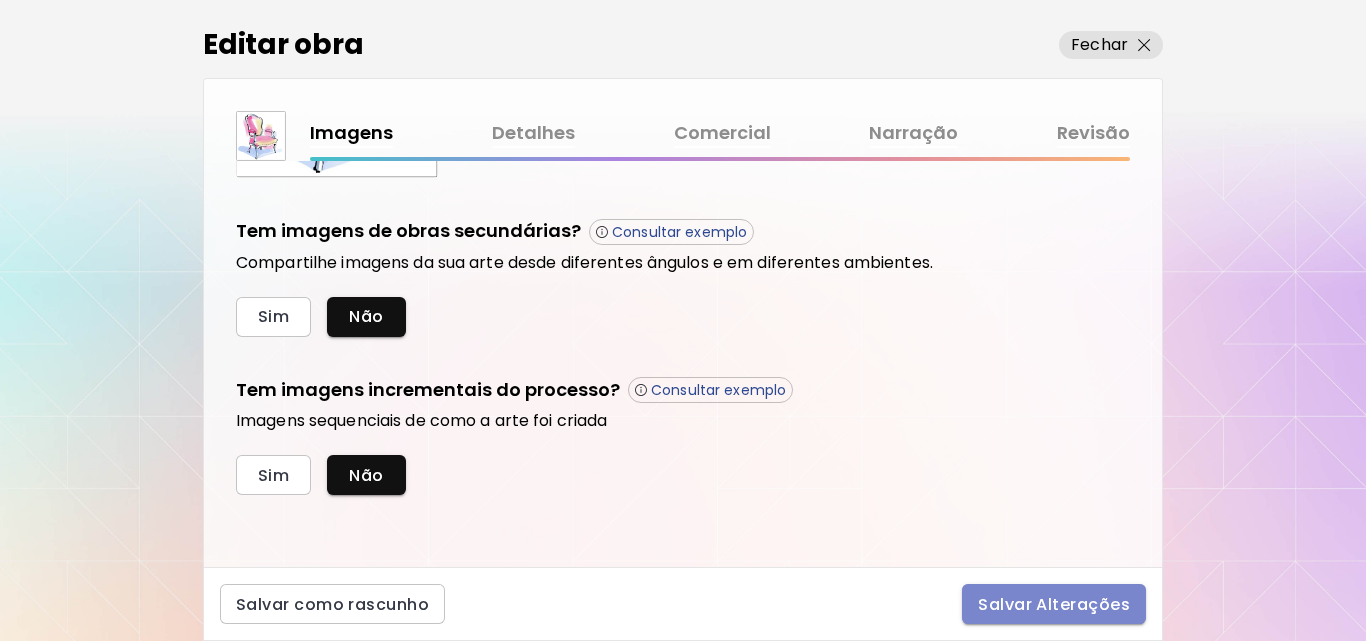 click on "Salvar Alterações" at bounding box center (1054, 604) 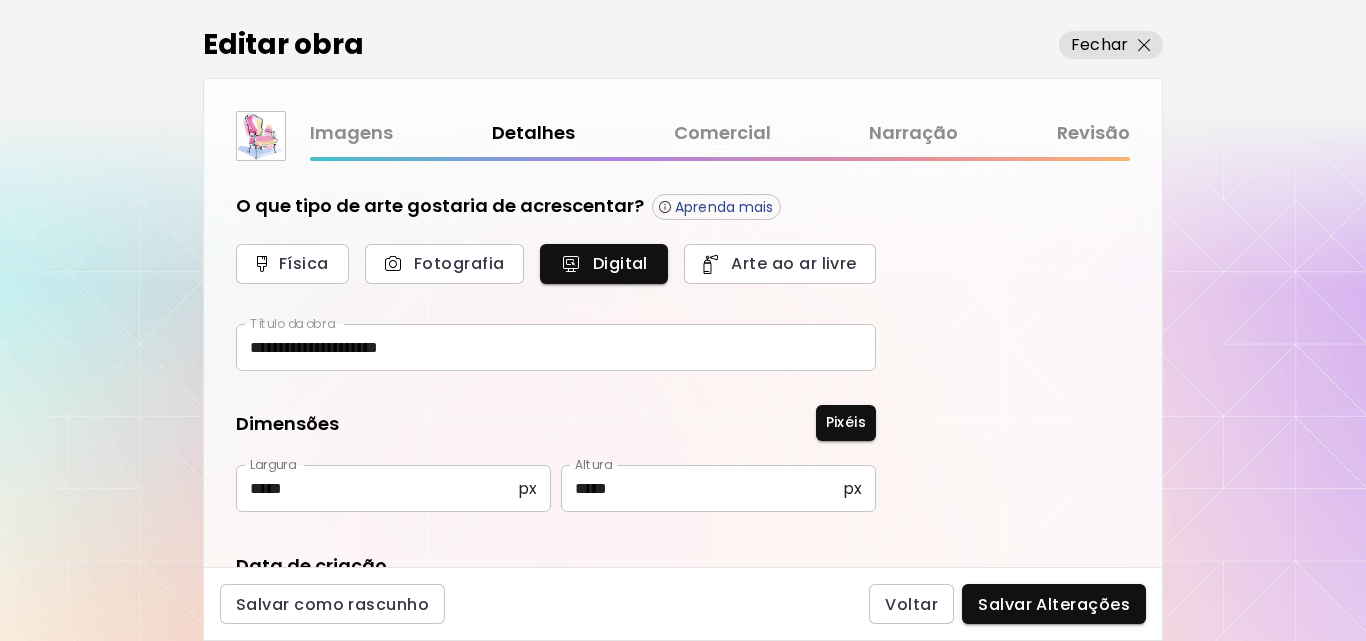 type on "**********" 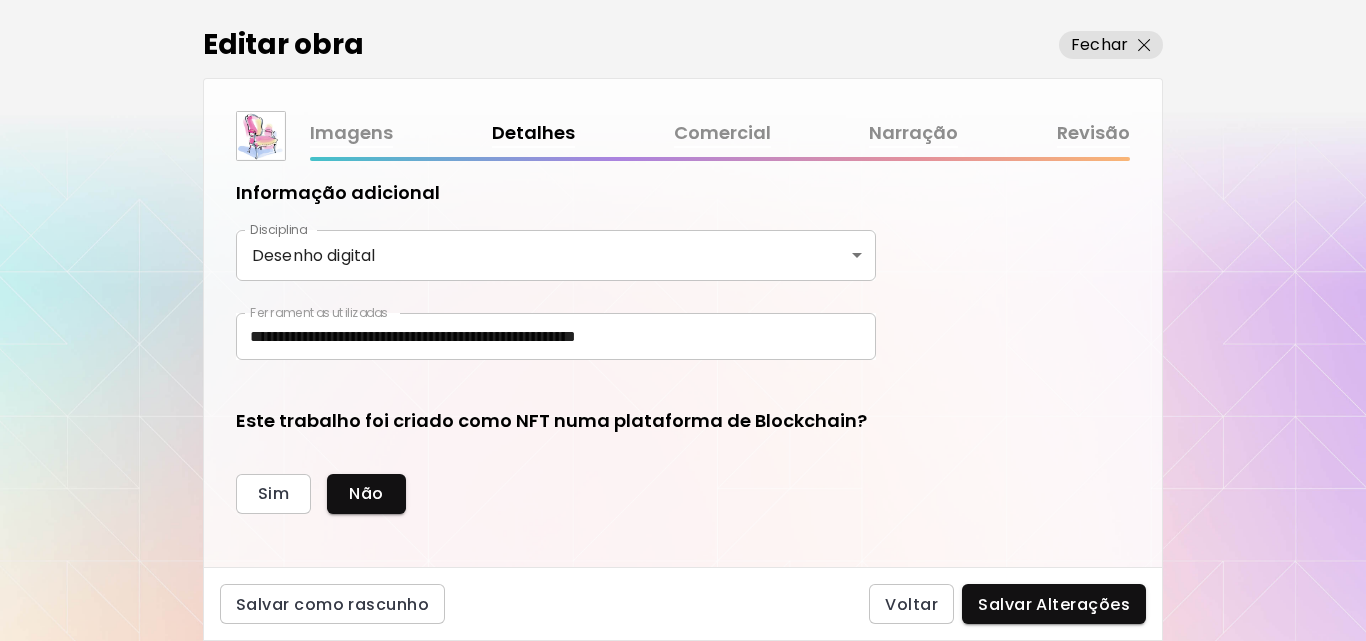 scroll, scrollTop: 557, scrollLeft: 0, axis: vertical 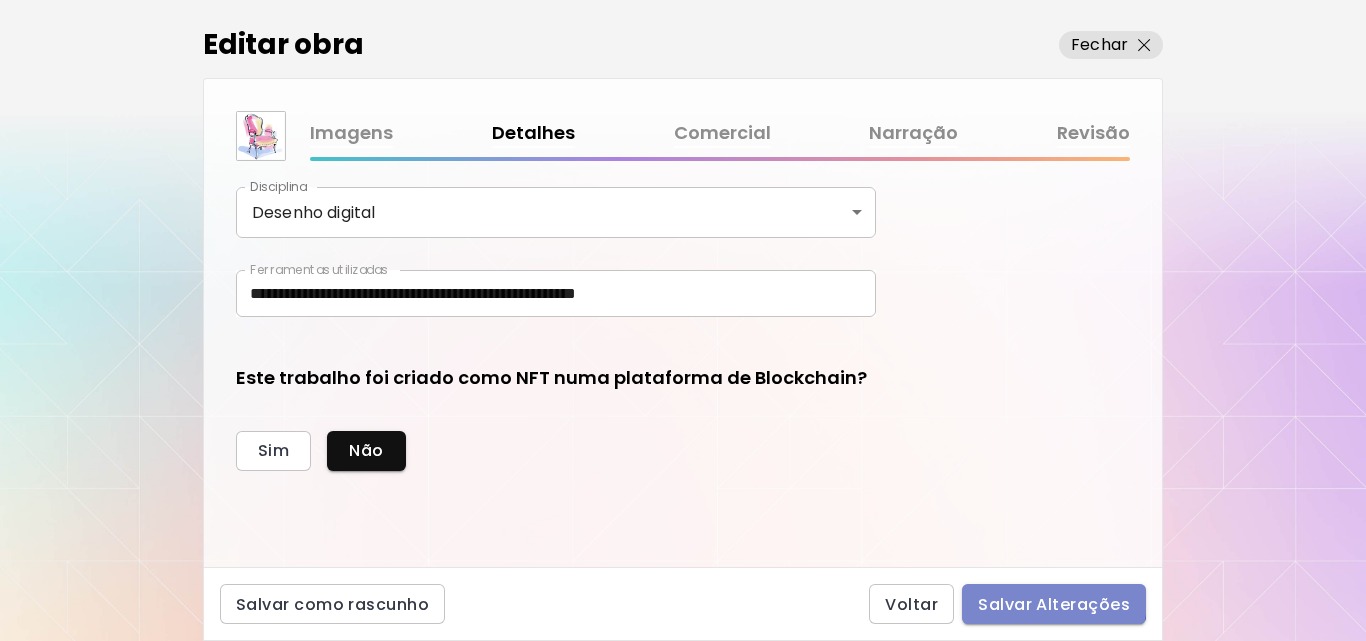 click on "Salvar Alterações" at bounding box center (1054, 604) 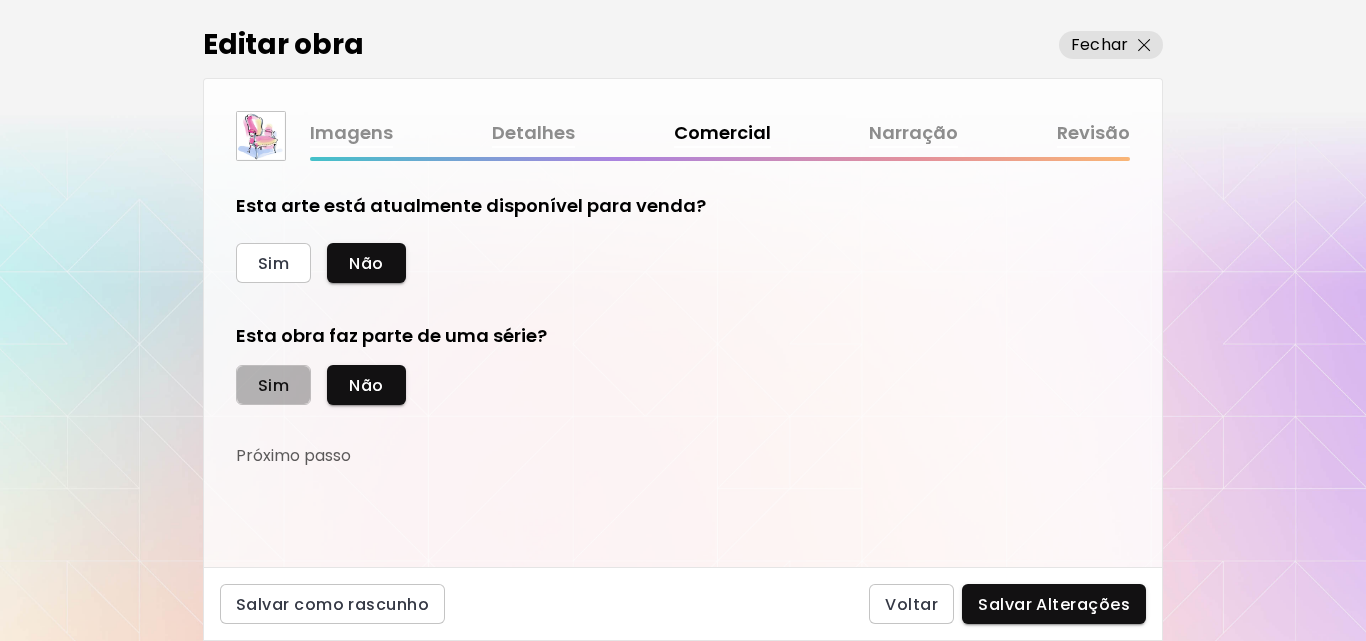 click on "Sim" at bounding box center [273, 385] 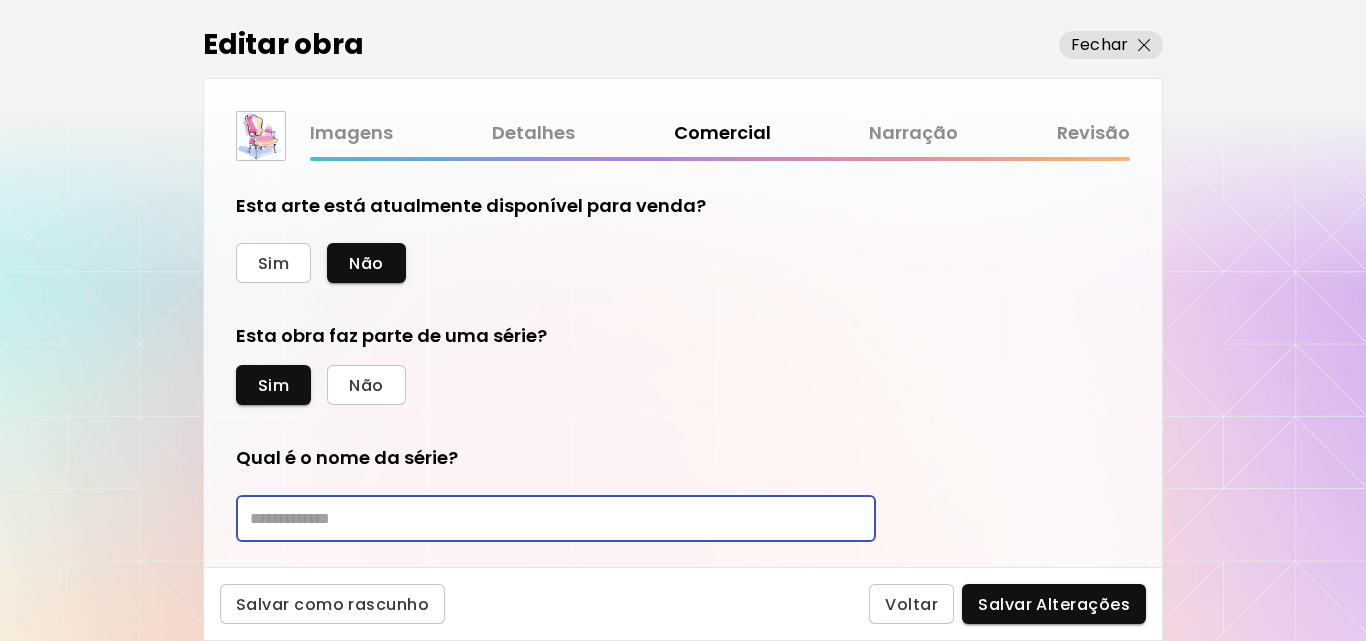 click at bounding box center (556, 518) 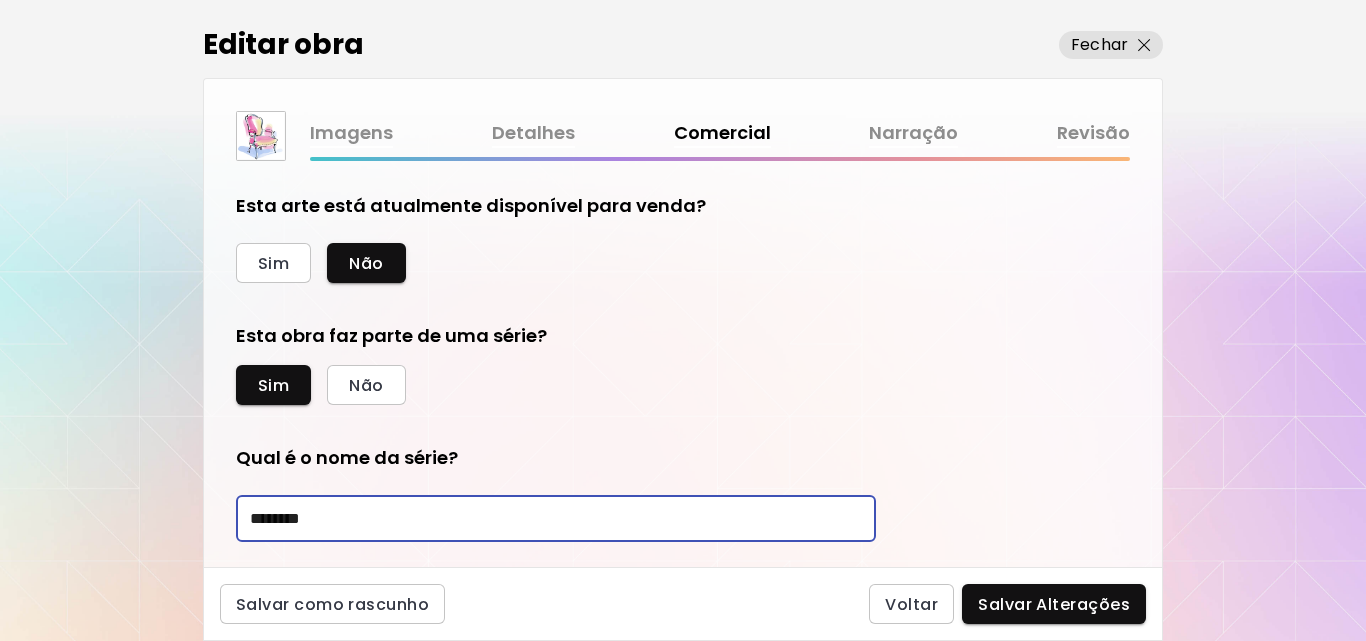 type on "********" 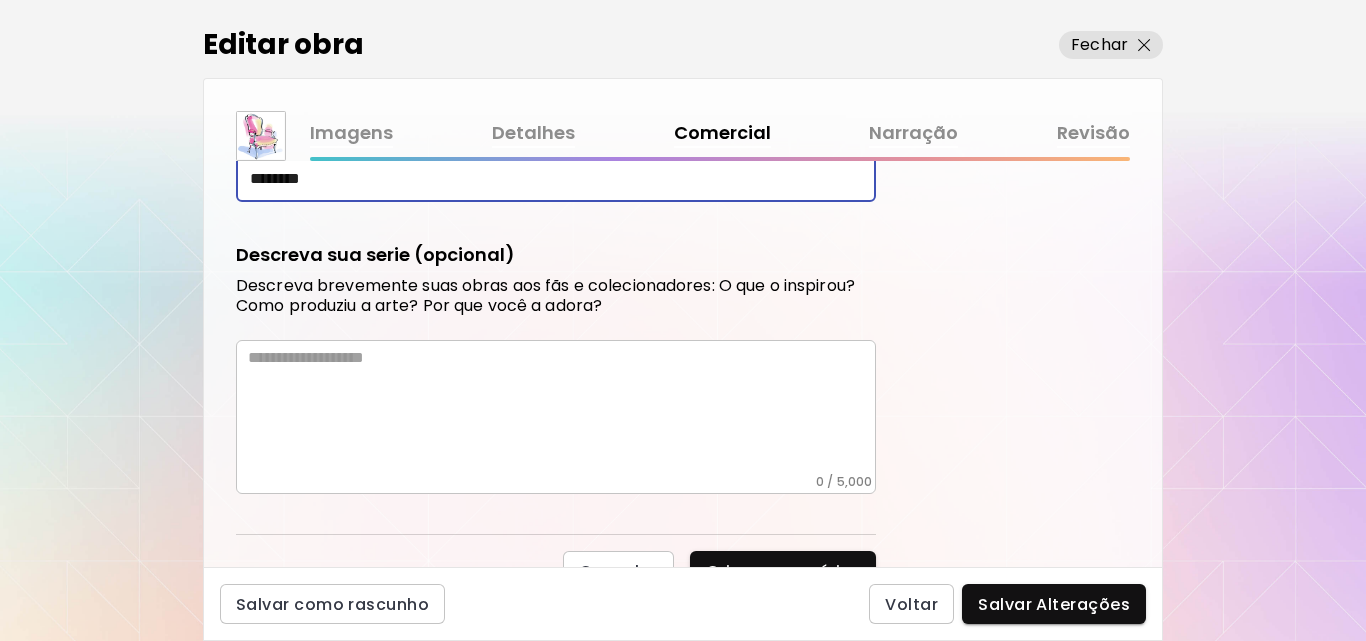 scroll, scrollTop: 364, scrollLeft: 0, axis: vertical 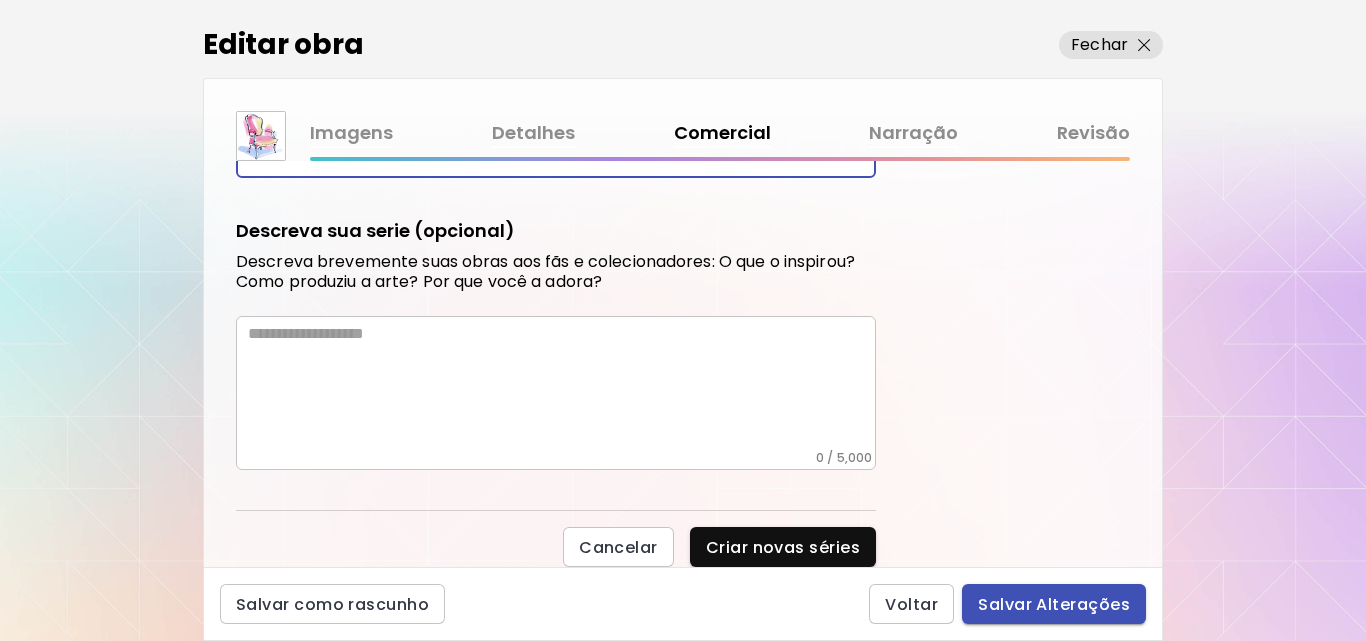 click on "Salvar Alterações" at bounding box center [1054, 604] 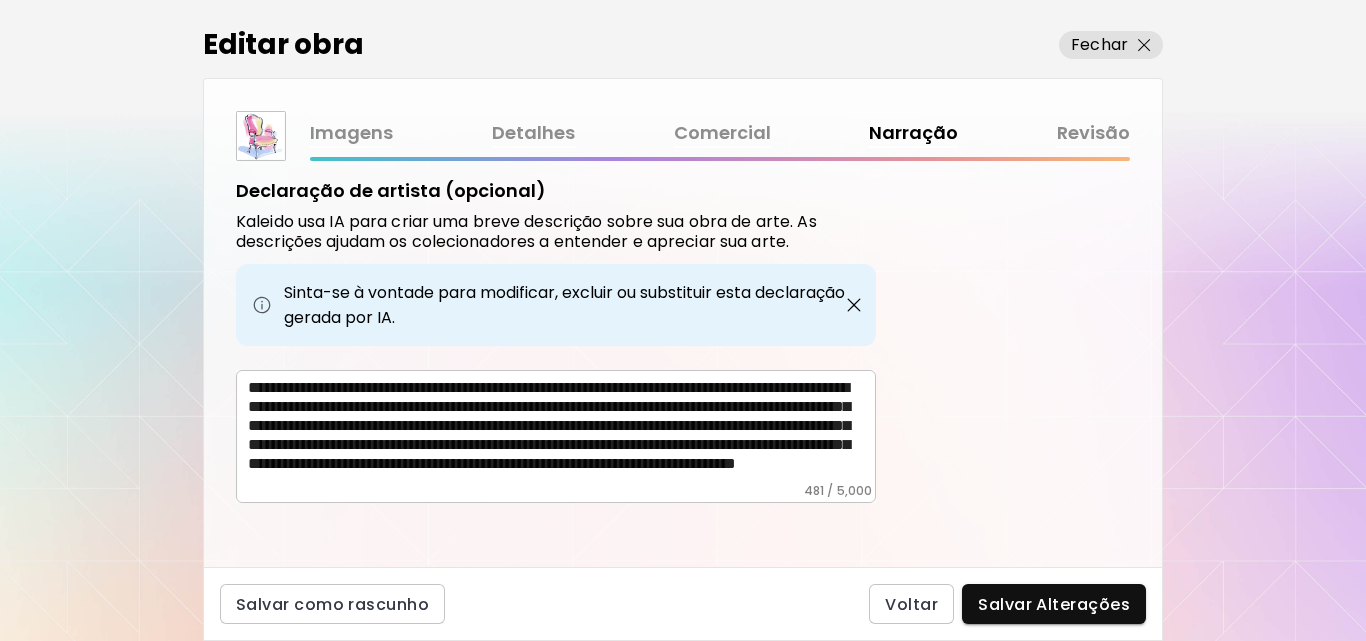 scroll, scrollTop: 669, scrollLeft: 0, axis: vertical 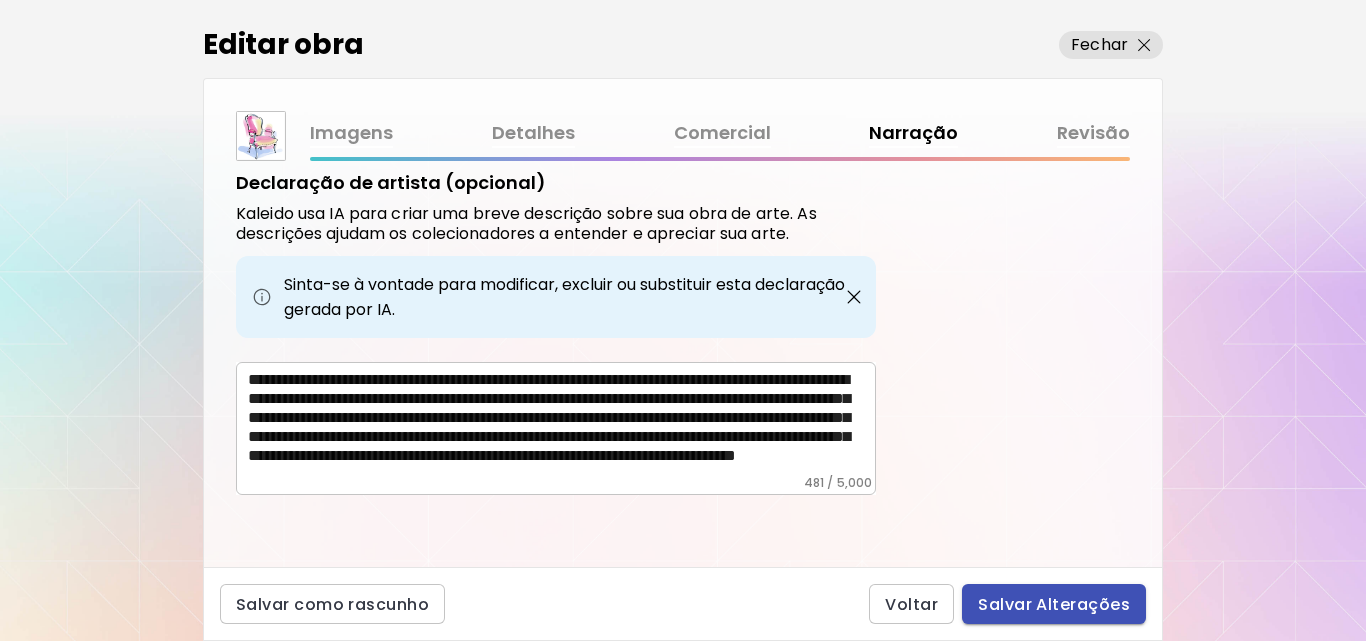 click on "Salvar Alterações" at bounding box center [1054, 604] 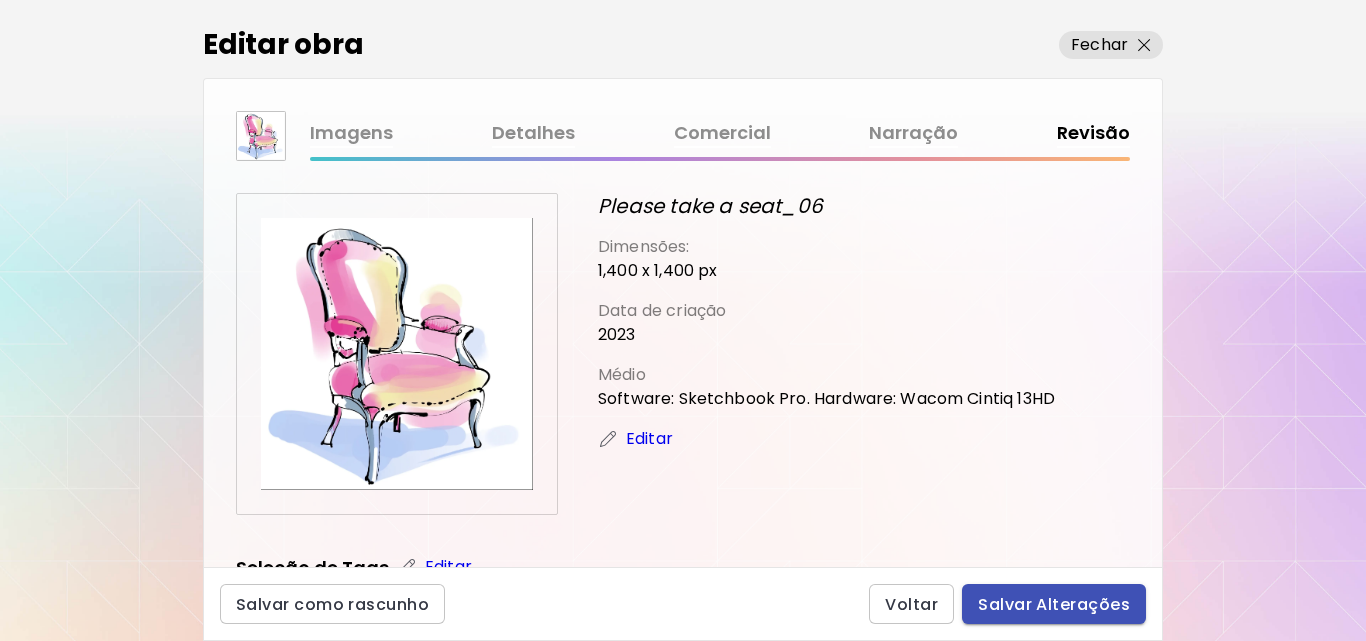click on "Salvar Alterações" at bounding box center [1054, 604] 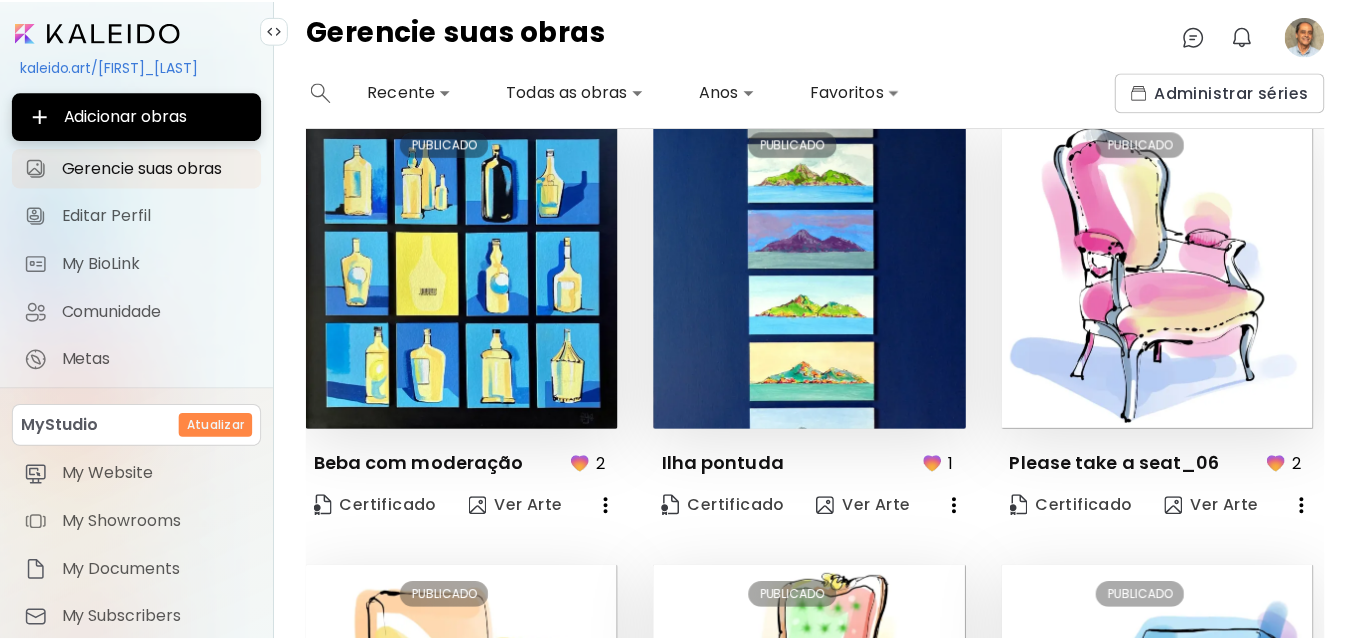 scroll, scrollTop: 351, scrollLeft: 0, axis: vertical 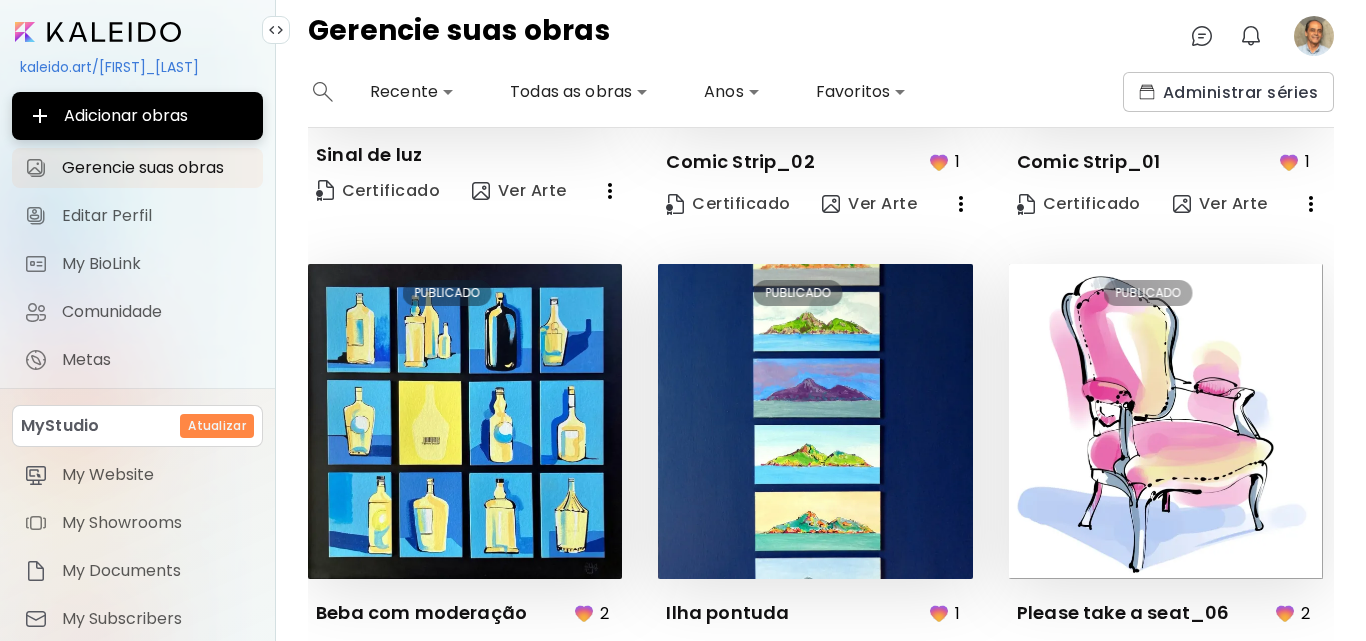 click at bounding box center [98, 32] 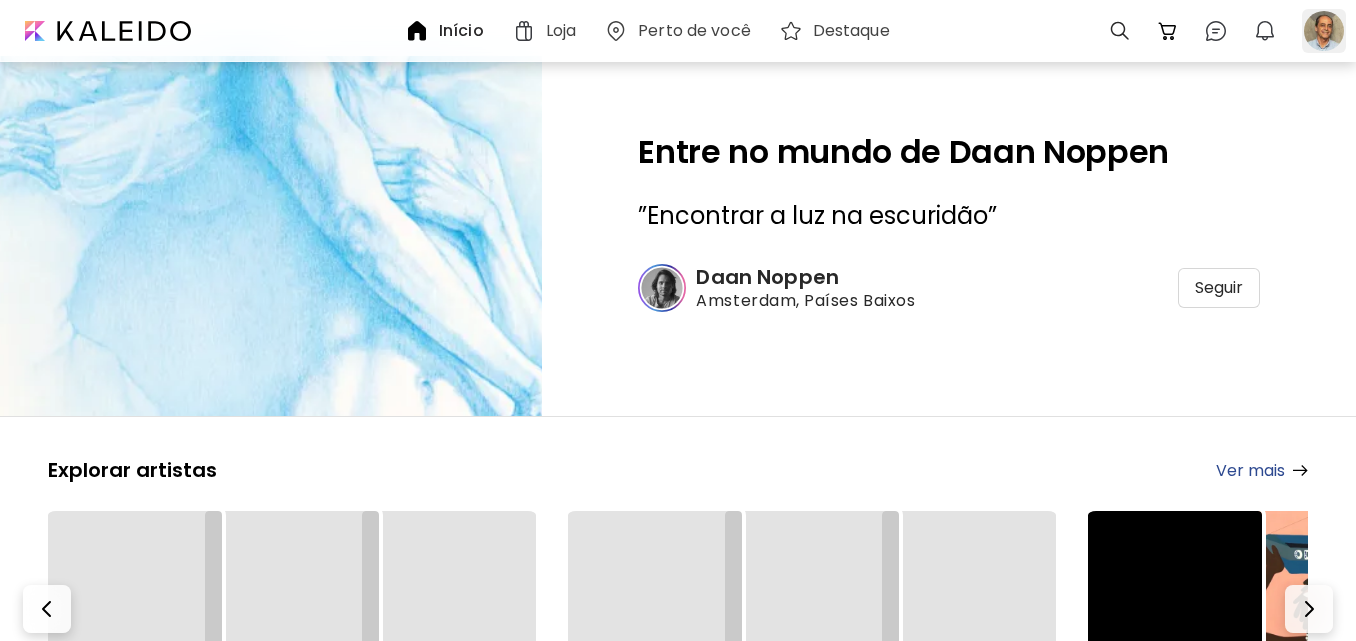 click at bounding box center [1324, 31] 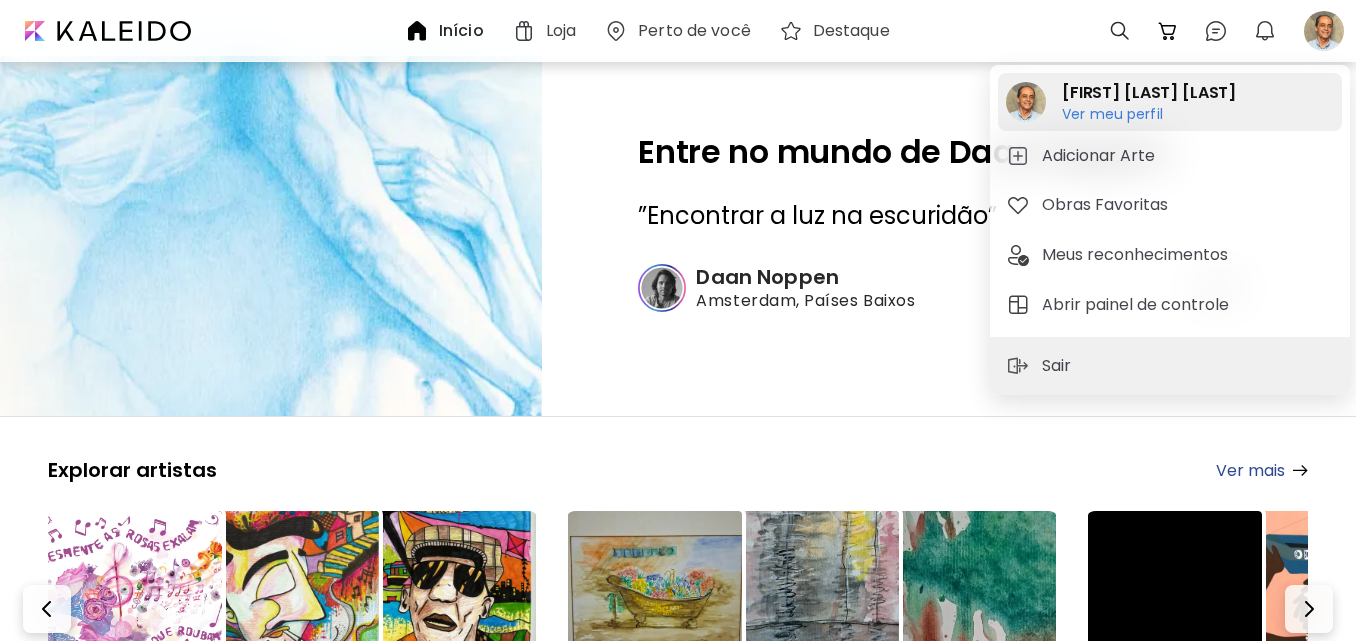 click on "Ver meu perfil" at bounding box center (1149, 114) 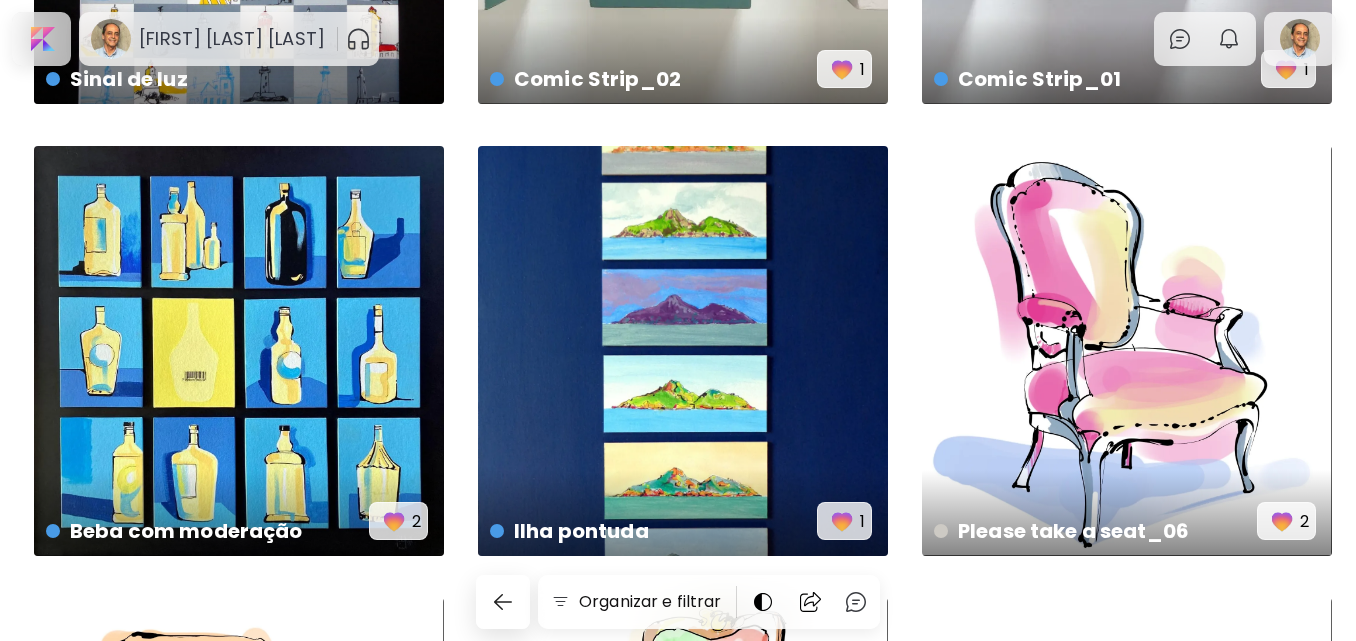 scroll, scrollTop: 407, scrollLeft: 0, axis: vertical 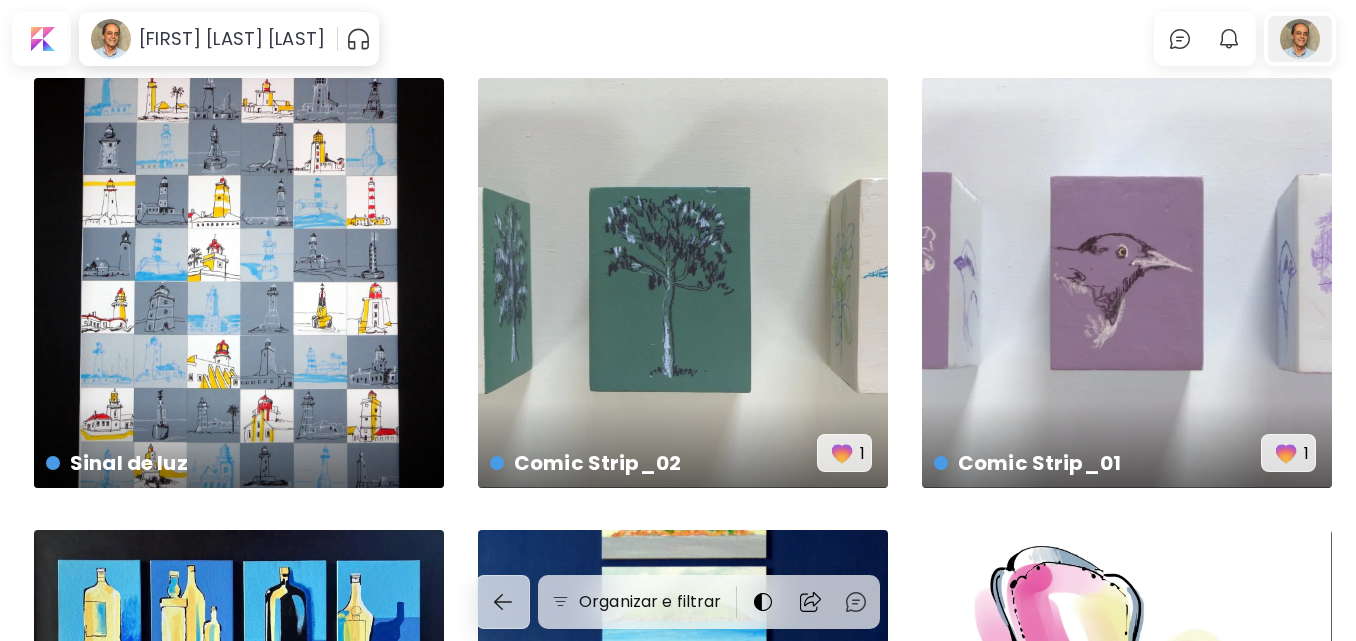 click at bounding box center [1300, 39] 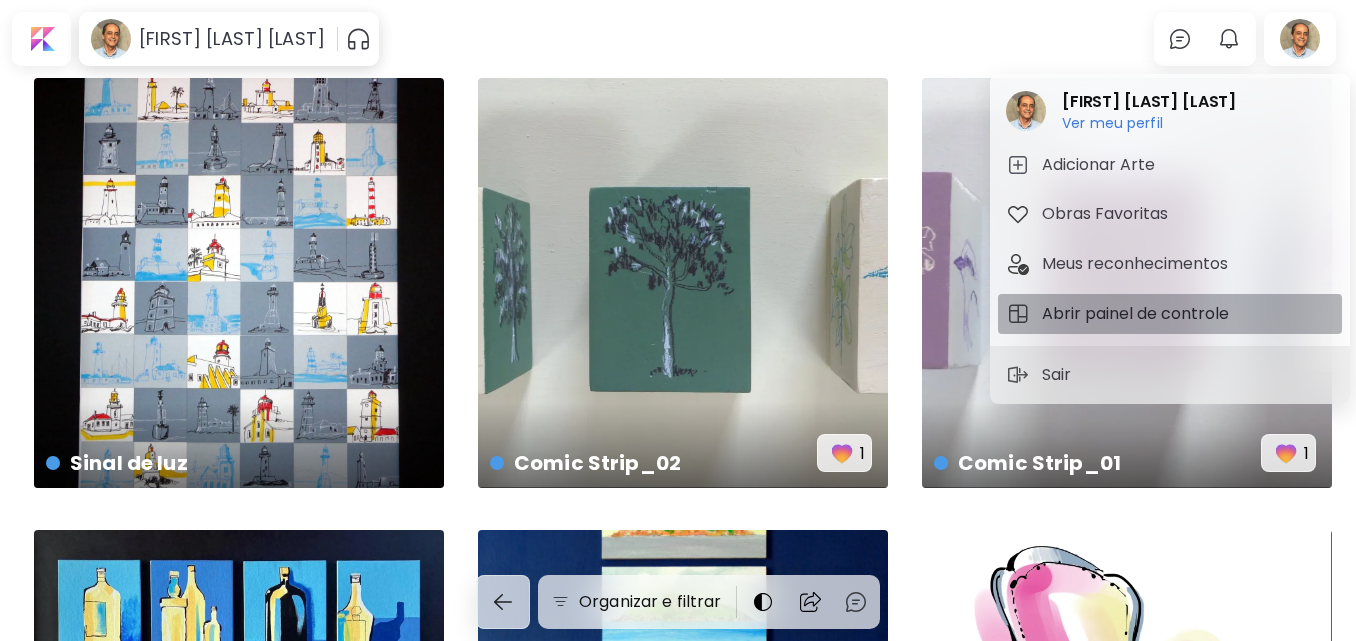 click on "Abrir painel de controle" at bounding box center (1138, 314) 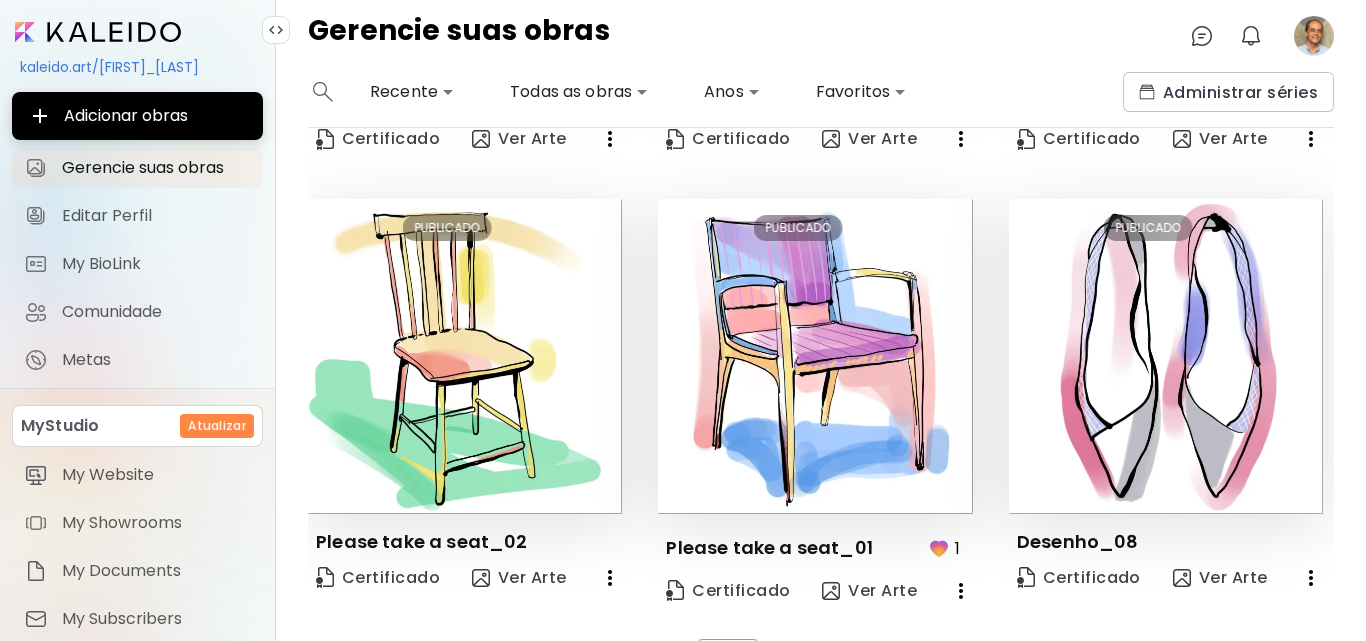 scroll, scrollTop: 1310, scrollLeft: 0, axis: vertical 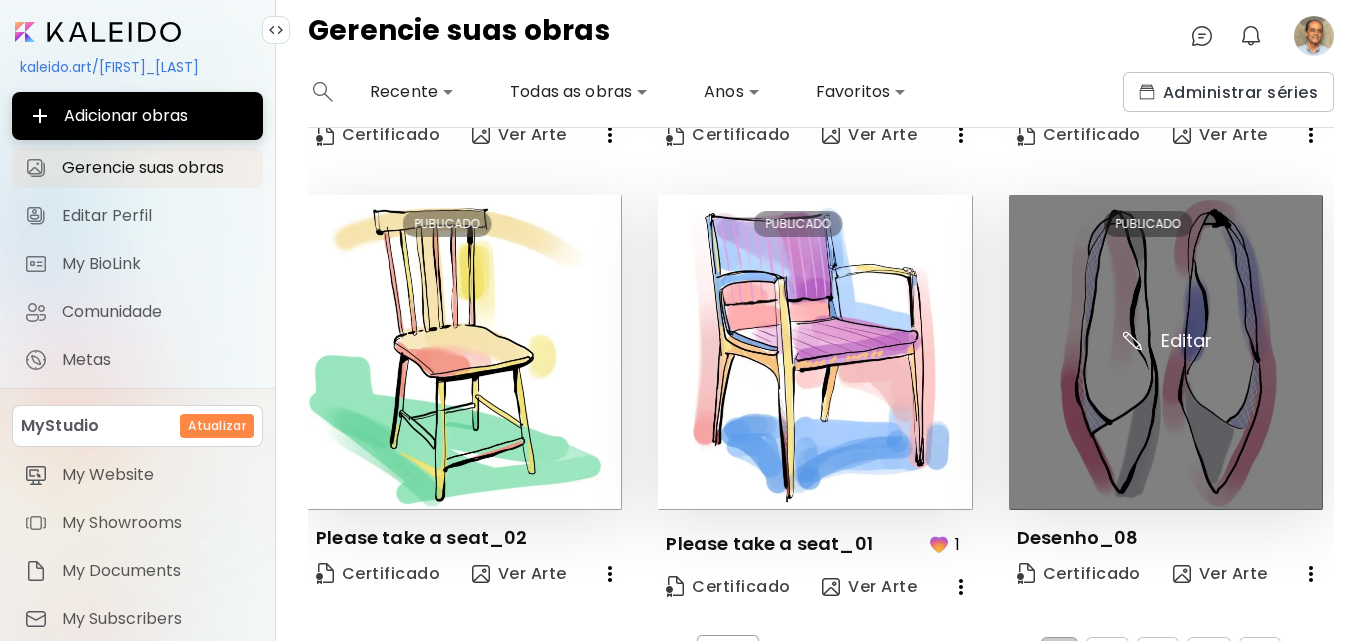 click at bounding box center (1166, 352) 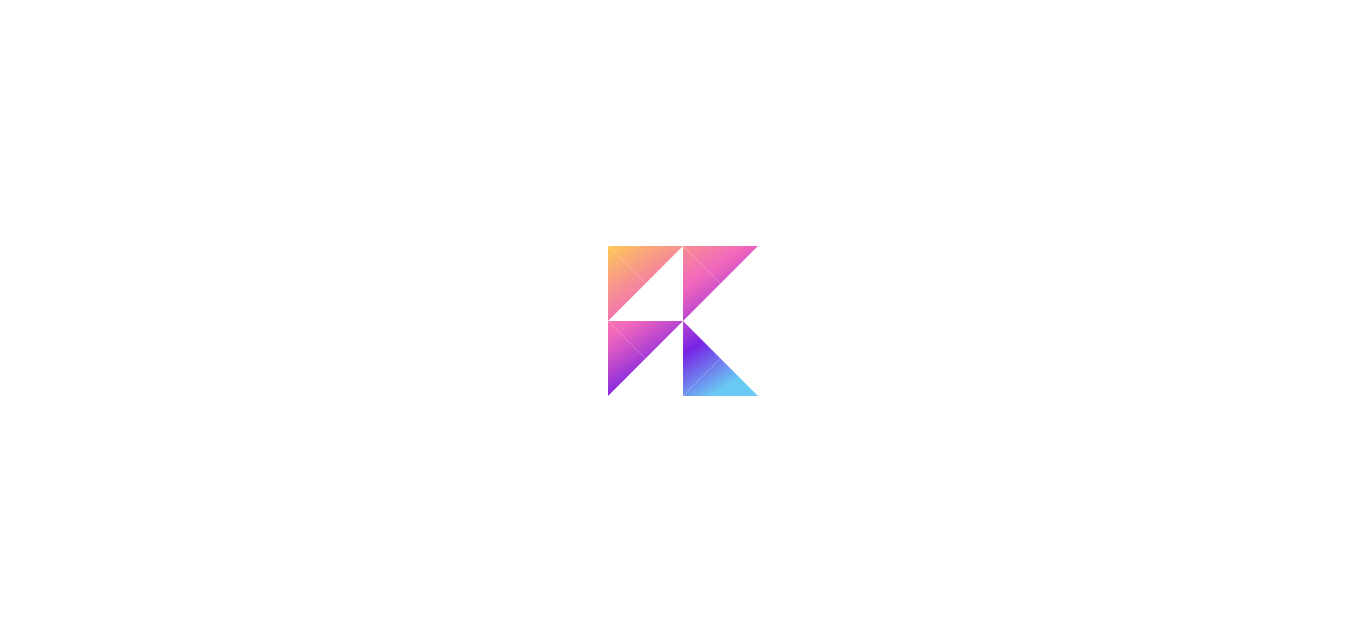 scroll, scrollTop: 0, scrollLeft: 0, axis: both 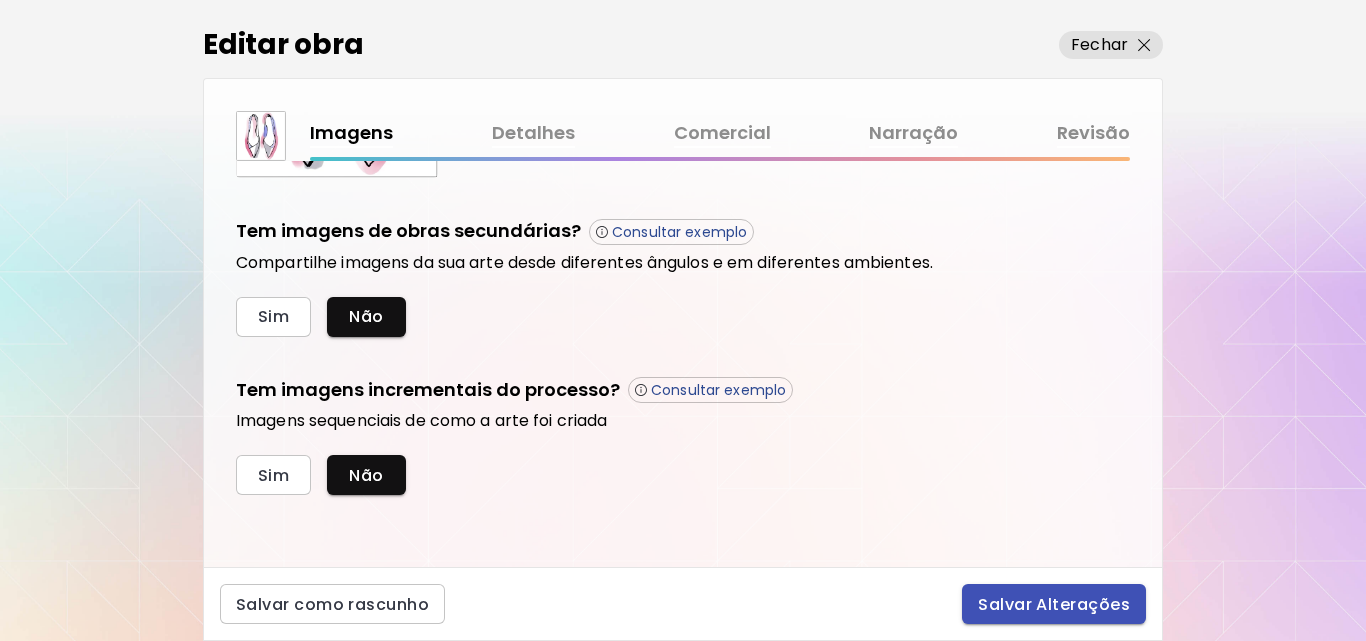 click on "Salvar Alterações" at bounding box center [1054, 604] 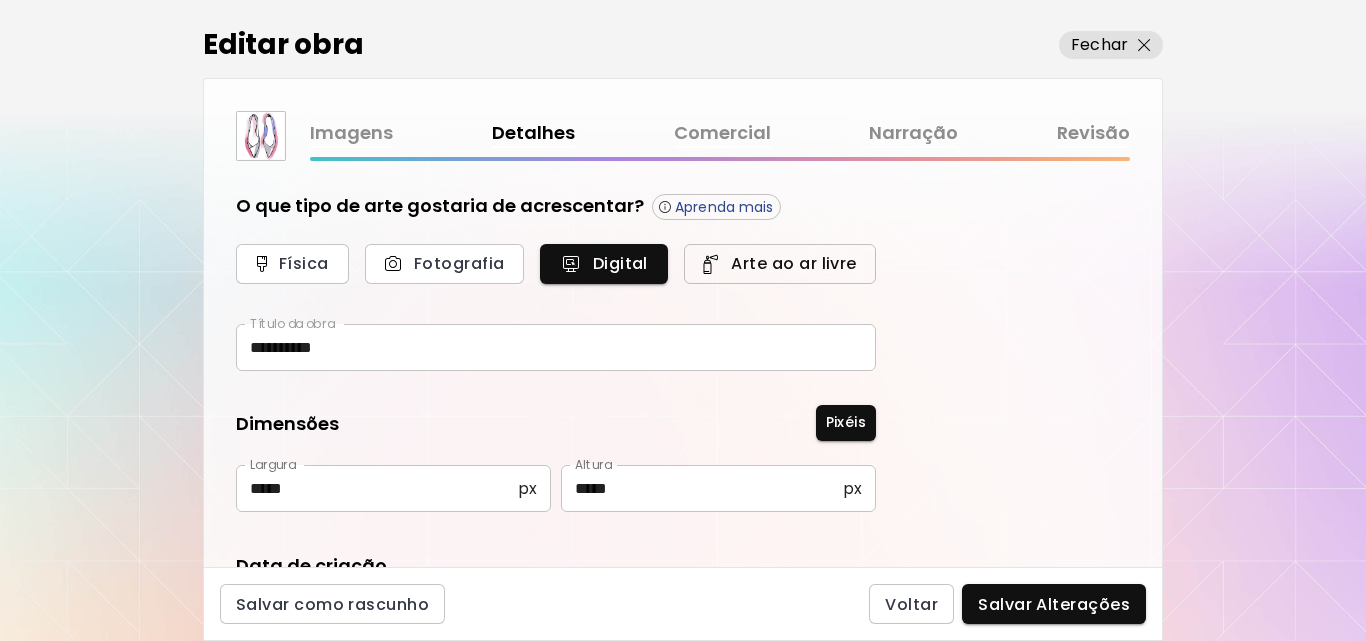 type on "**********" 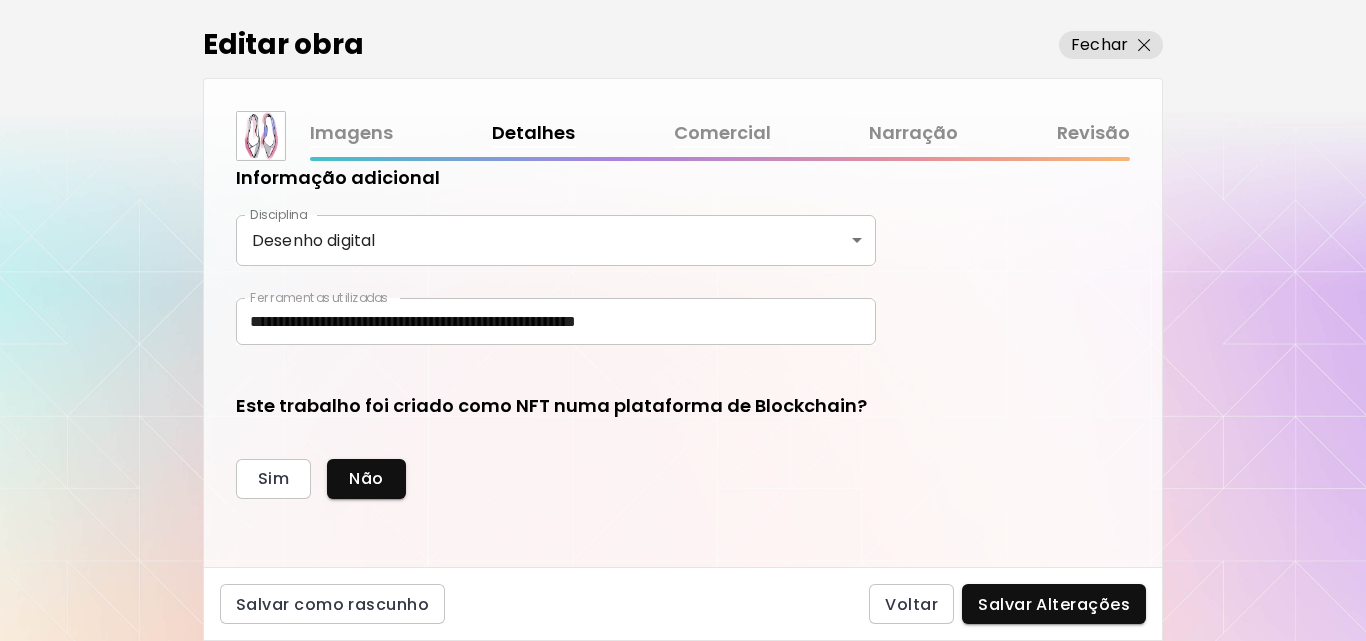 scroll, scrollTop: 557, scrollLeft: 0, axis: vertical 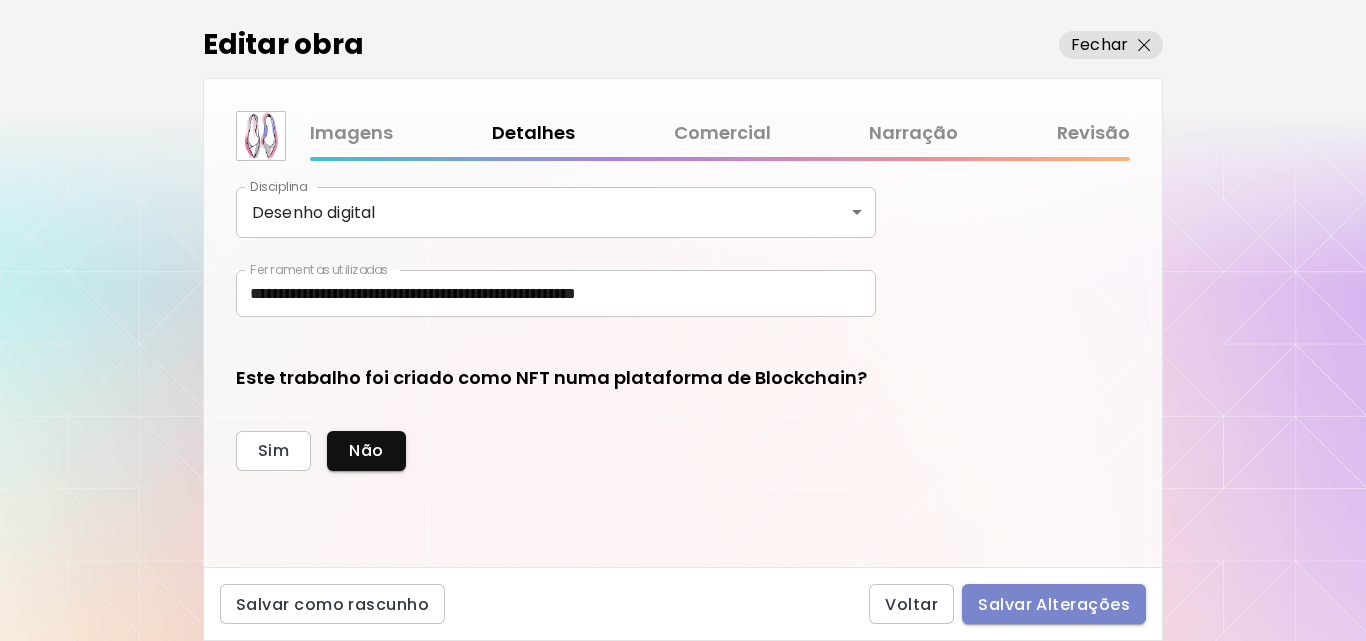 click on "Salvar Alterações" at bounding box center (1054, 604) 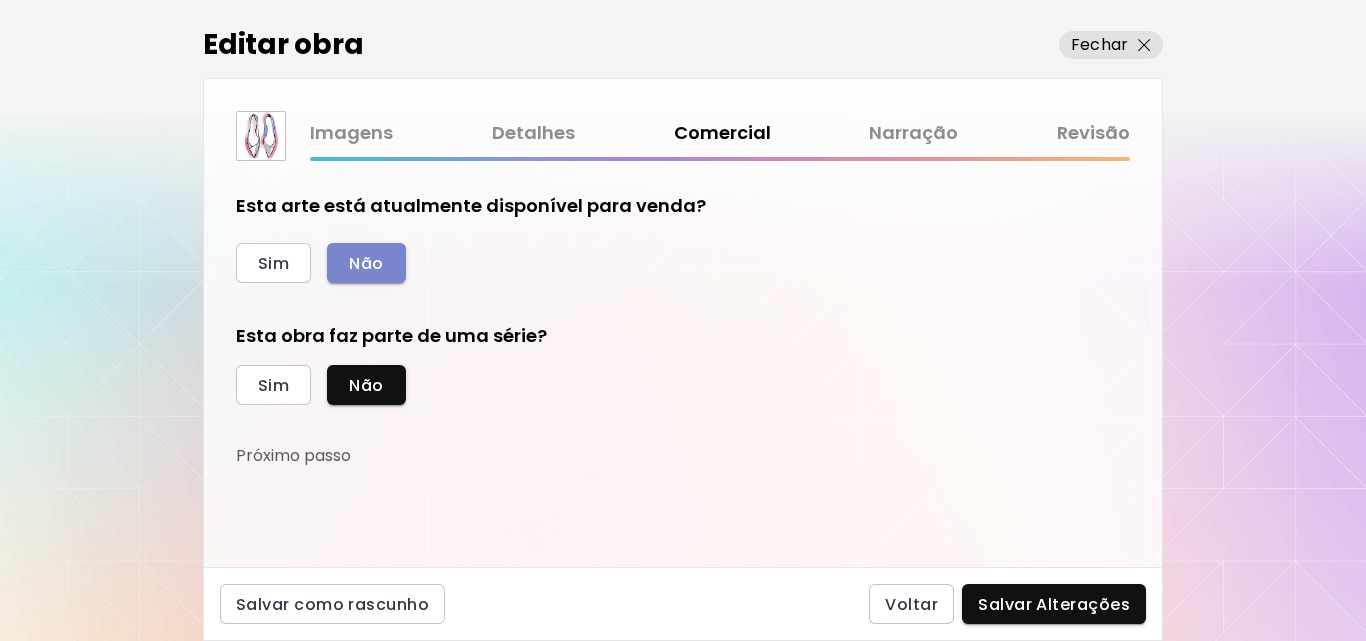 click on "Não" at bounding box center (366, 263) 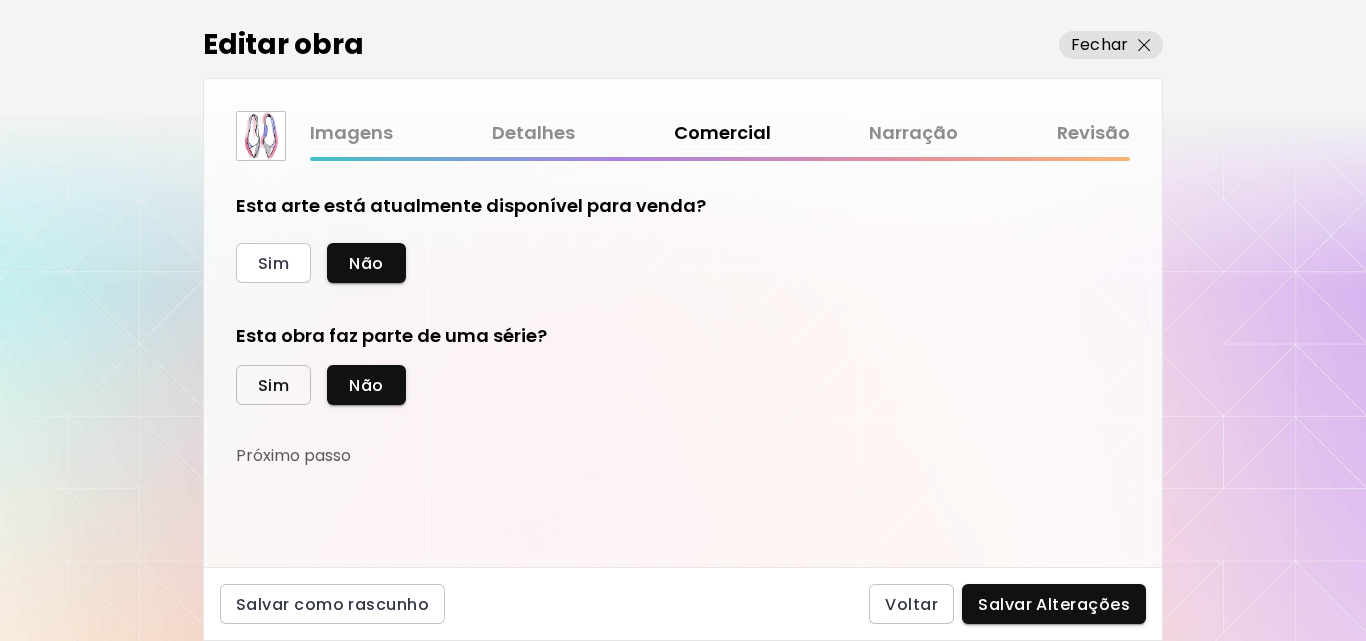 click on "Sim" at bounding box center (273, 385) 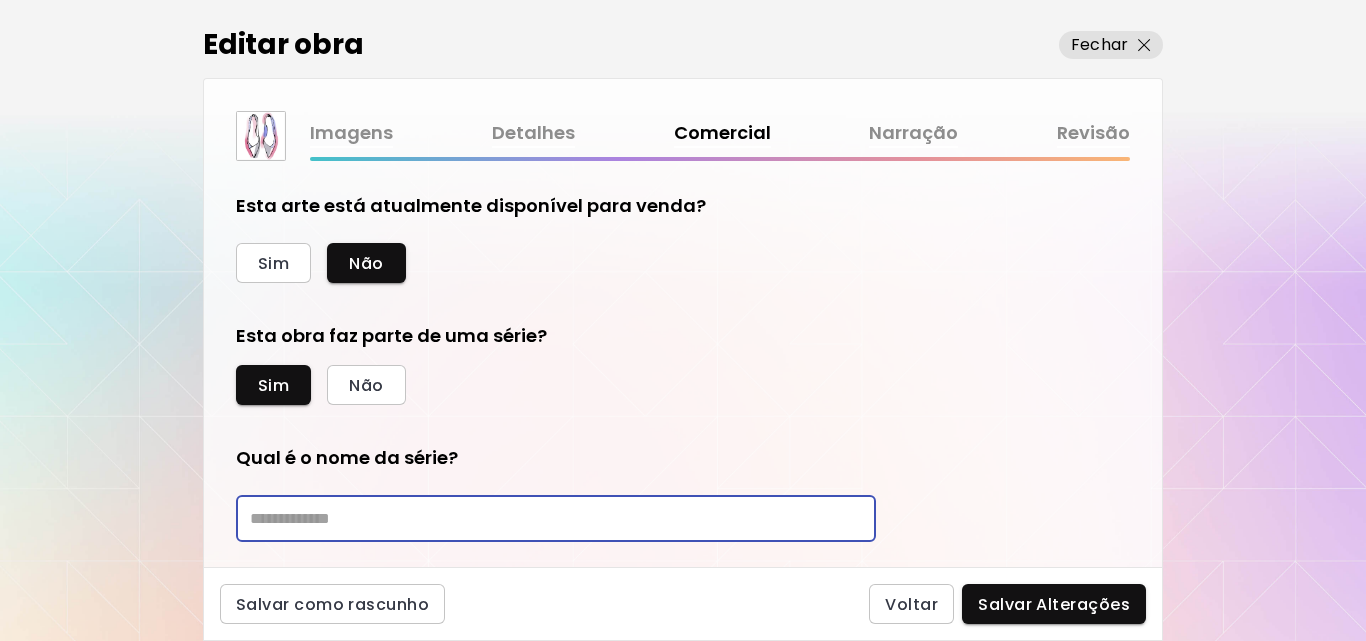 click at bounding box center (556, 518) 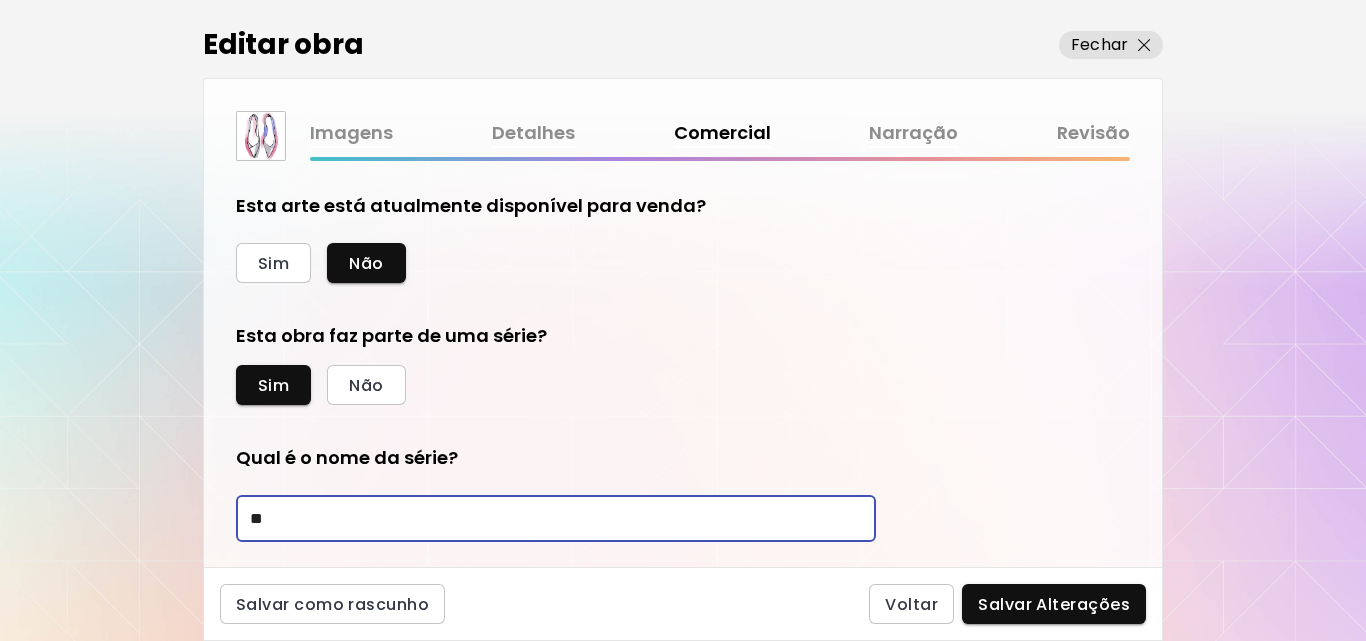 type on "*" 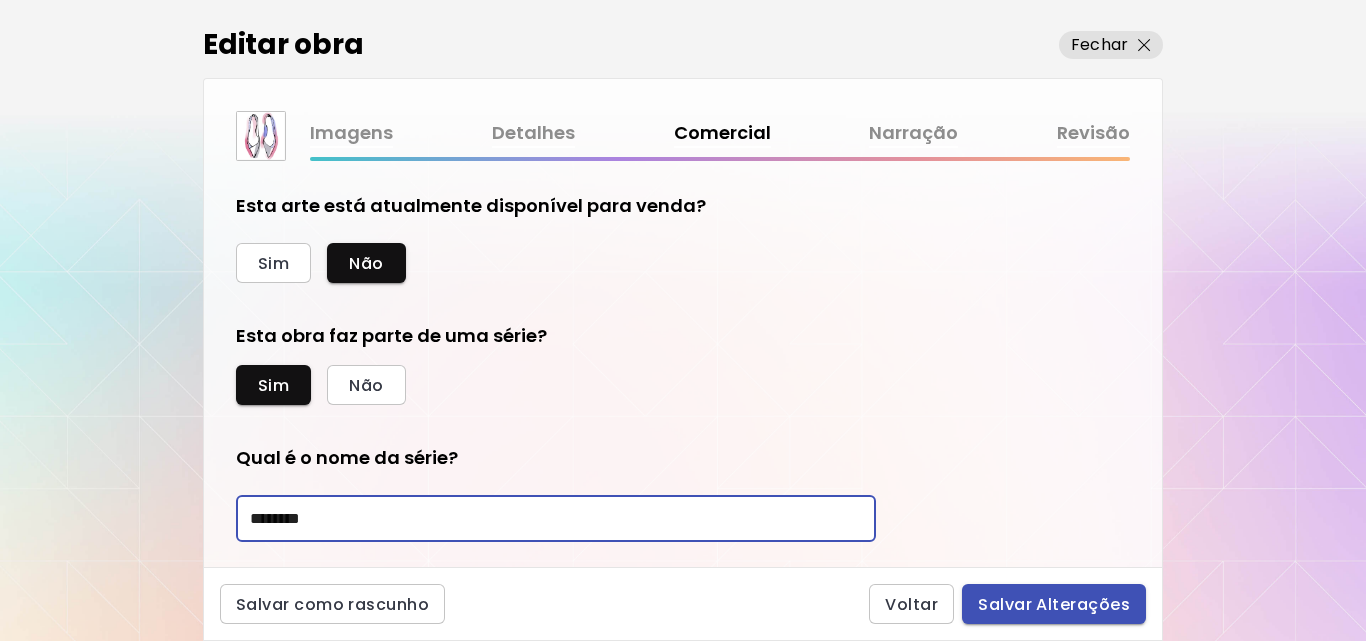 type on "********" 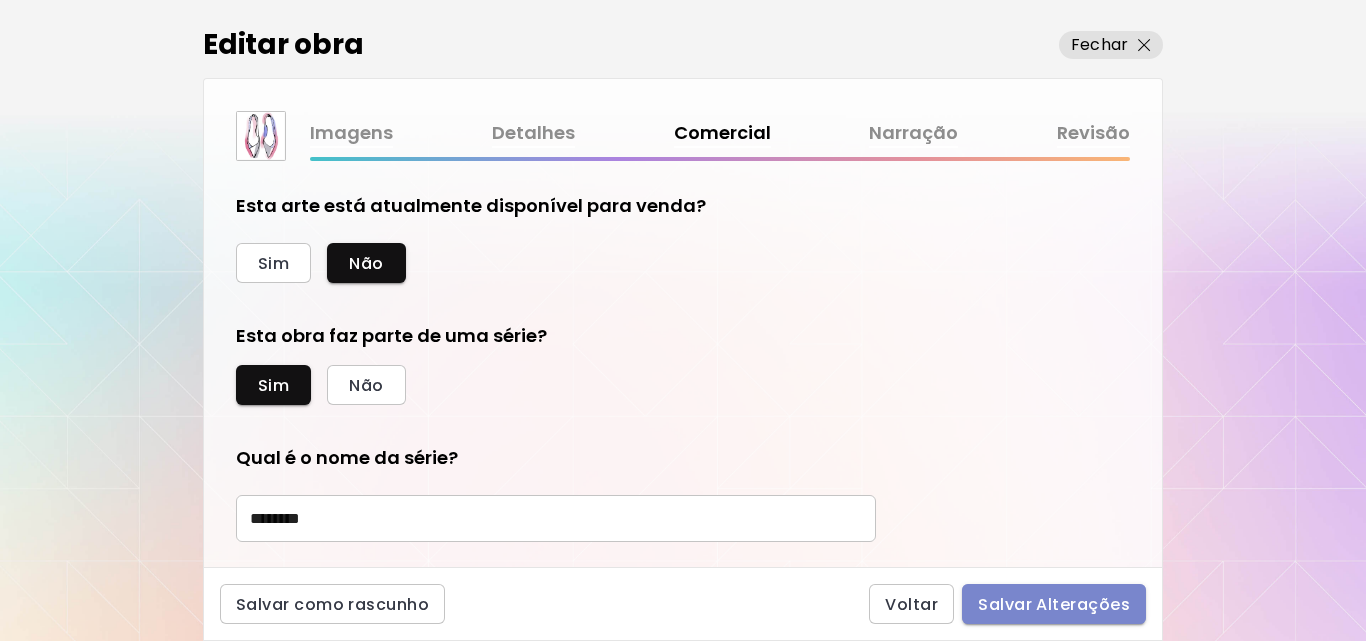 click on "Salvar Alterações" at bounding box center [1054, 604] 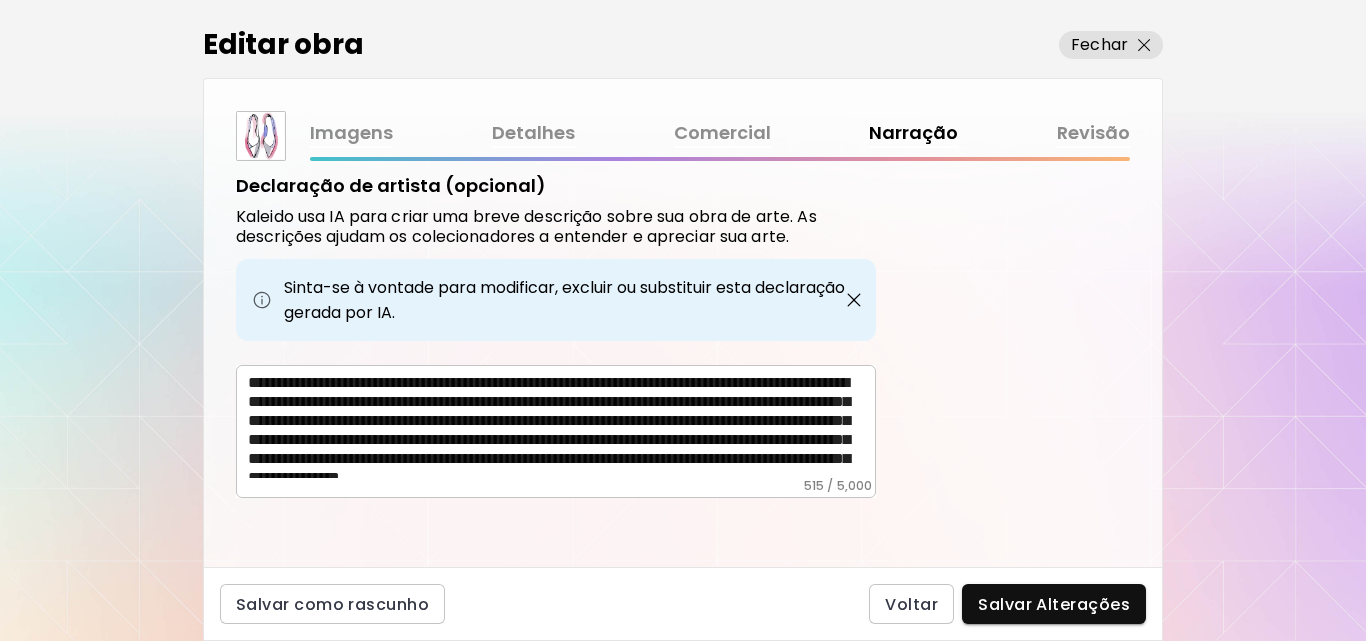 scroll, scrollTop: 616, scrollLeft: 0, axis: vertical 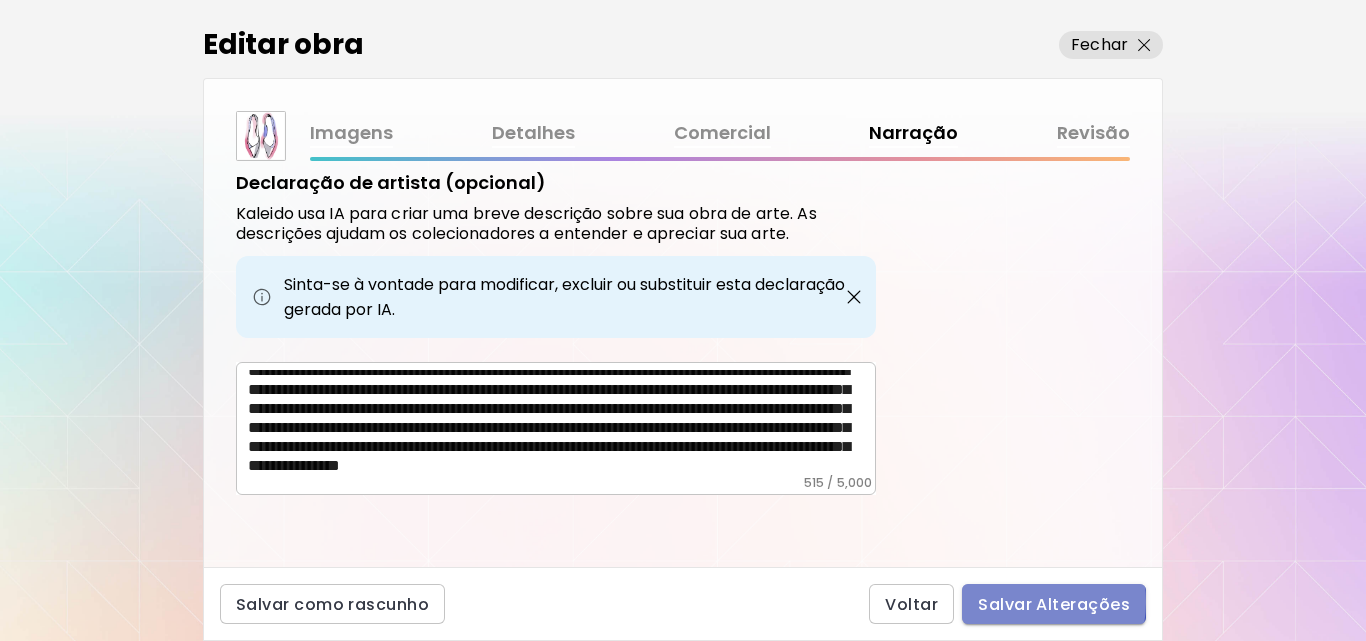 click on "Salvar Alterações" at bounding box center (1054, 604) 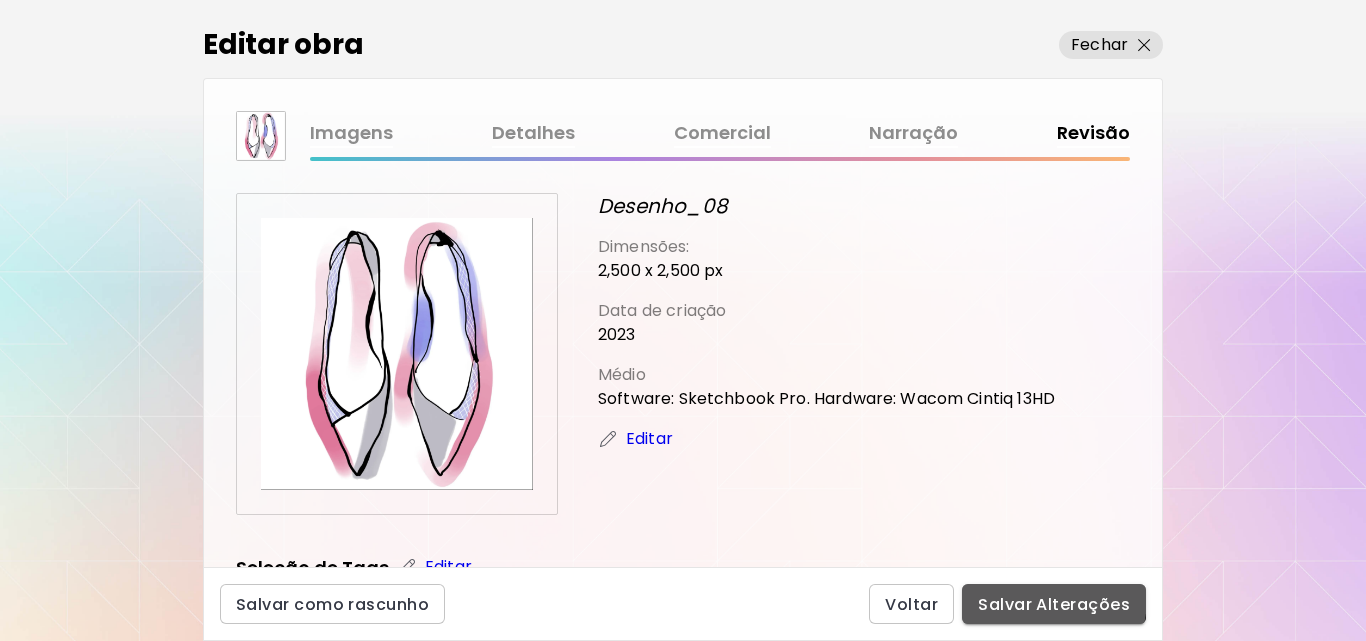 click on "Salvar Alterações" at bounding box center (1054, 604) 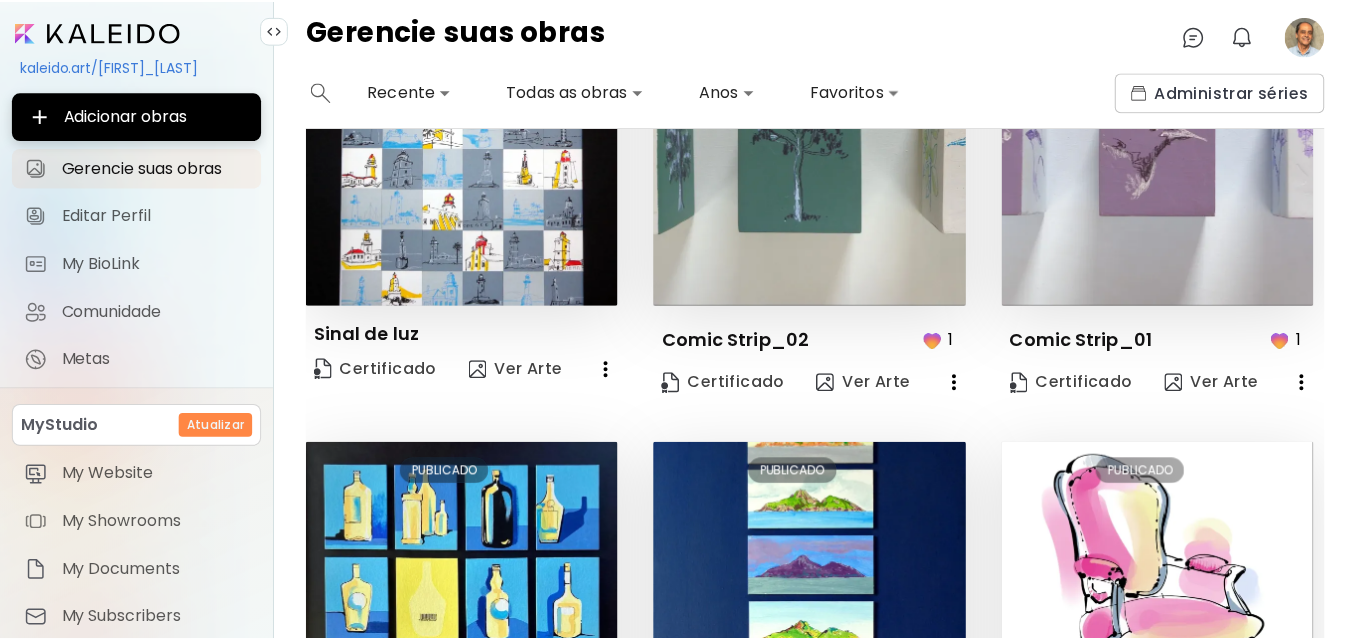scroll, scrollTop: 0, scrollLeft: 0, axis: both 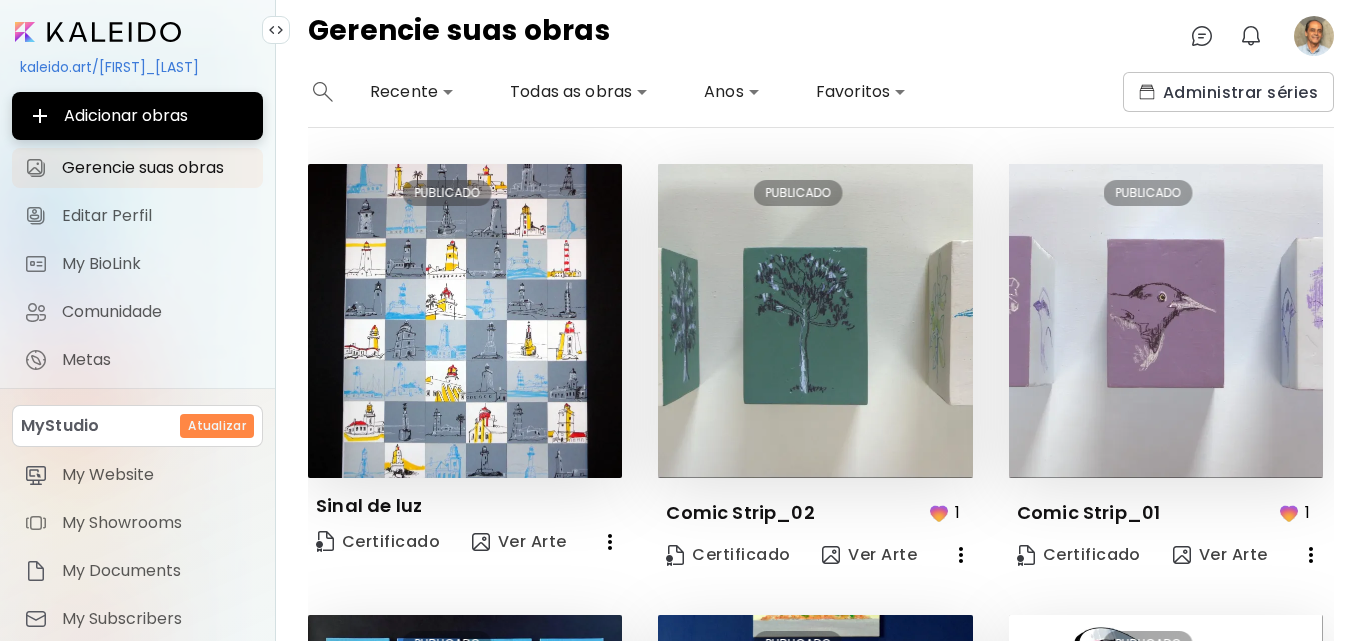 click 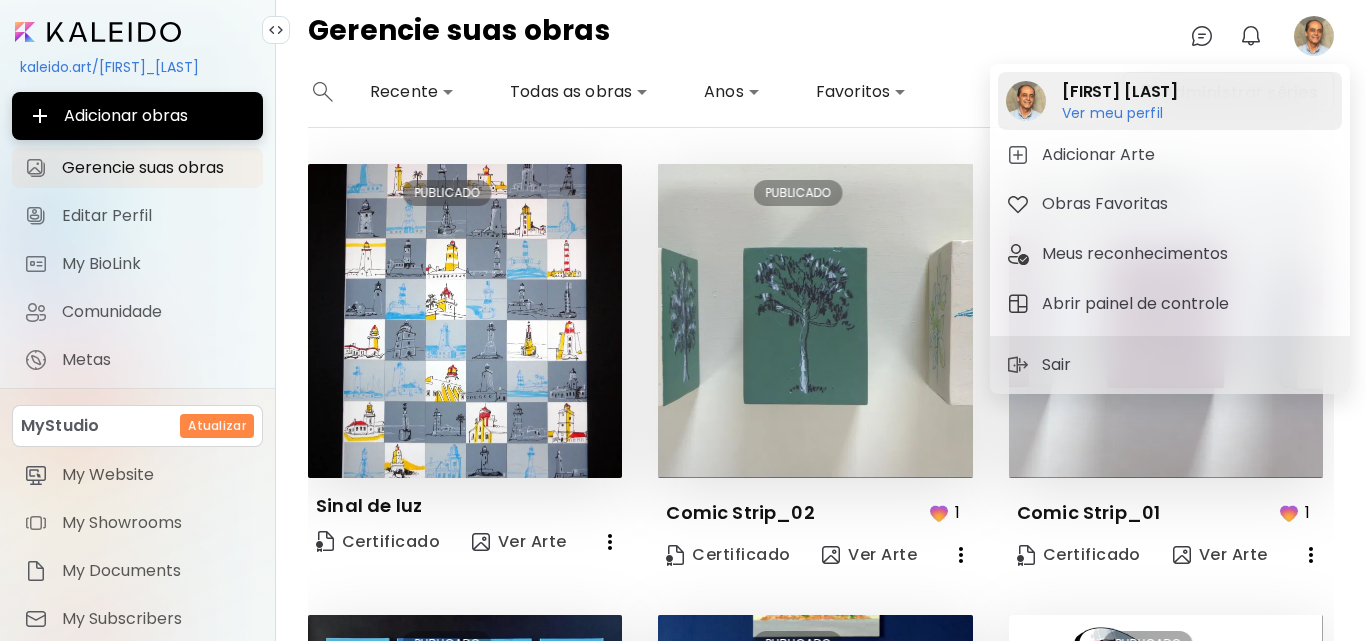 click on "Ver meu perfil" at bounding box center (1120, 113) 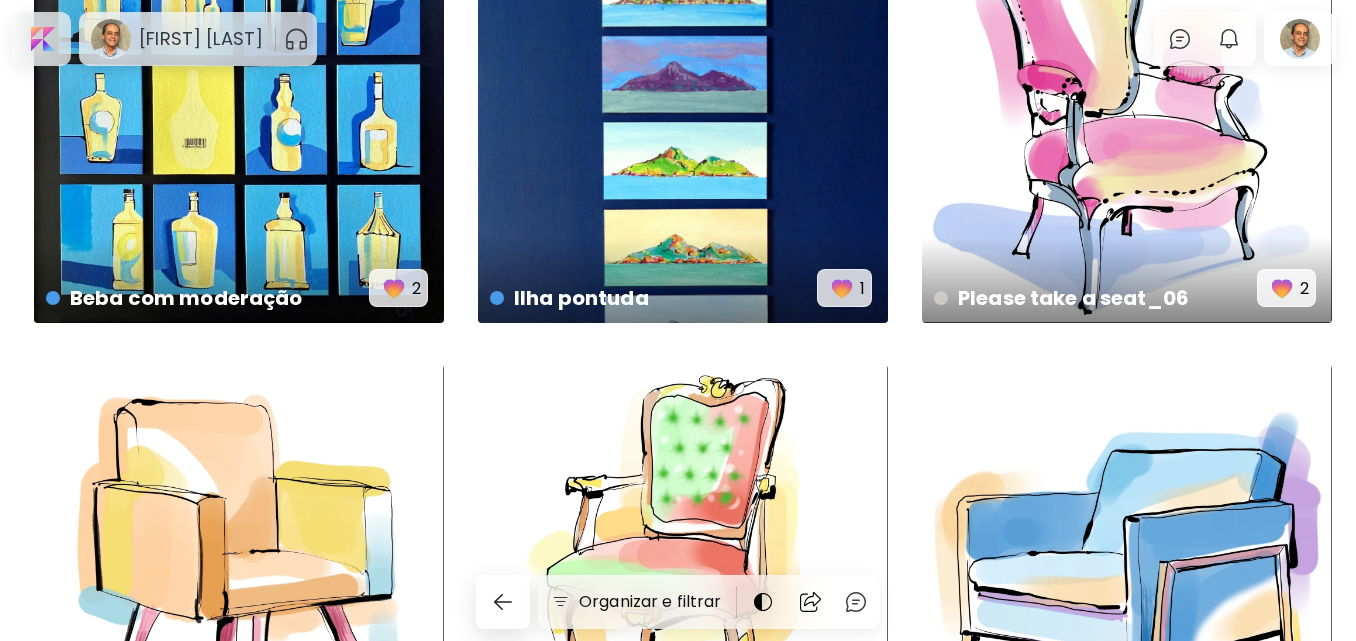 scroll, scrollTop: 680, scrollLeft: 0, axis: vertical 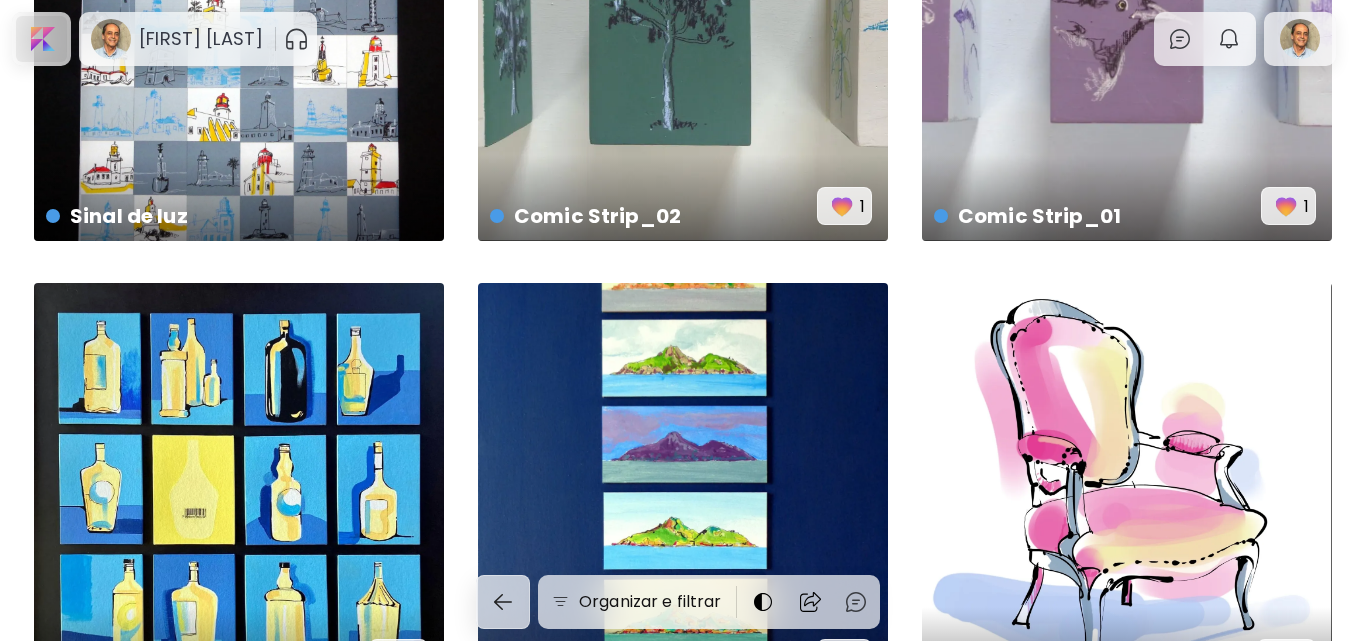 click at bounding box center [41, 39] 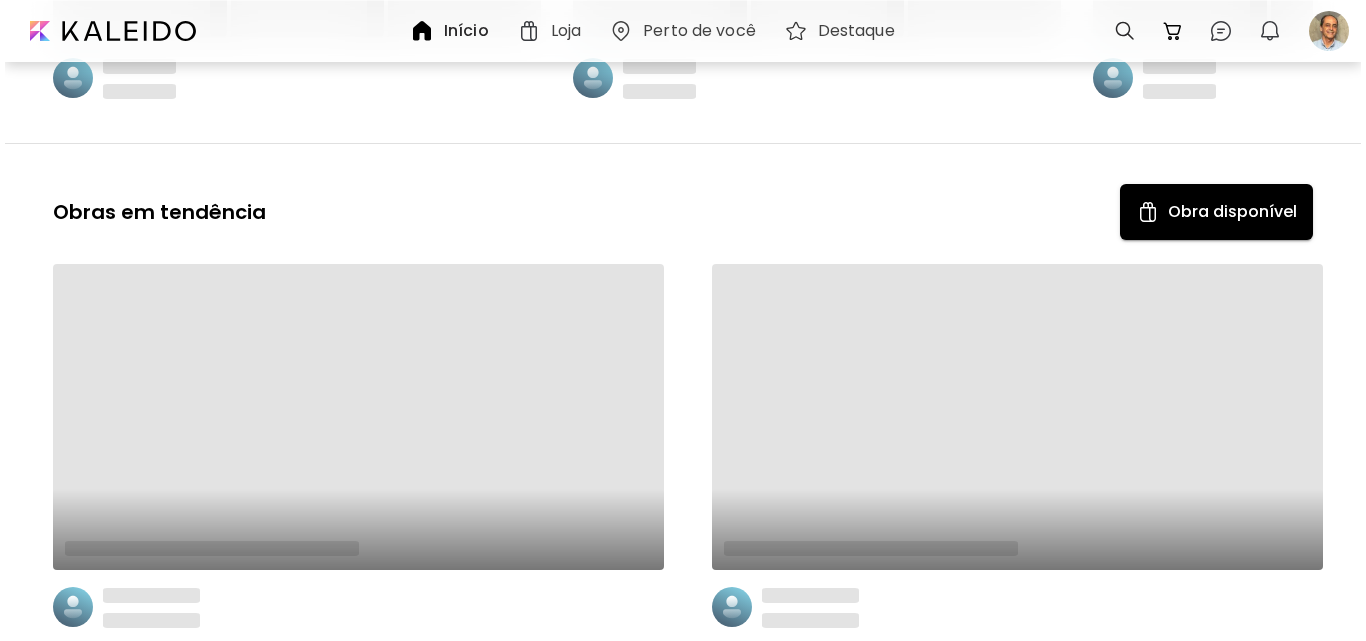 scroll, scrollTop: 0, scrollLeft: 0, axis: both 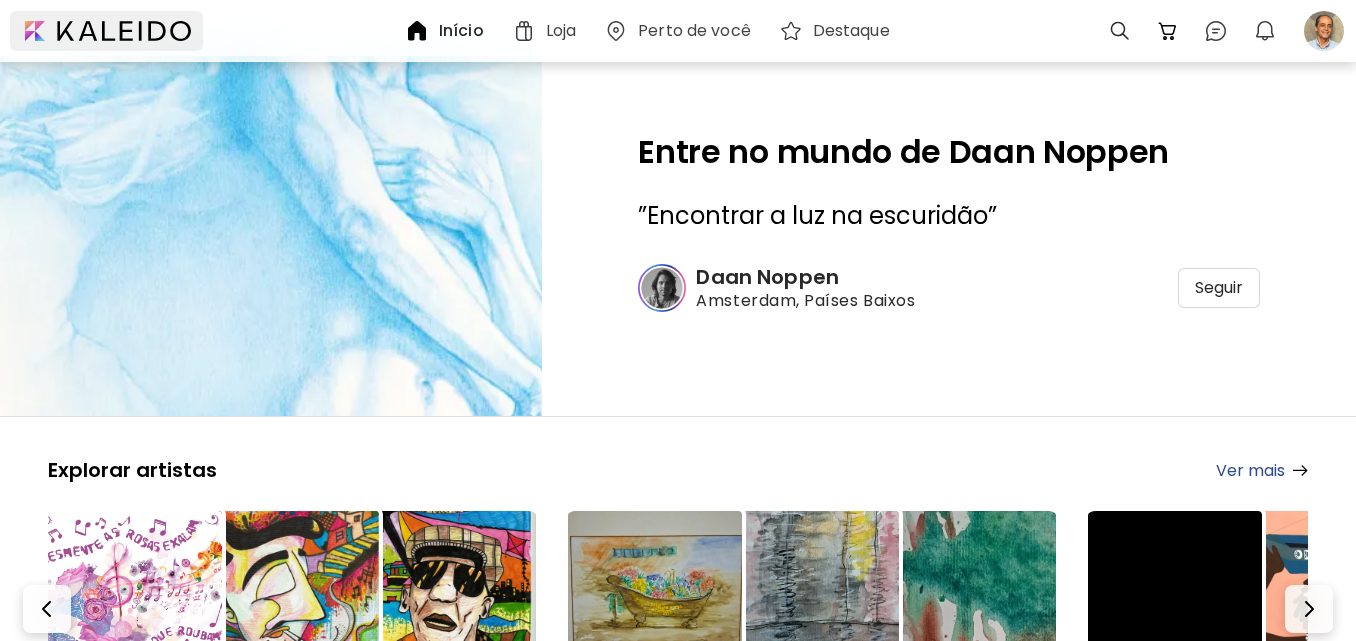 click at bounding box center [106, 31] 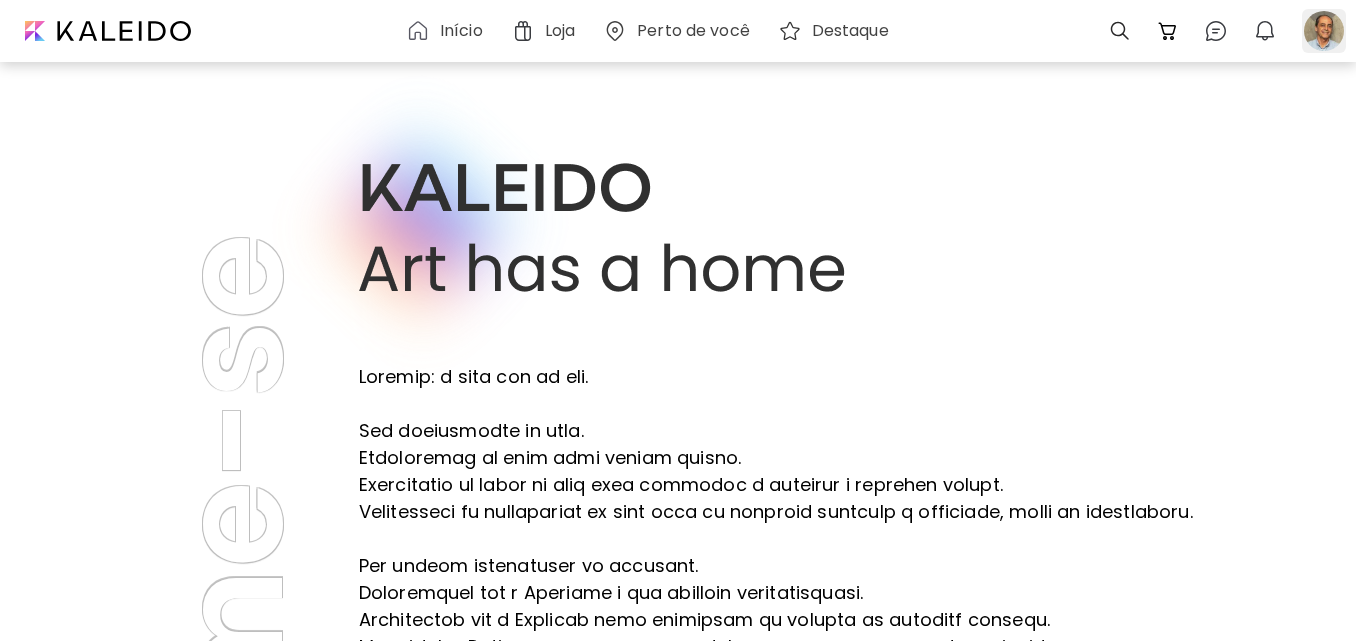click at bounding box center [1324, 31] 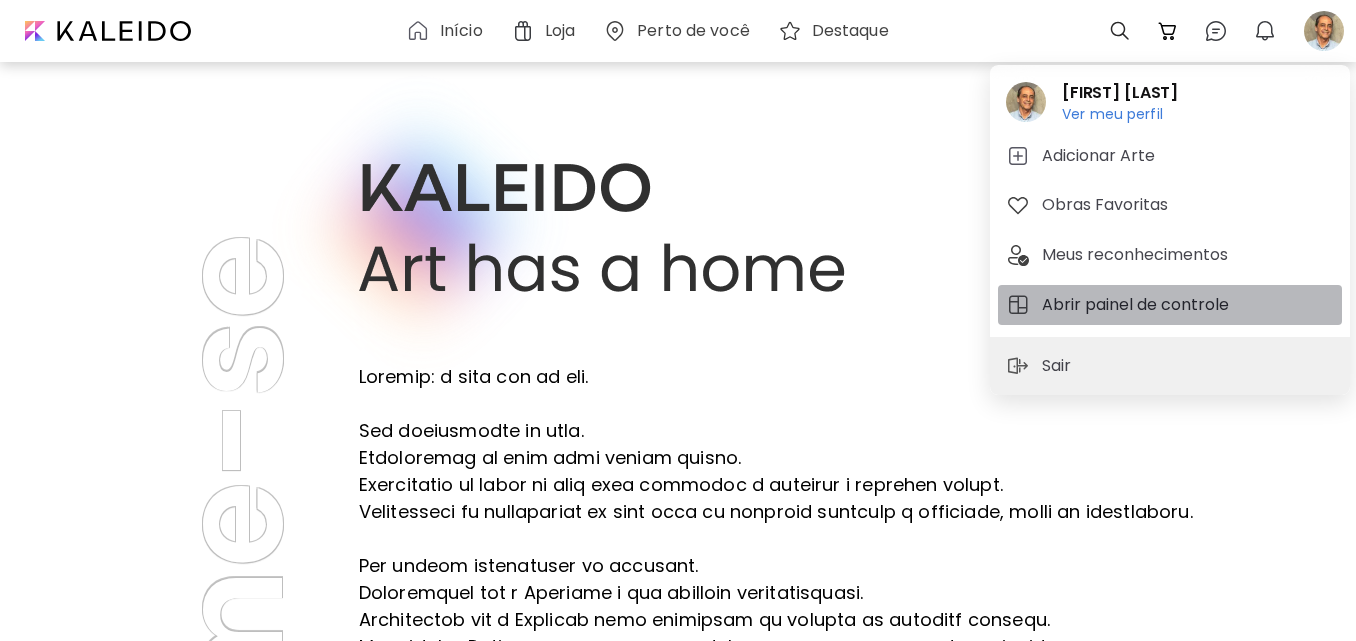 click on "Abrir painel de controle" at bounding box center [1138, 305] 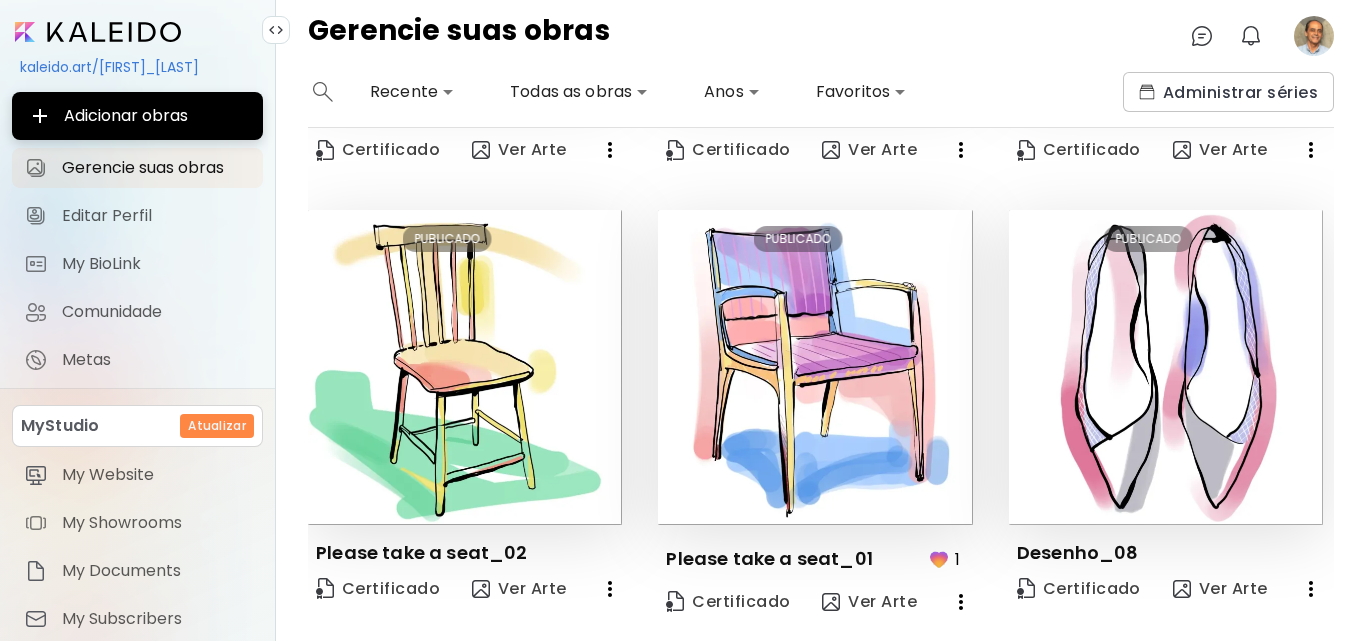 scroll, scrollTop: 1299, scrollLeft: 0, axis: vertical 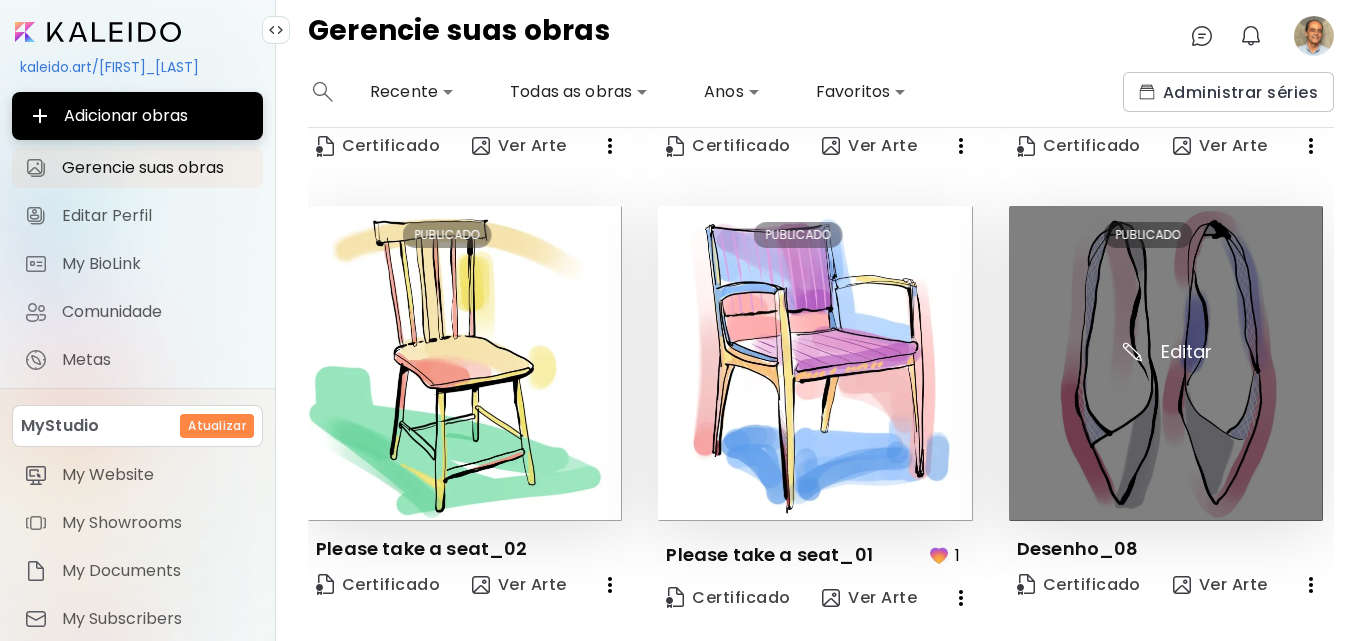 click at bounding box center (1166, 363) 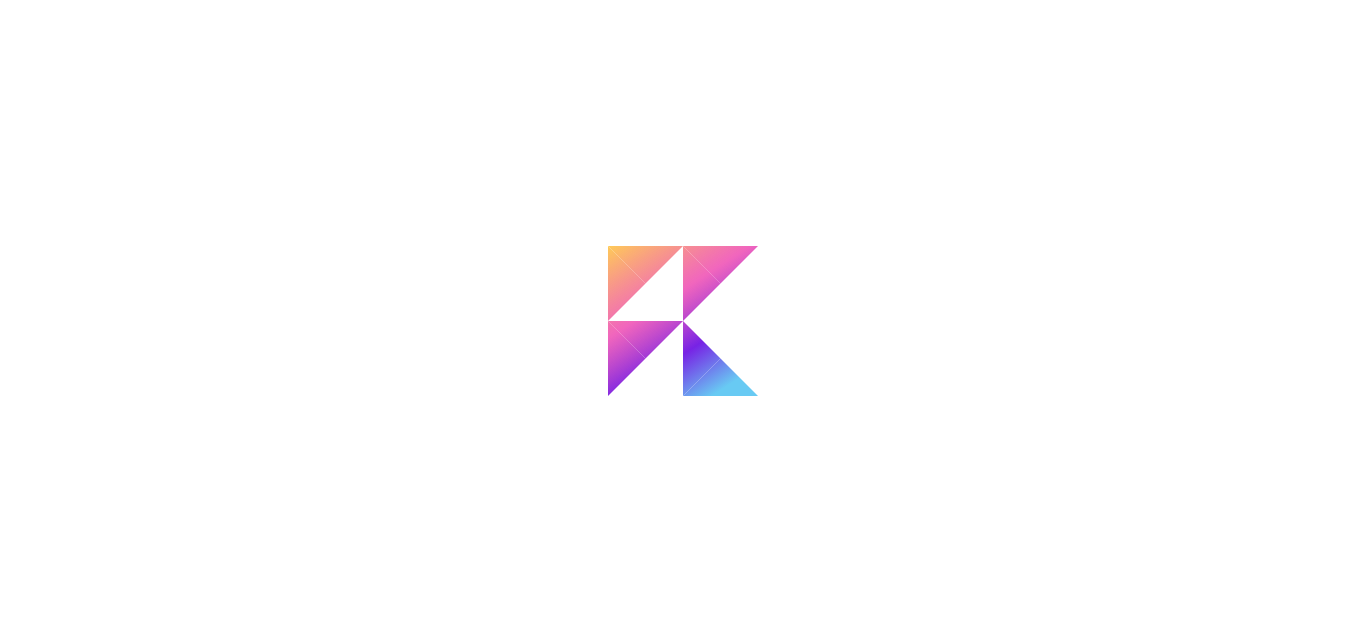 scroll, scrollTop: 0, scrollLeft: 0, axis: both 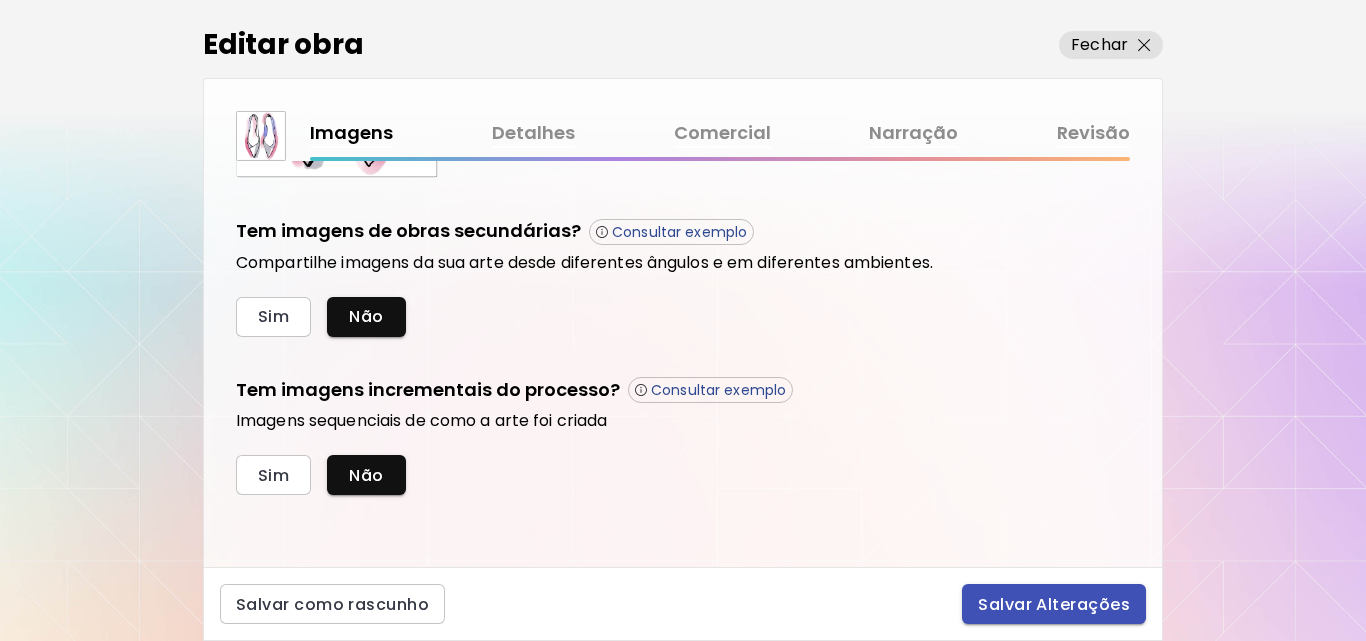 click on "Salvar Alterações" at bounding box center [1054, 604] 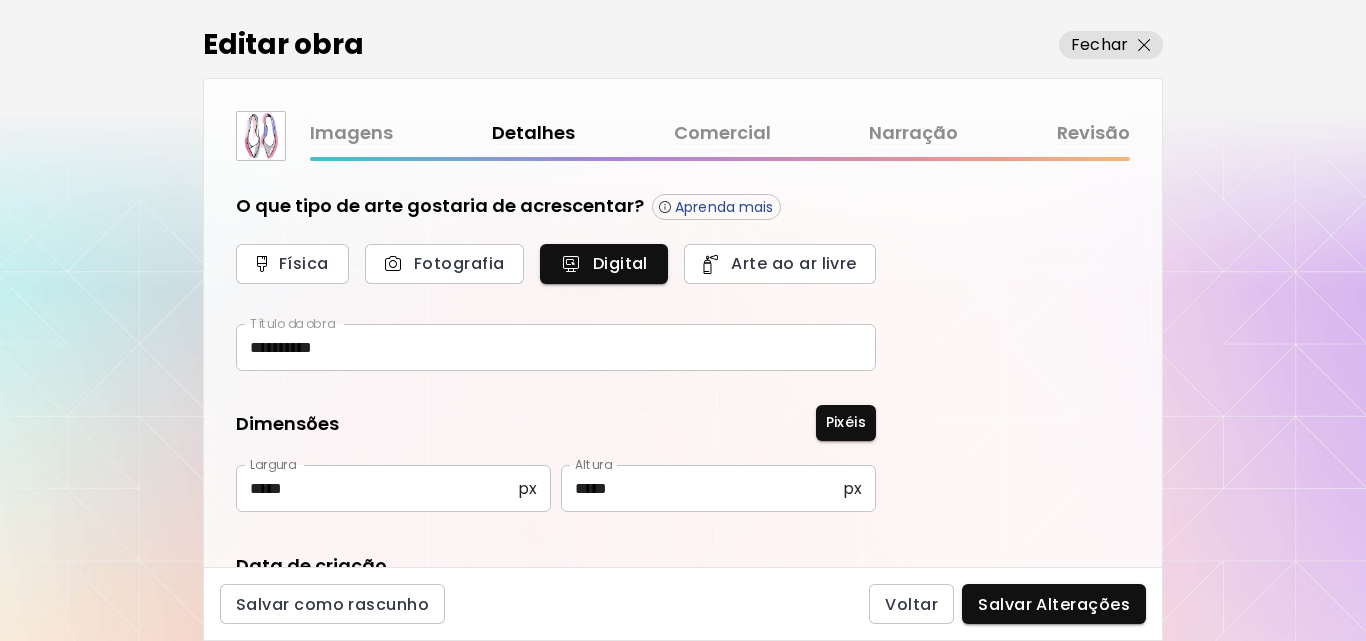 type on "**********" 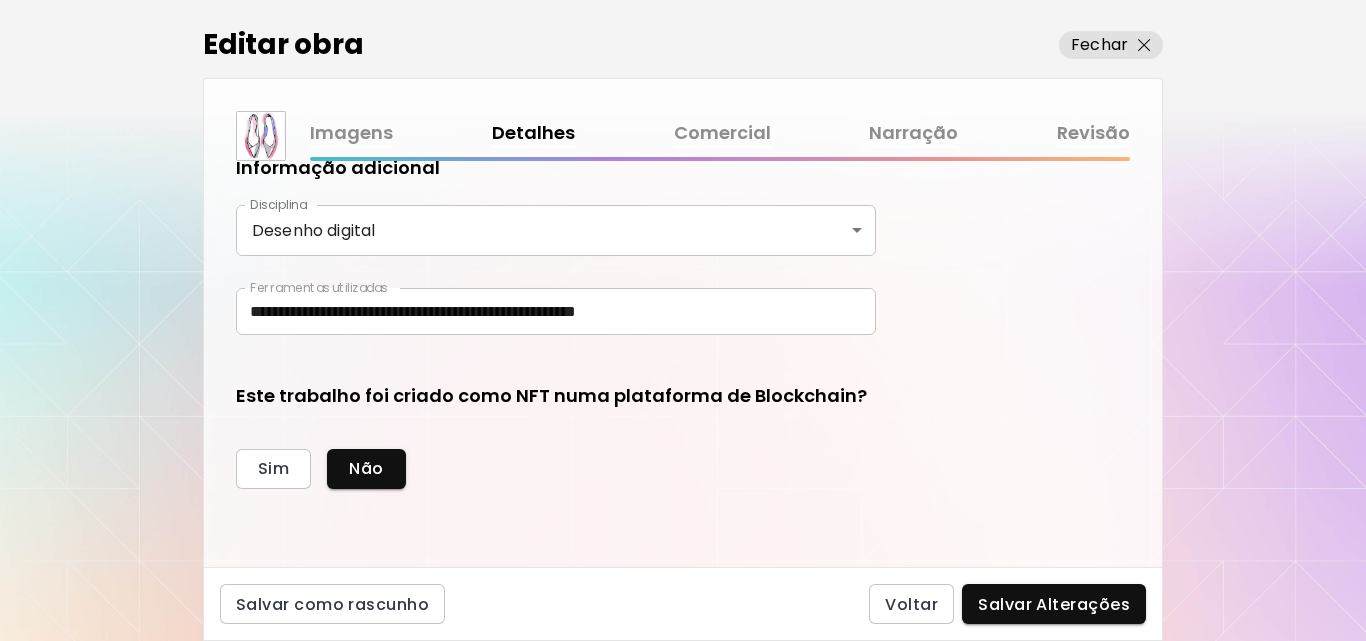 scroll, scrollTop: 557, scrollLeft: 0, axis: vertical 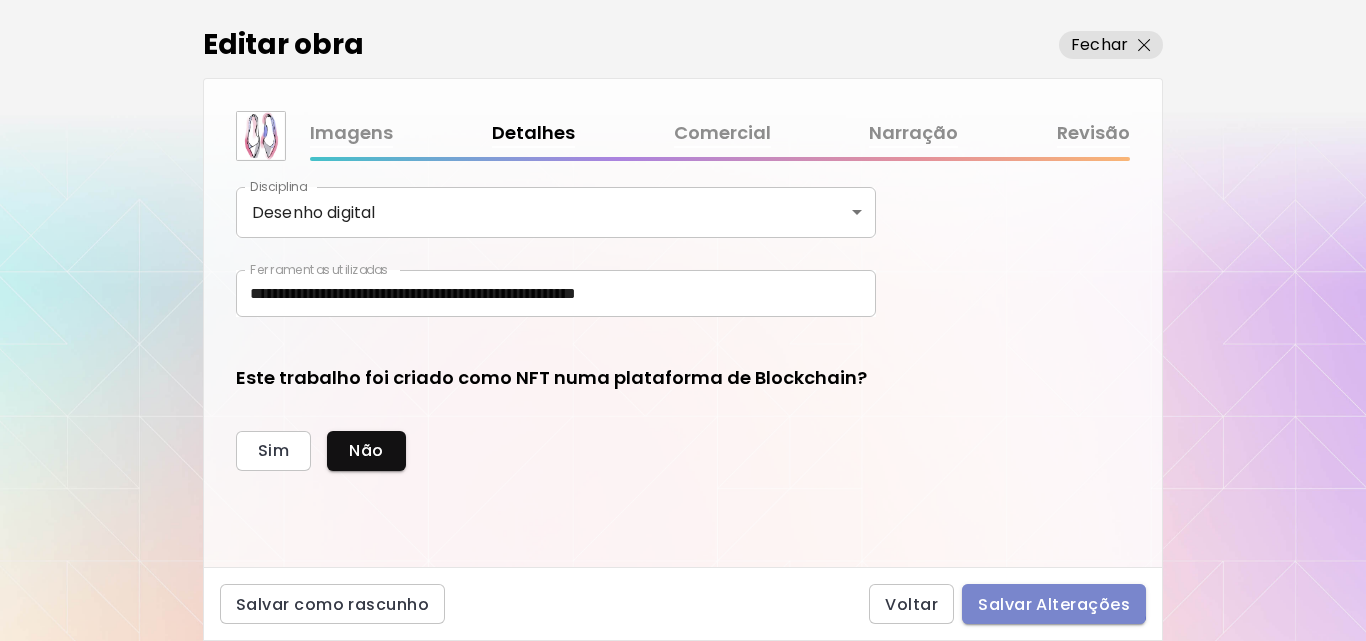 click on "Salvar Alterações" at bounding box center [1054, 604] 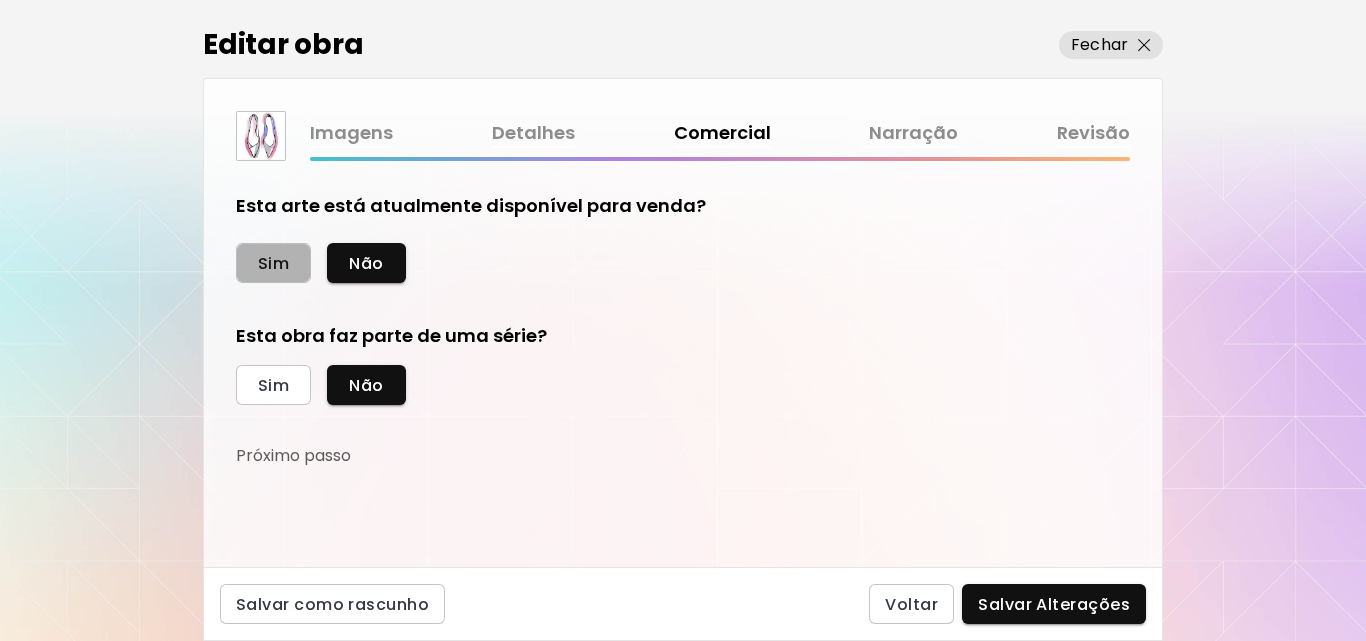 click on "Sim" at bounding box center (273, 263) 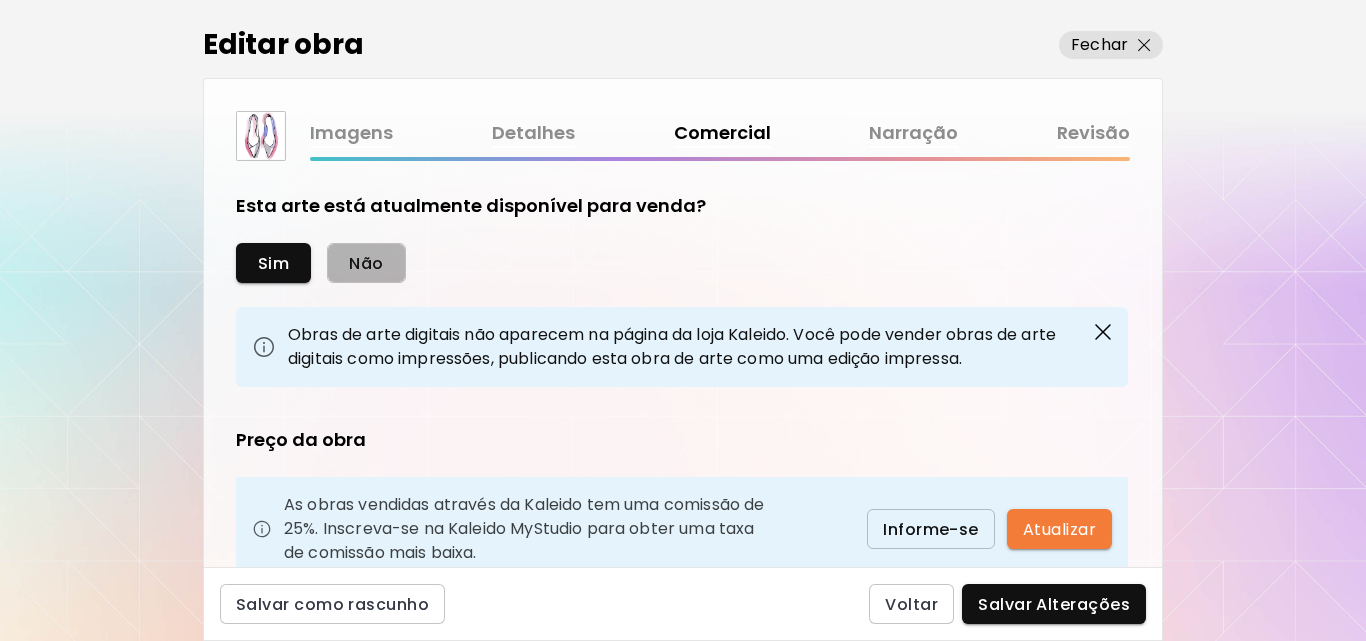 click on "Não" at bounding box center (366, 263) 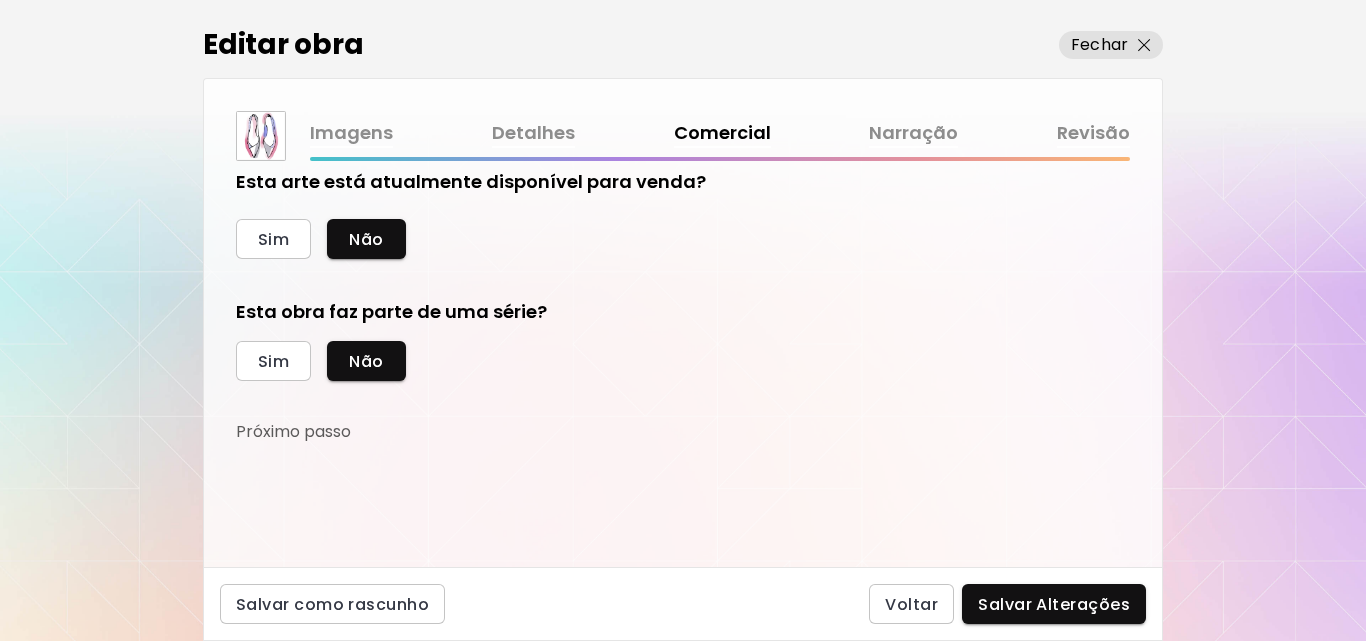 scroll, scrollTop: 32, scrollLeft: 0, axis: vertical 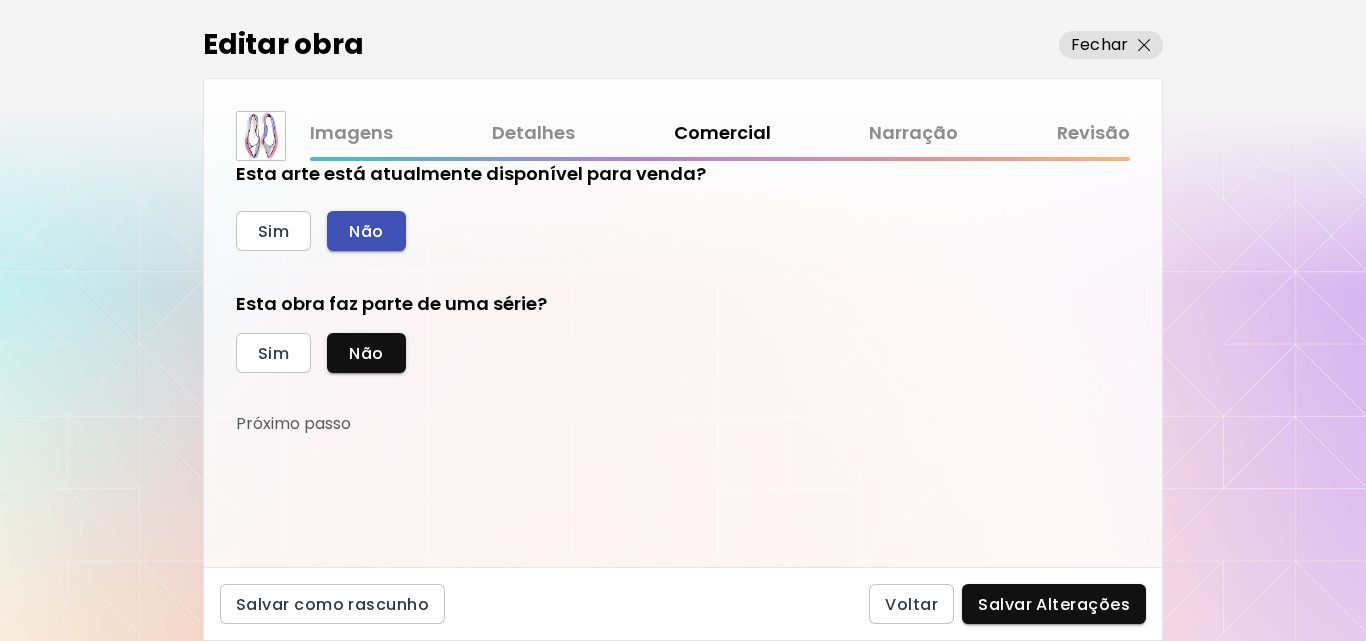 click on "Não" at bounding box center [366, 231] 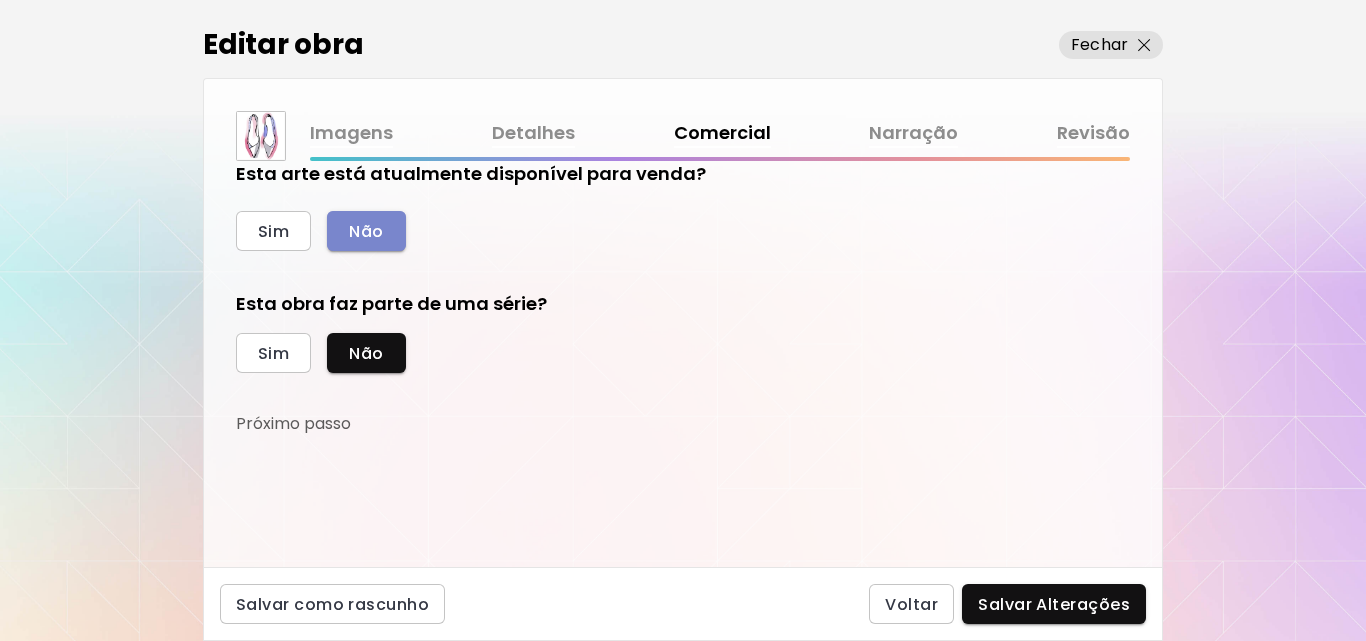 click on "Não" at bounding box center [366, 231] 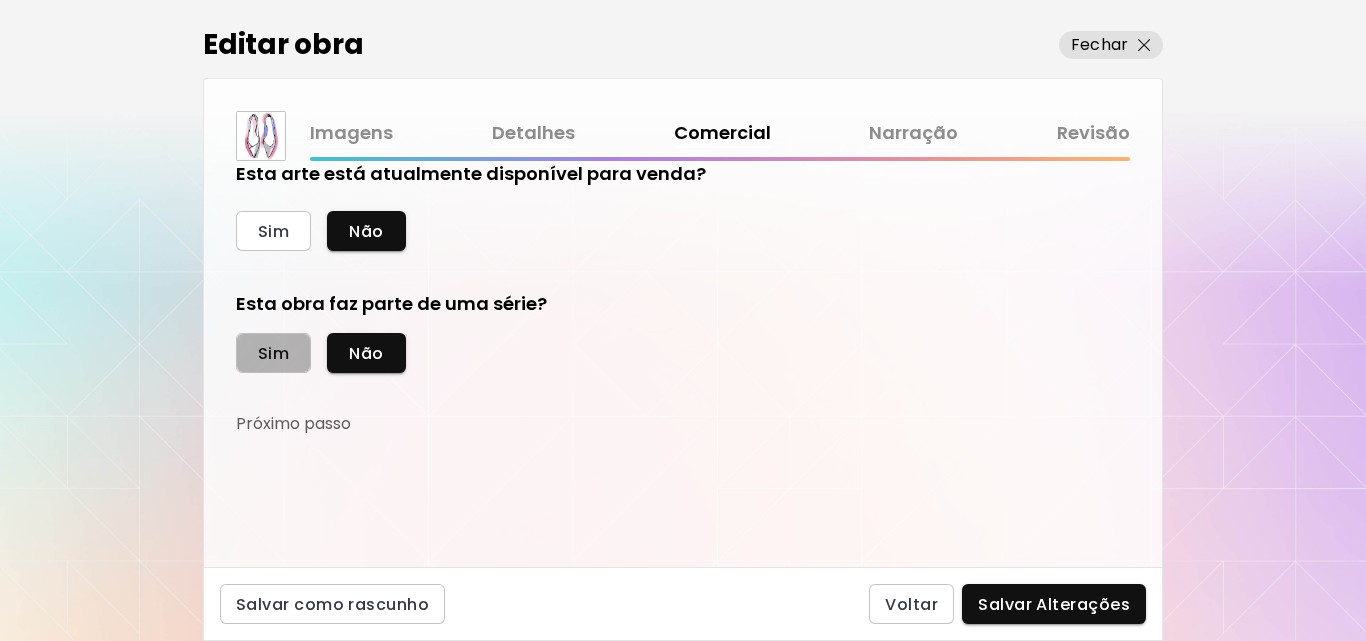 click on "Sim" at bounding box center (273, 353) 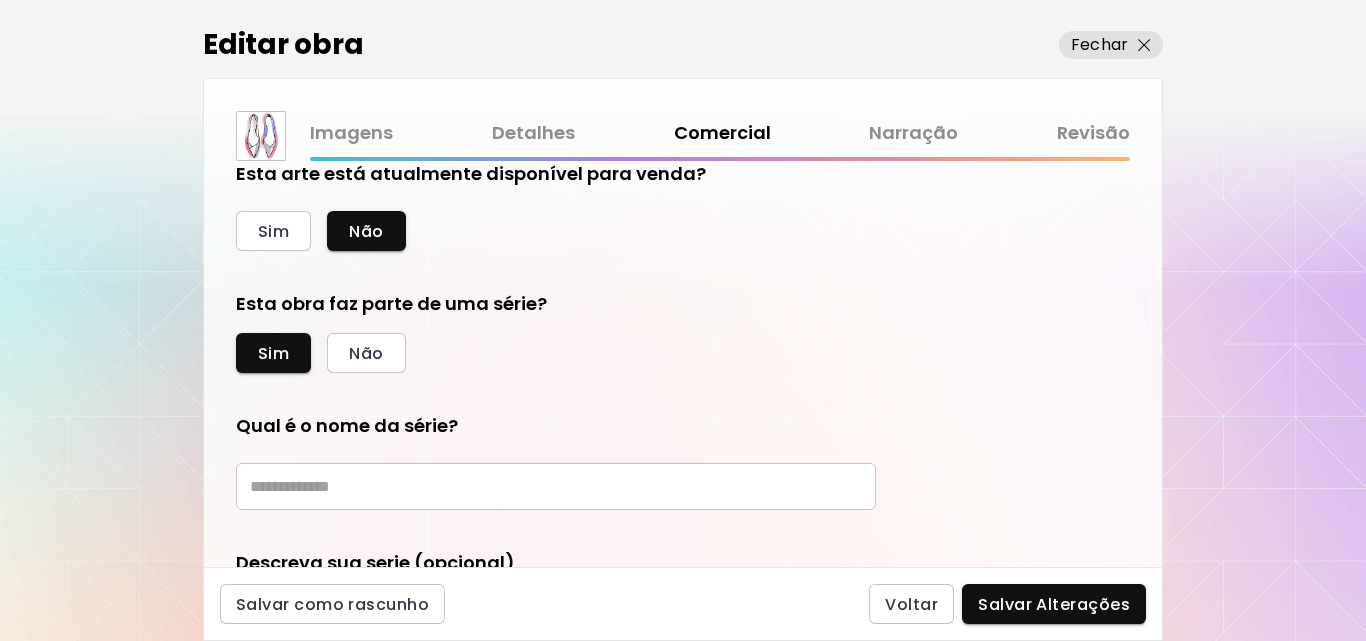 click at bounding box center [556, 486] 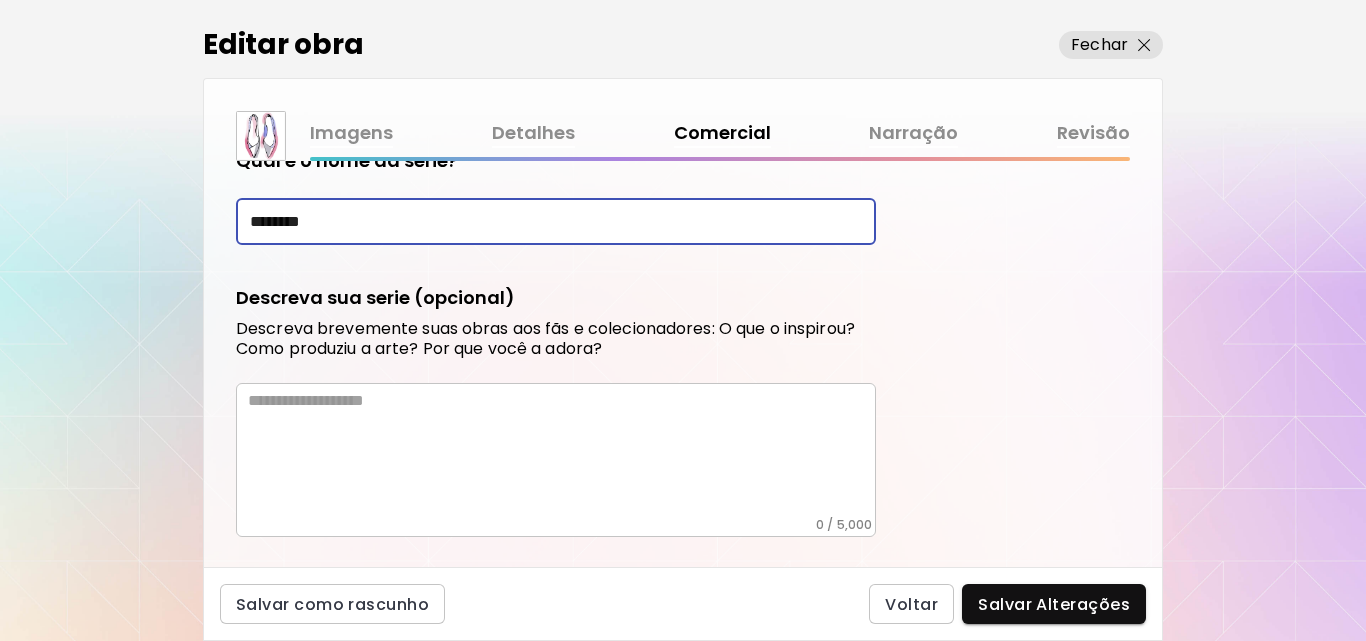 scroll, scrollTop: 364, scrollLeft: 0, axis: vertical 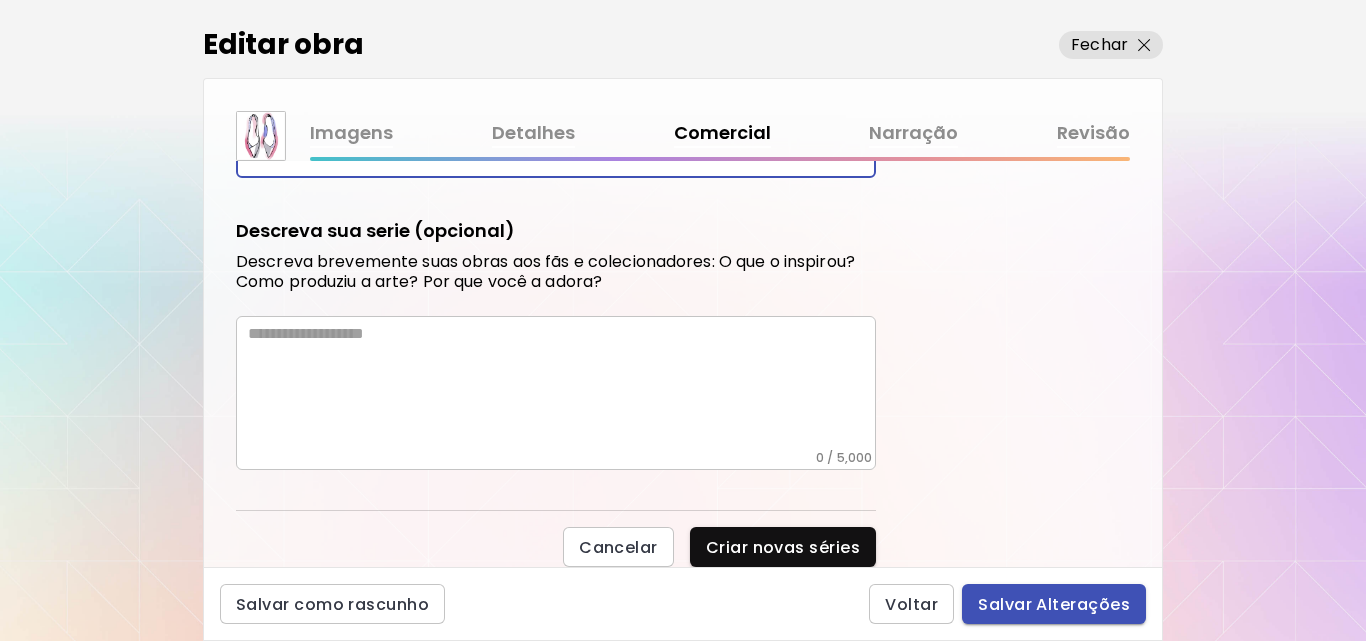 type on "********" 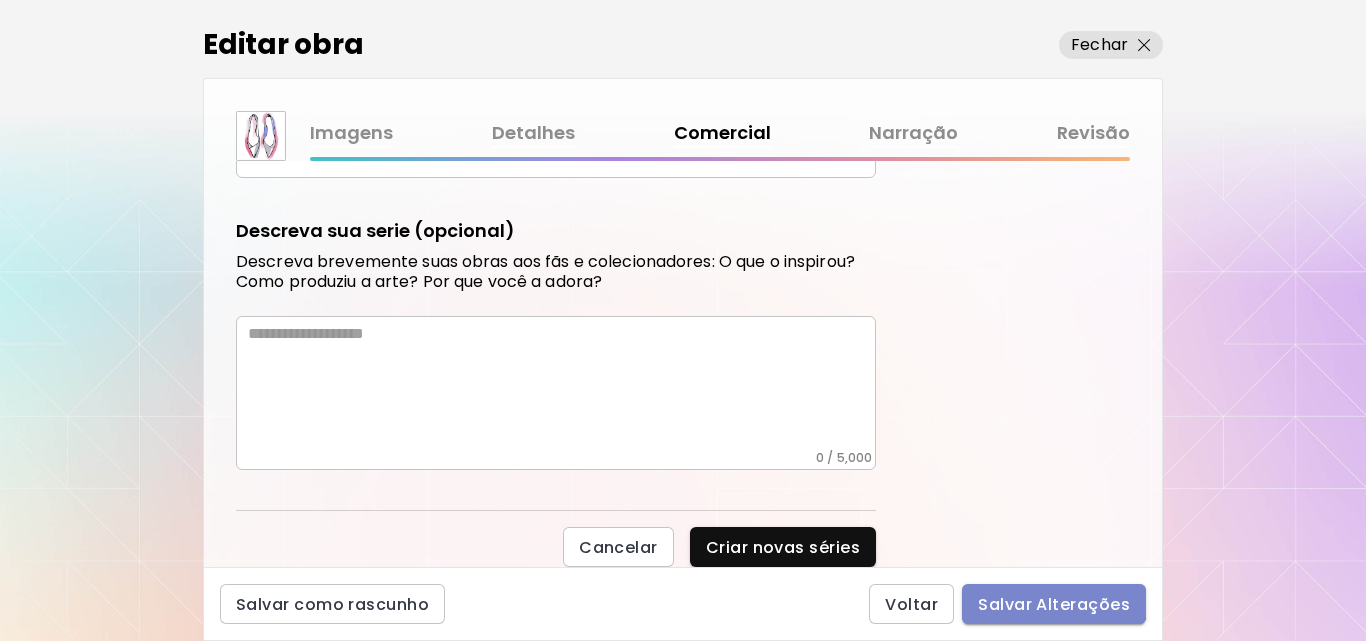 click on "Salvar Alterações" at bounding box center [1054, 604] 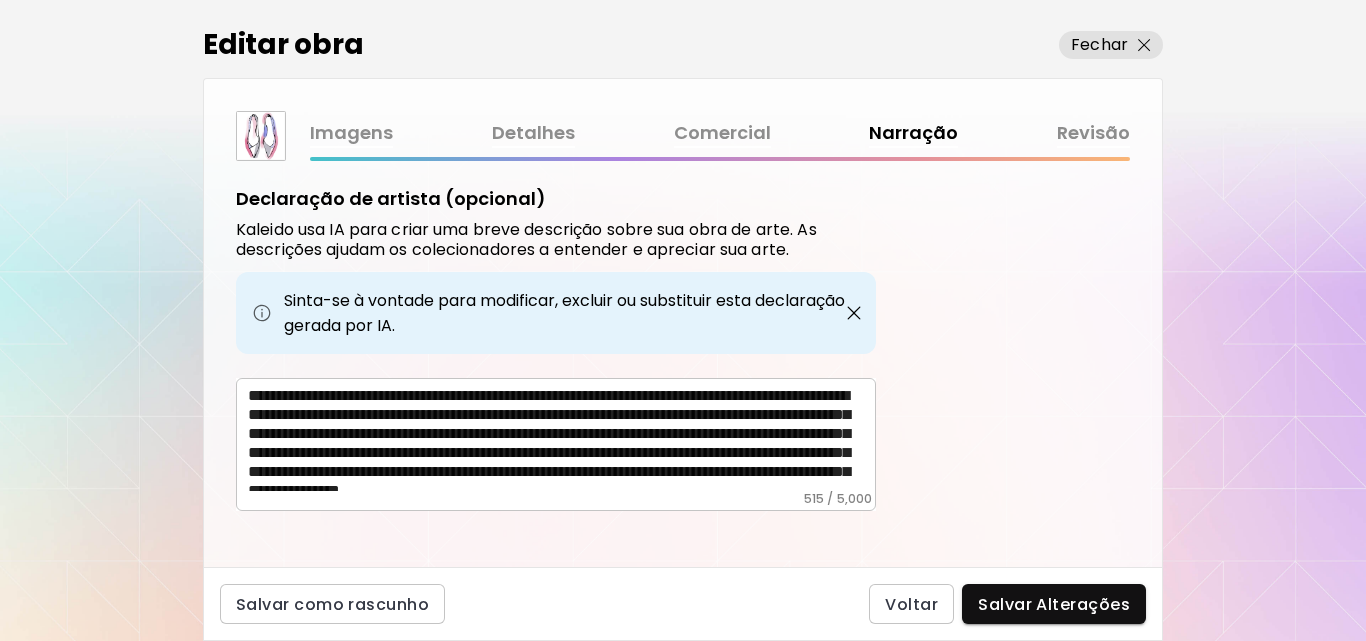 scroll, scrollTop: 616, scrollLeft: 0, axis: vertical 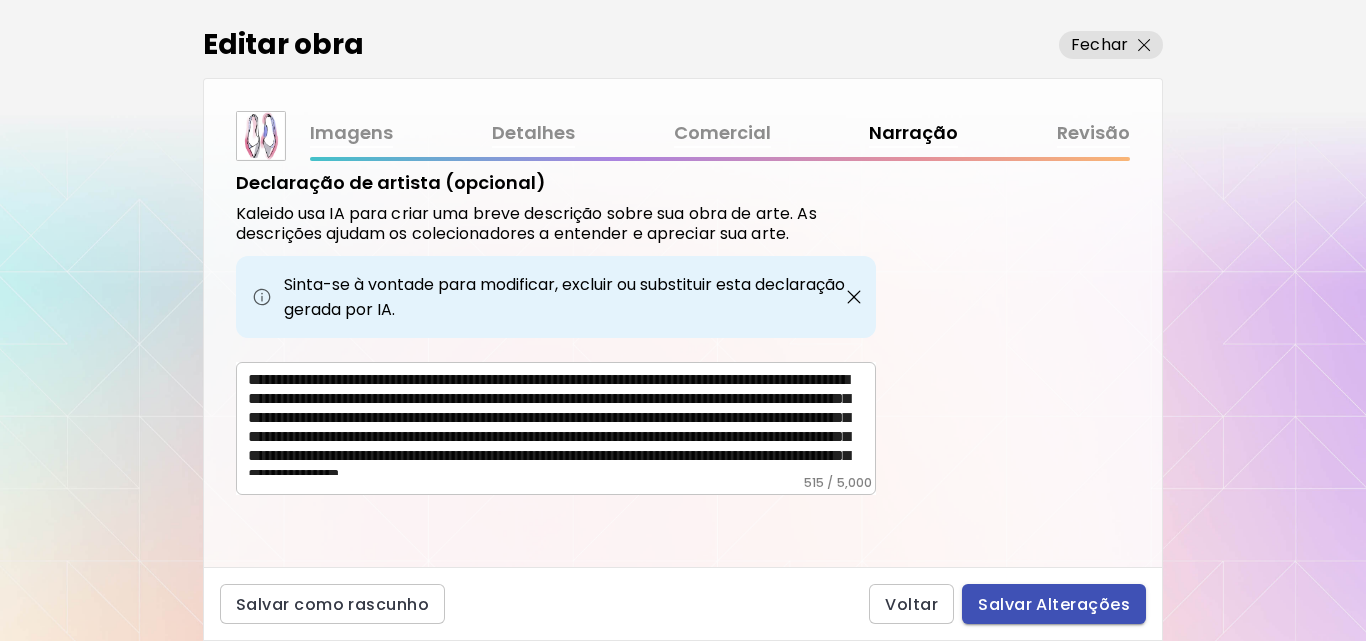 click on "Salvar Alterações" at bounding box center [1054, 604] 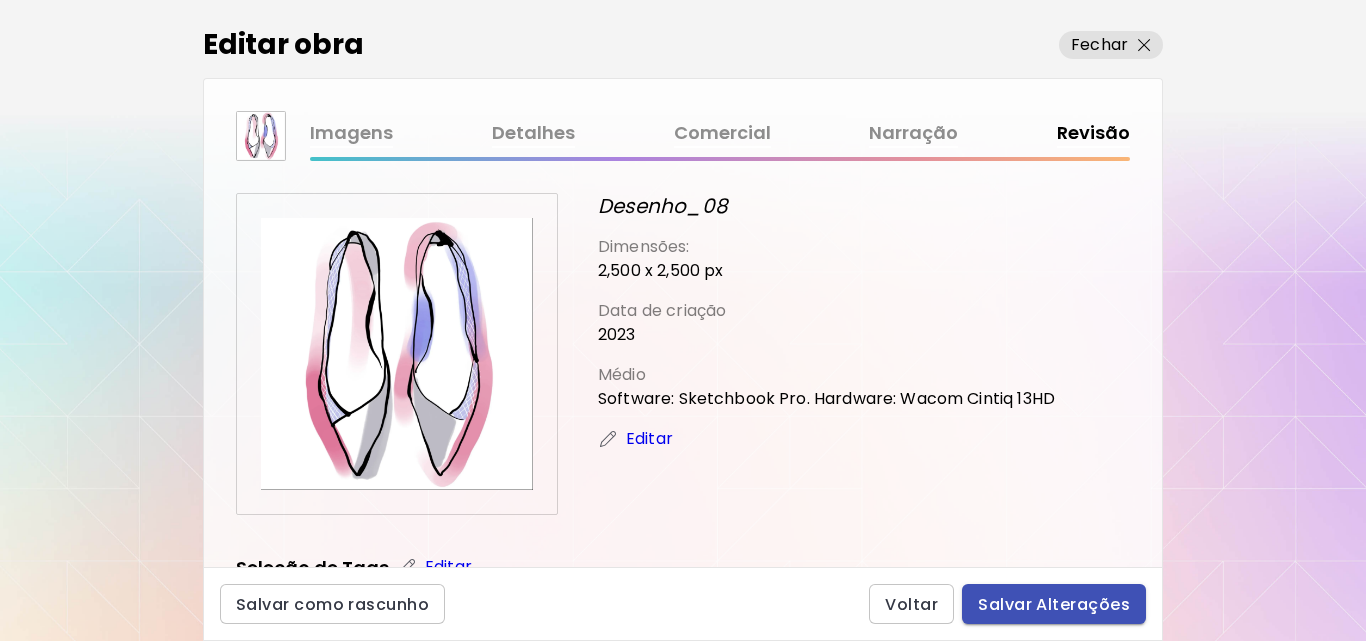 click on "Salvar Alterações" at bounding box center (1054, 604) 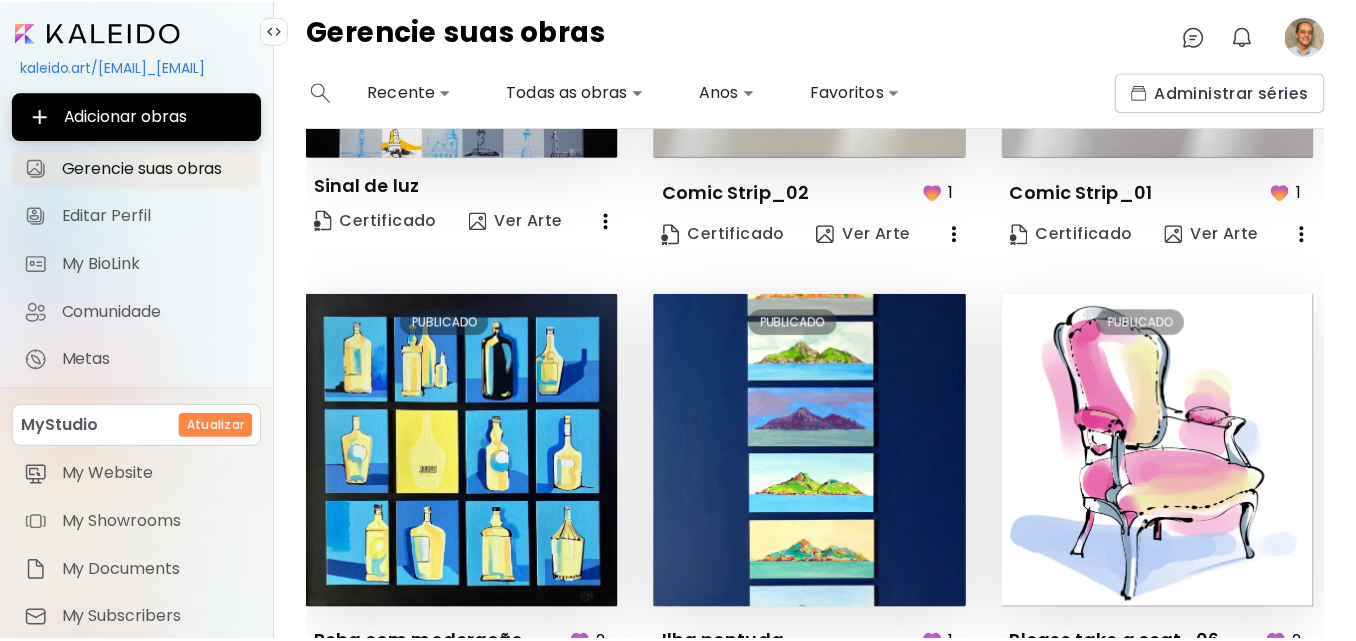 scroll, scrollTop: 0, scrollLeft: 0, axis: both 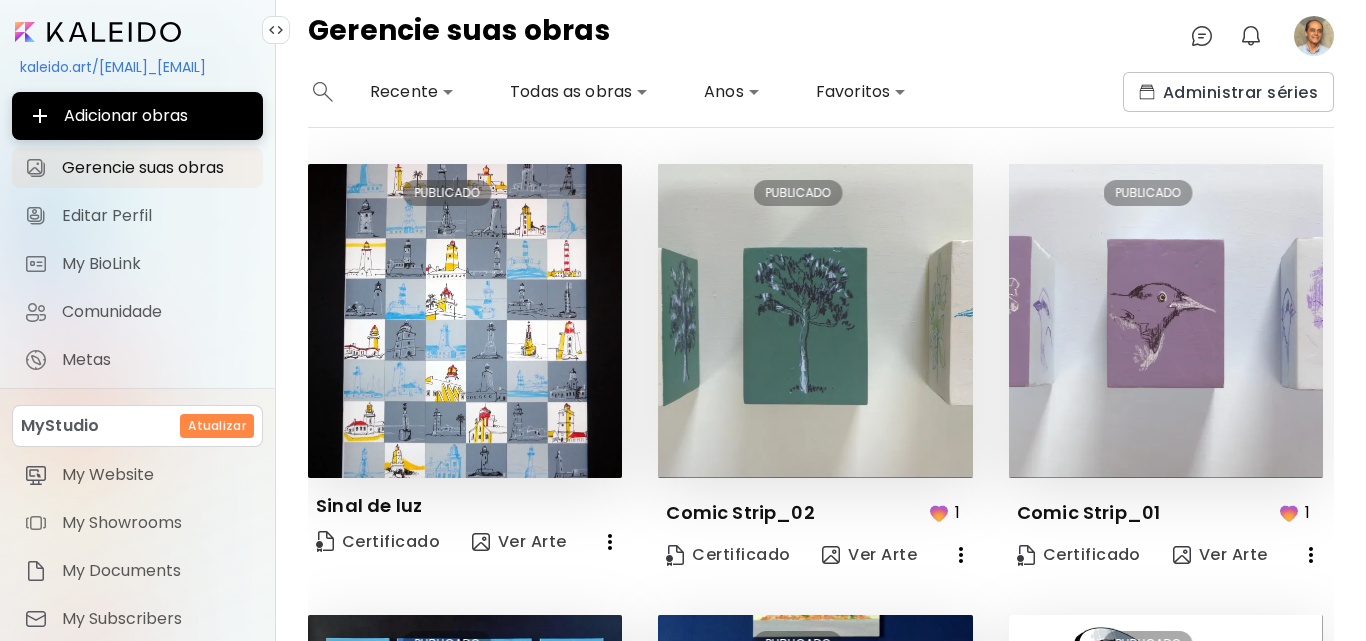click 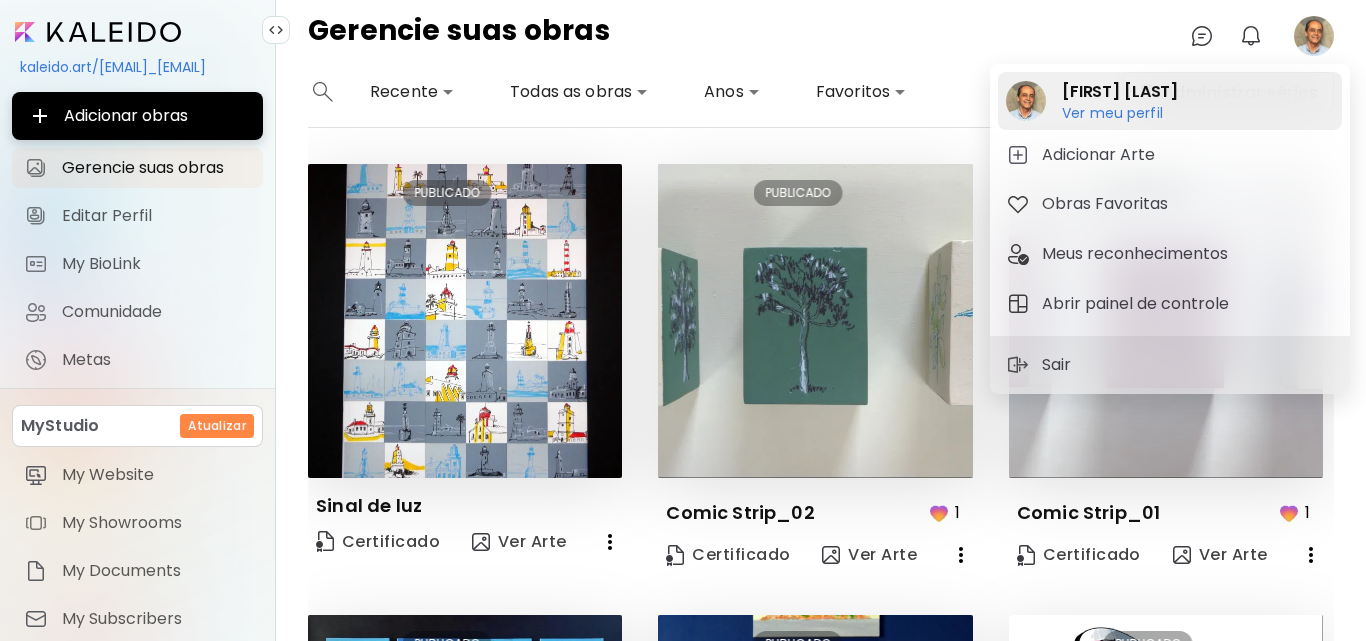 click on "Ver meu perfil" at bounding box center [1120, 113] 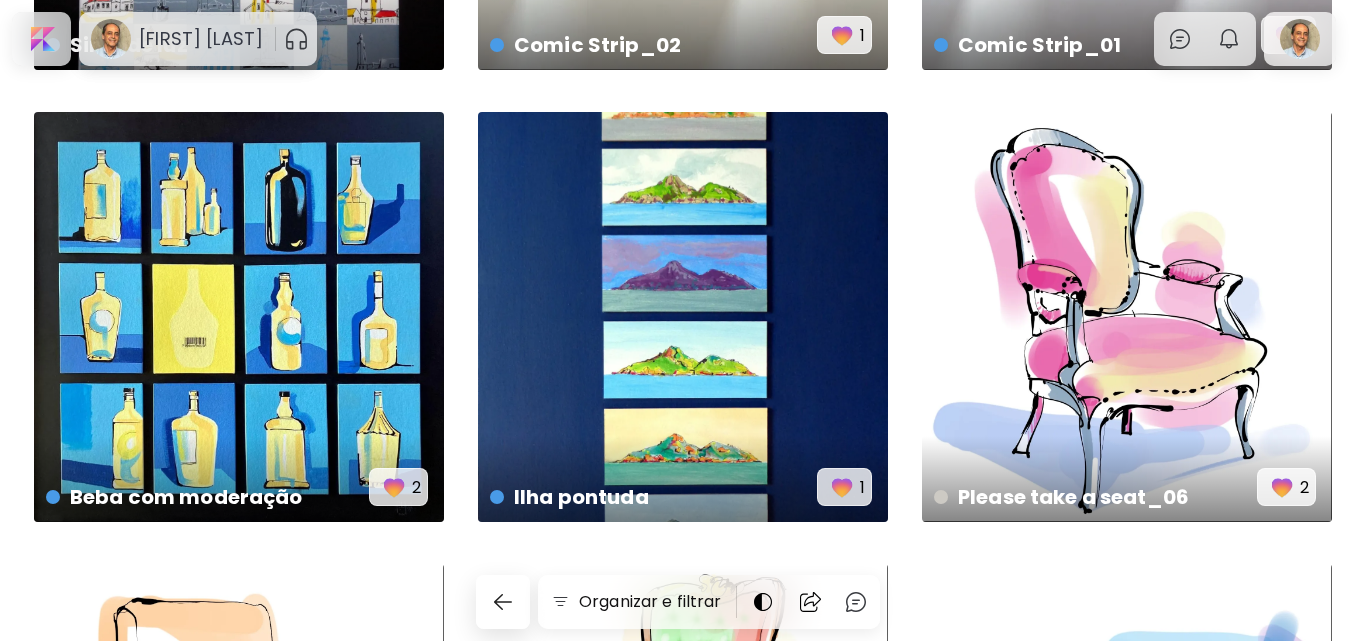 scroll, scrollTop: 551, scrollLeft: 0, axis: vertical 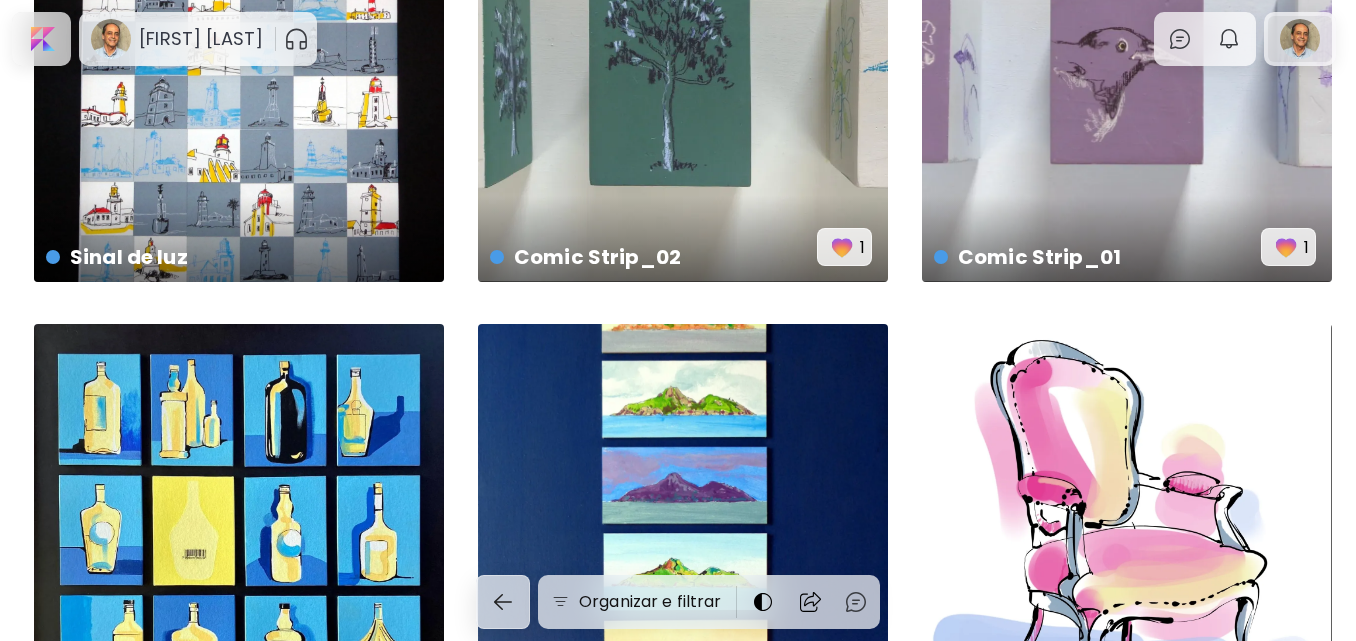 click at bounding box center (1300, 39) 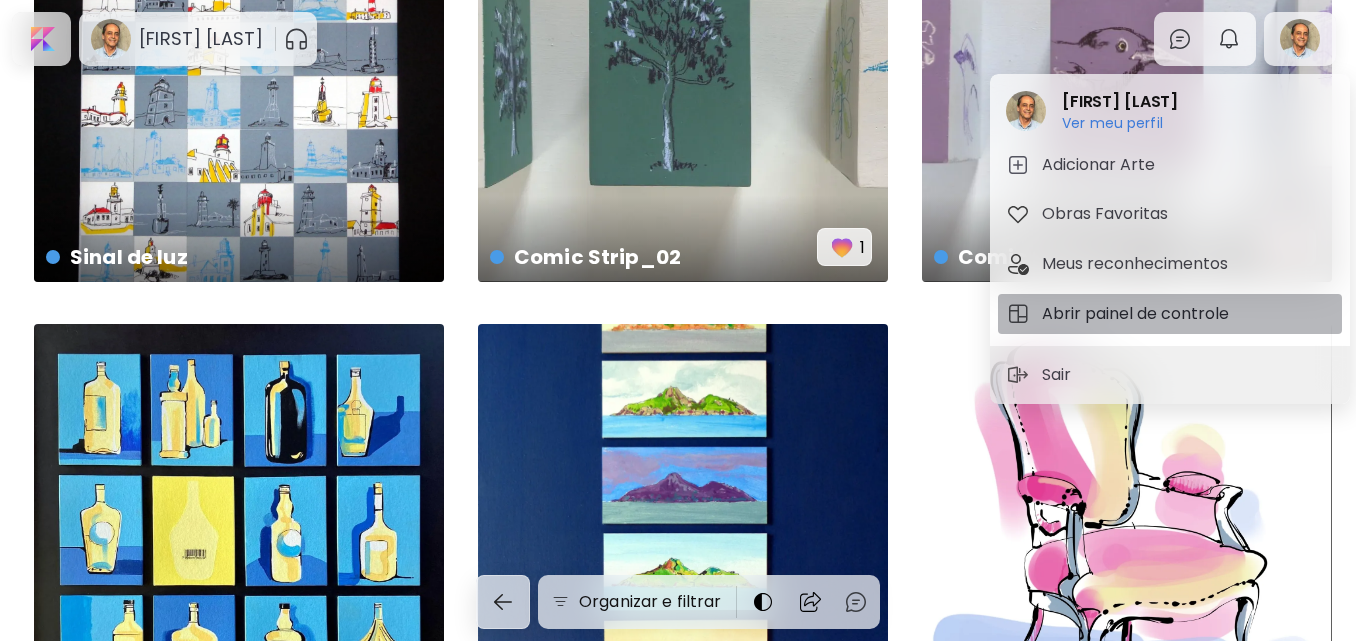 click on "Abrir painel de controle" at bounding box center [1138, 314] 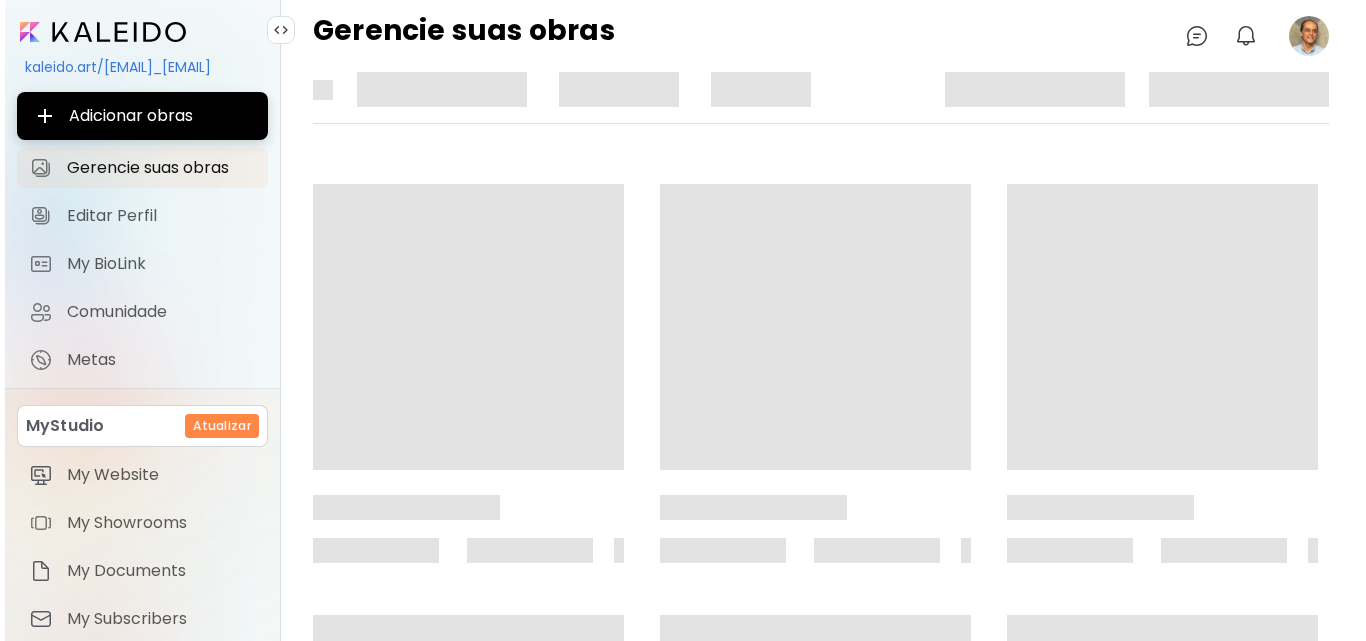 scroll, scrollTop: 0, scrollLeft: 0, axis: both 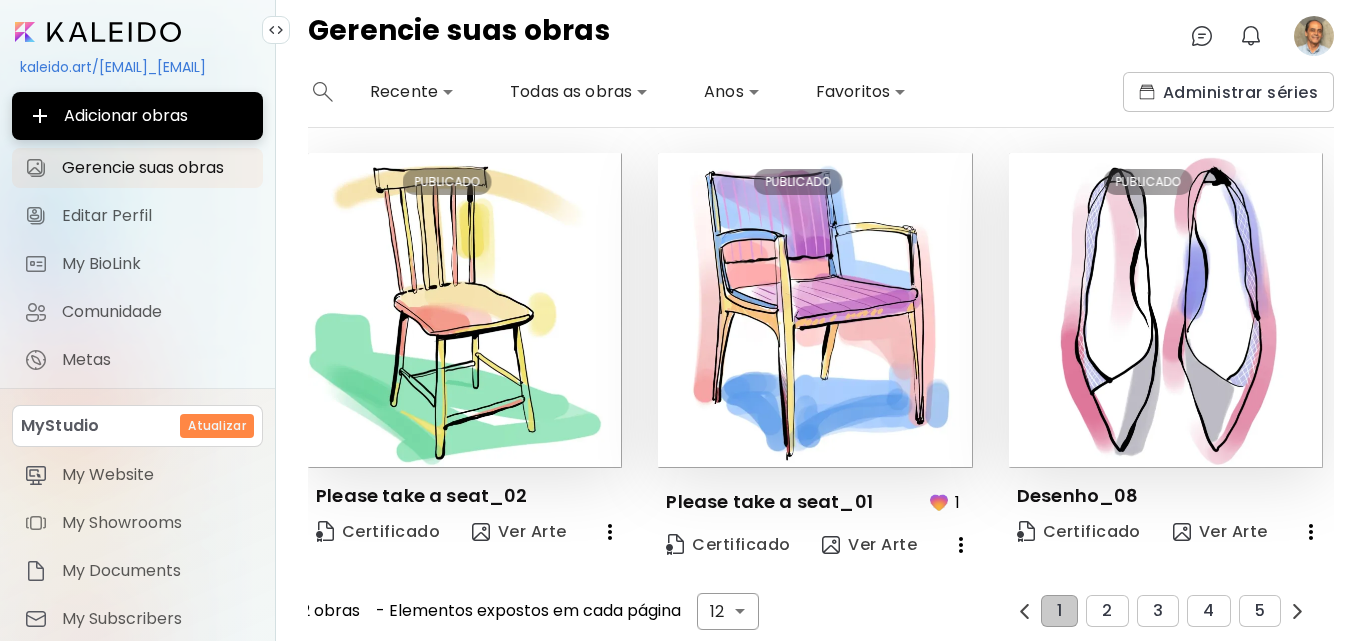 click 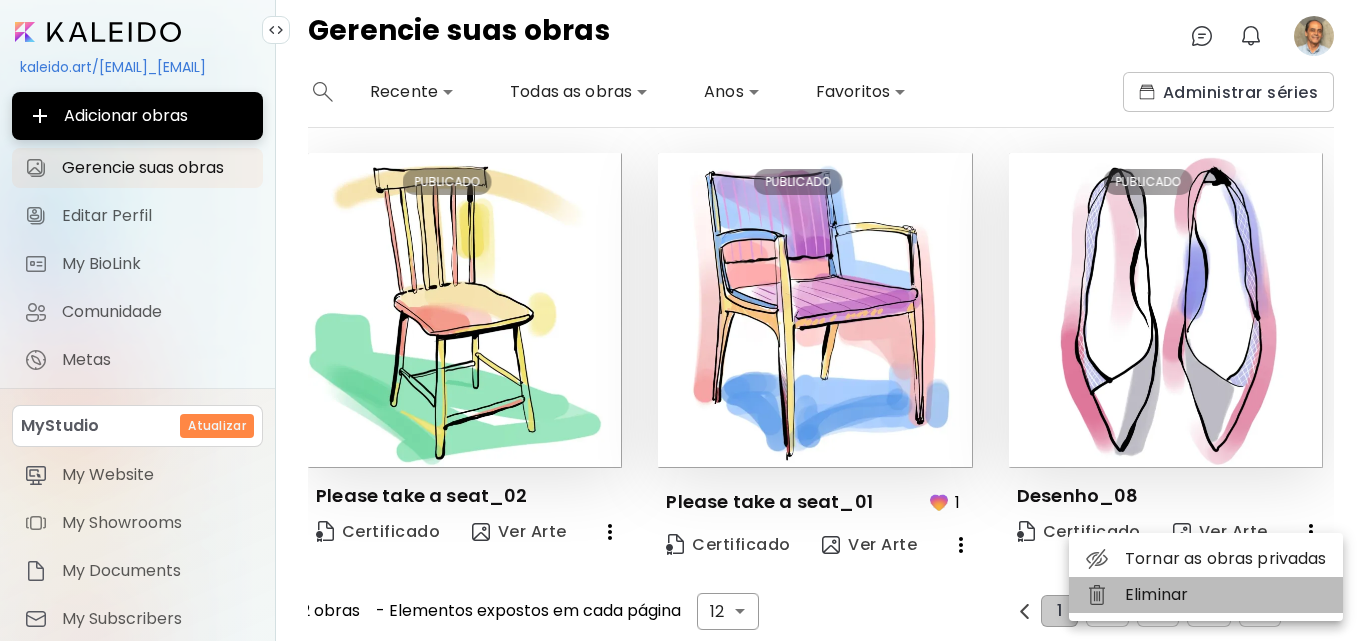 click on "Eliminar" at bounding box center (1206, 595) 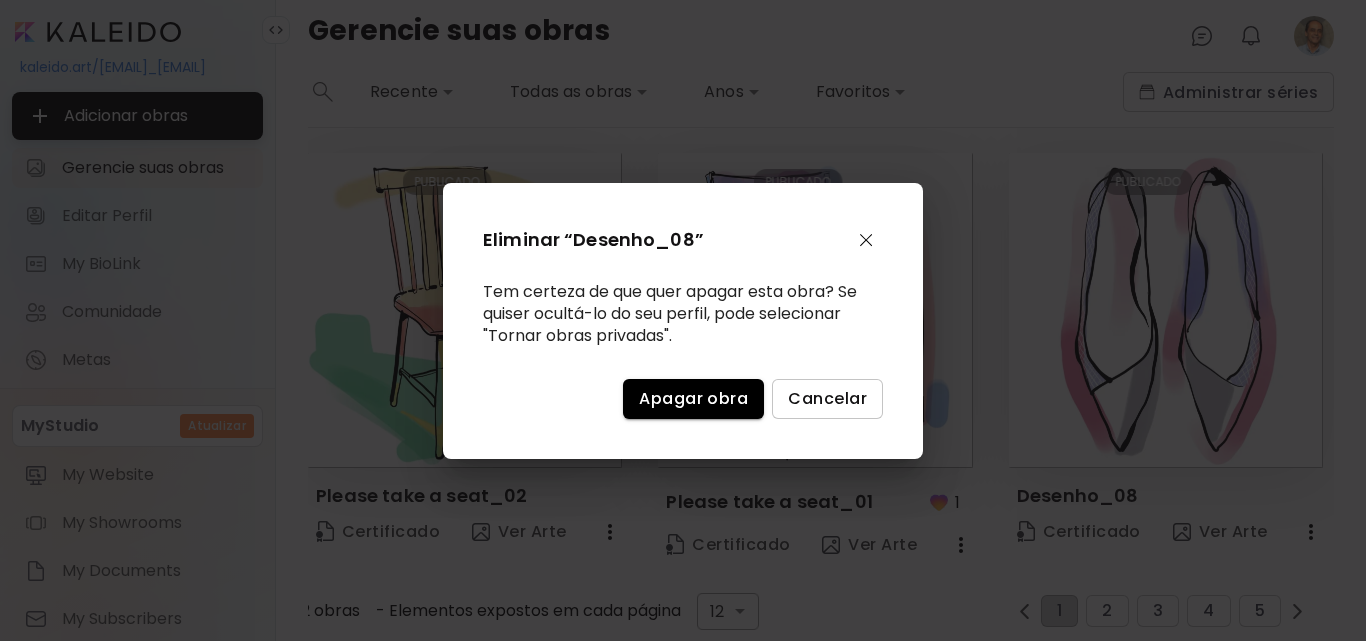 click on "Apagar obra" at bounding box center (693, 398) 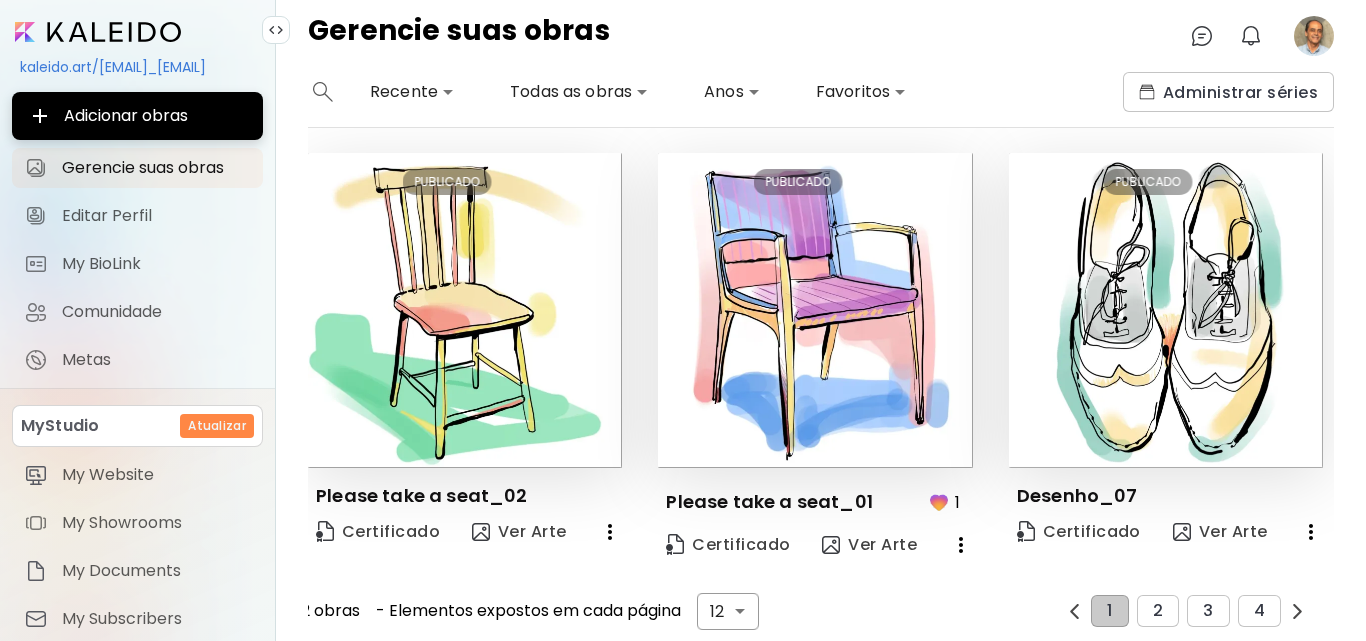 click 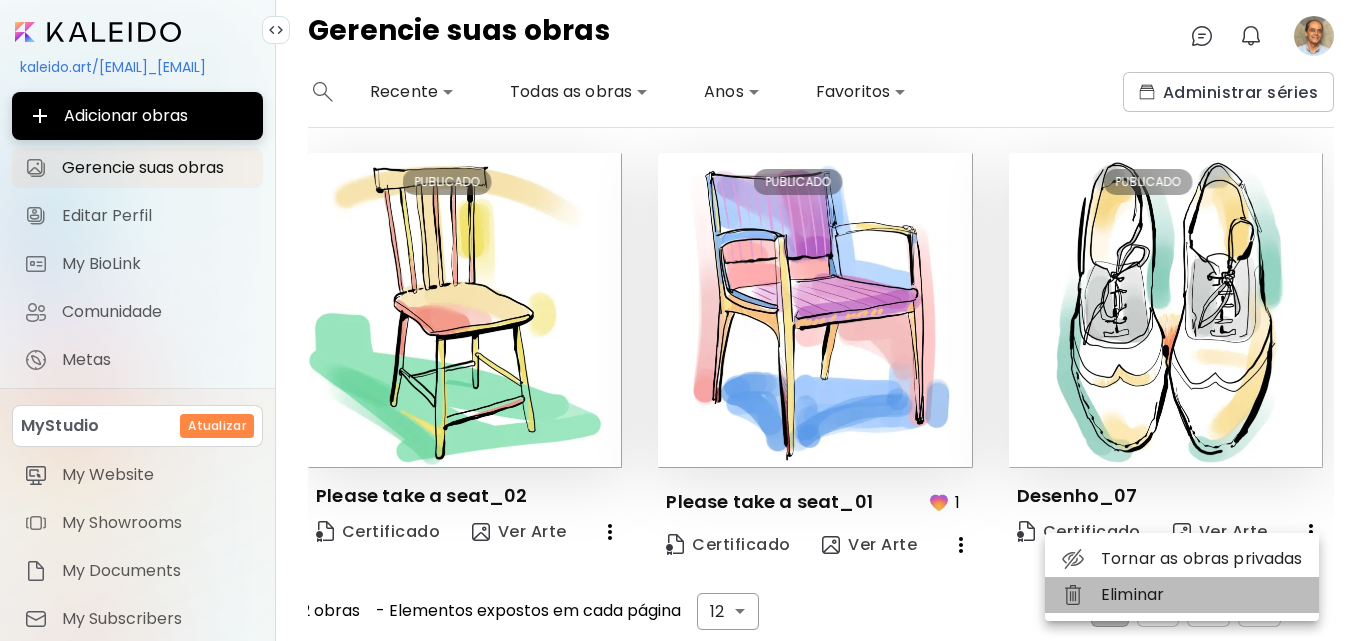 click on "Eliminar" at bounding box center (1182, 595) 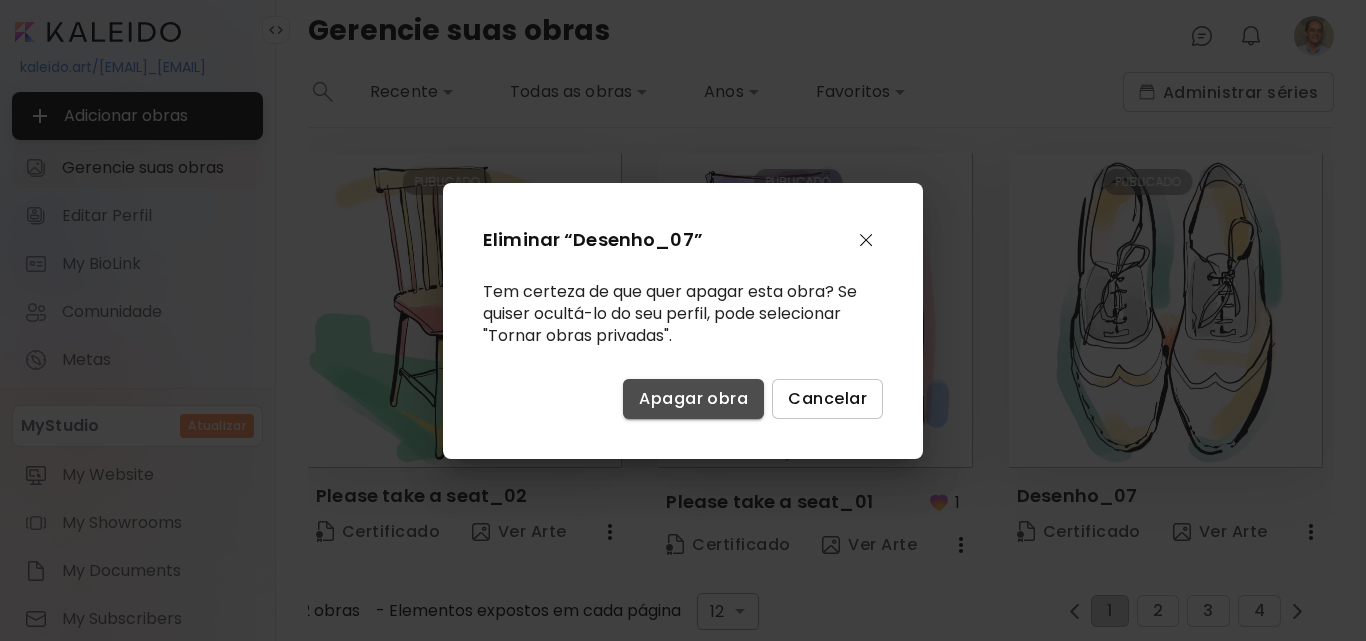 click on "Apagar obra" at bounding box center [693, 398] 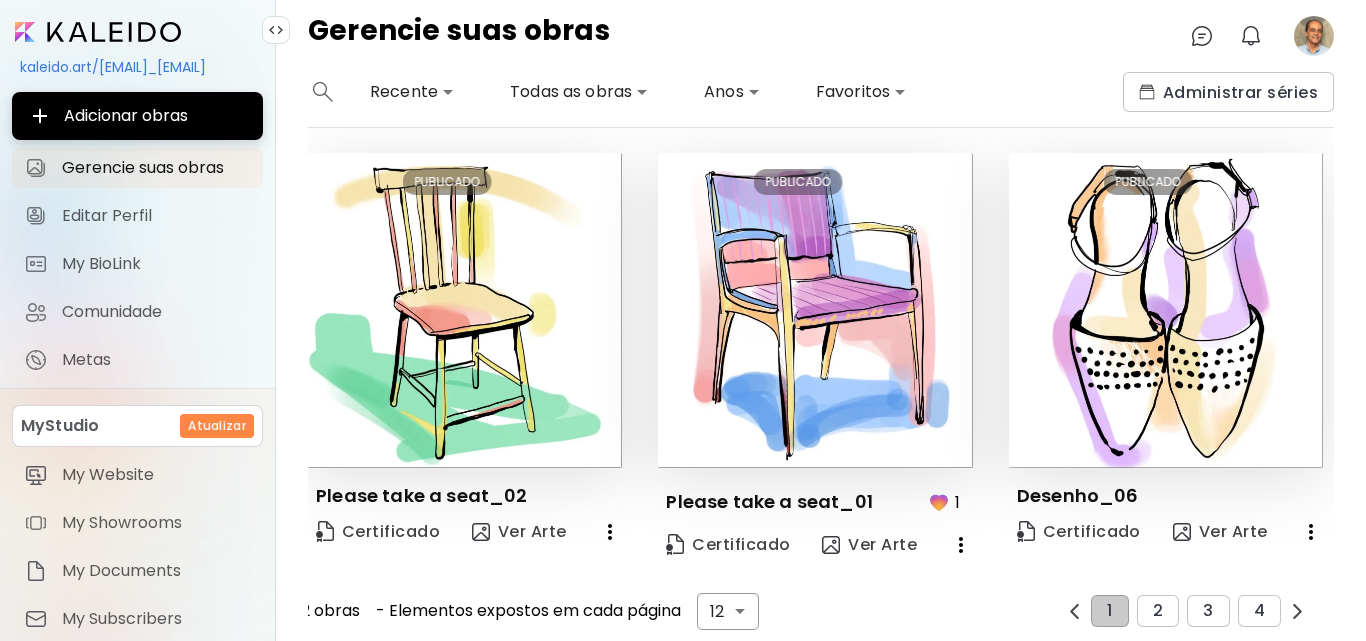 click 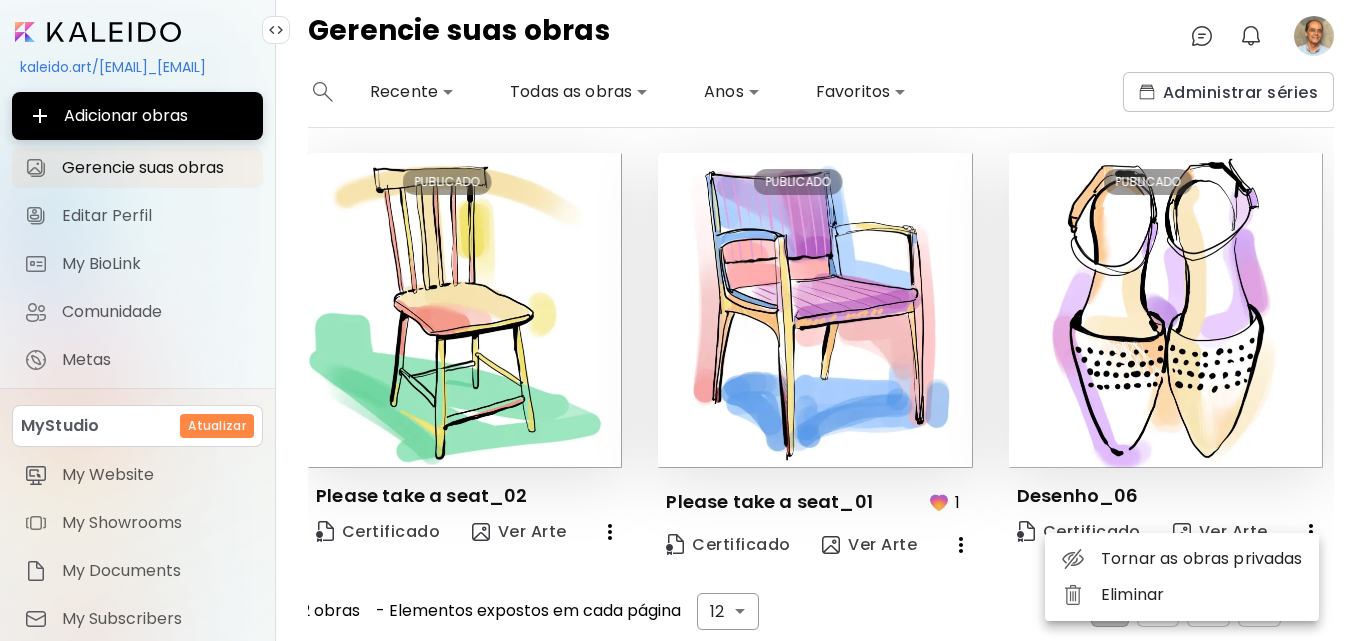click on "Eliminar" at bounding box center (1182, 595) 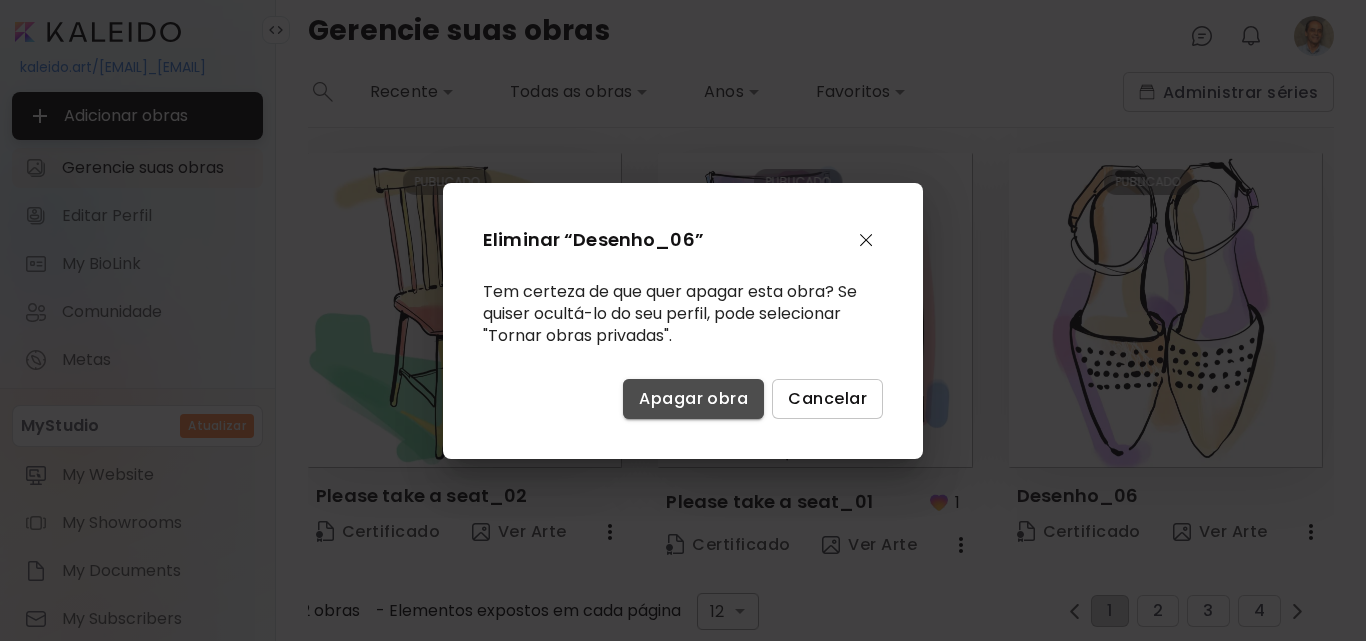 click on "Apagar obra" at bounding box center [693, 398] 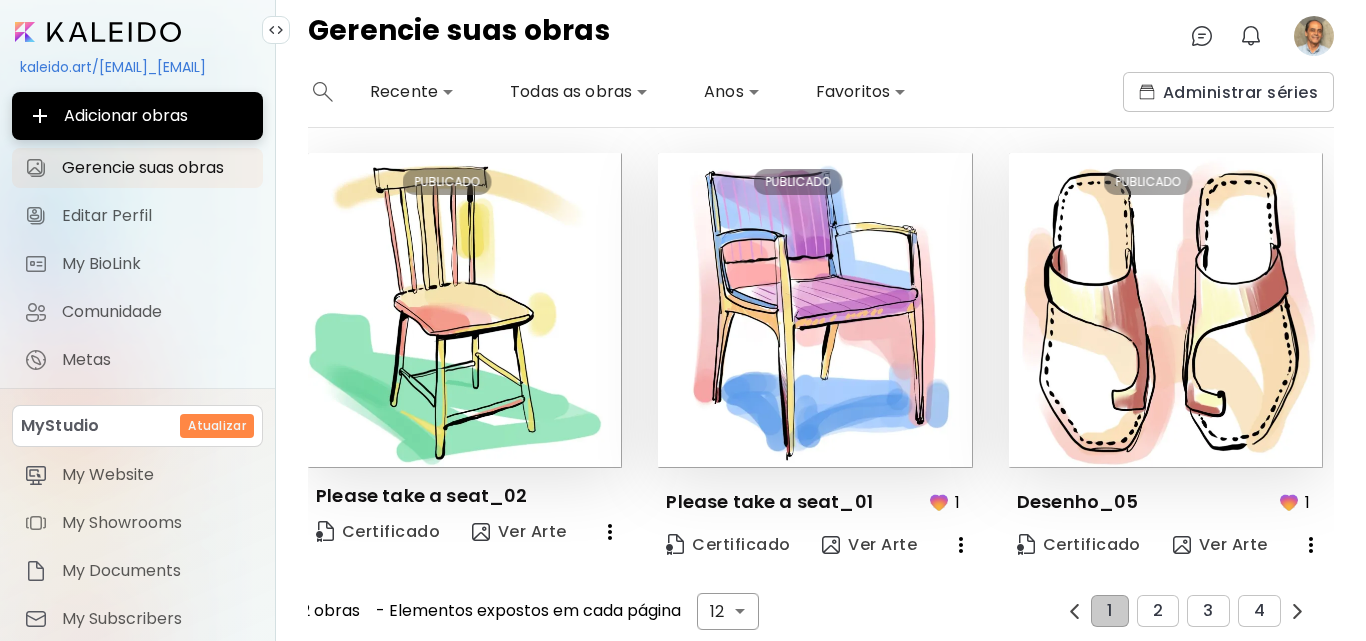 click 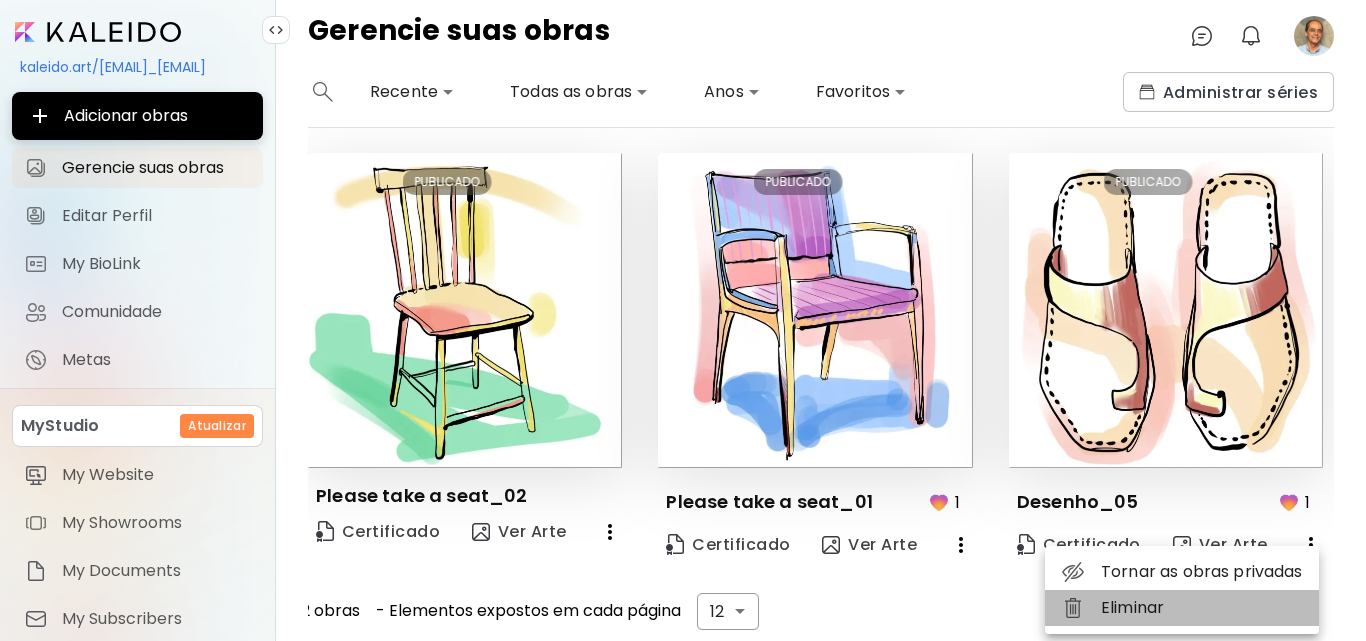click on "Eliminar" at bounding box center [1182, 608] 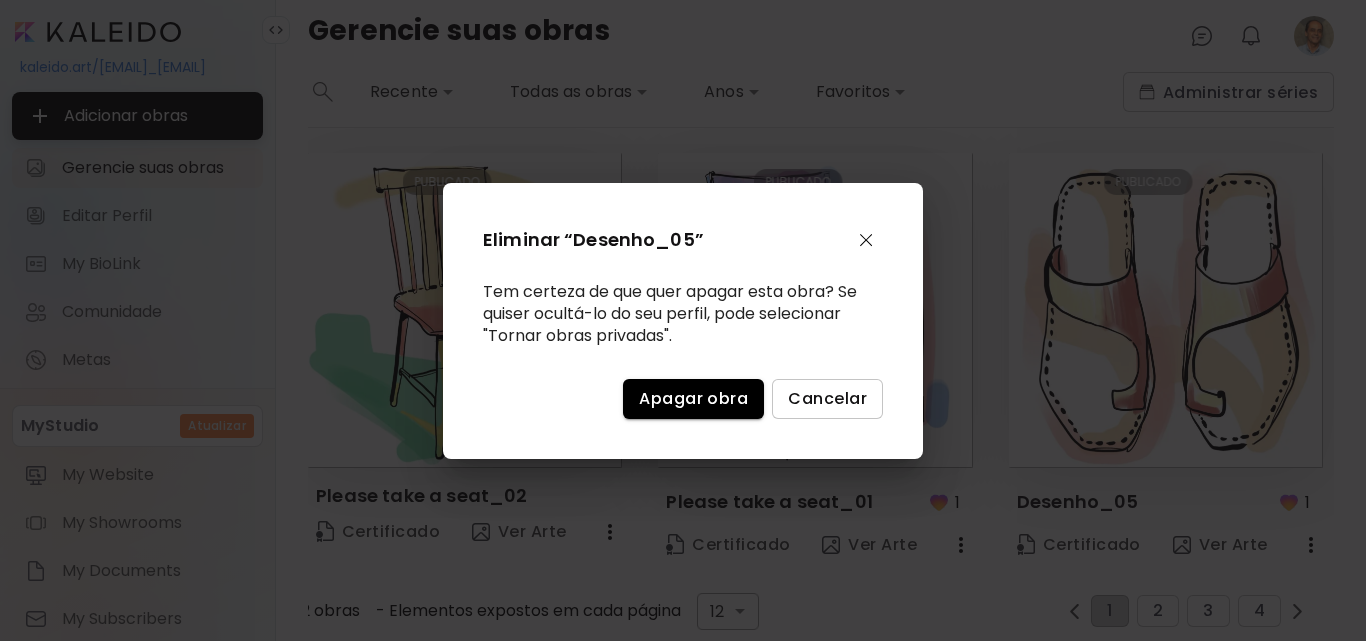 click on "Apagar obra" at bounding box center (693, 398) 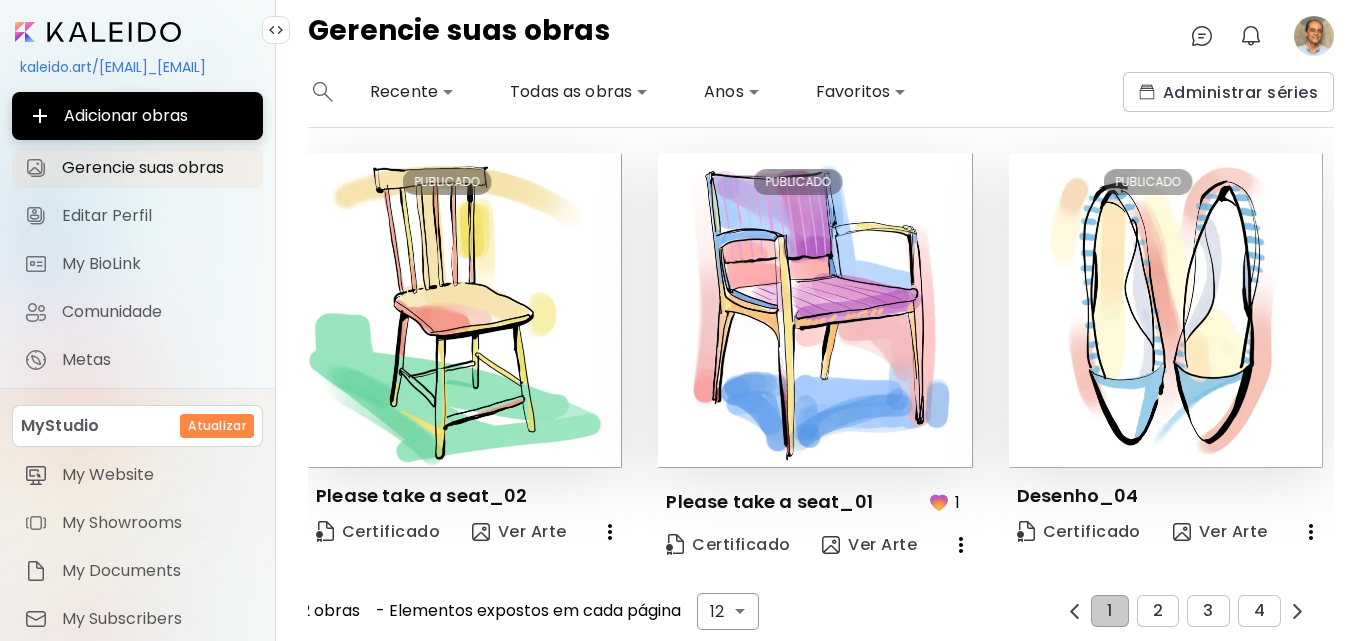 click 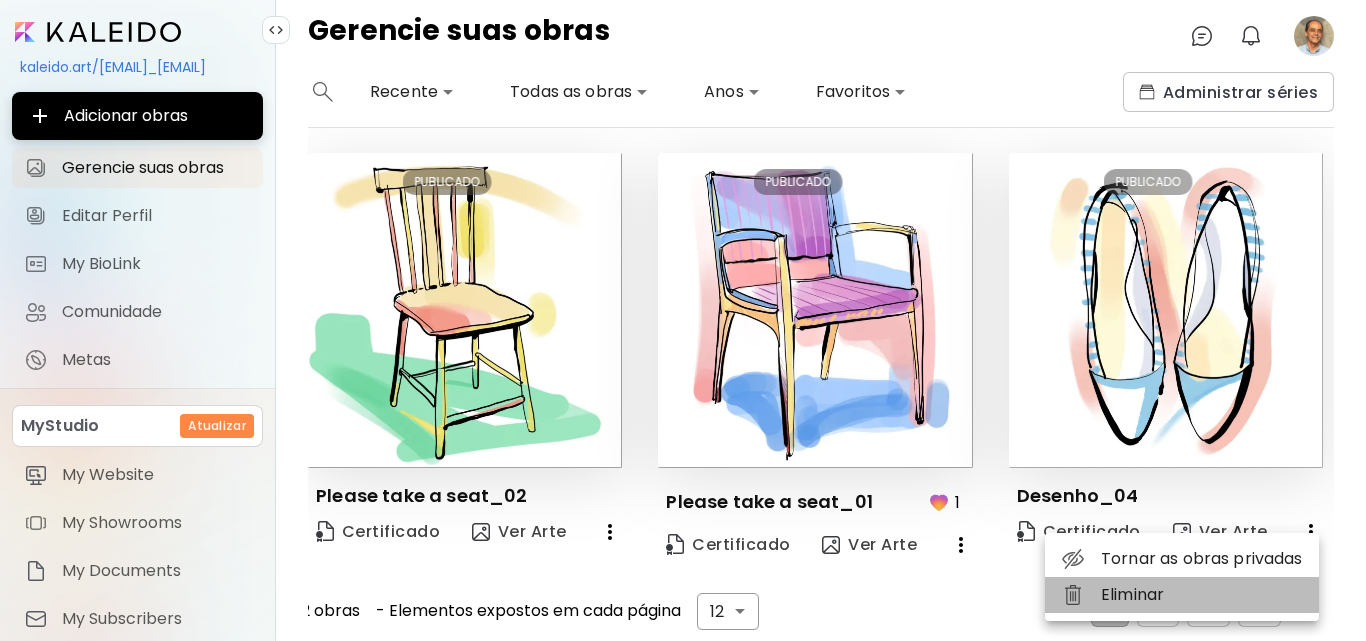 click on "Eliminar" at bounding box center (1182, 595) 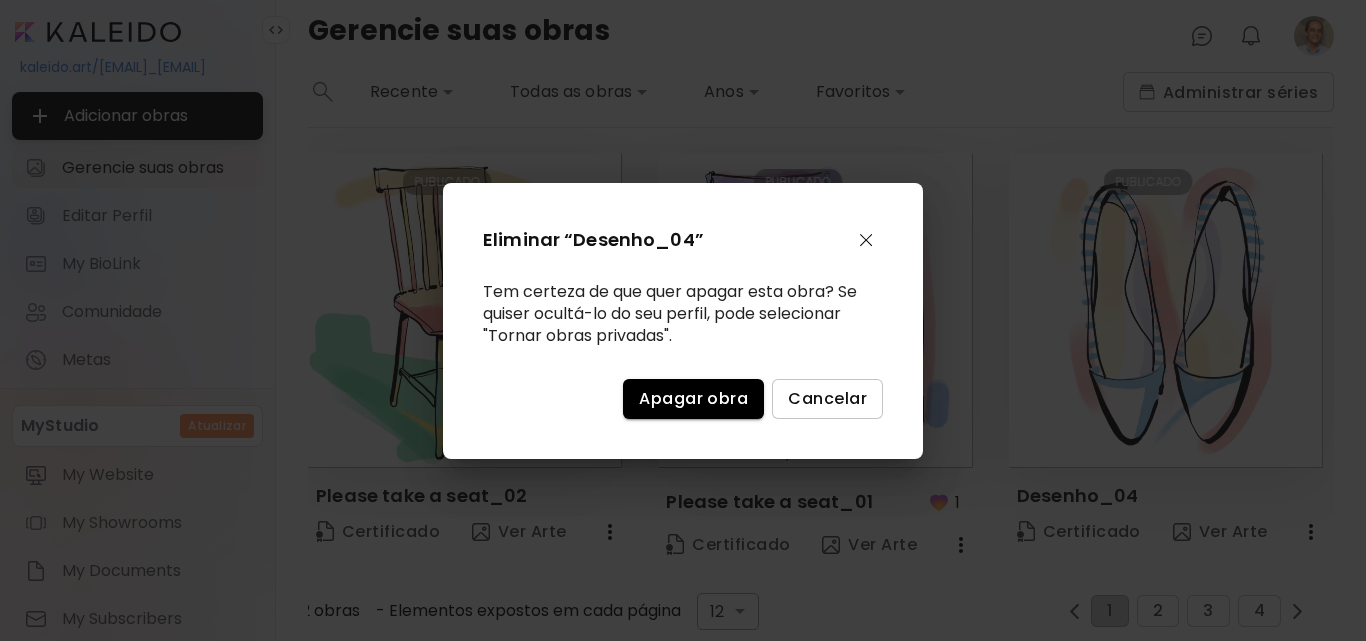 click on "Apagar obra" at bounding box center [693, 398] 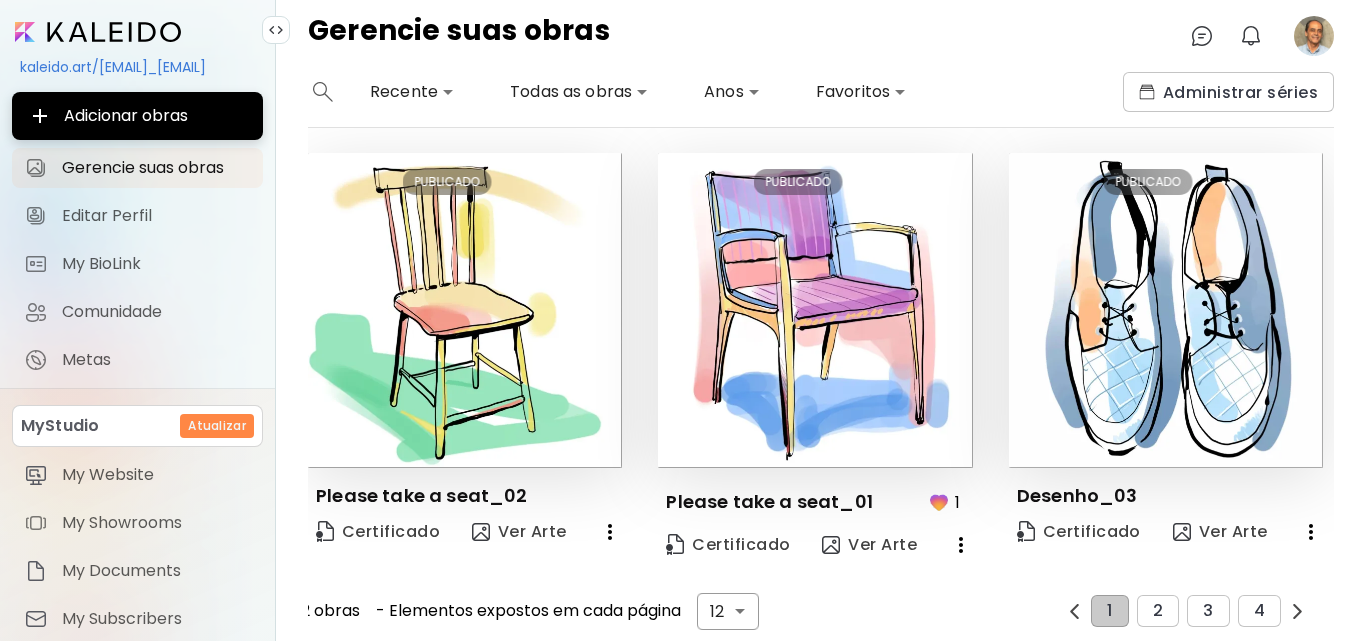 click 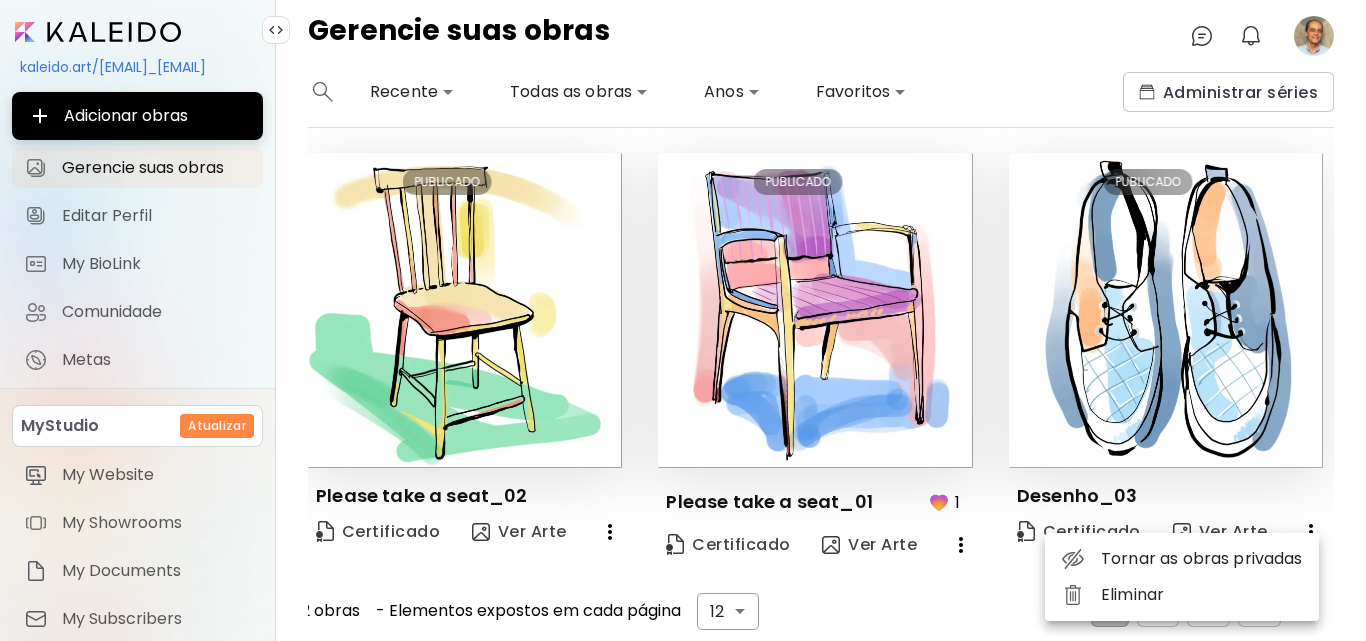 click on "Eliminar" at bounding box center (1182, 595) 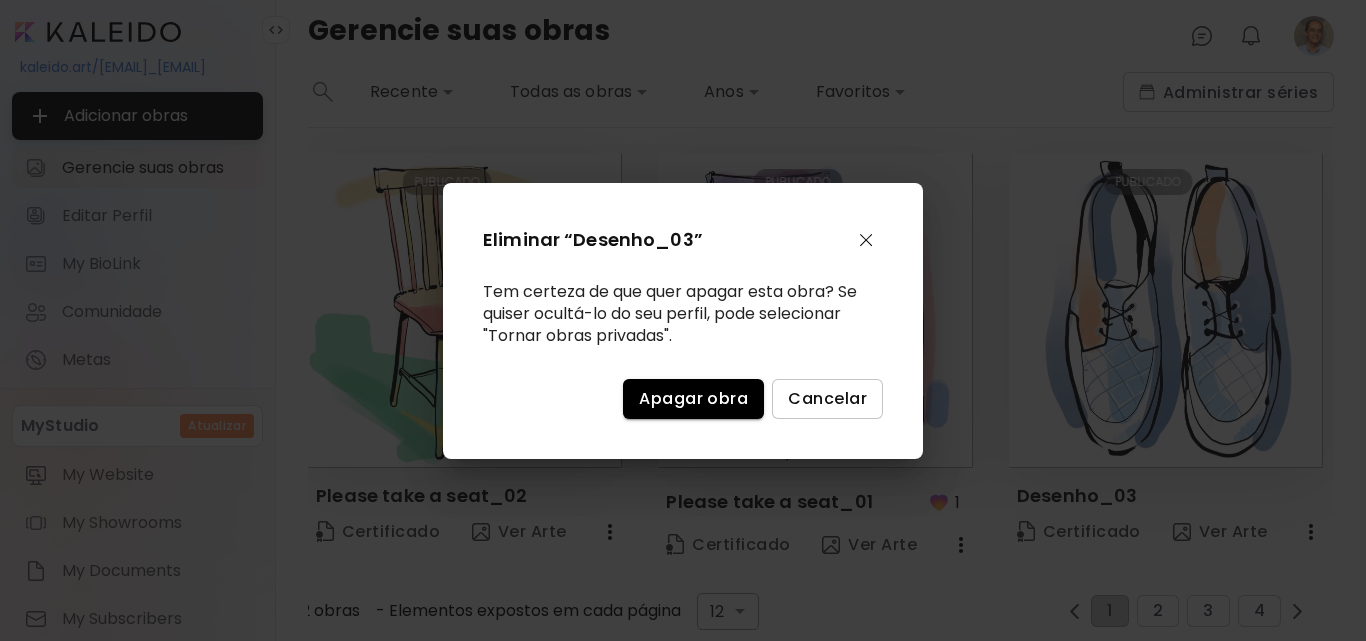 click on "Apagar obra" at bounding box center [693, 398] 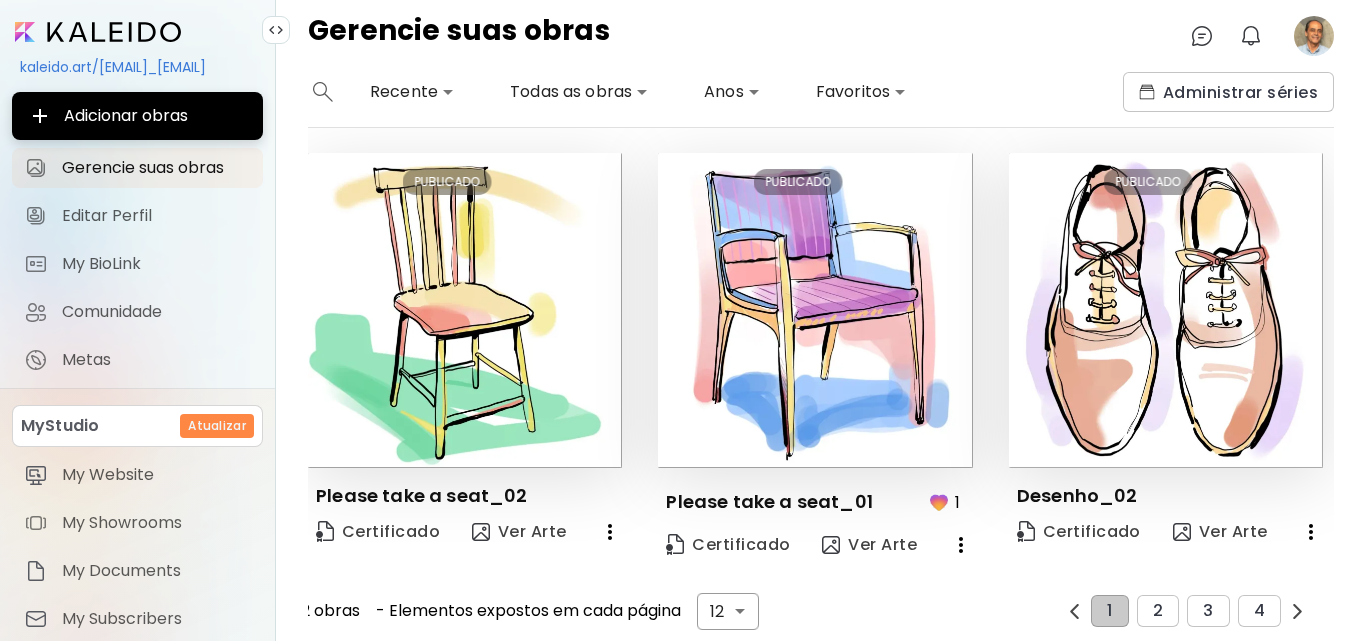 click 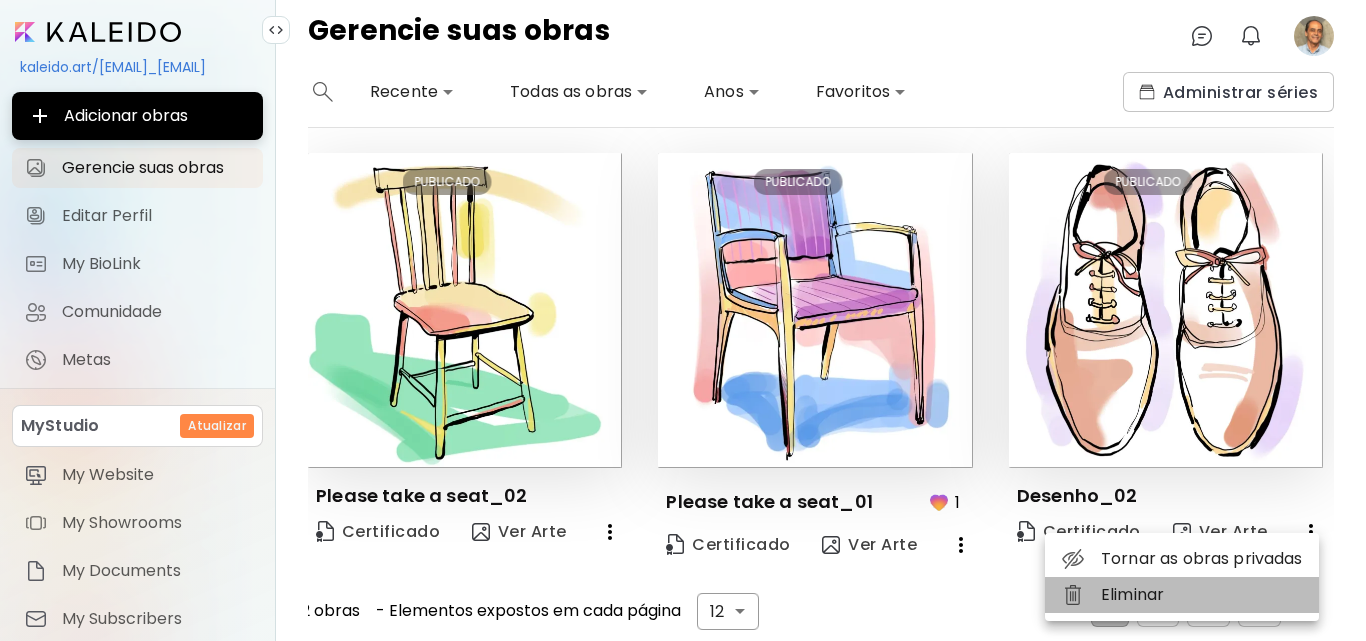 click on "Eliminar" at bounding box center (1182, 595) 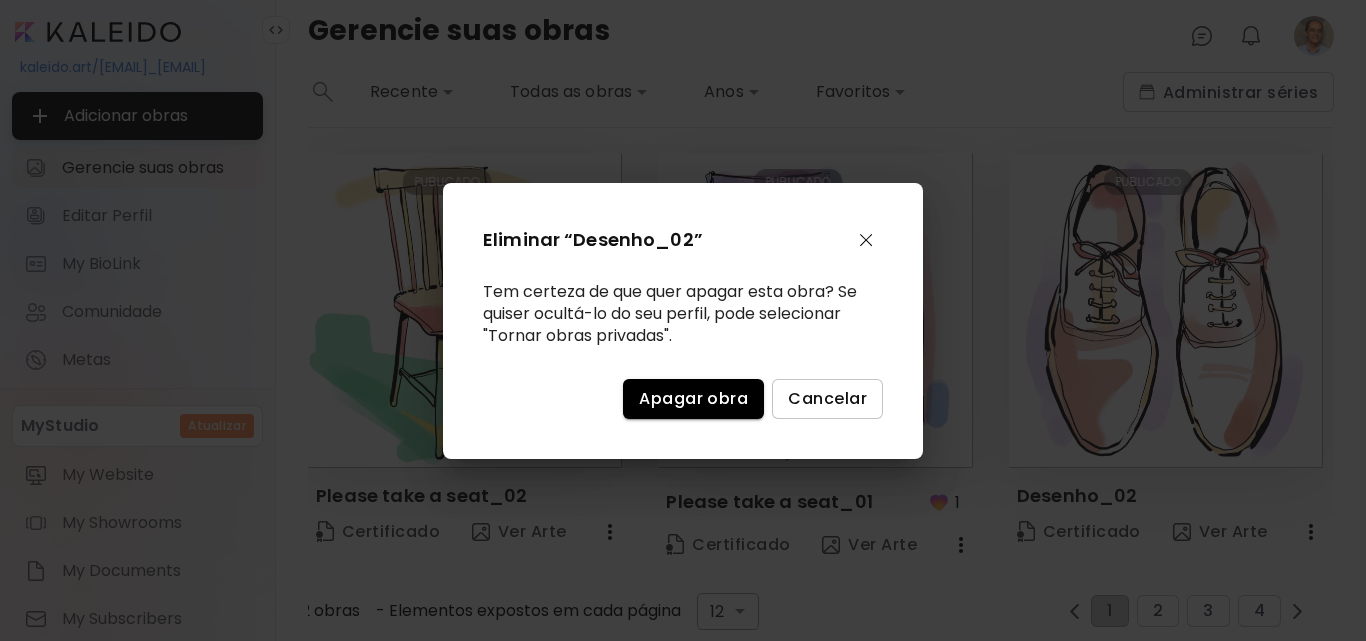 click on "Apagar obra" at bounding box center [693, 398] 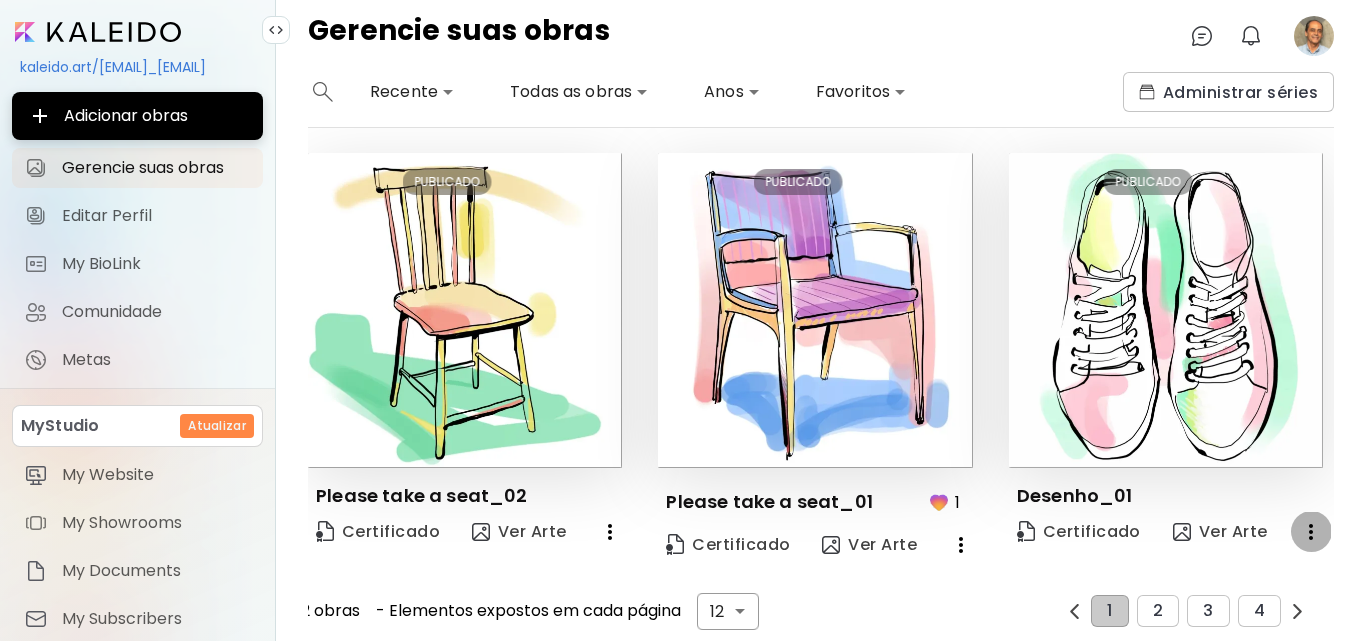 click 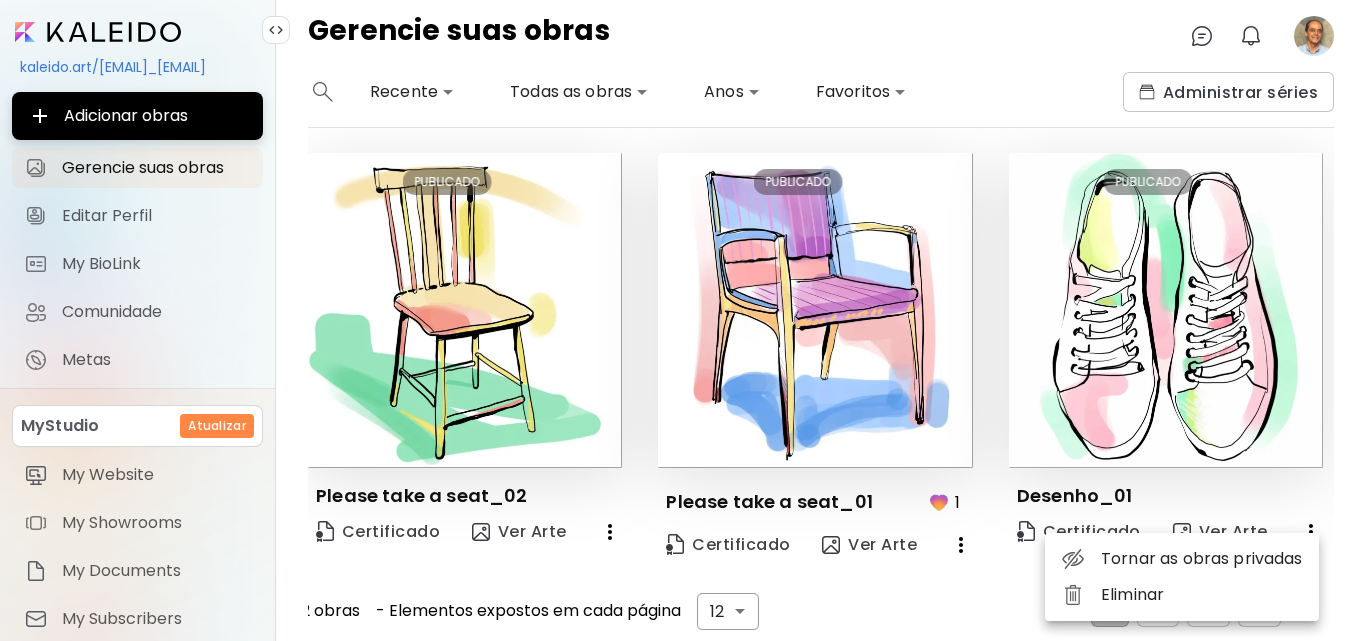 click on "Eliminar" at bounding box center (1182, 595) 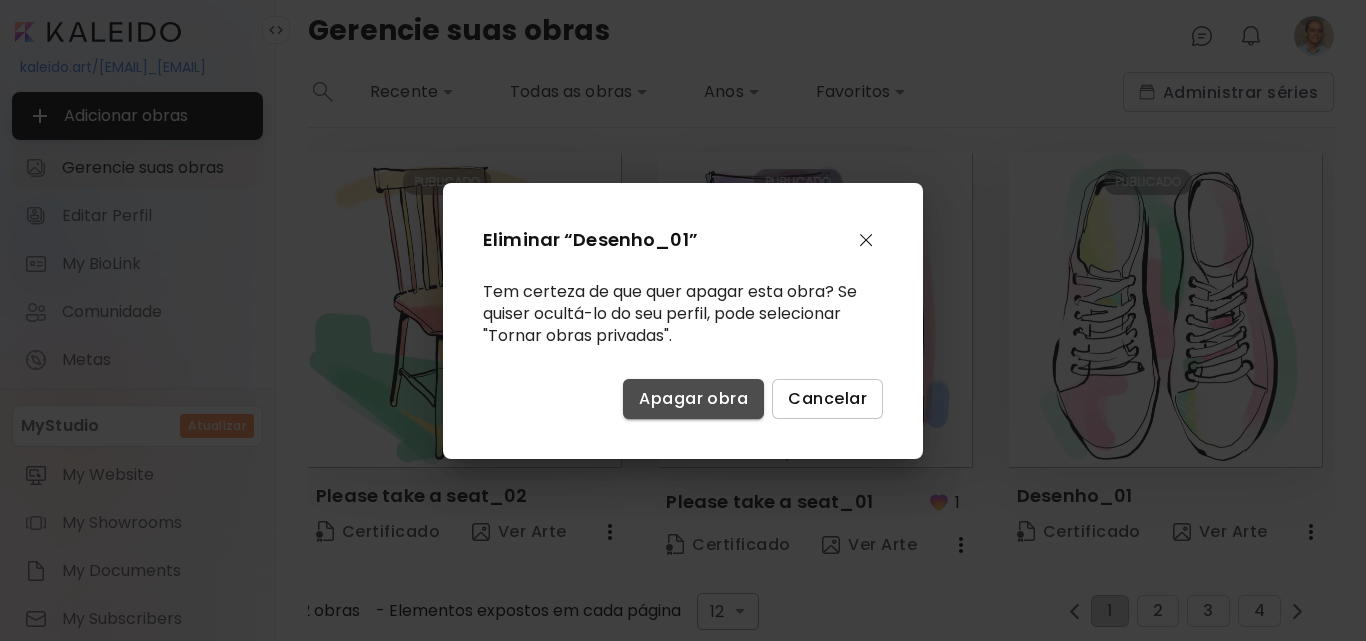 click on "Apagar obra" at bounding box center (693, 398) 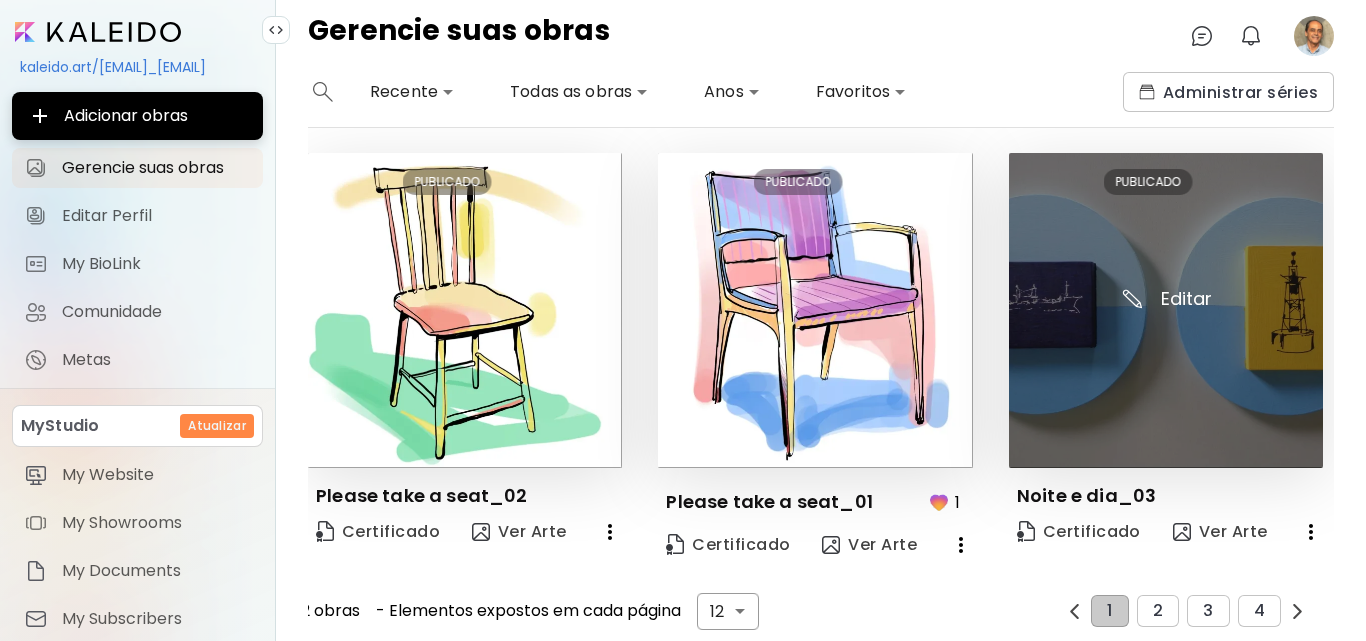 click at bounding box center (1166, 310) 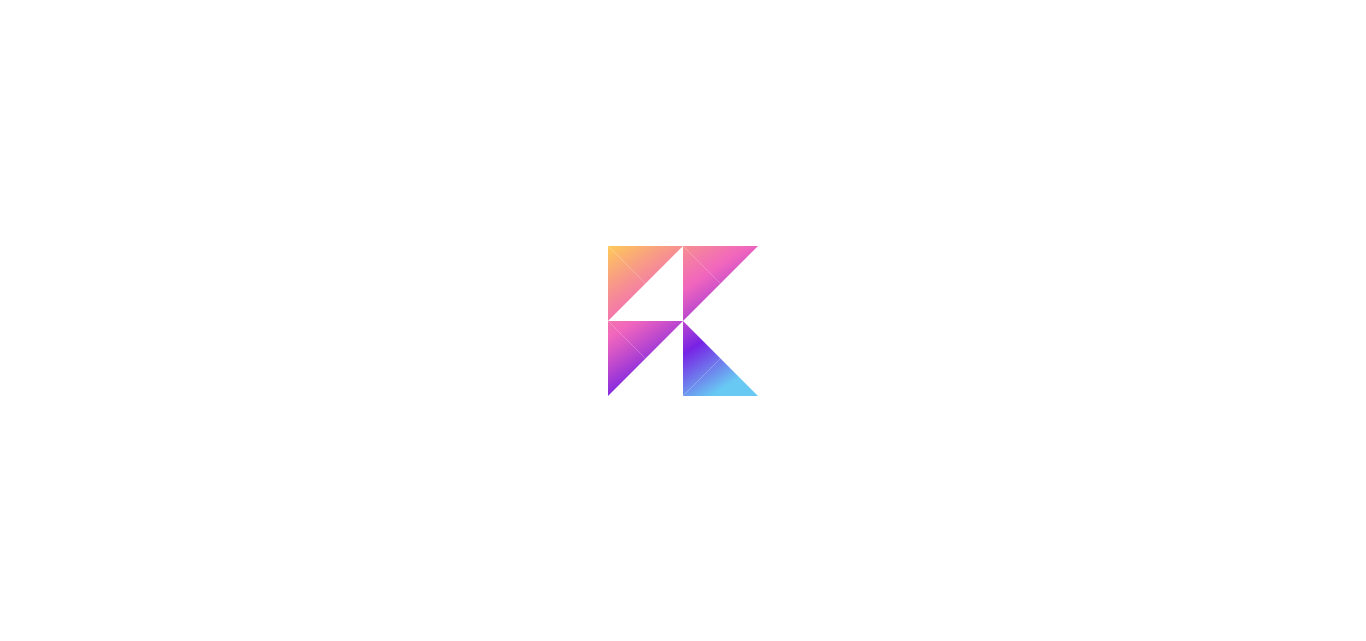scroll, scrollTop: 0, scrollLeft: 0, axis: both 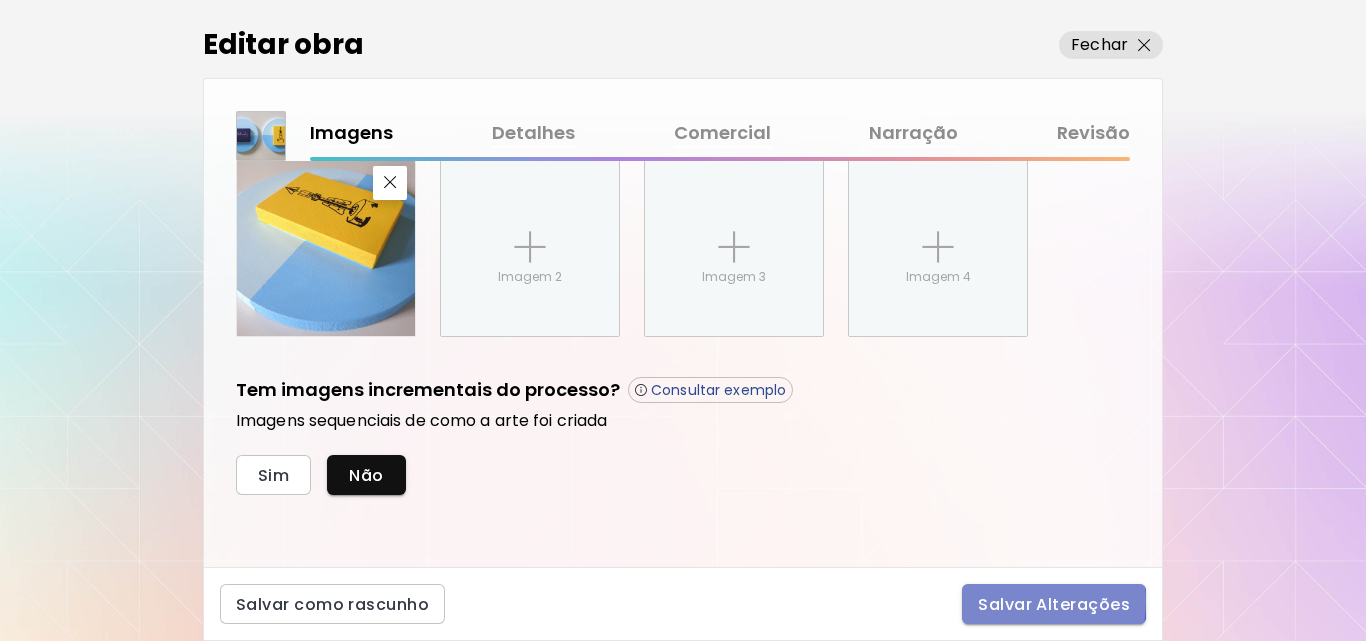 click on "Salvar Alterações" at bounding box center (1054, 604) 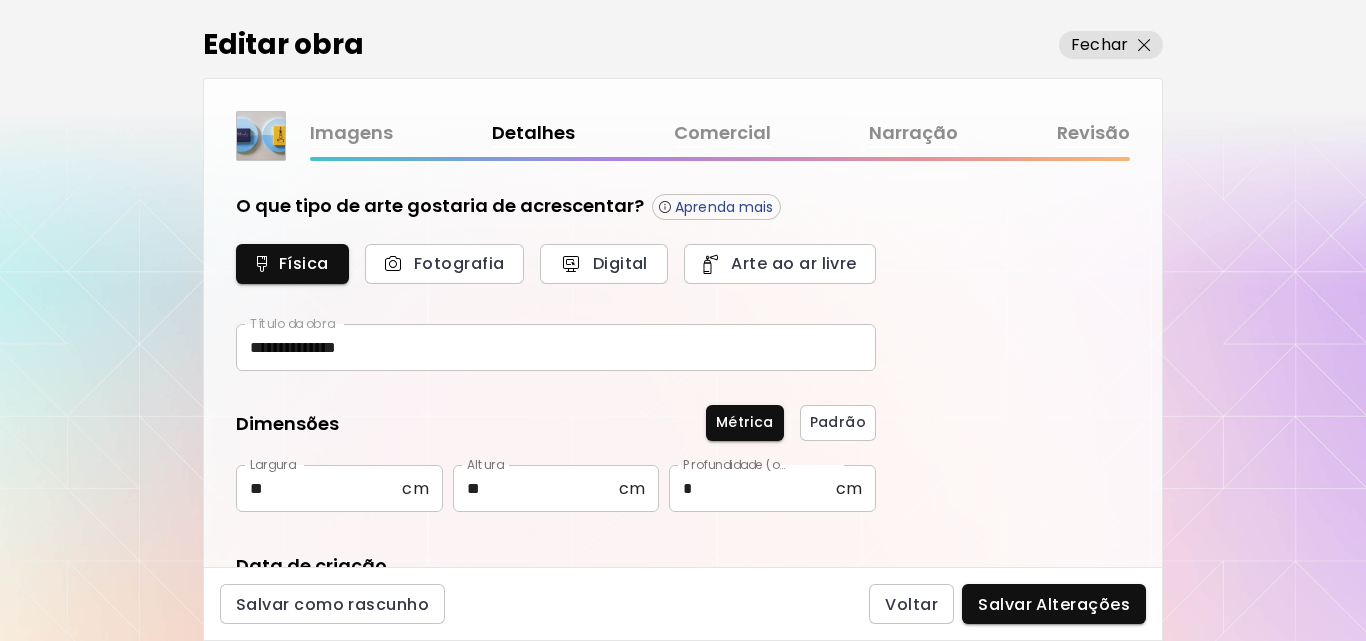 type on "**********" 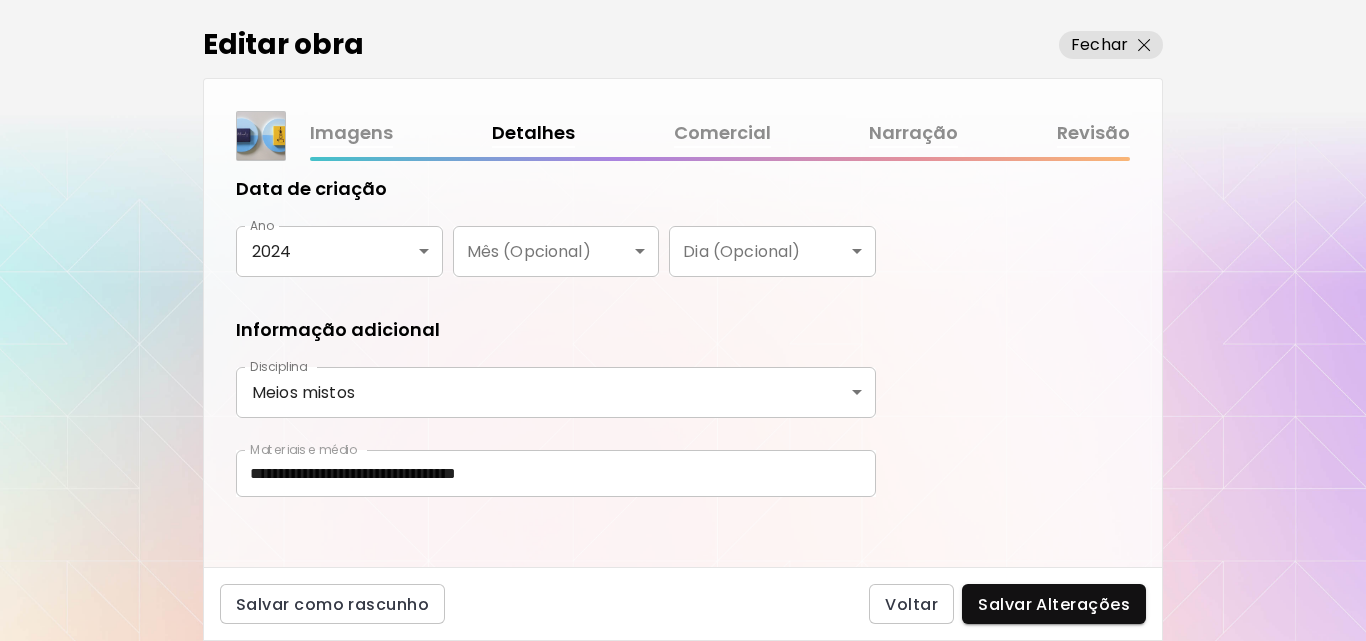 scroll, scrollTop: 387, scrollLeft: 0, axis: vertical 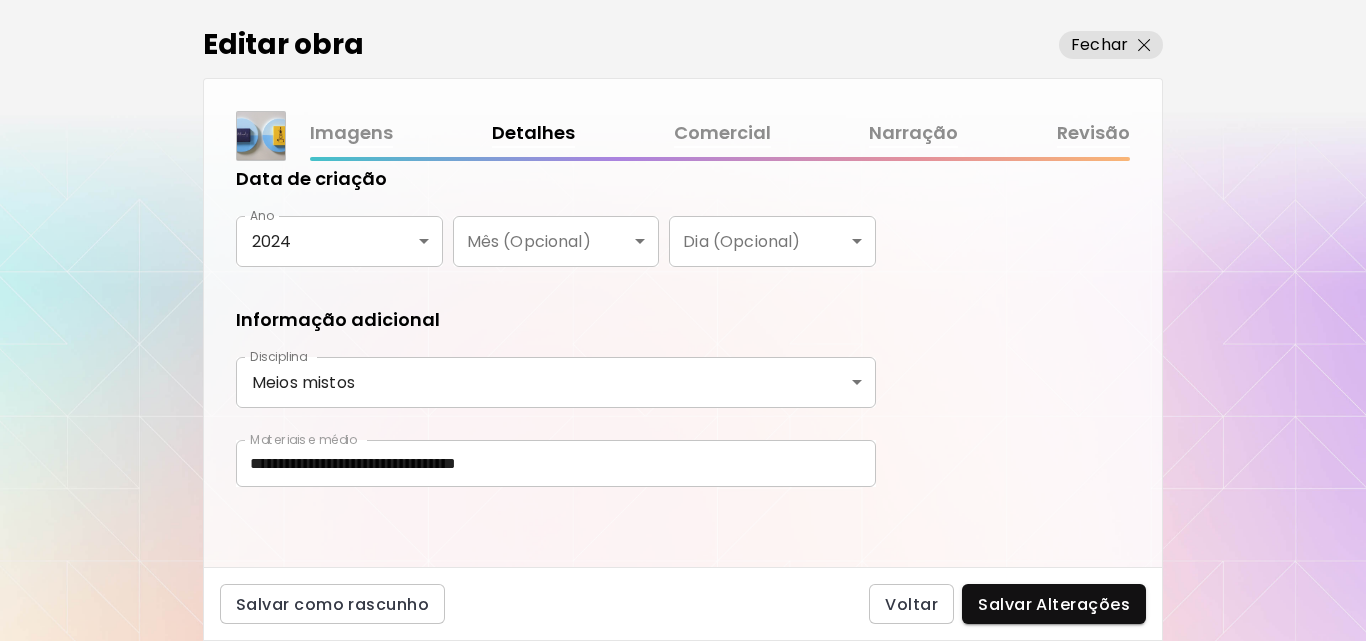 click on "Salvar Alterações" at bounding box center (1054, 604) 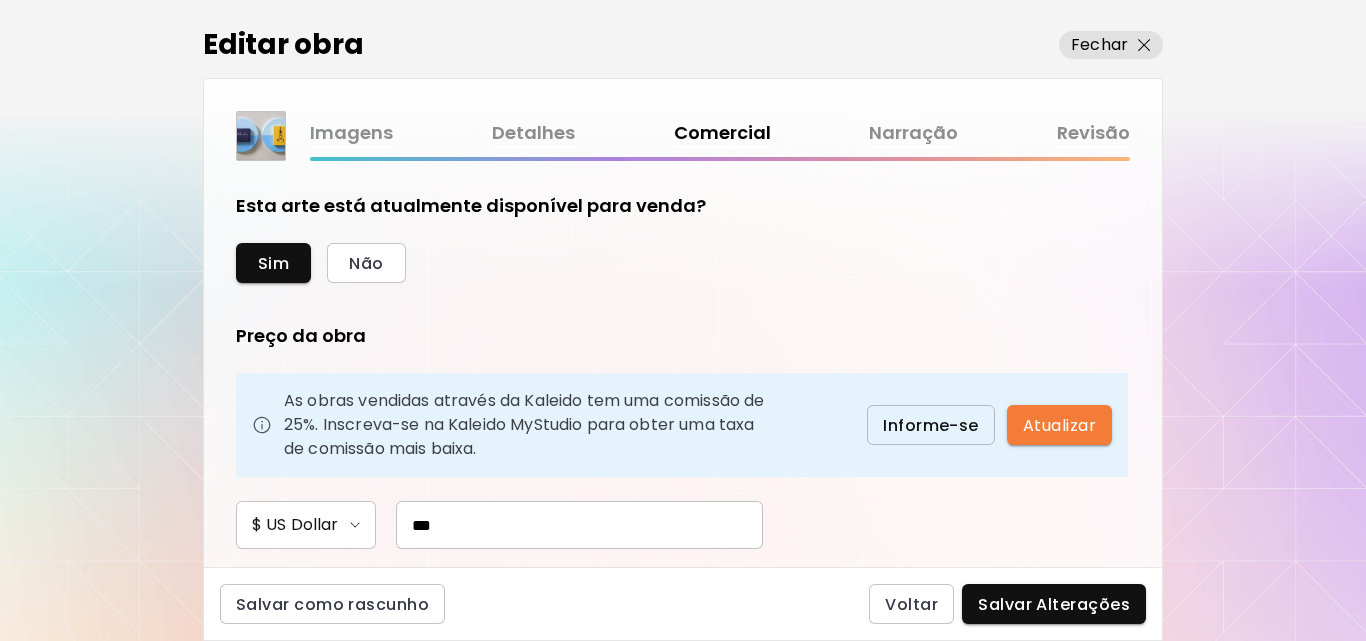 drag, startPoint x: 448, startPoint y: 526, endPoint x: 373, endPoint y: 487, distance: 84.53402 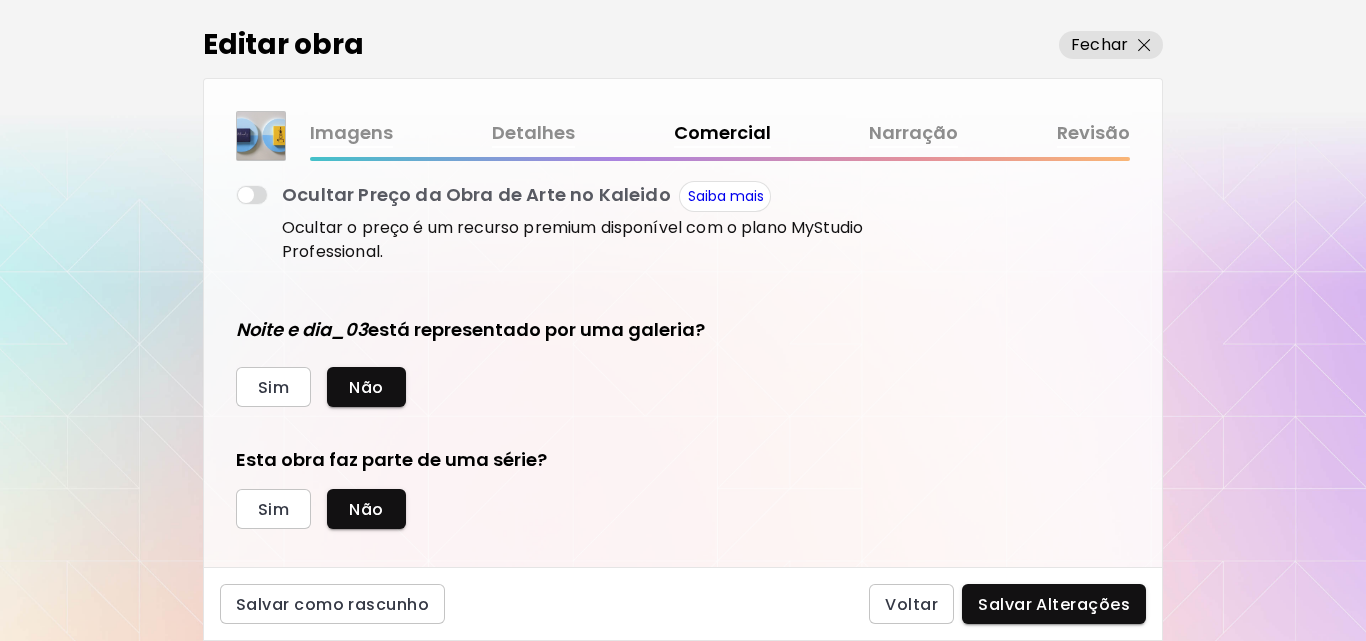 scroll, scrollTop: 420, scrollLeft: 0, axis: vertical 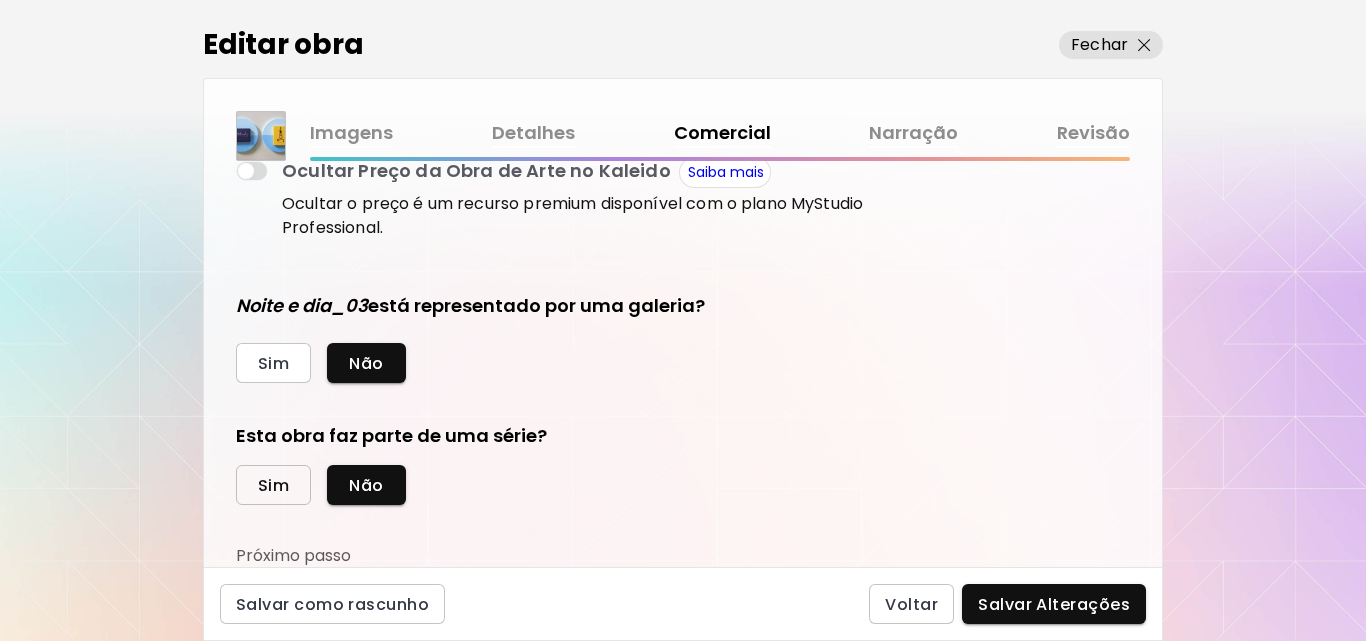 type on "***" 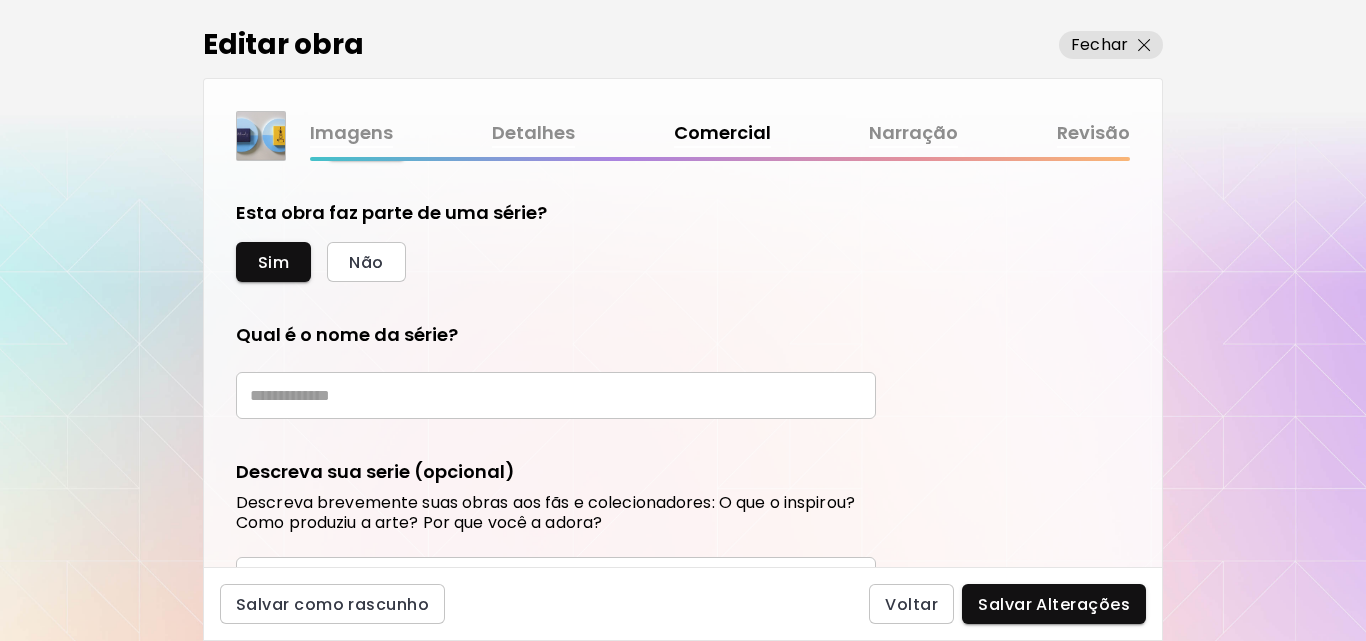 scroll, scrollTop: 653, scrollLeft: 0, axis: vertical 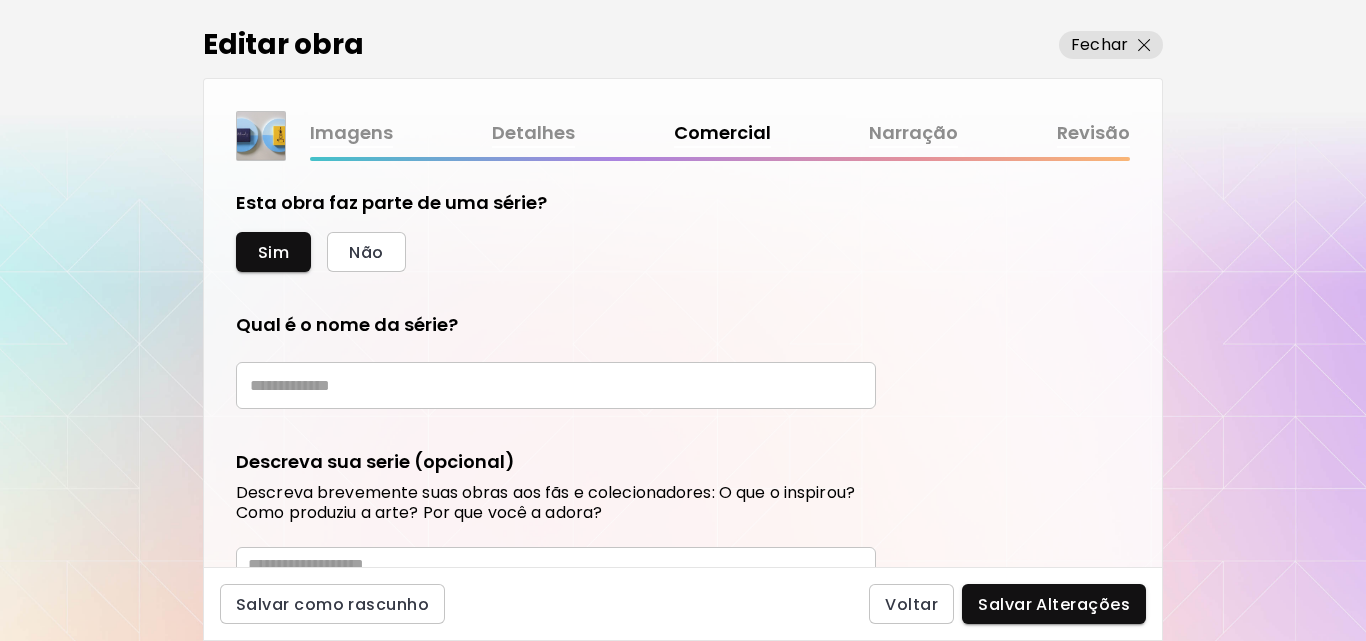 click at bounding box center [556, 385] 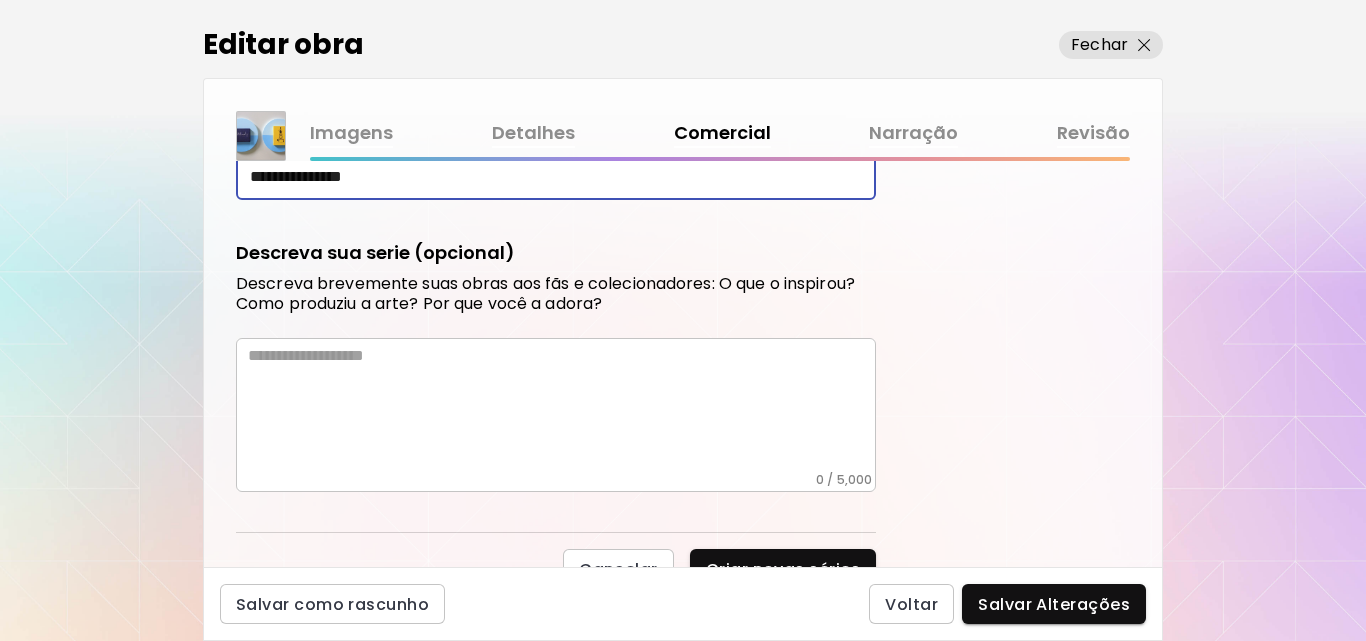 scroll, scrollTop: 869, scrollLeft: 0, axis: vertical 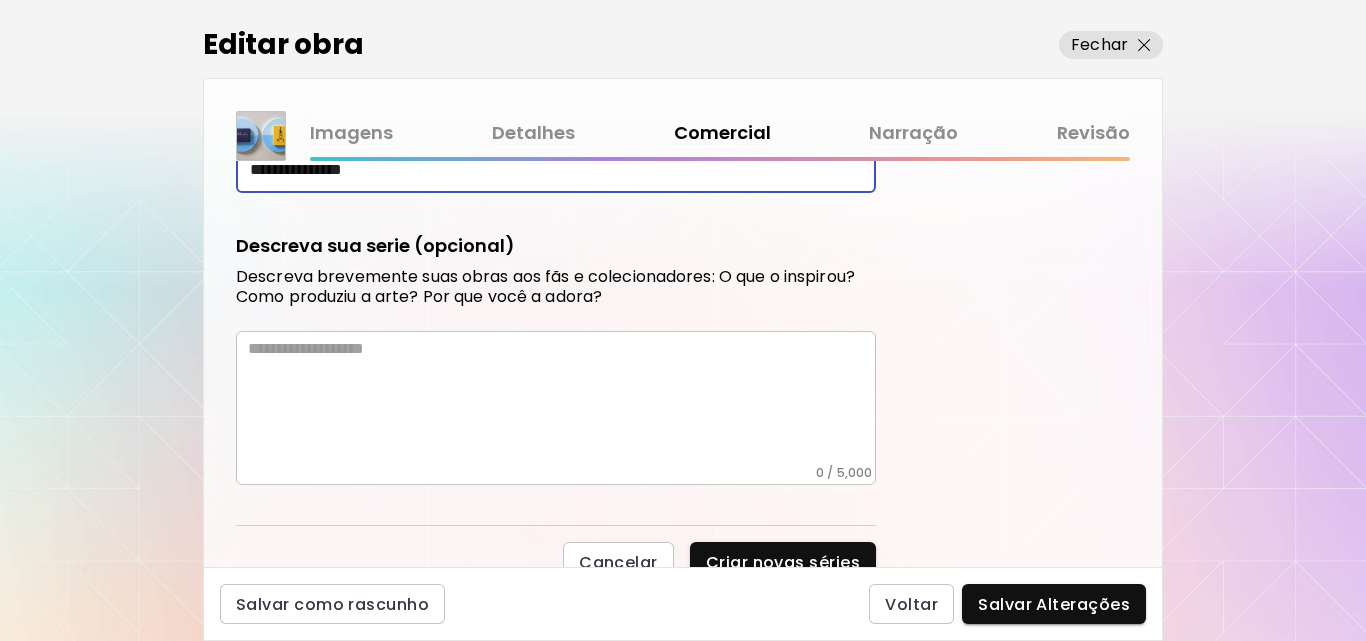type on "**********" 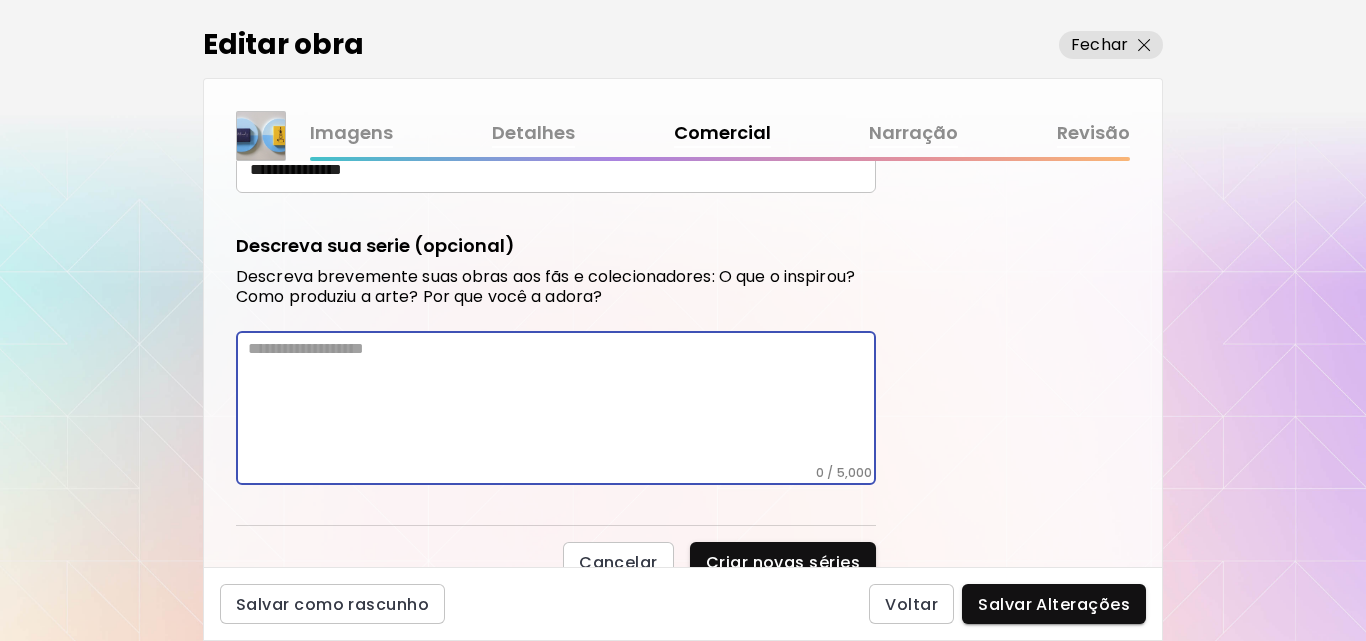 paste on "**********" 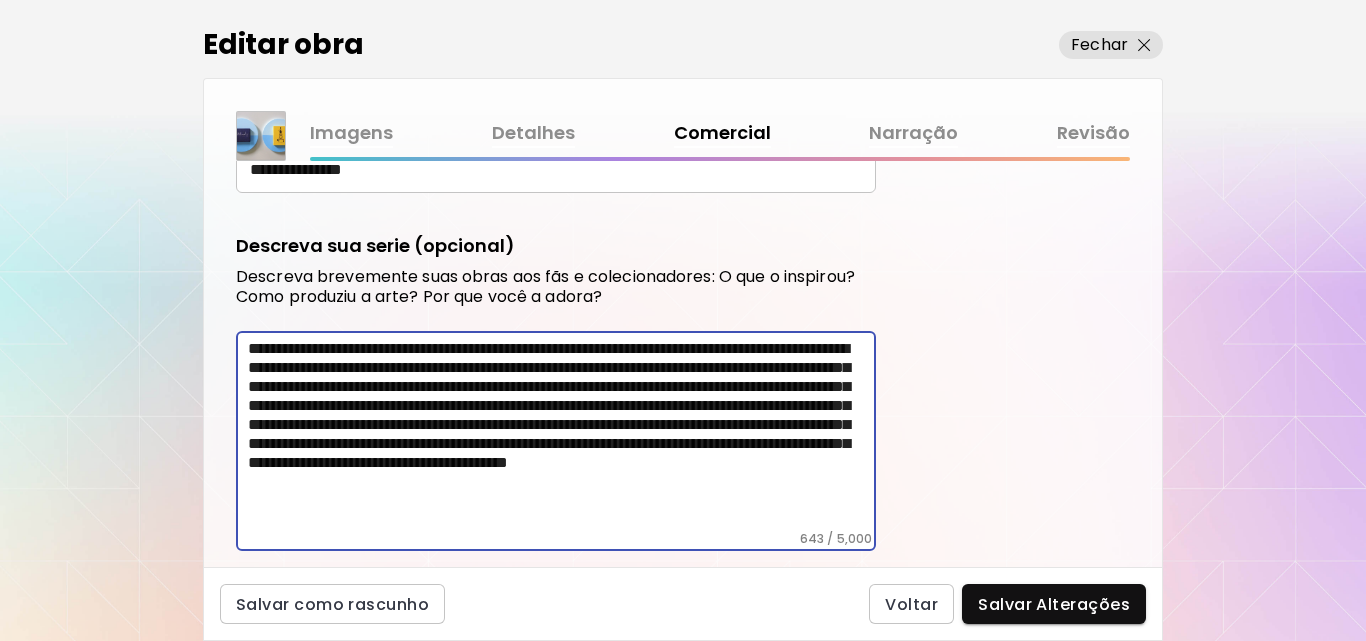 click on "**********" at bounding box center (562, 435) 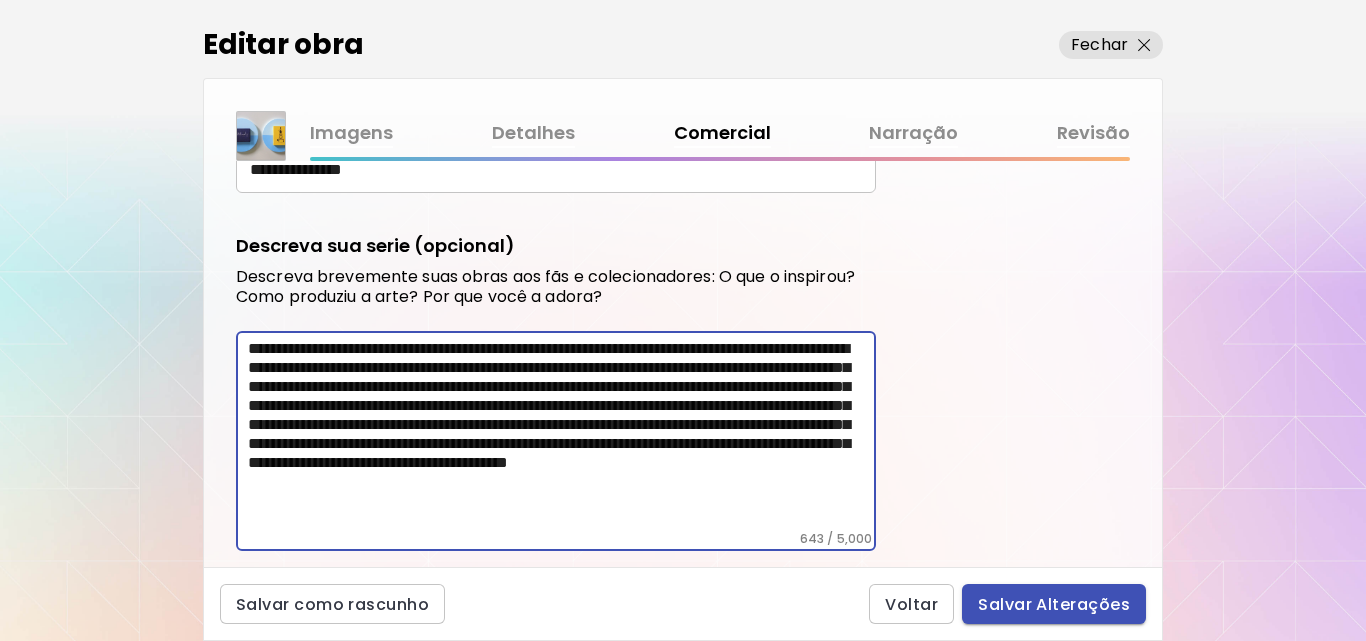 type on "**********" 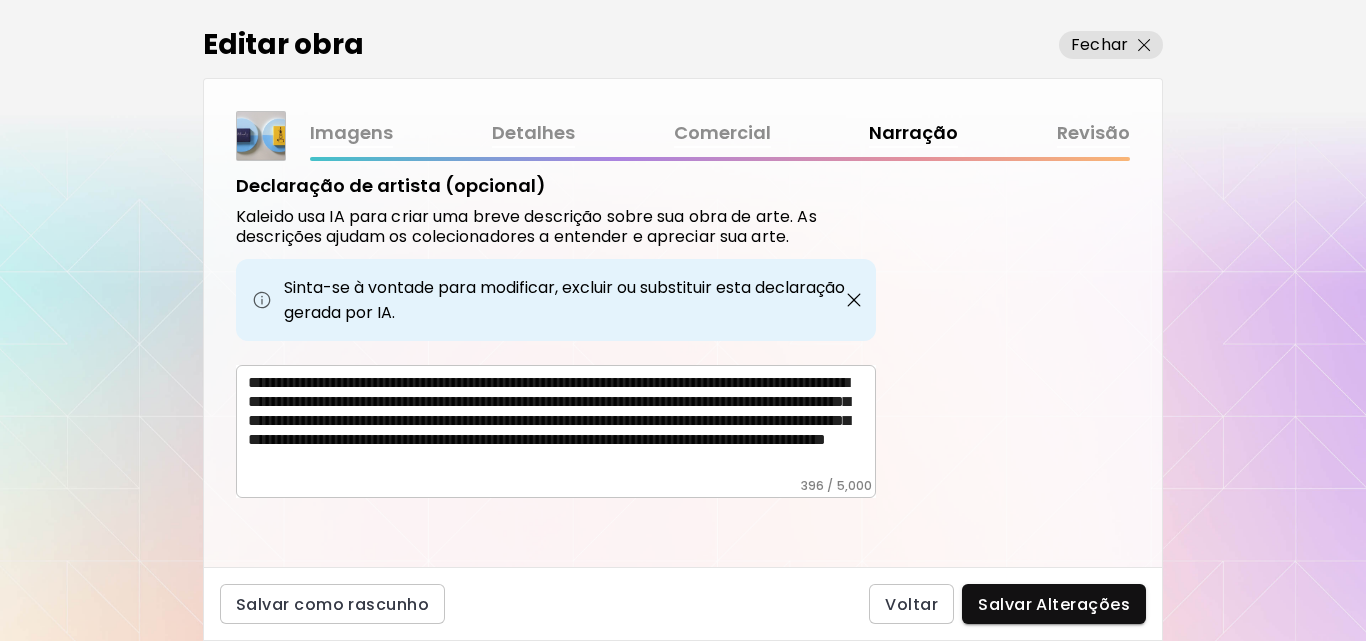 scroll, scrollTop: 578, scrollLeft: 0, axis: vertical 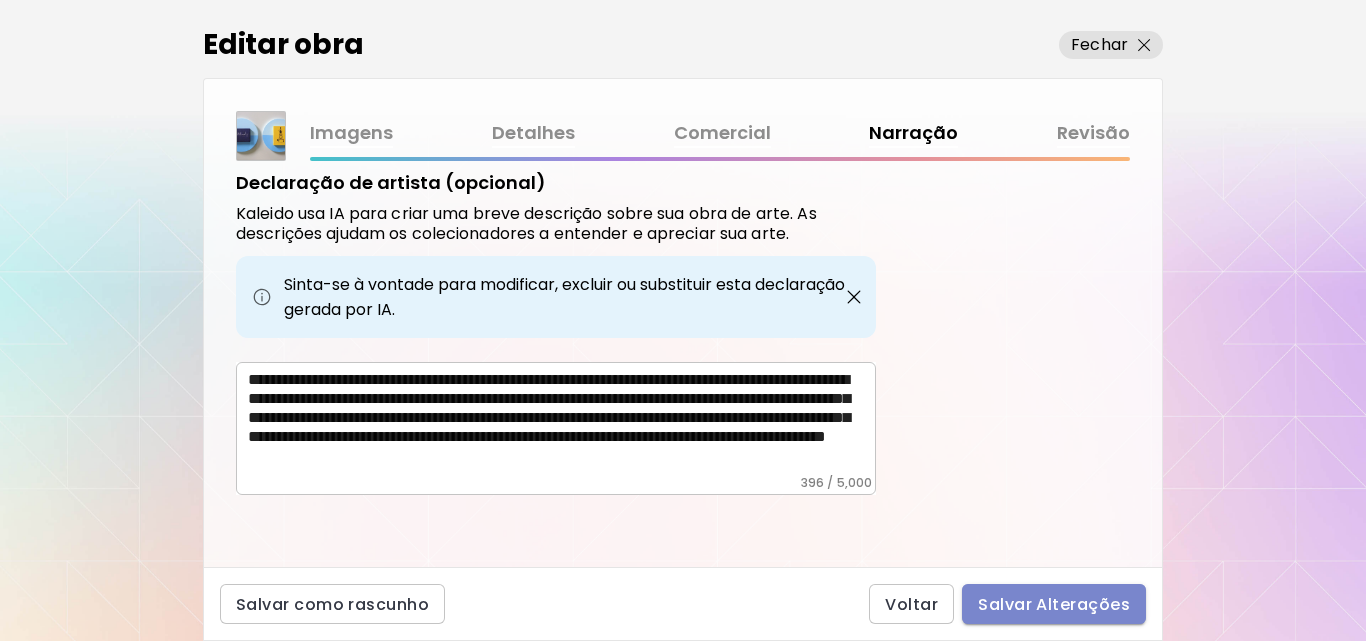 click on "Salvar Alterações" at bounding box center (1054, 604) 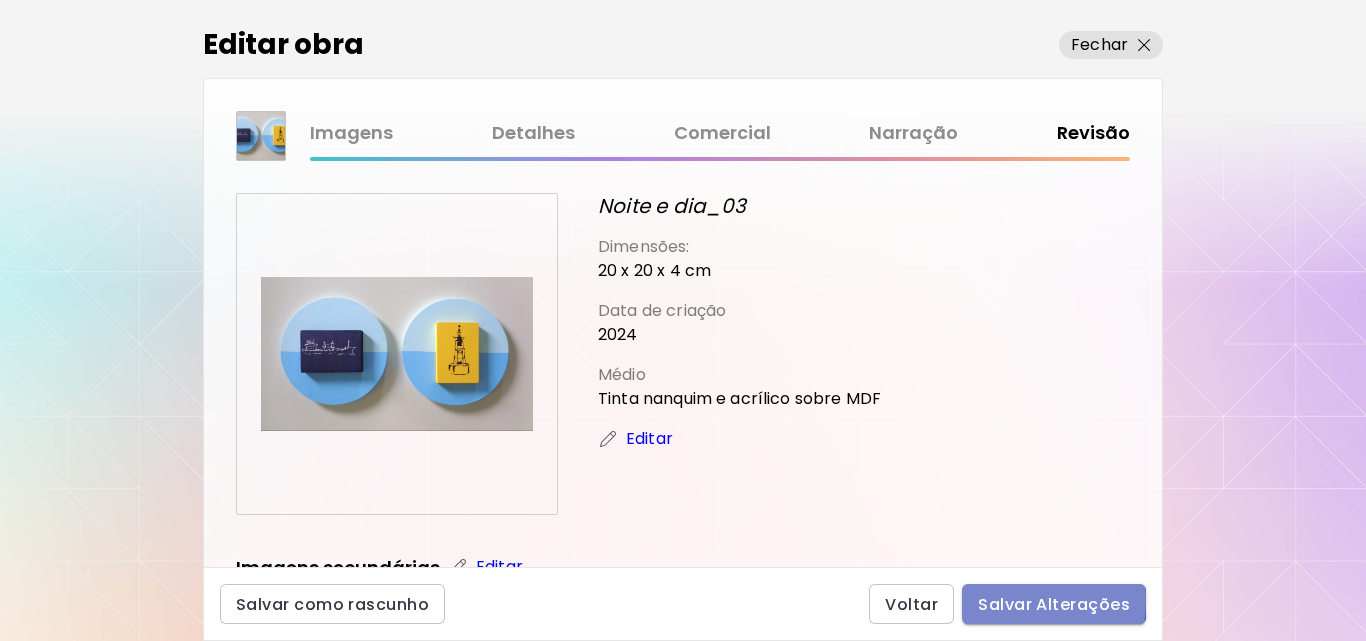 click on "Salvar Alterações" at bounding box center (1054, 604) 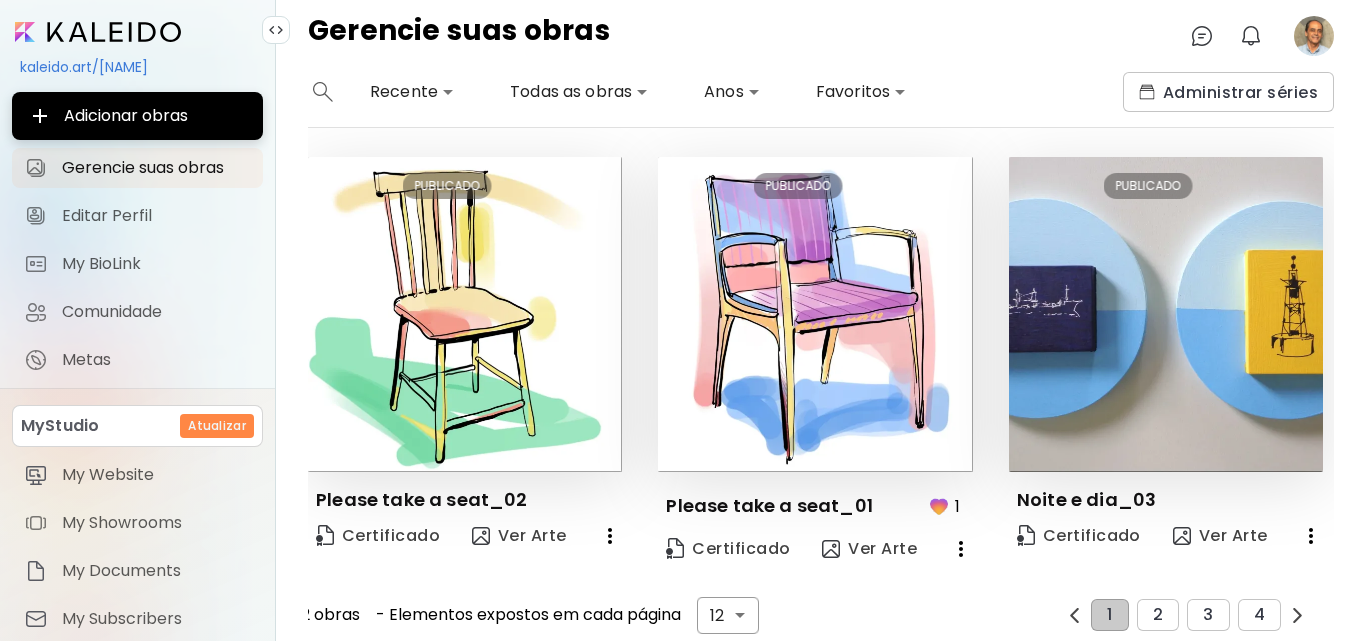 scroll, scrollTop: 1352, scrollLeft: 0, axis: vertical 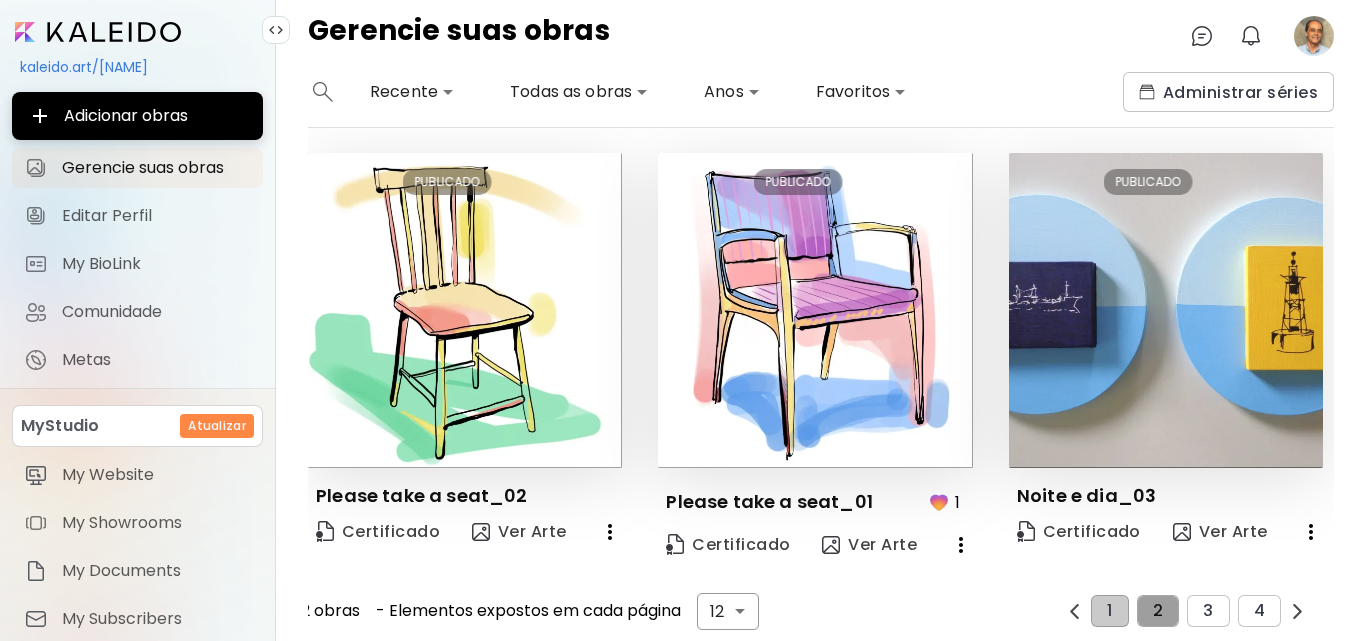 click on "2" at bounding box center [1158, 611] 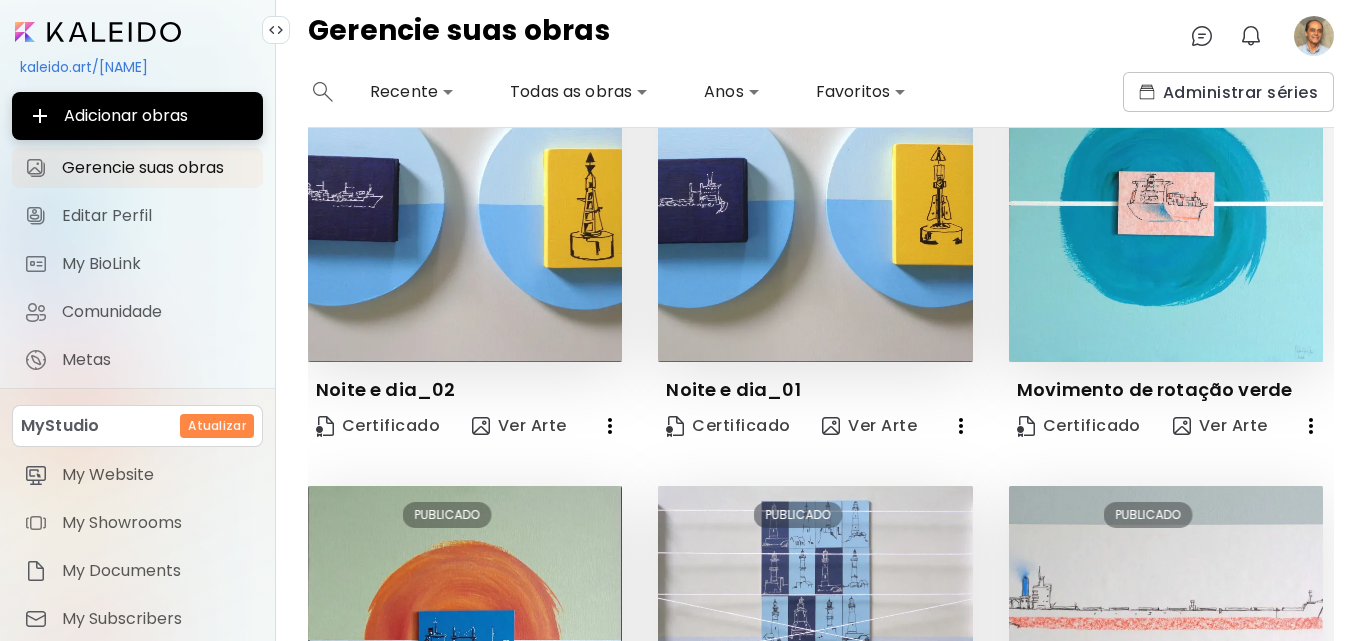 scroll, scrollTop: 0, scrollLeft: 0, axis: both 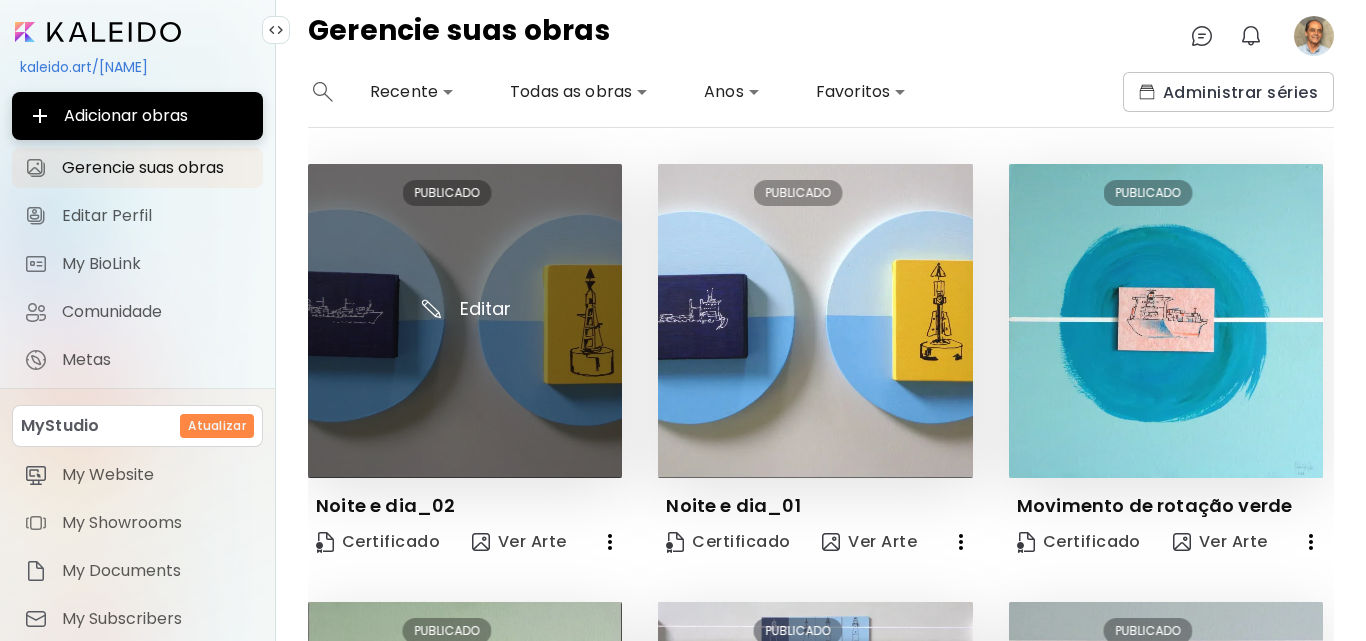 click at bounding box center (465, 321) 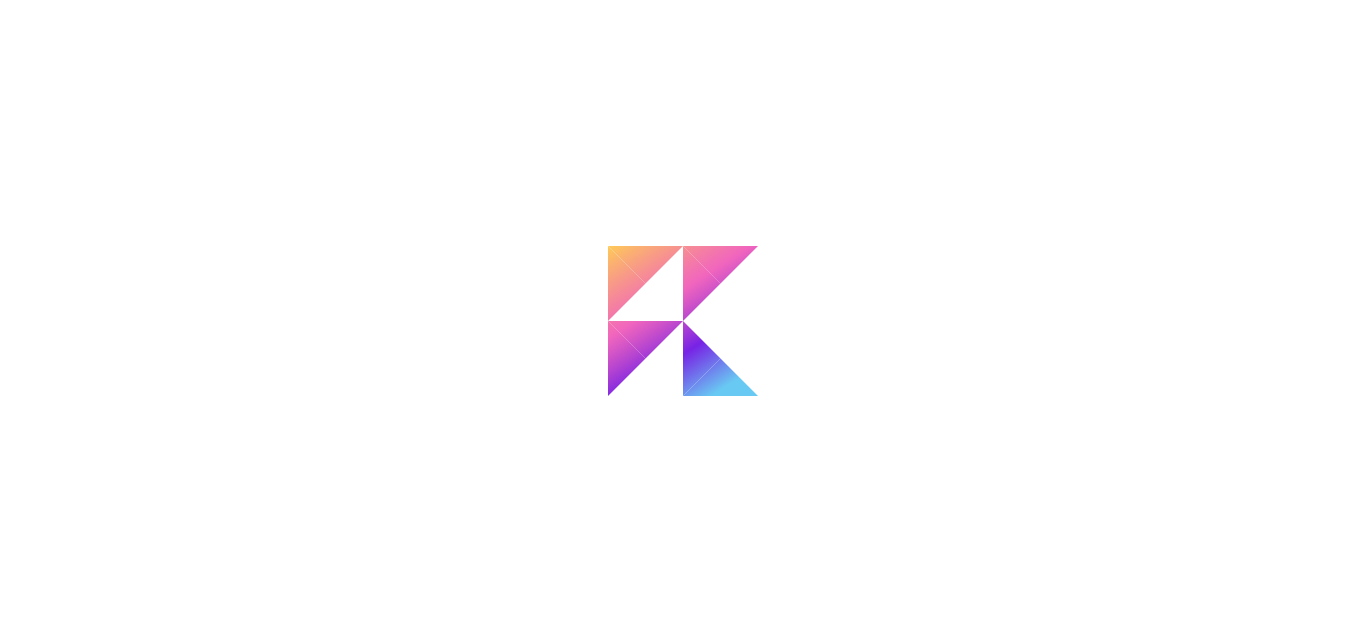 scroll, scrollTop: 0, scrollLeft: 0, axis: both 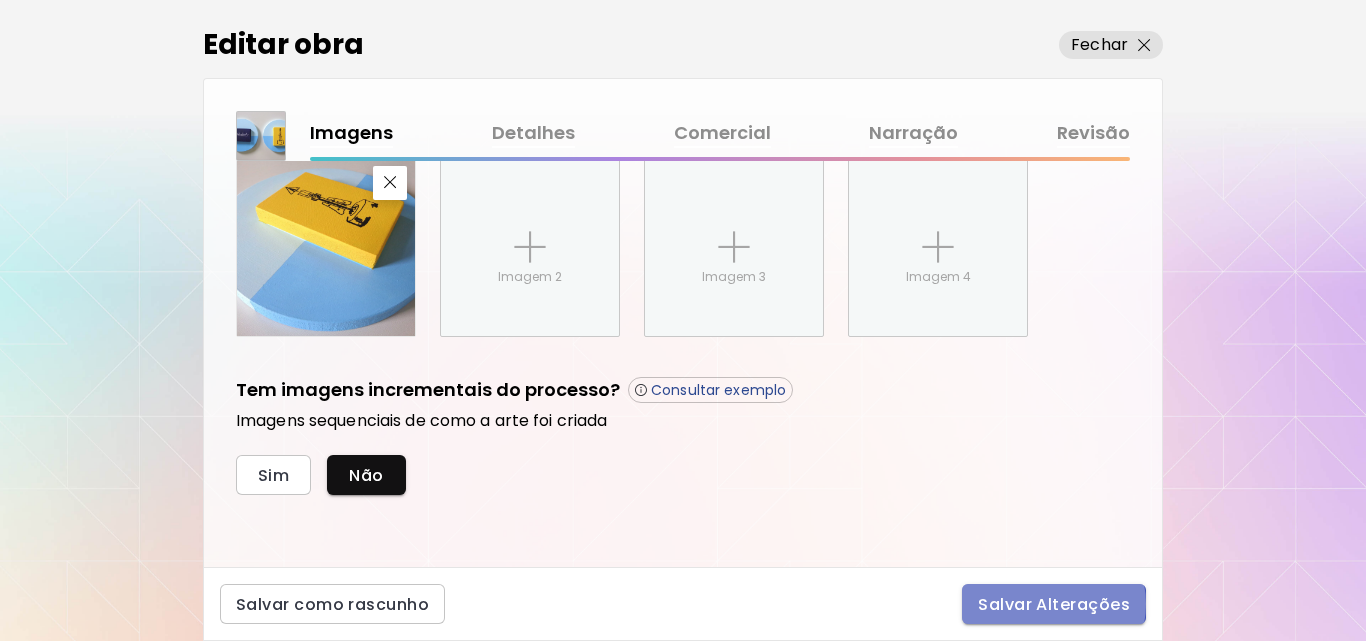 click on "Salvar Alterações" at bounding box center [1054, 604] 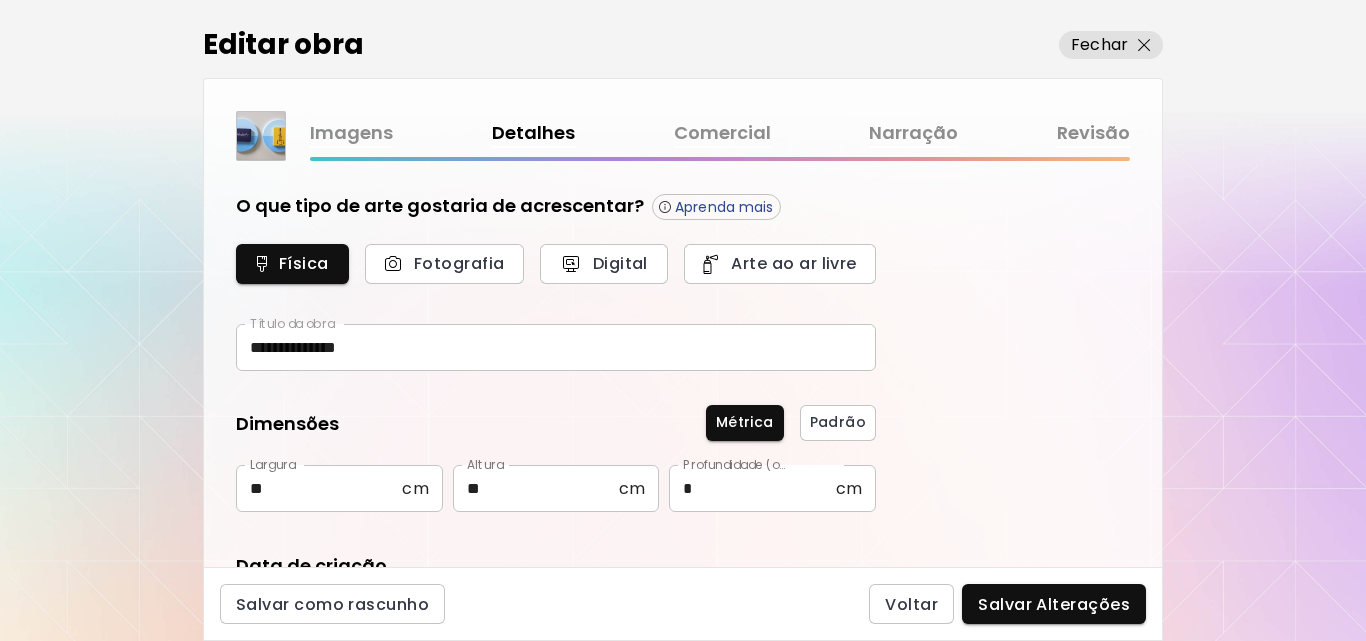 type on "**********" 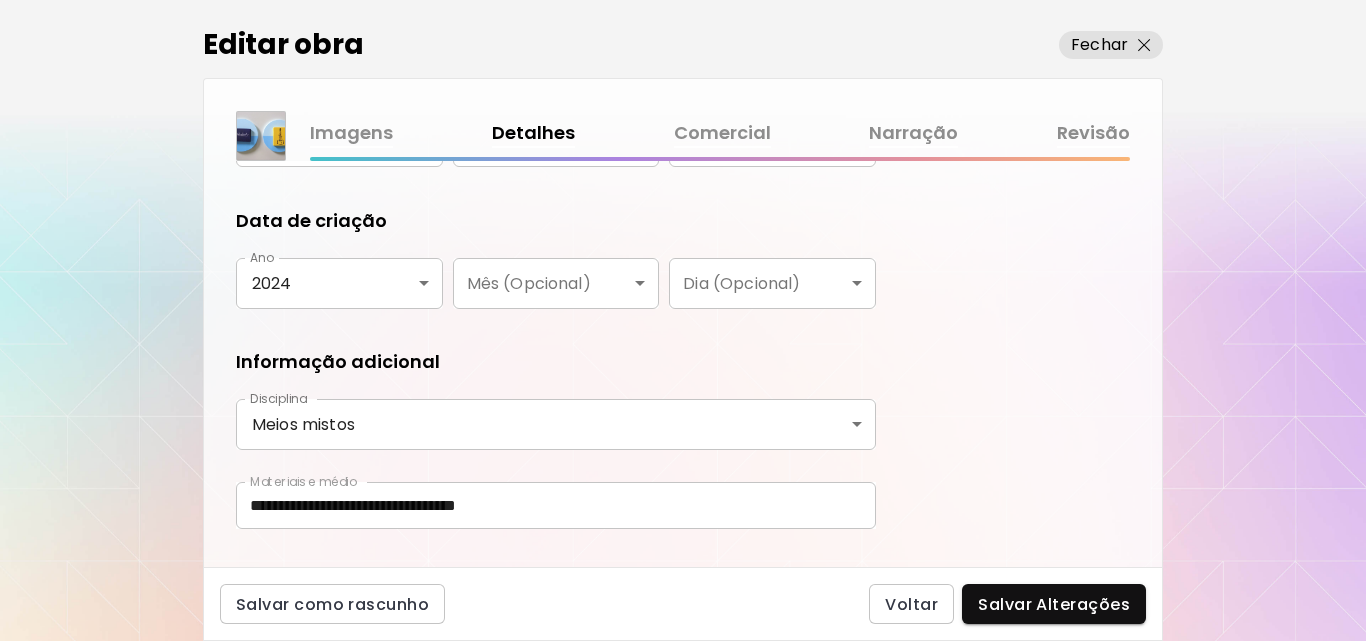 scroll, scrollTop: 387, scrollLeft: 0, axis: vertical 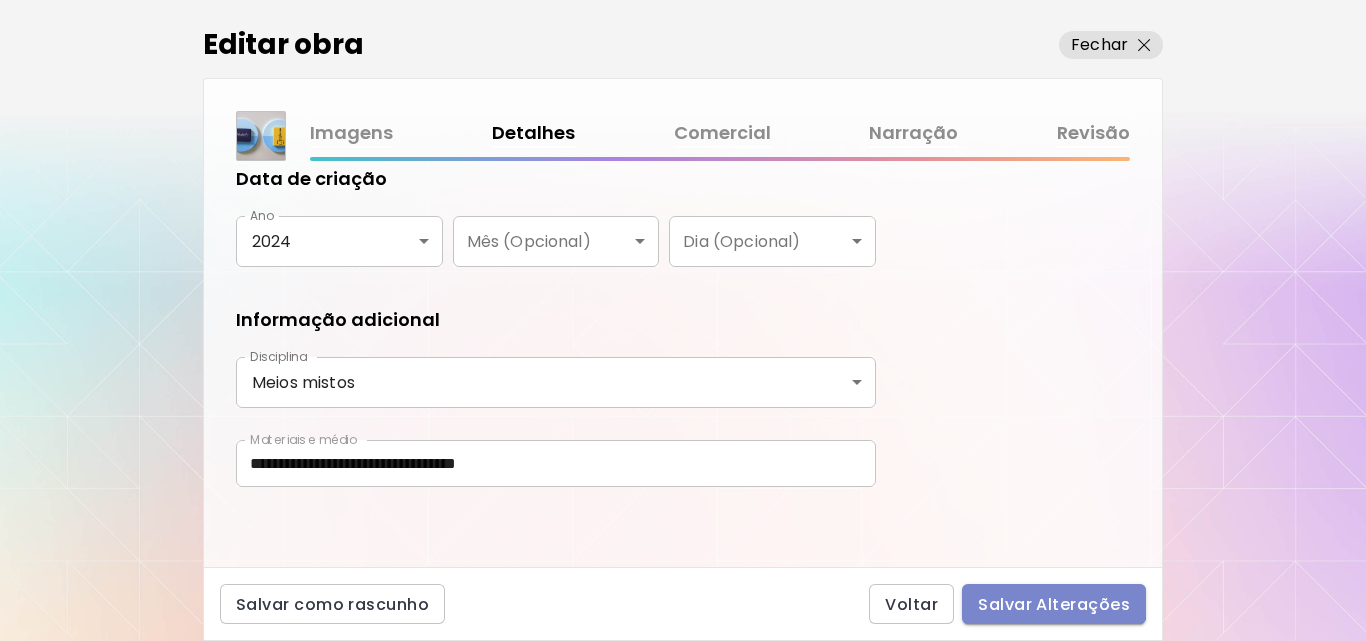 click on "Salvar Alterações" at bounding box center [1054, 604] 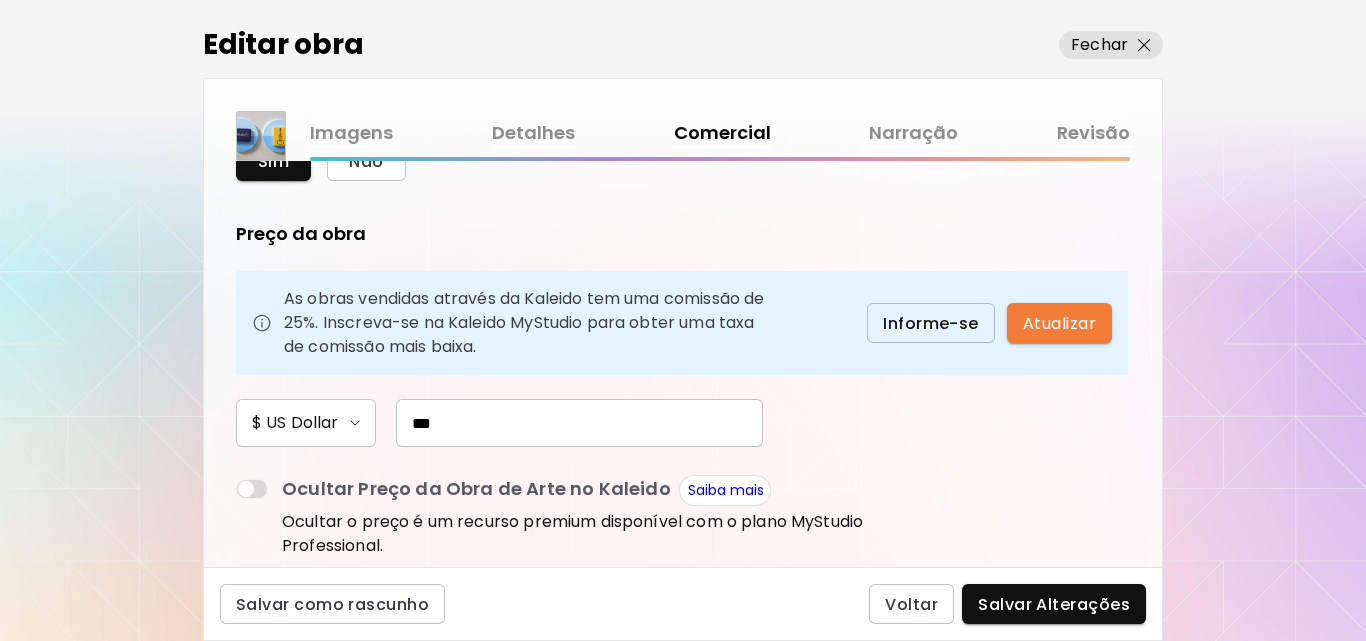 scroll, scrollTop: 121, scrollLeft: 0, axis: vertical 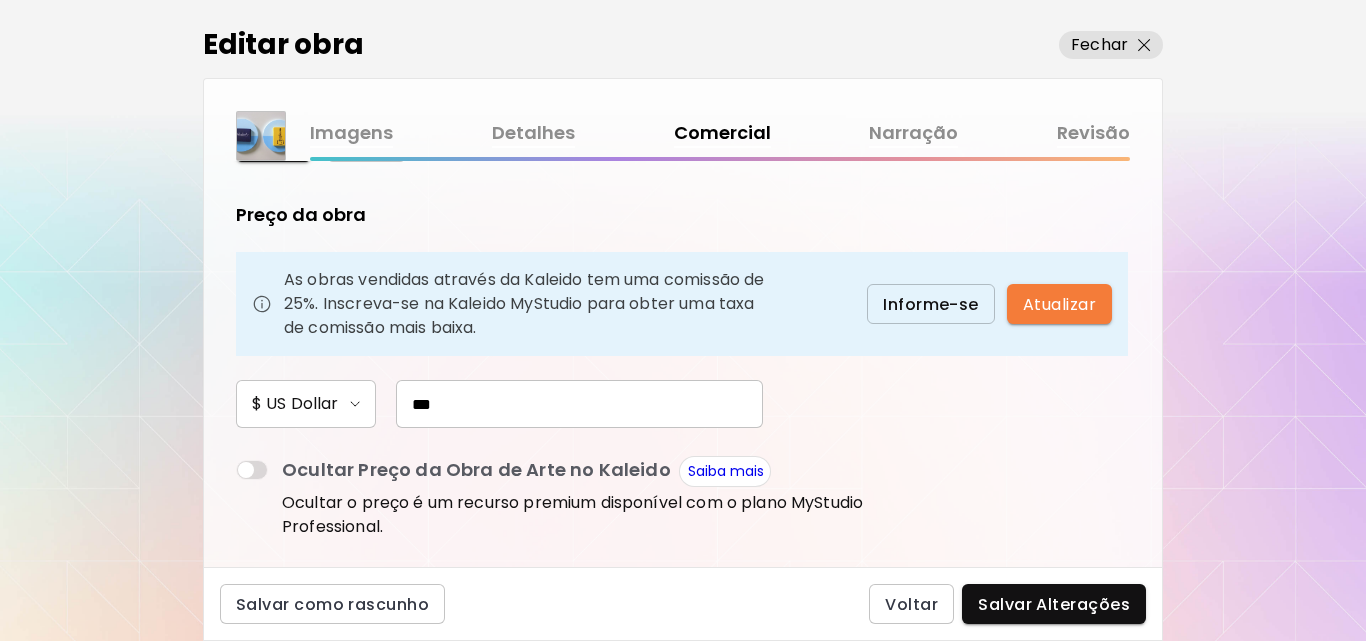 drag, startPoint x: 437, startPoint y: 403, endPoint x: 278, endPoint y: 365, distance: 163.47783 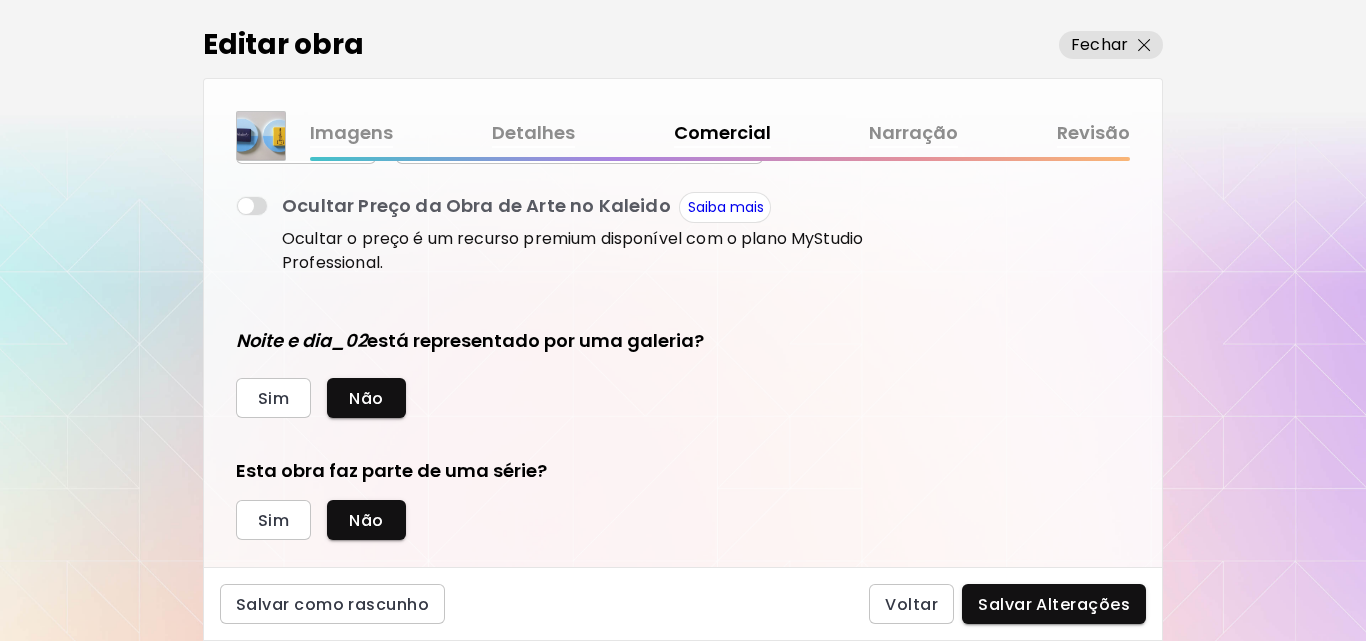 scroll, scrollTop: 420, scrollLeft: 0, axis: vertical 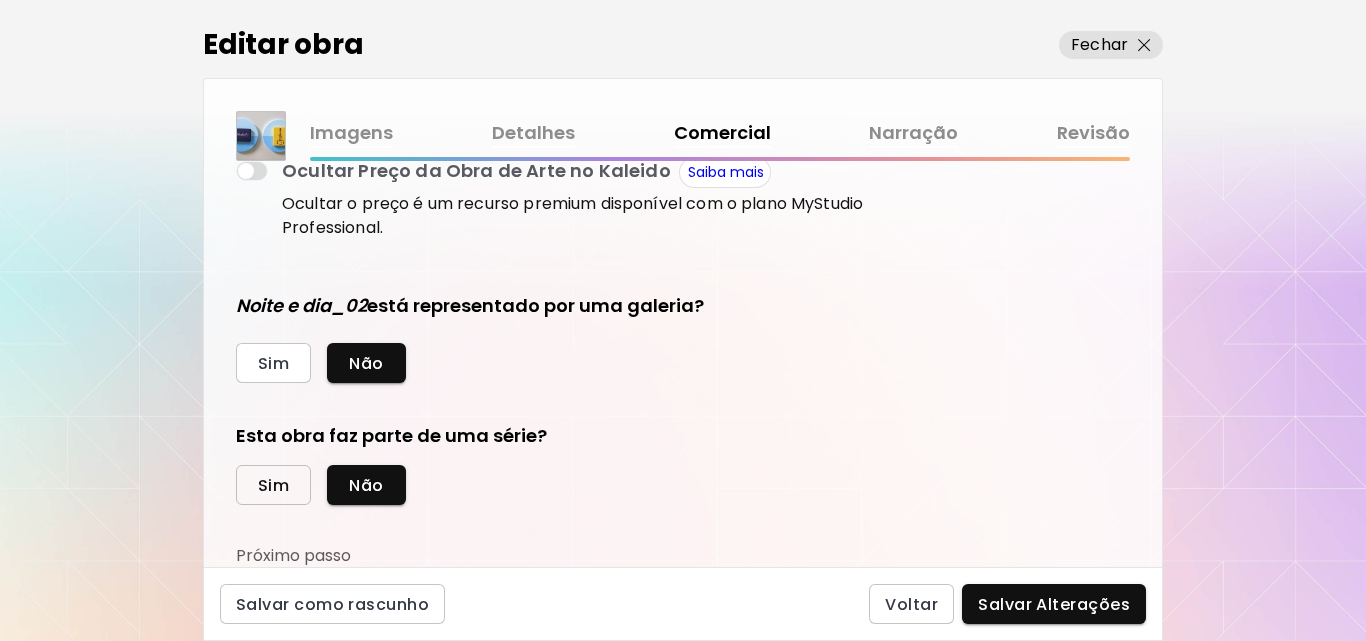 type on "***" 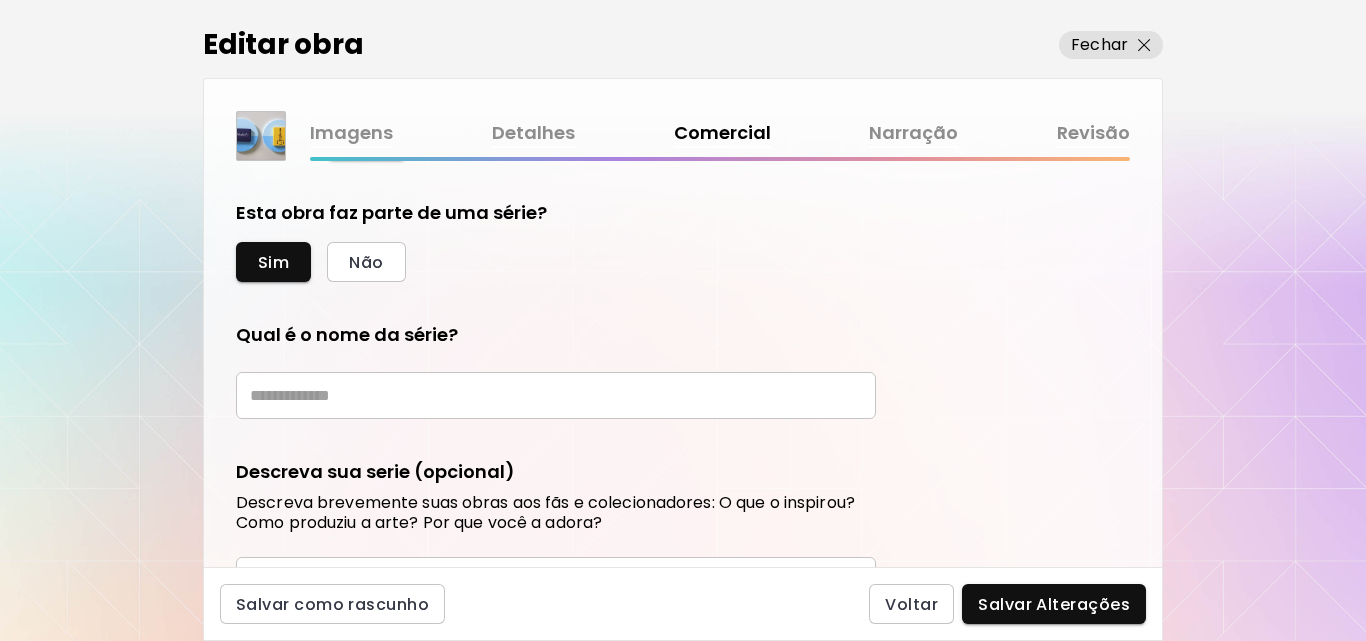 scroll, scrollTop: 646, scrollLeft: 0, axis: vertical 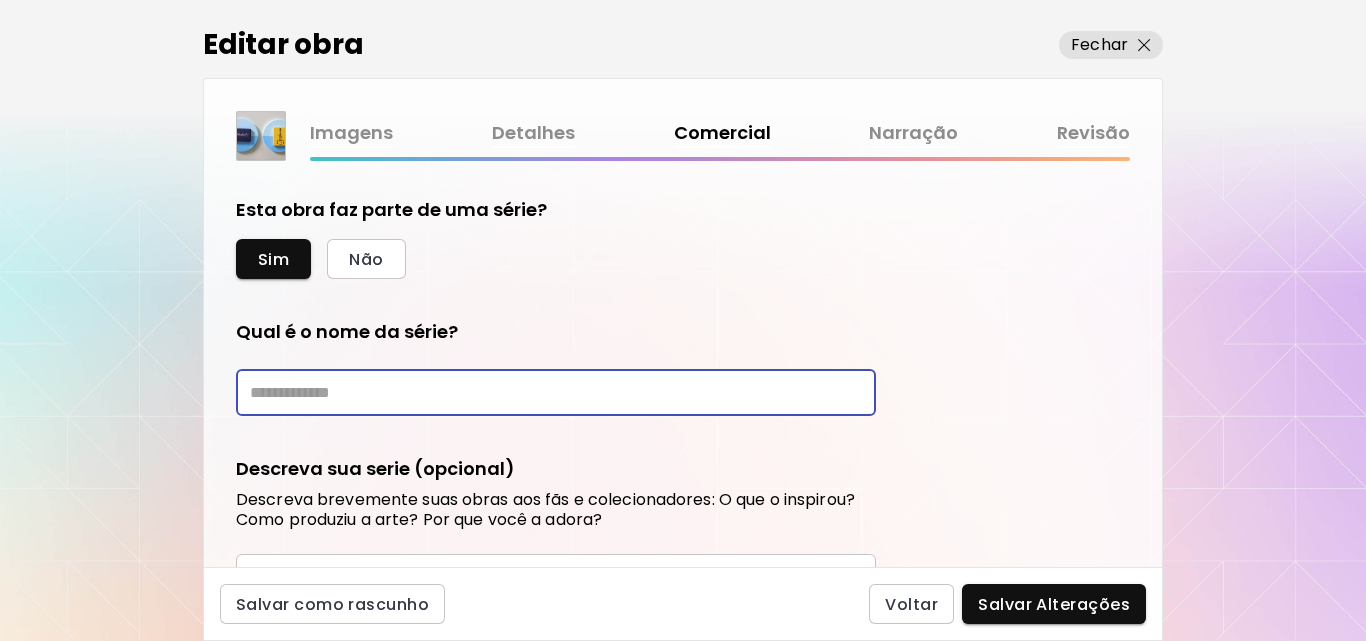 click at bounding box center (556, 392) 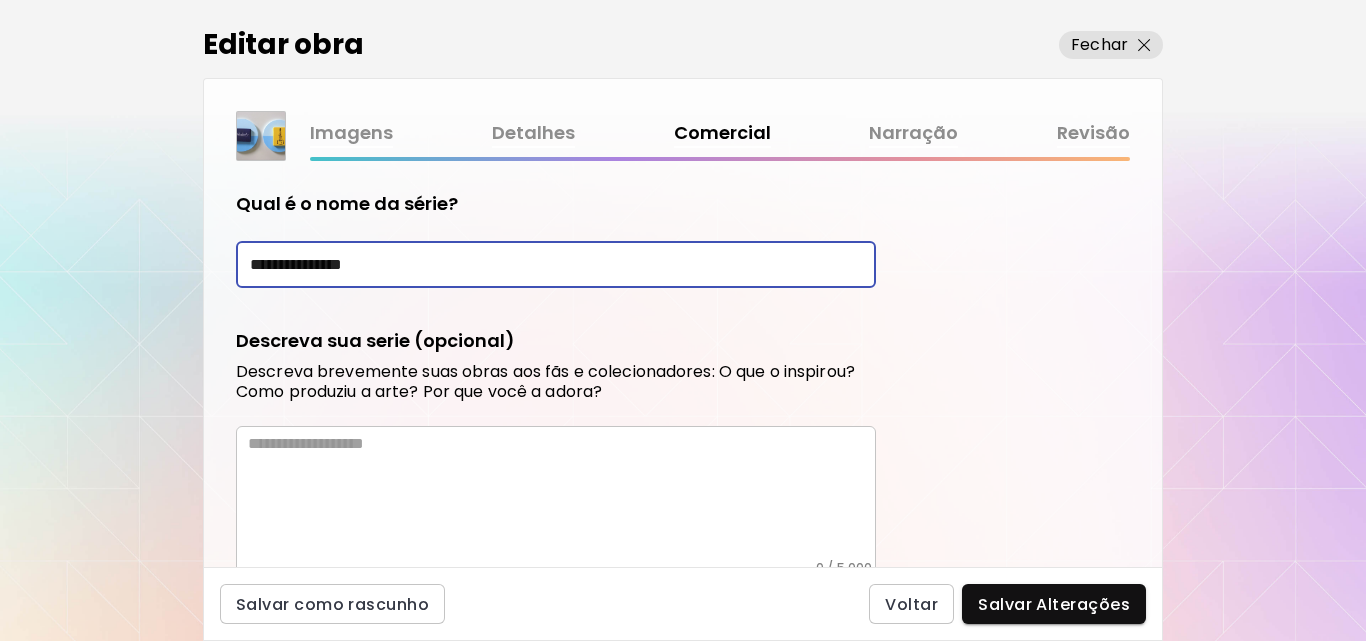 scroll, scrollTop: 884, scrollLeft: 0, axis: vertical 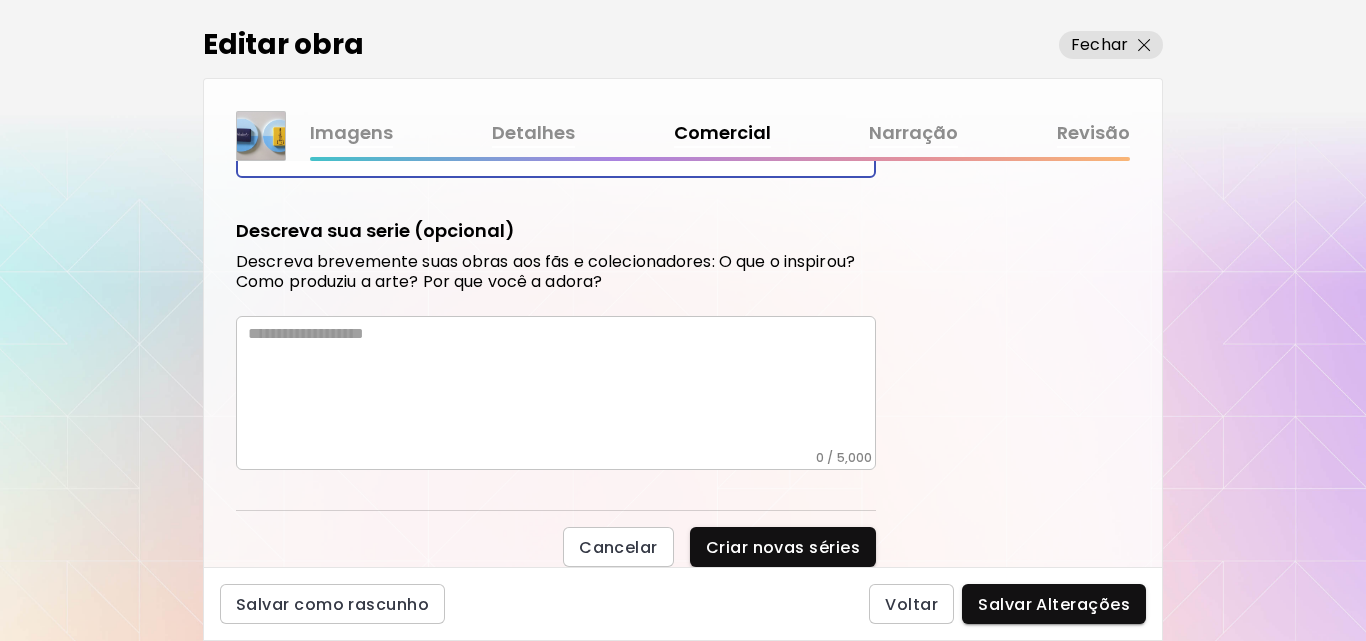 type on "**********" 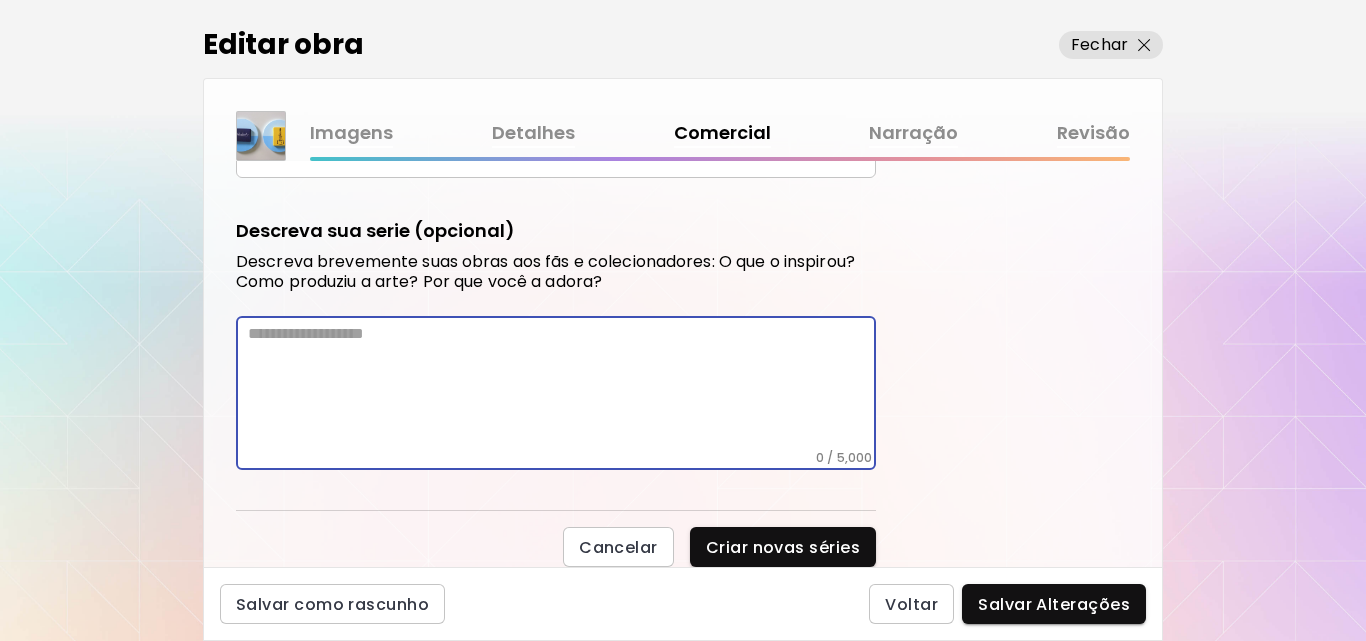 paste on "**********" 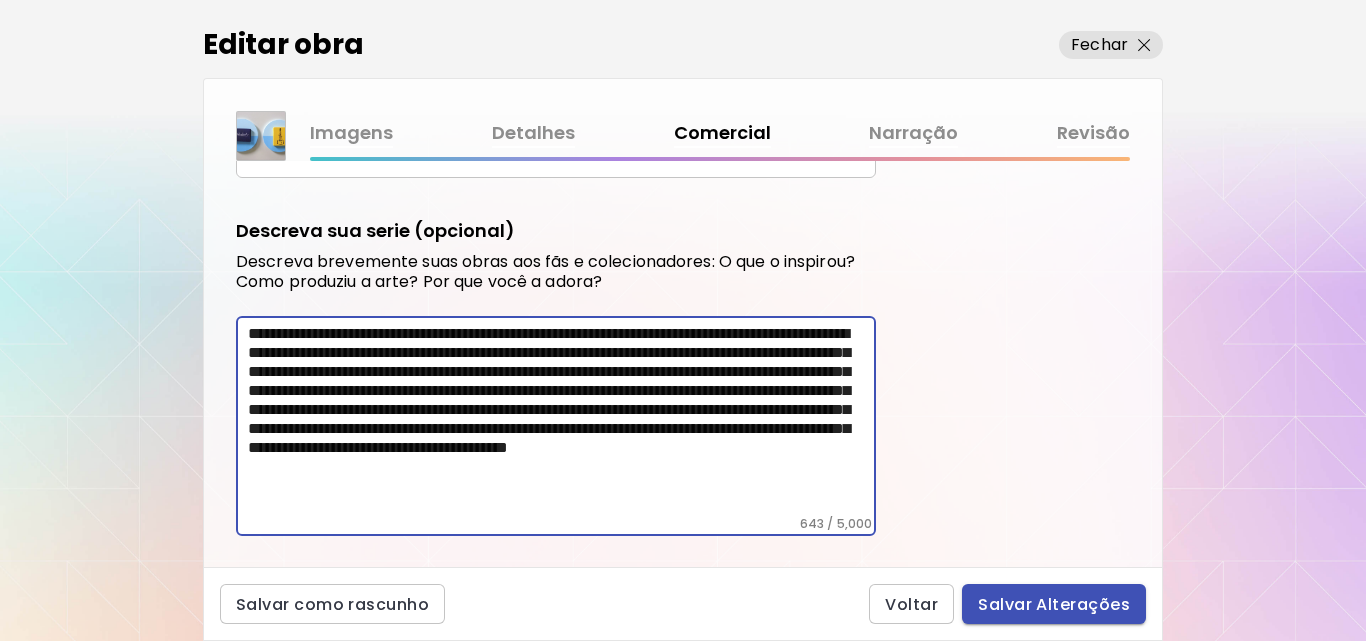 type on "**********" 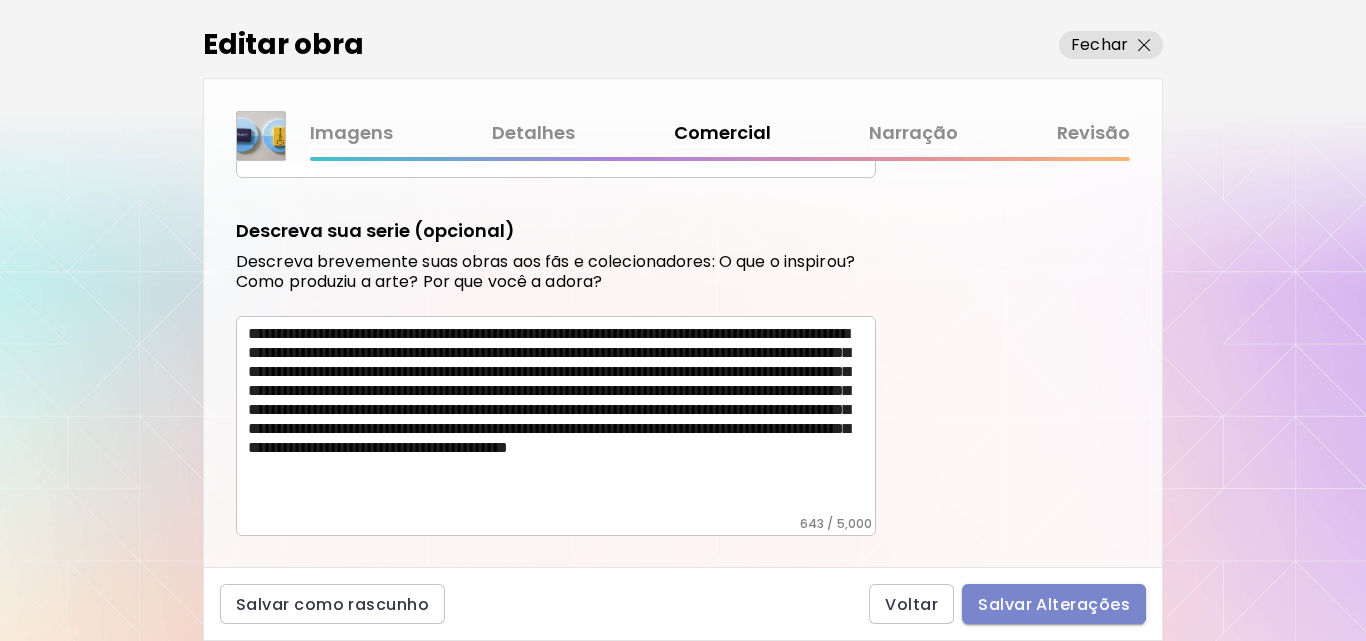 click on "Salvar Alterações" at bounding box center [1054, 604] 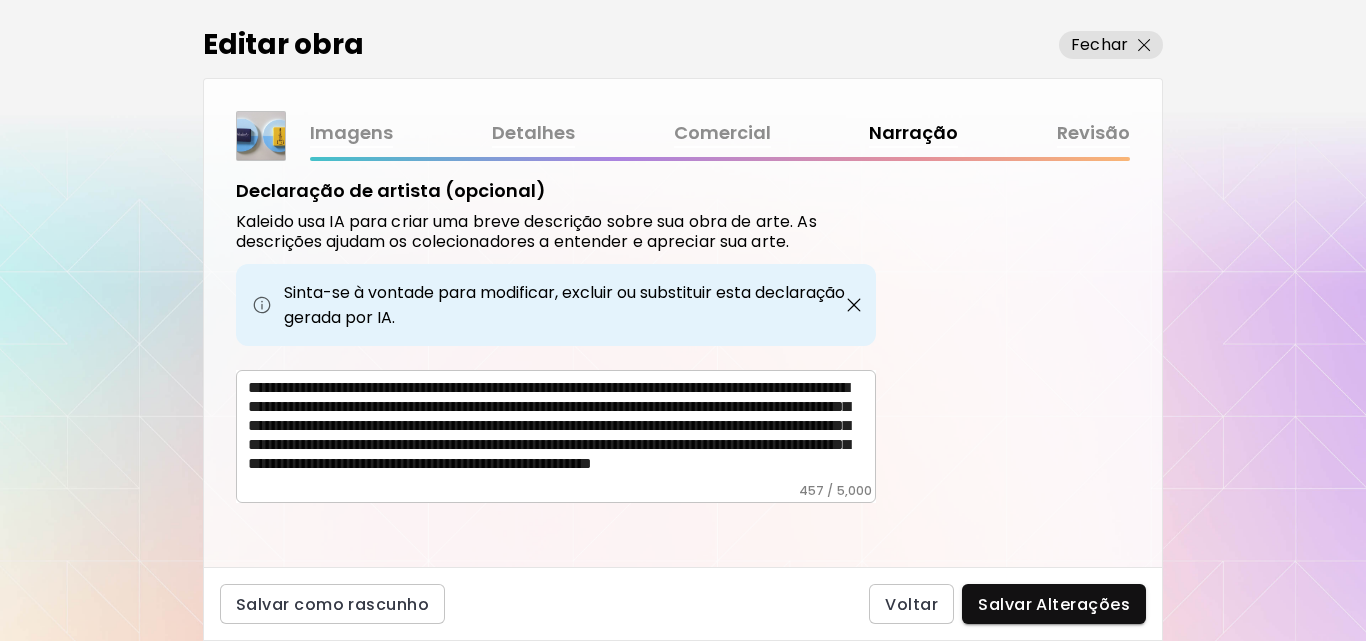 scroll, scrollTop: 669, scrollLeft: 0, axis: vertical 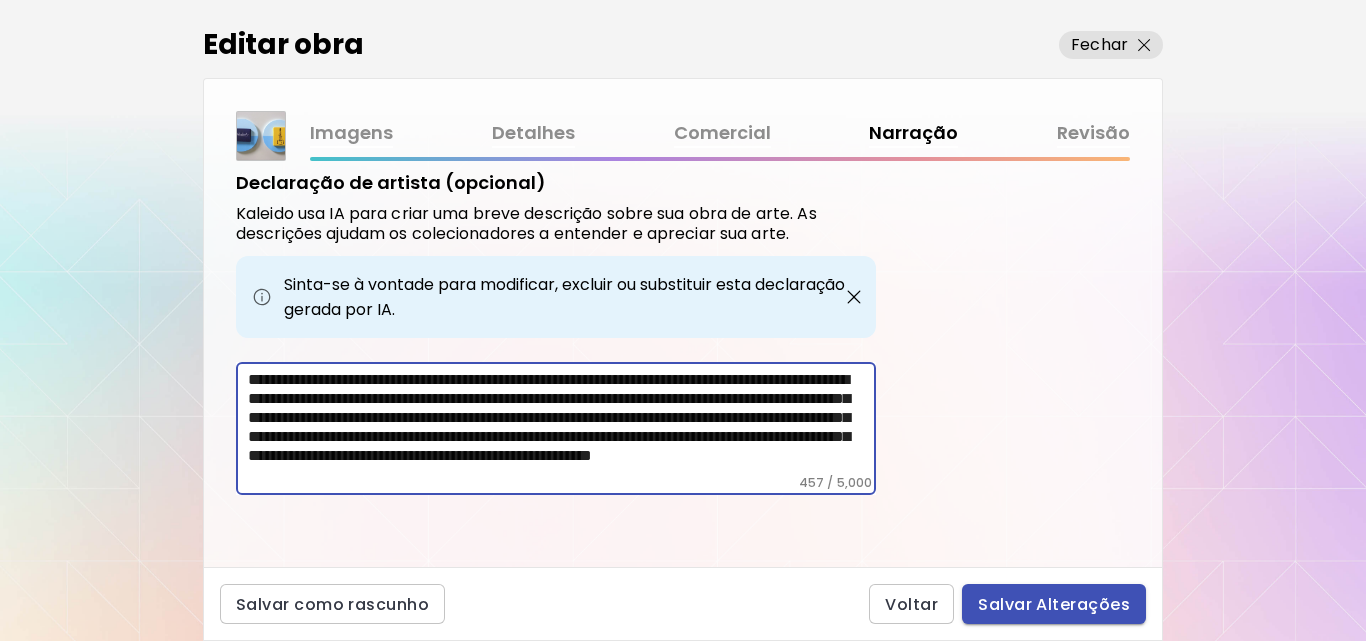click on "Salvar Alterações" at bounding box center [1054, 604] 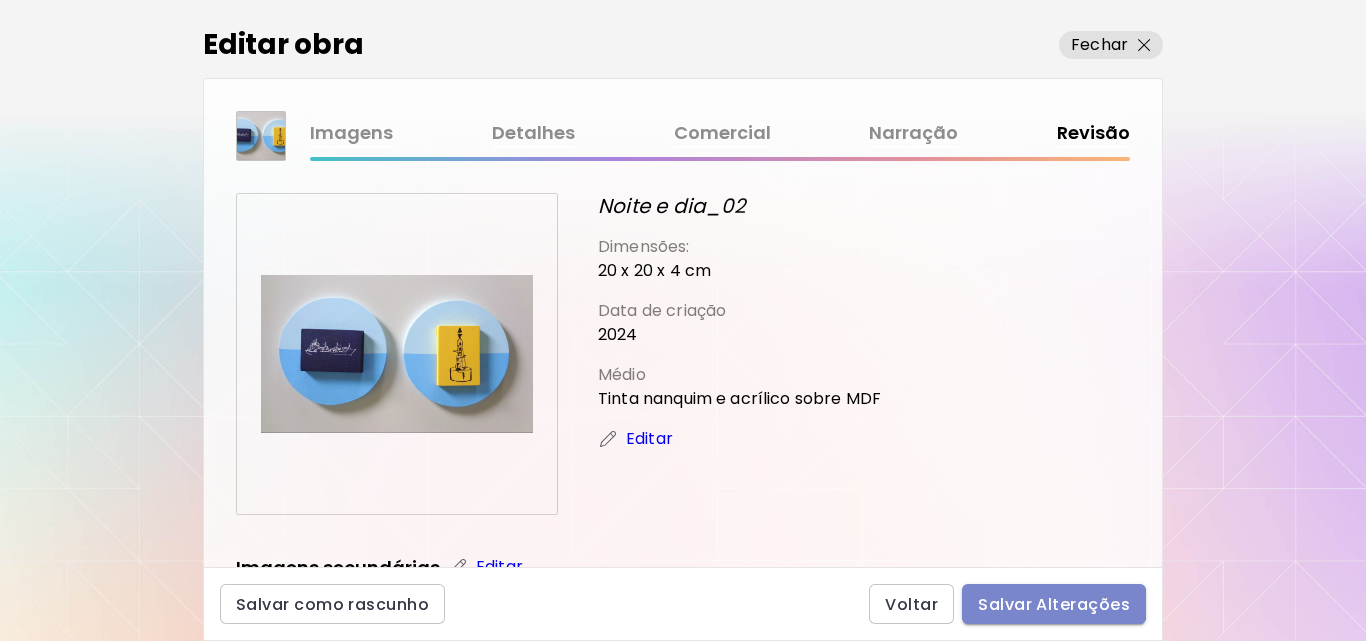click on "Salvar Alterações" at bounding box center (1054, 604) 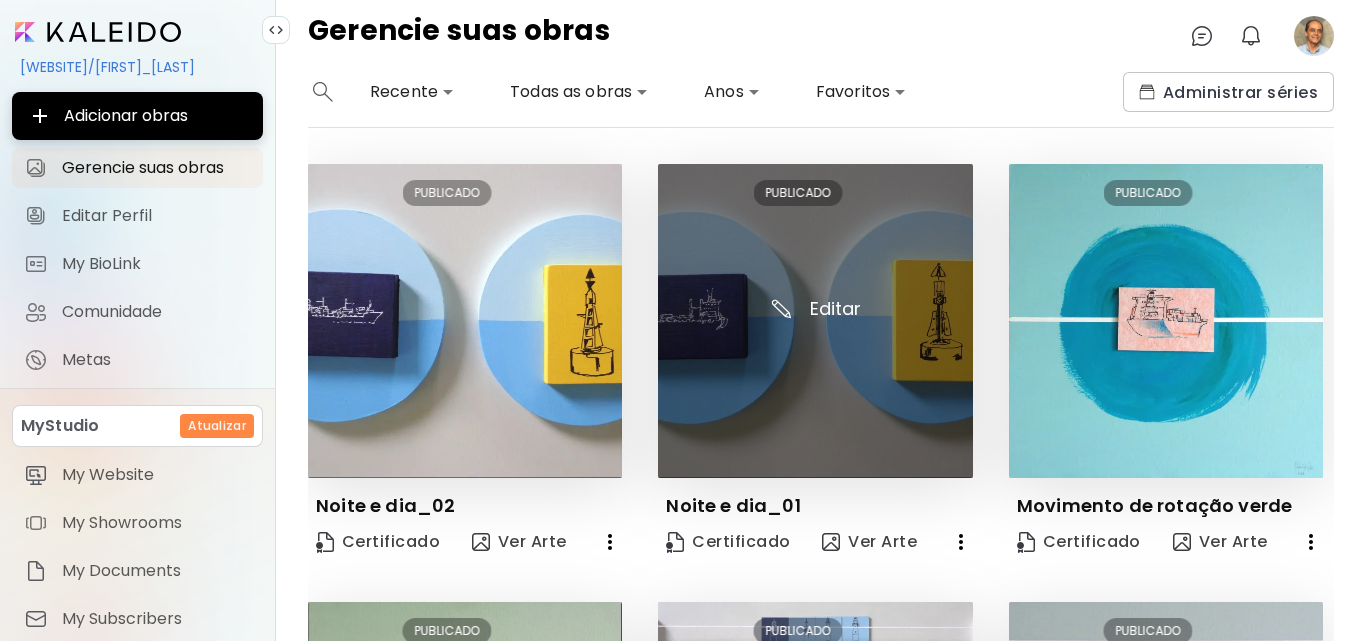 click at bounding box center [815, 321] 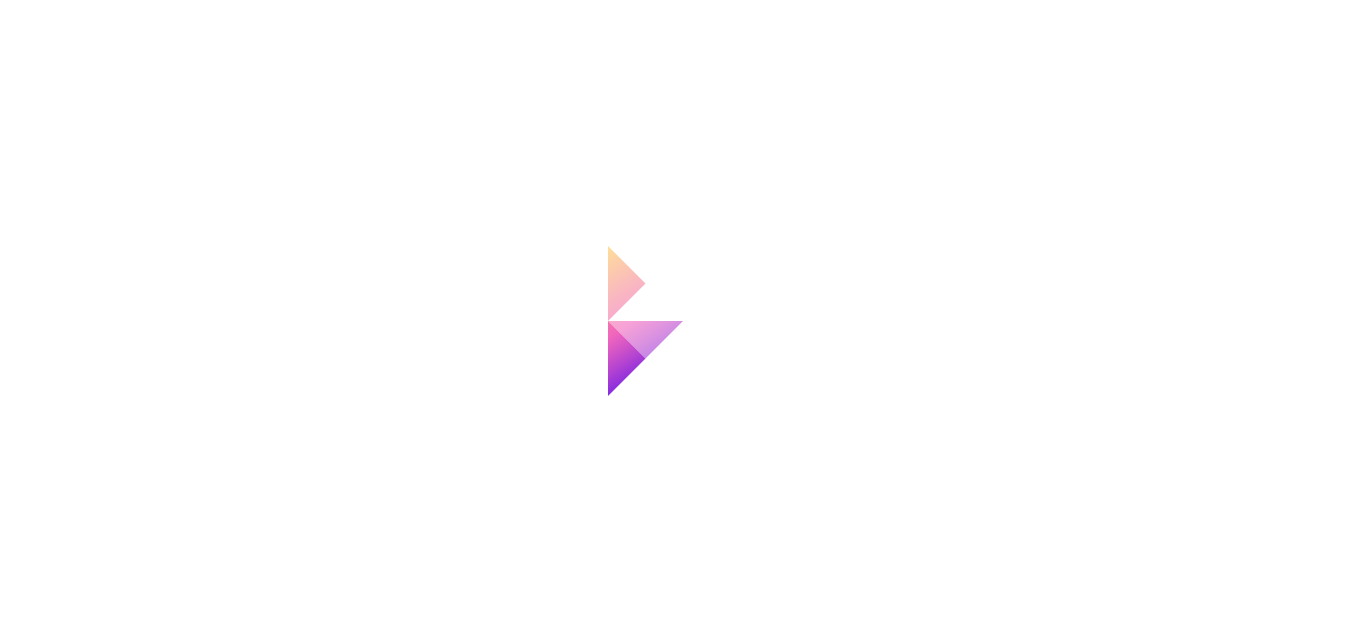 scroll, scrollTop: 0, scrollLeft: 0, axis: both 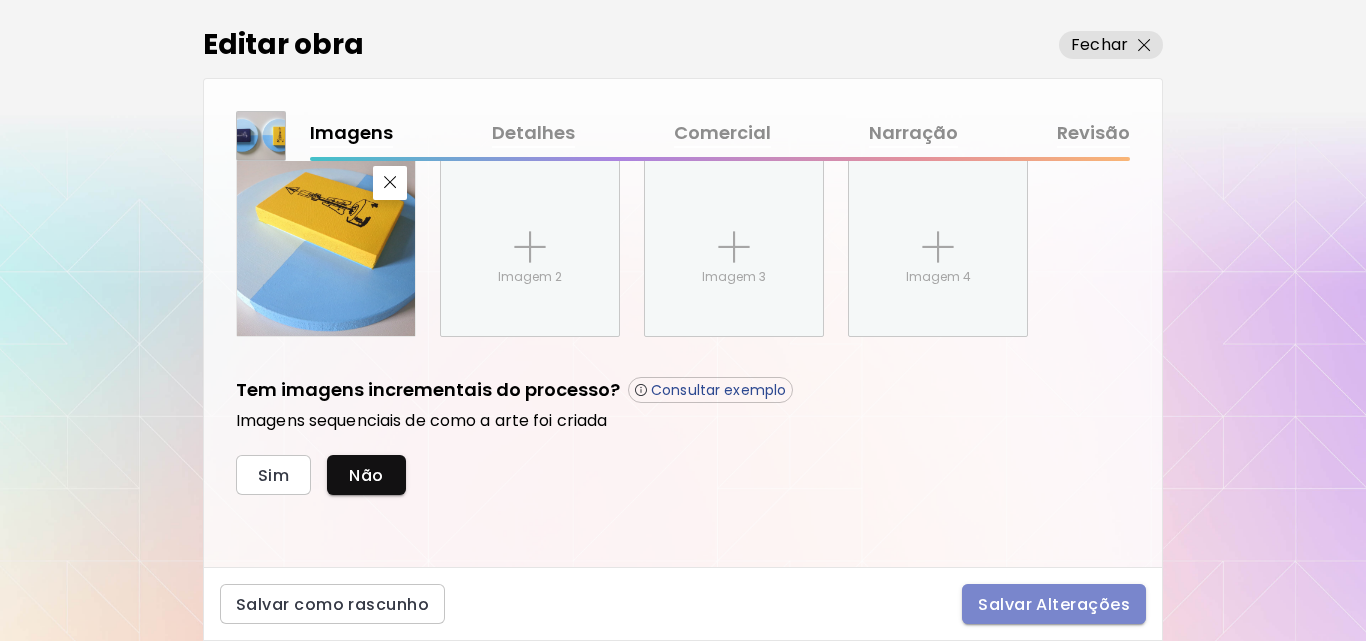 click on "Salvar Alterações" at bounding box center (1054, 604) 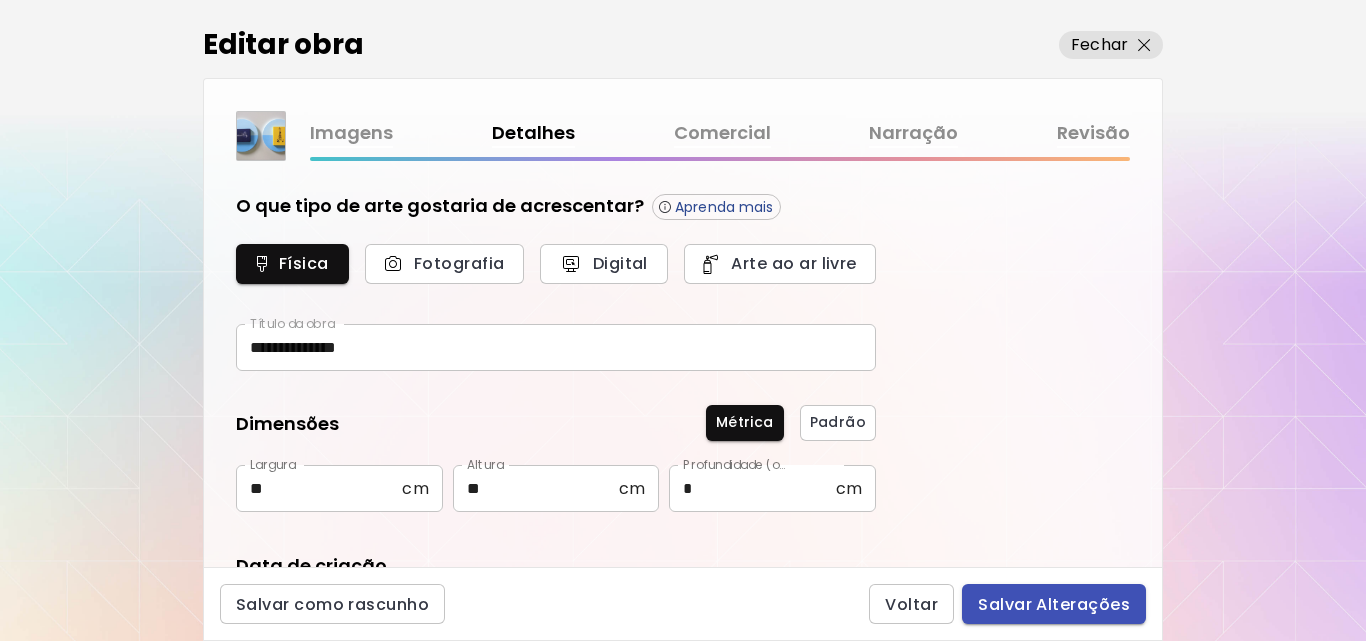 type on "**********" 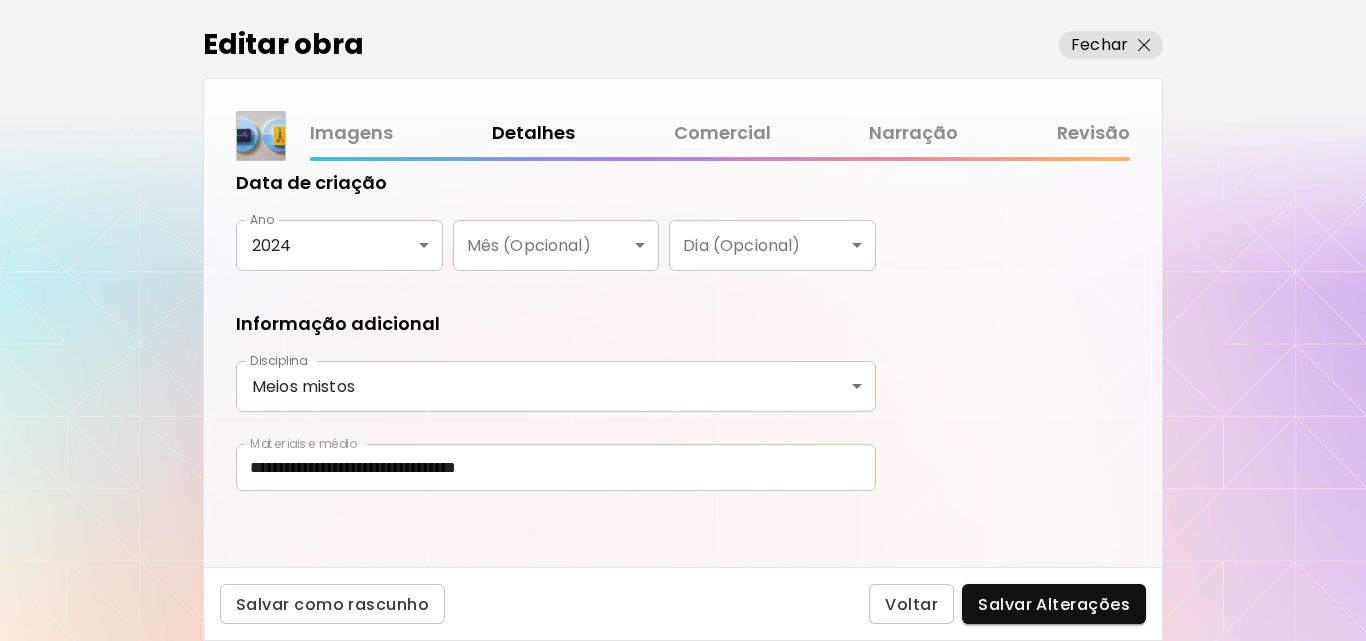 scroll, scrollTop: 387, scrollLeft: 0, axis: vertical 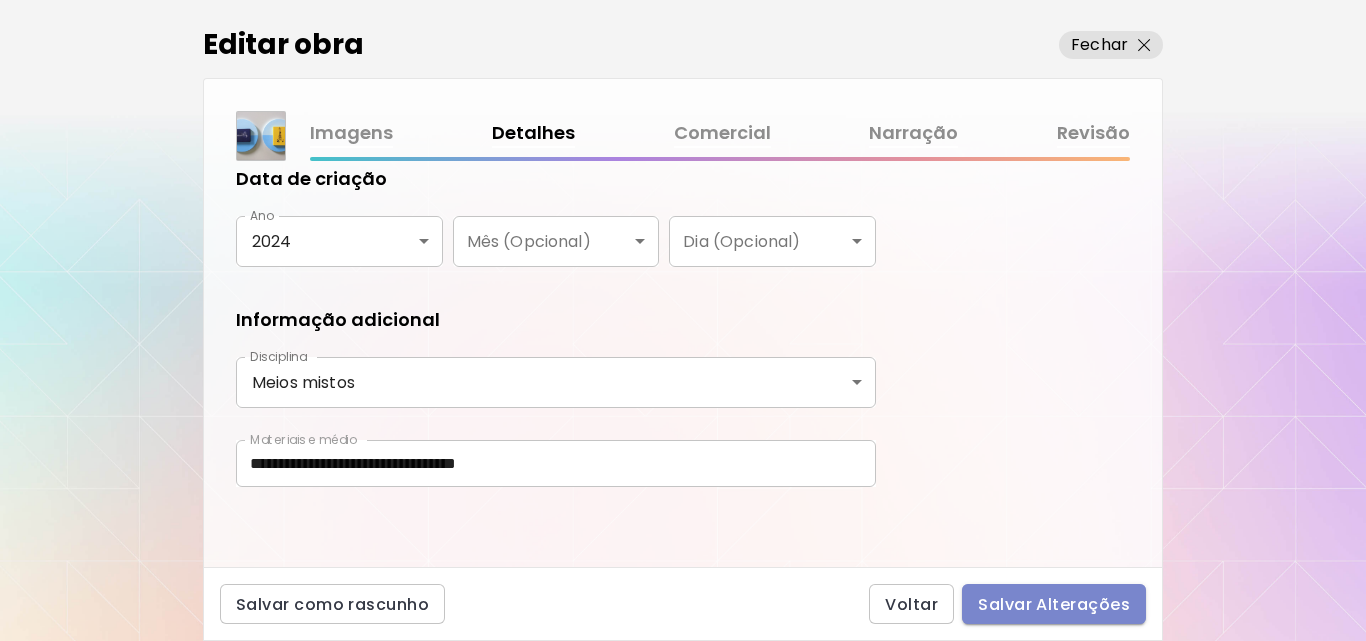 click on "Salvar Alterações" at bounding box center [1054, 604] 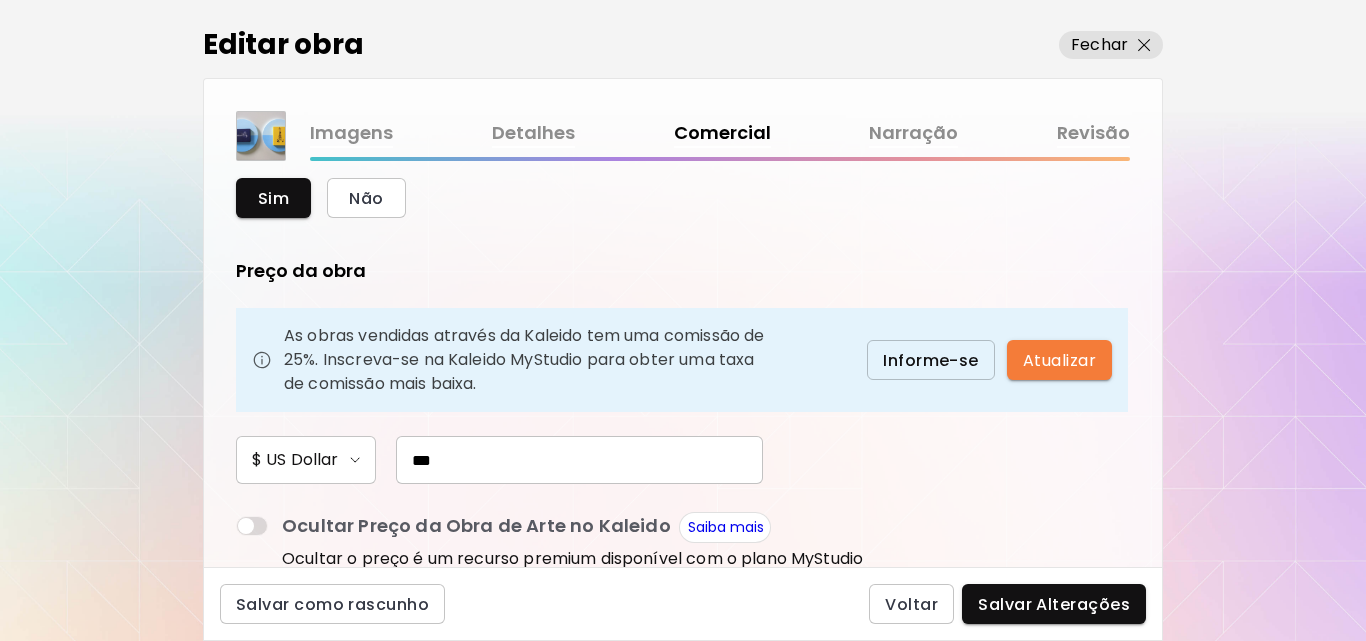 scroll, scrollTop: 89, scrollLeft: 0, axis: vertical 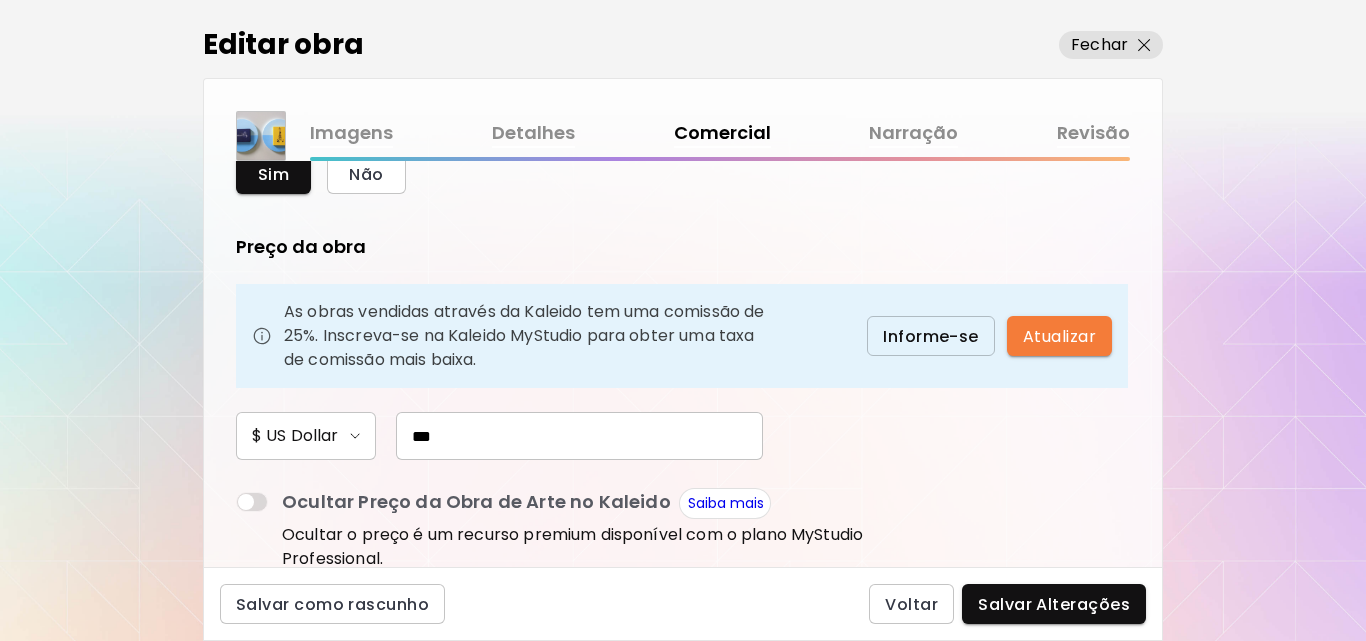 drag, startPoint x: 488, startPoint y: 435, endPoint x: 347, endPoint y: 396, distance: 146.29422 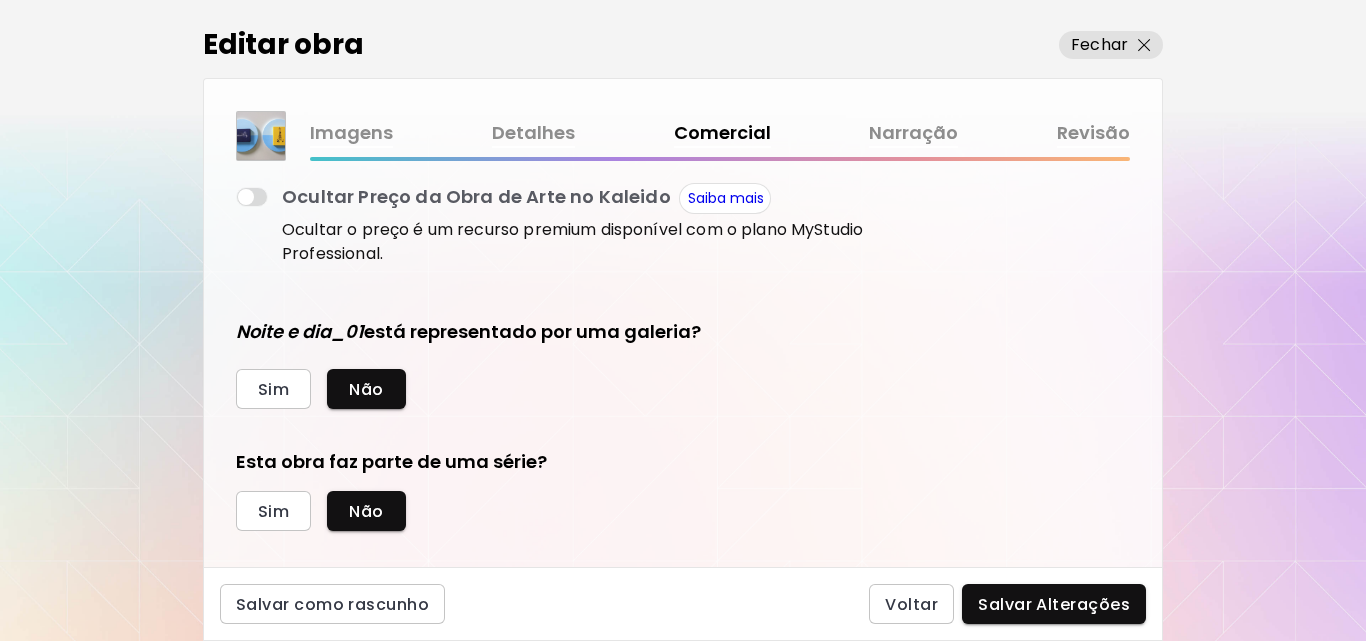 scroll, scrollTop: 420, scrollLeft: 0, axis: vertical 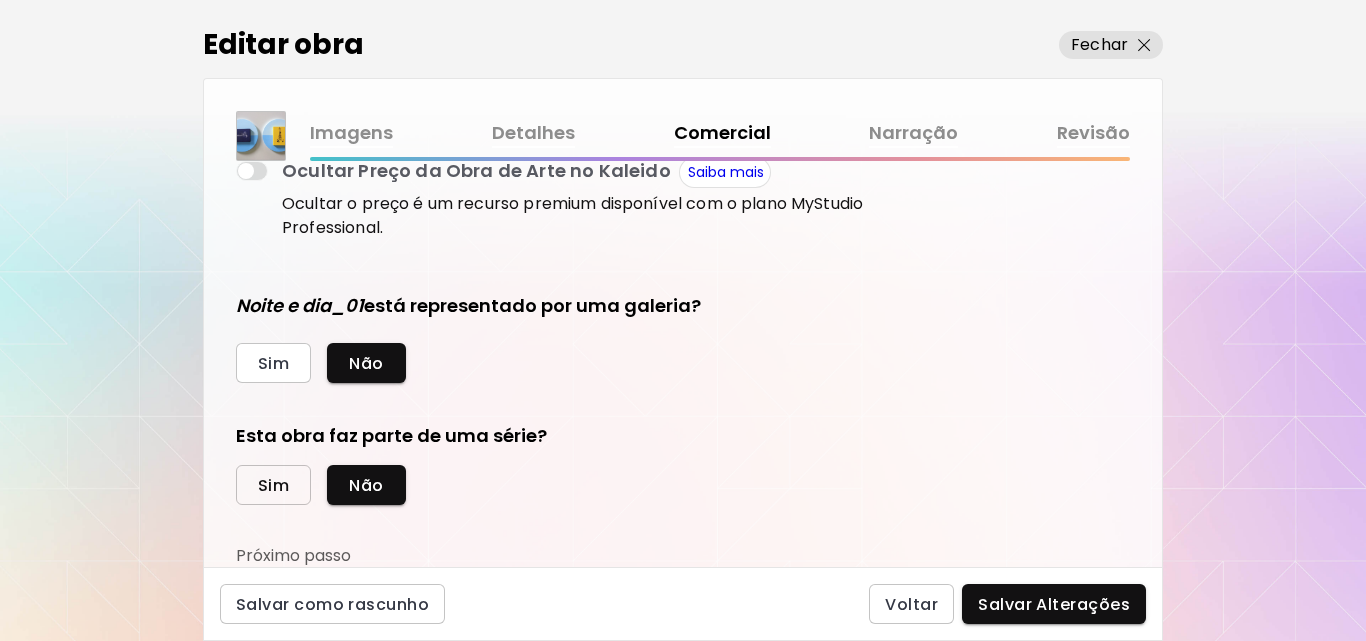 type on "***" 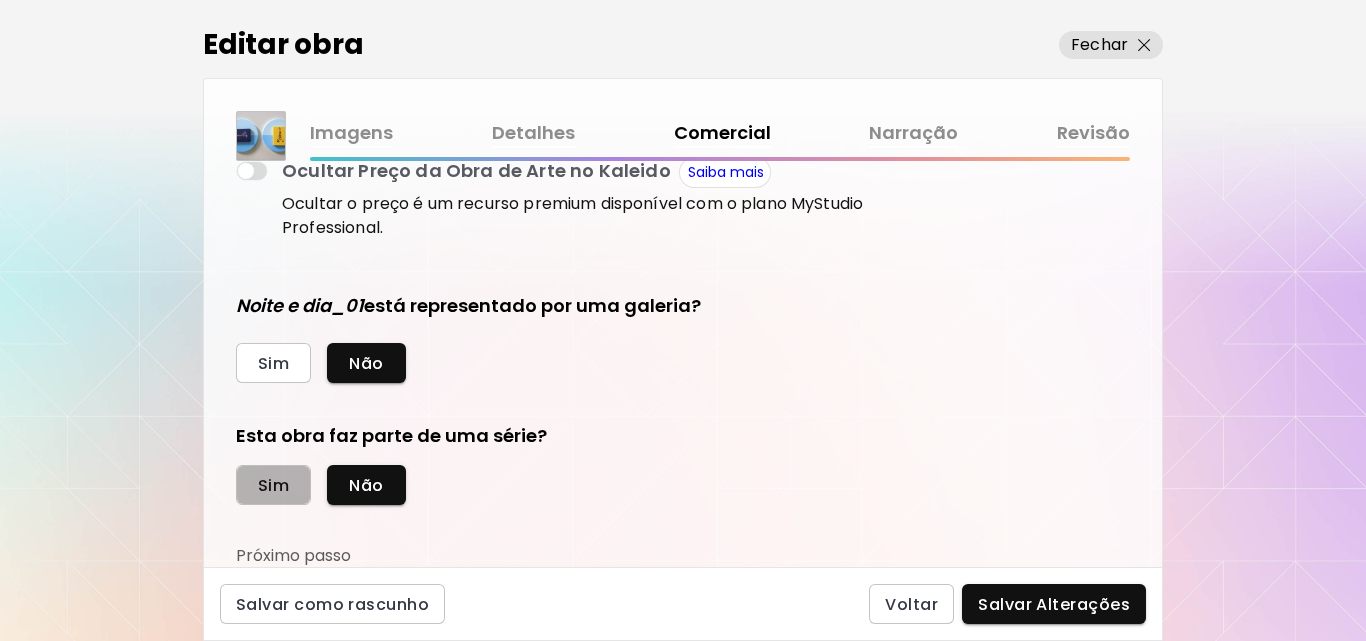 click on "Sim" at bounding box center (273, 485) 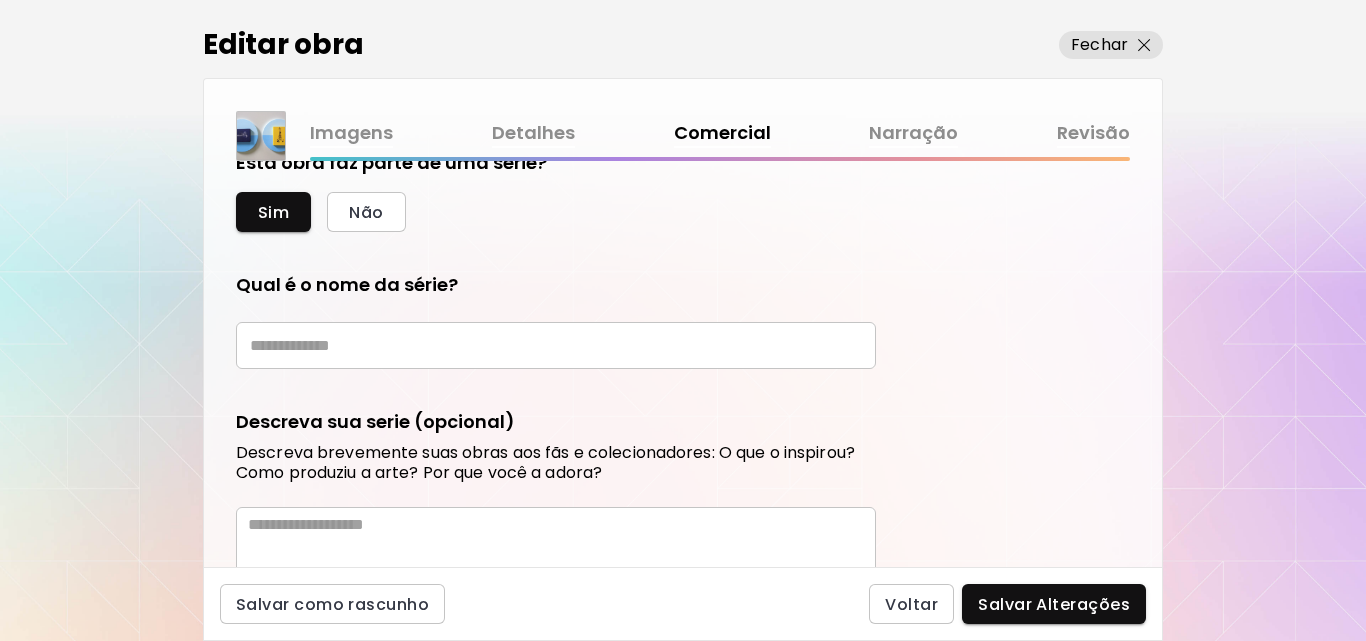 scroll, scrollTop: 734, scrollLeft: 0, axis: vertical 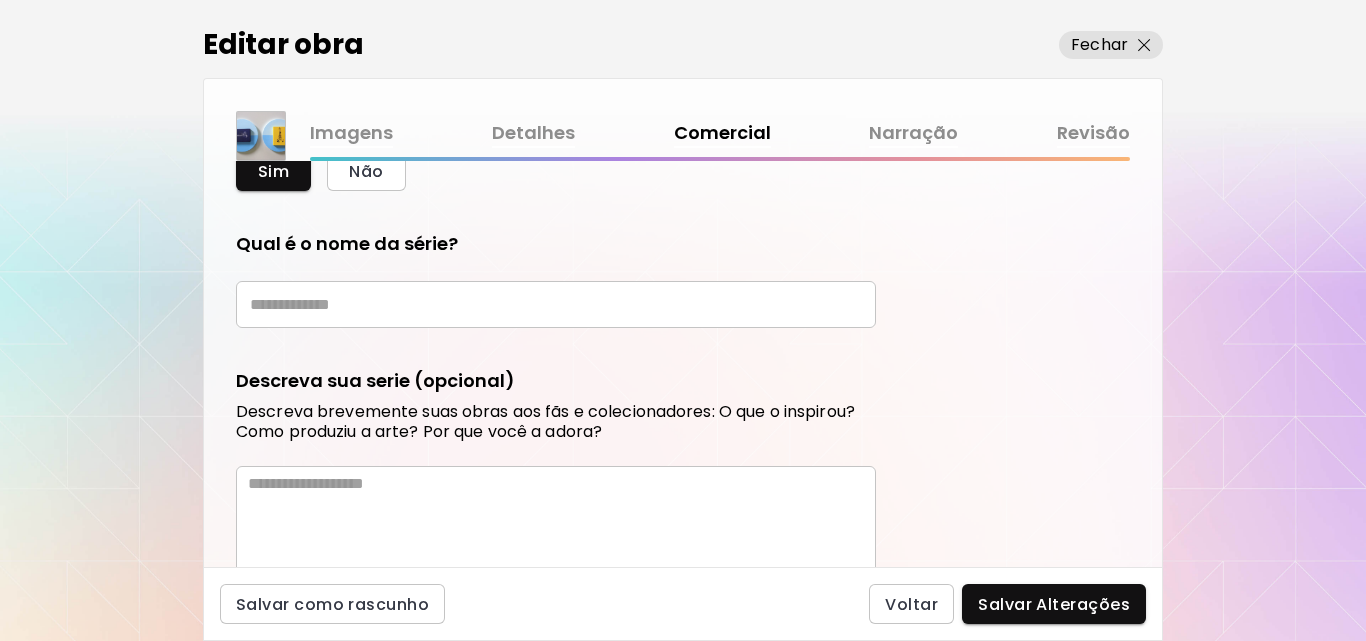 click at bounding box center (556, 304) 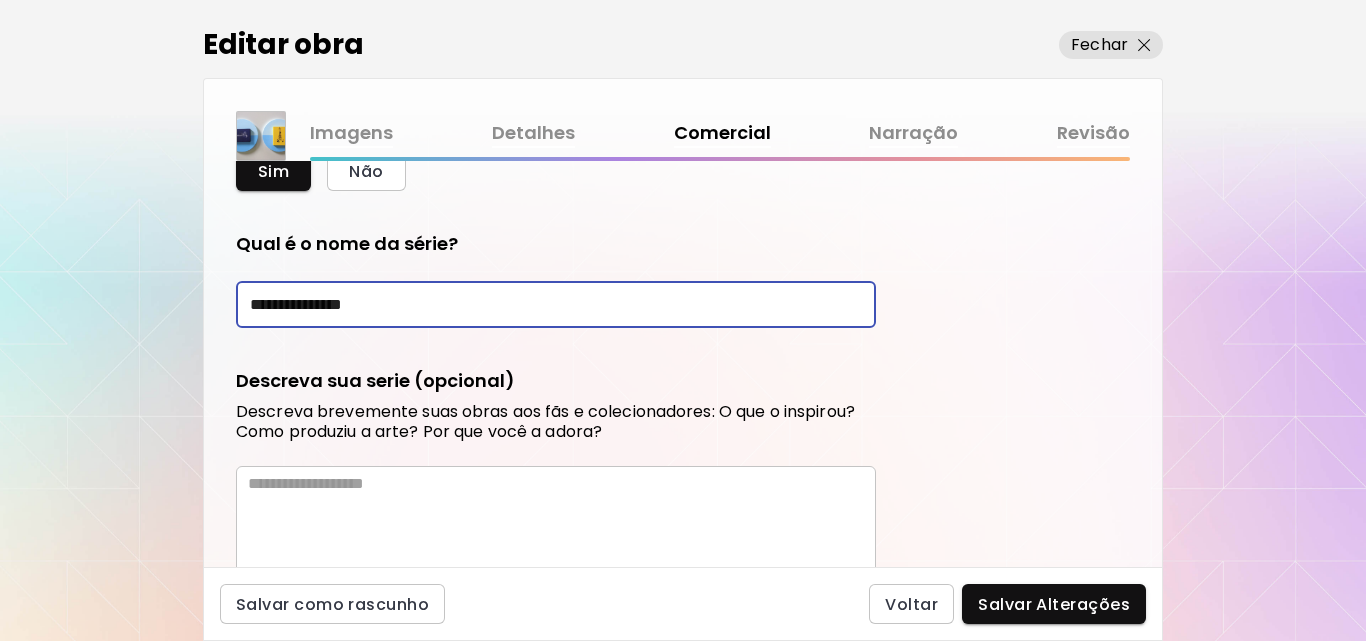 type on "**********" 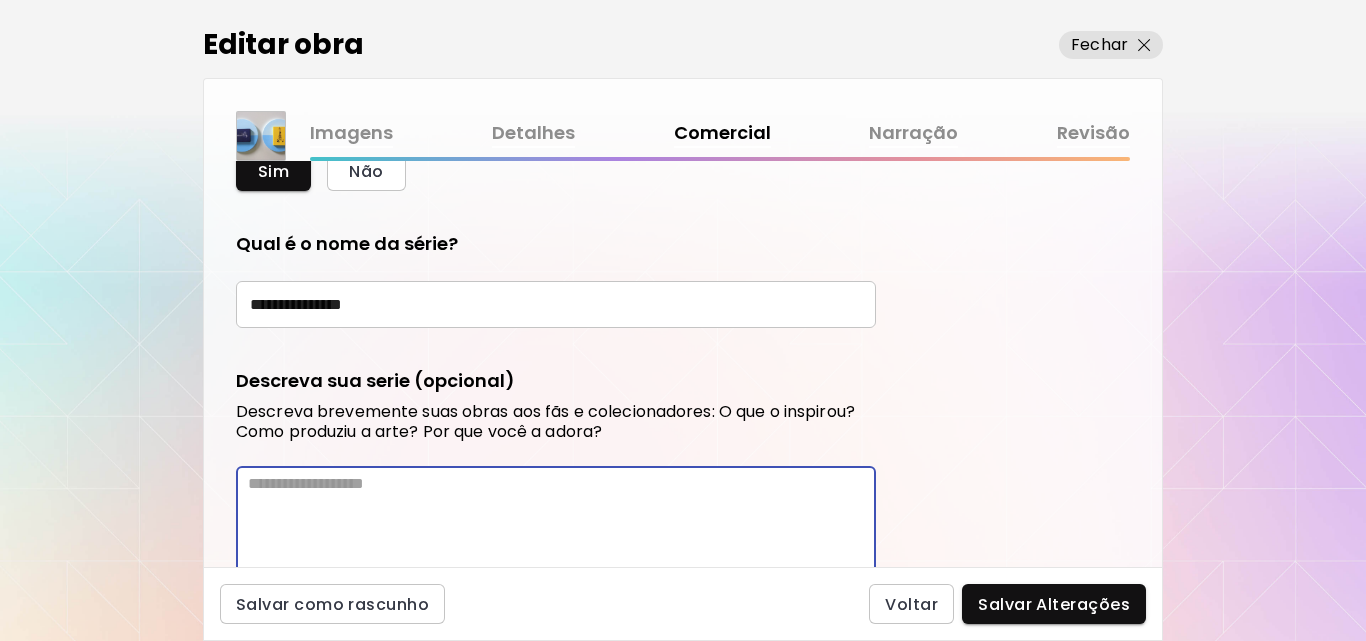 click at bounding box center [562, 537] 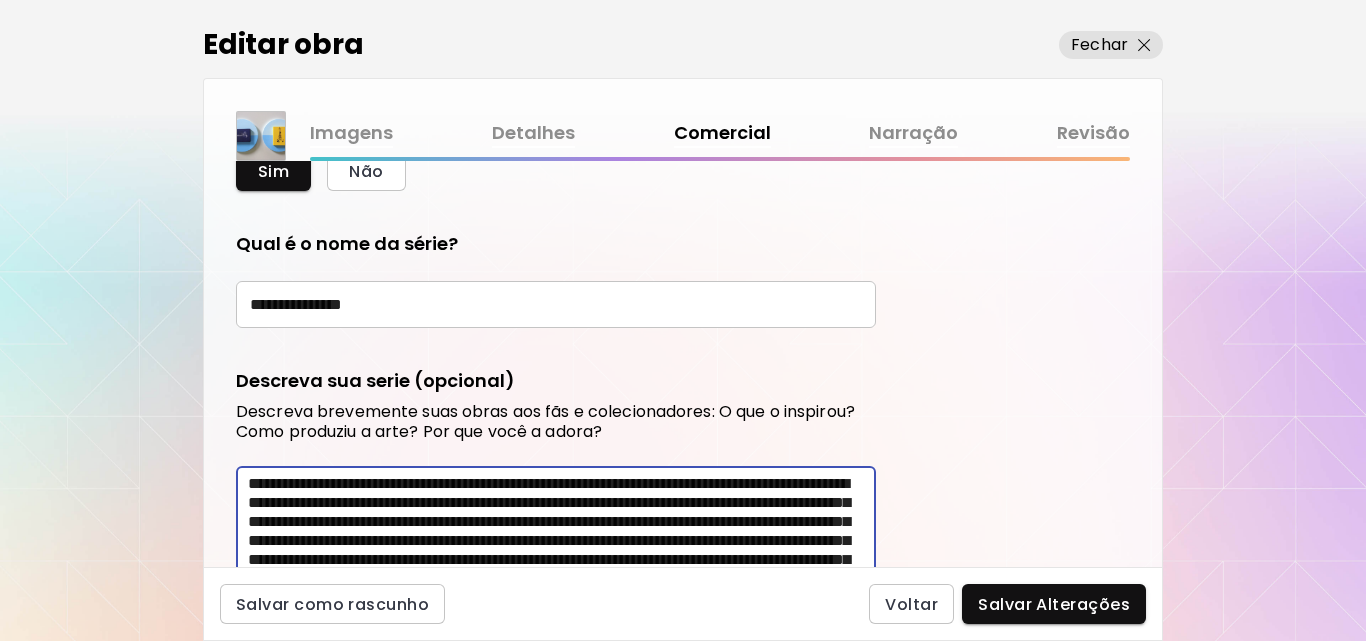 scroll, scrollTop: 833, scrollLeft: 0, axis: vertical 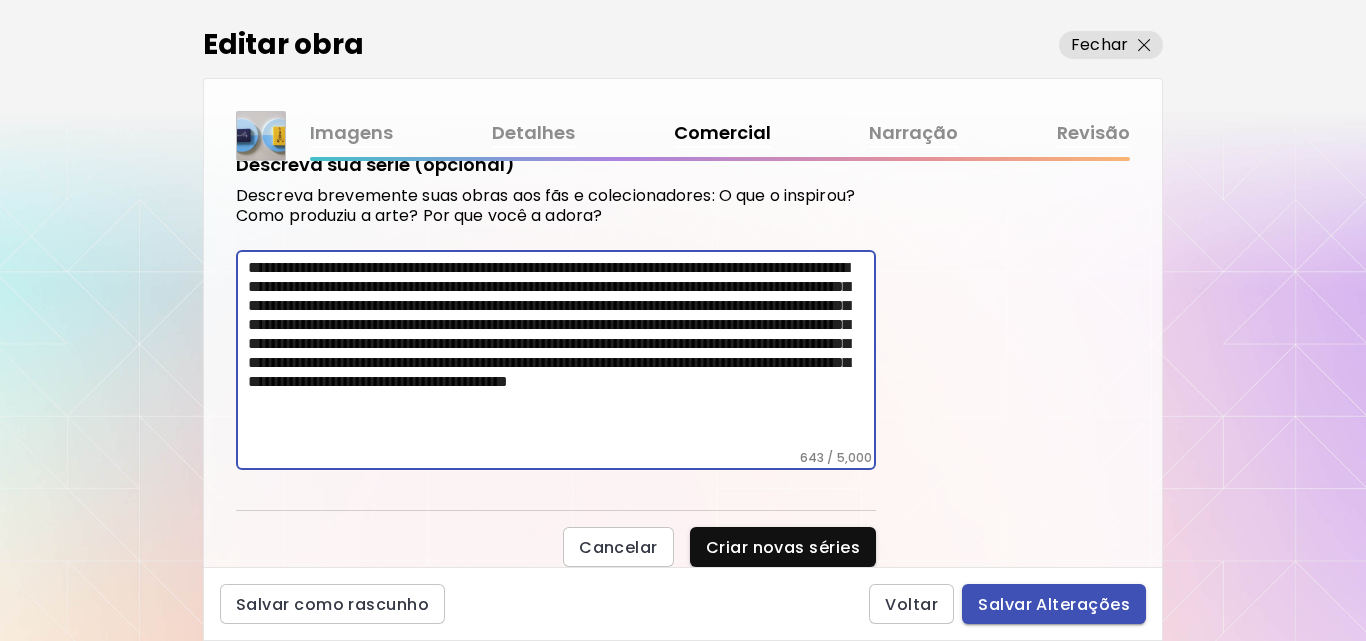 type on "**********" 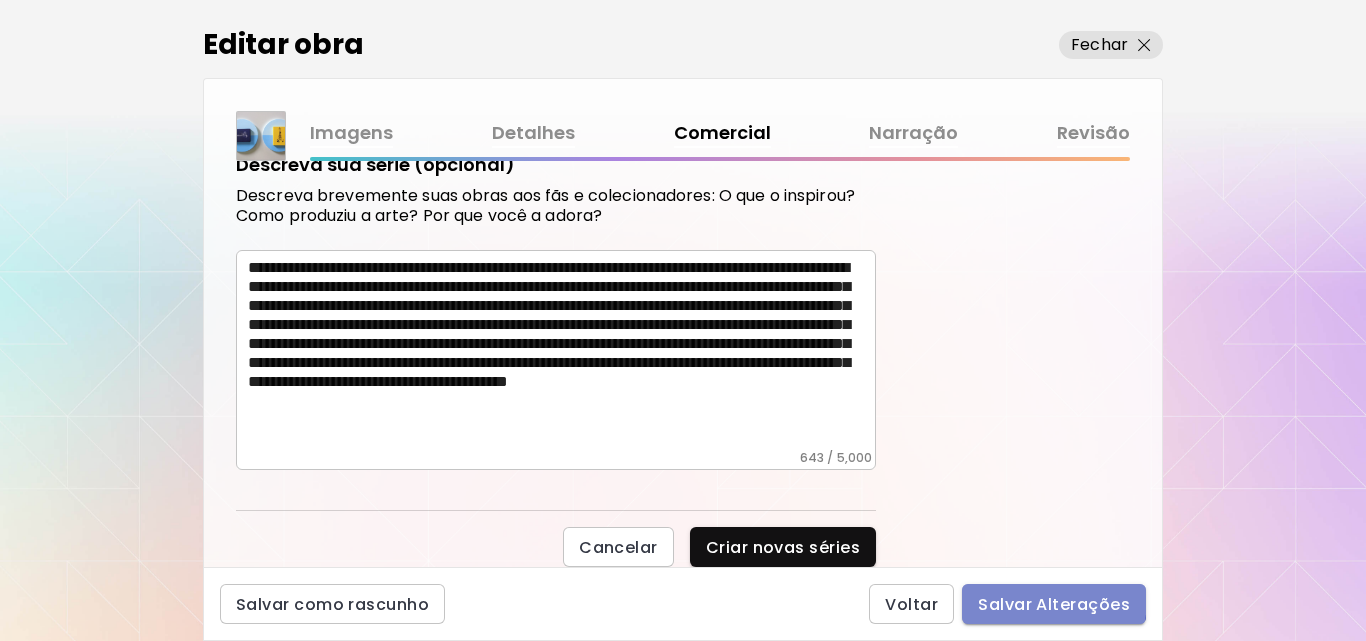 click on "Salvar Alterações" at bounding box center [1054, 604] 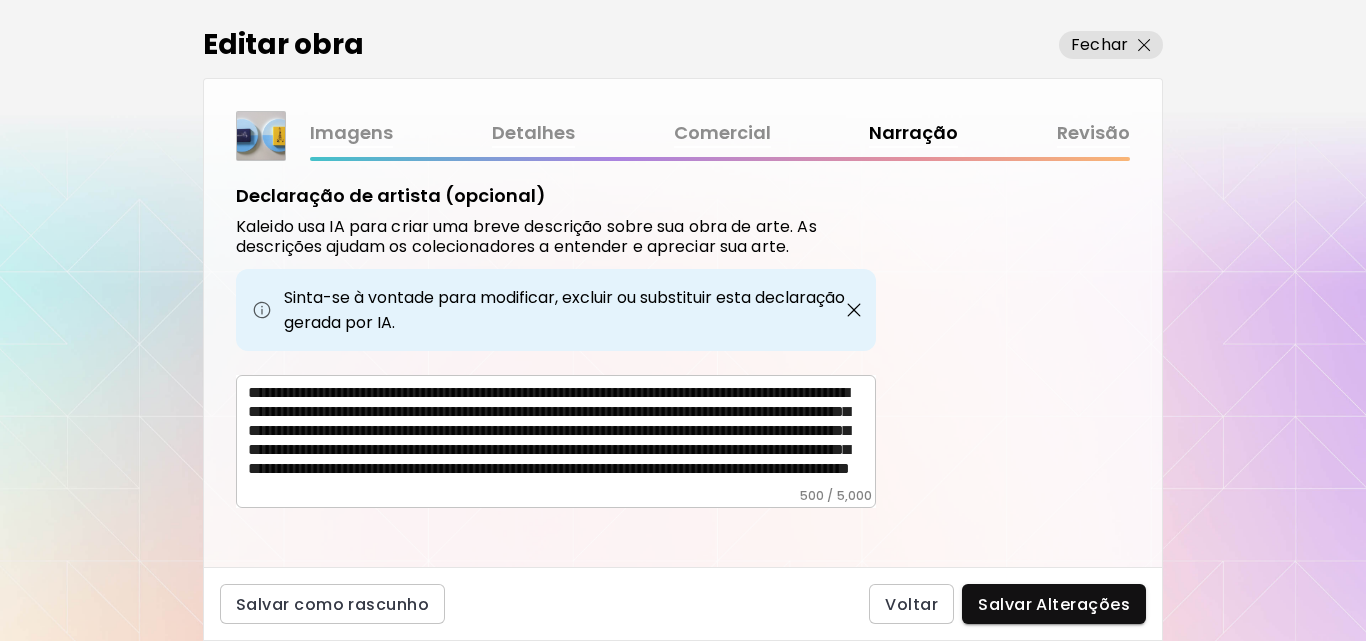 scroll, scrollTop: 821, scrollLeft: 0, axis: vertical 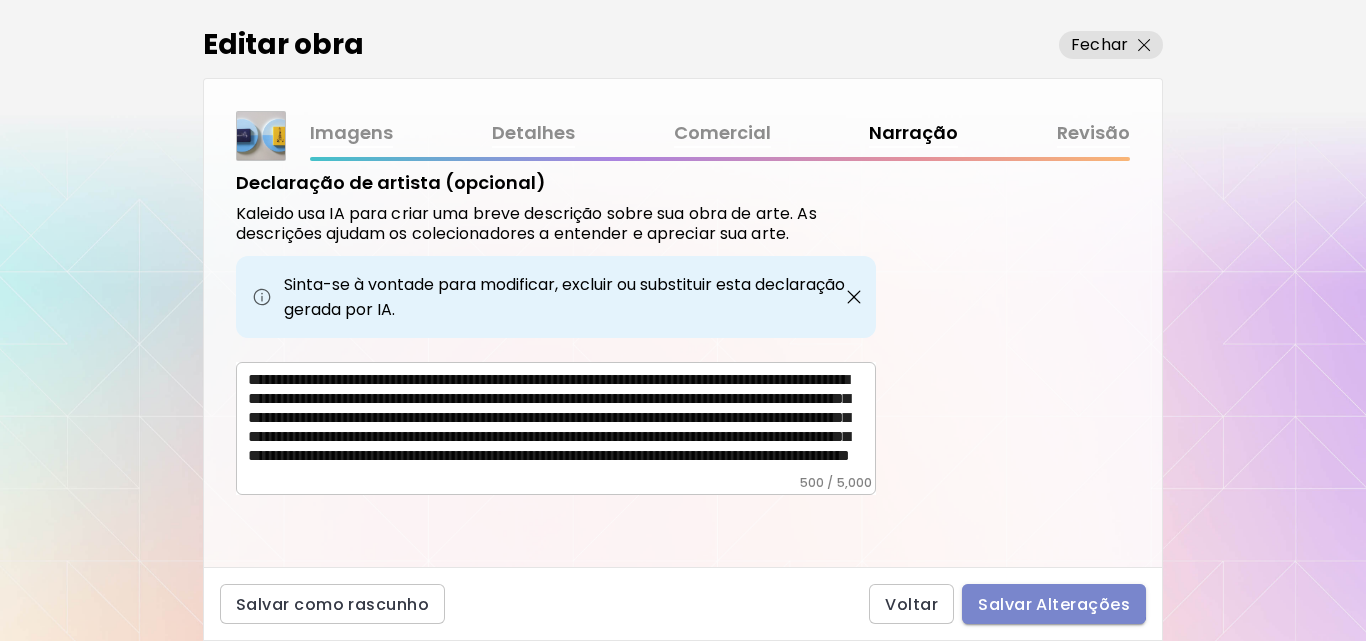 click on "Salvar Alterações" at bounding box center [1054, 604] 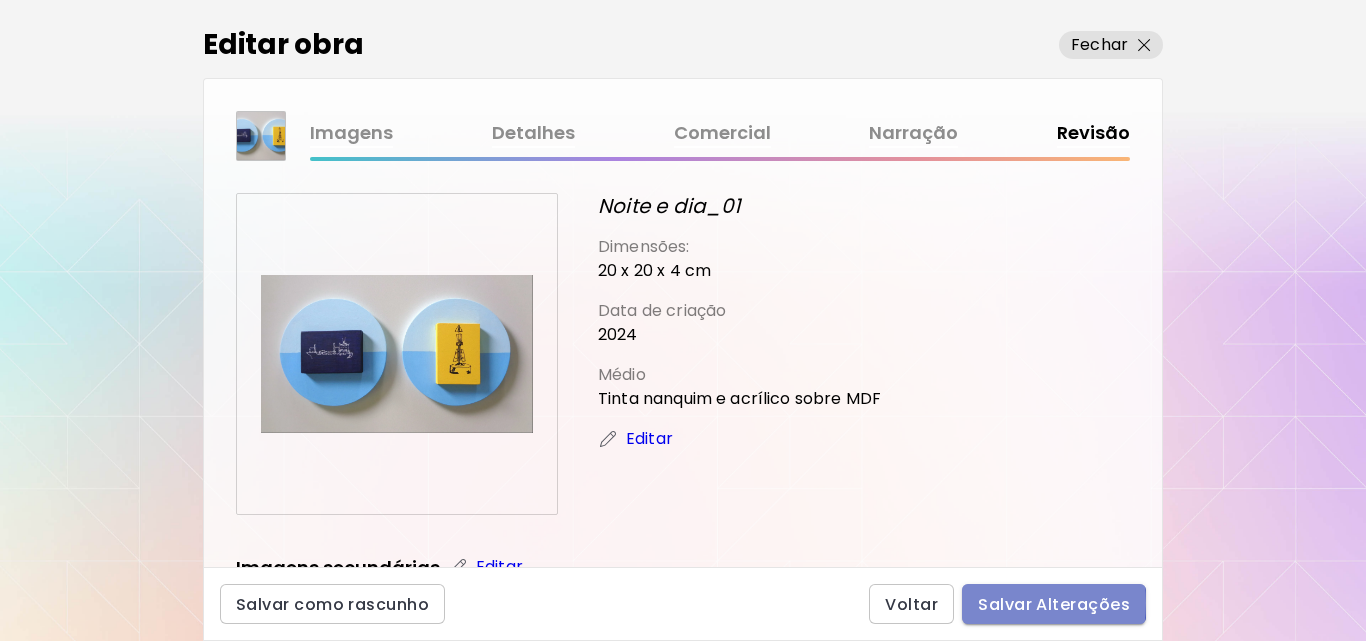 click on "Salvar Alterações" at bounding box center (1054, 604) 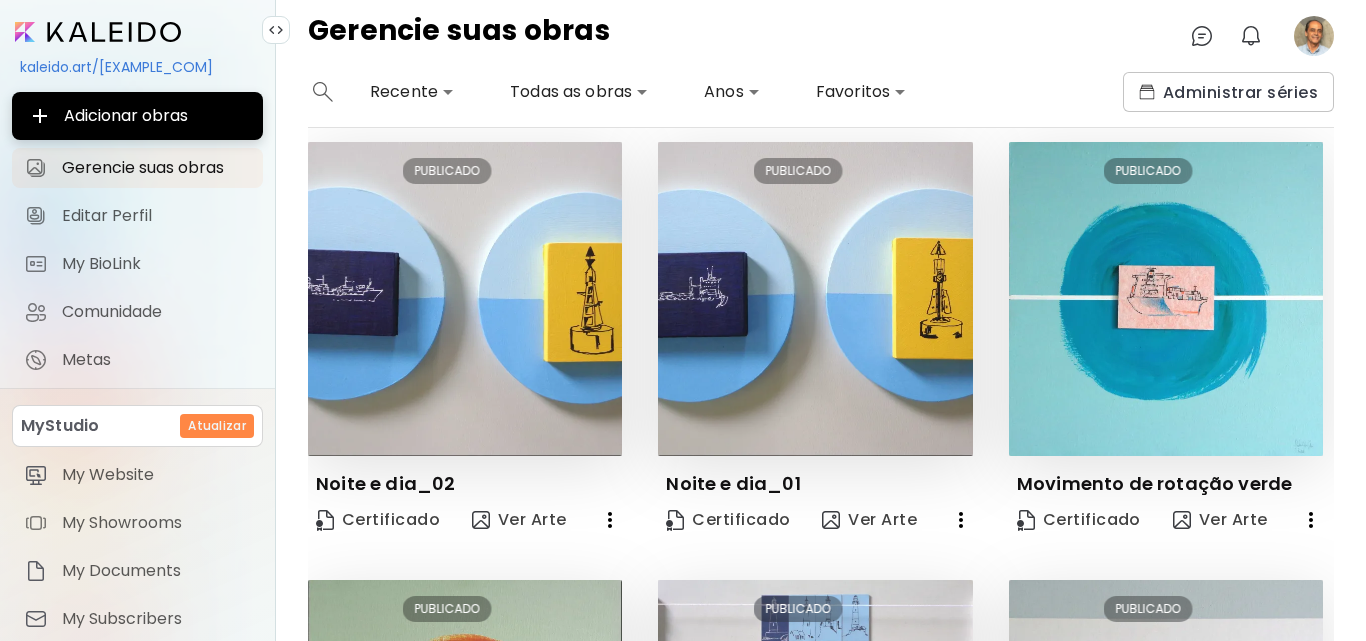 scroll, scrollTop: 0, scrollLeft: 0, axis: both 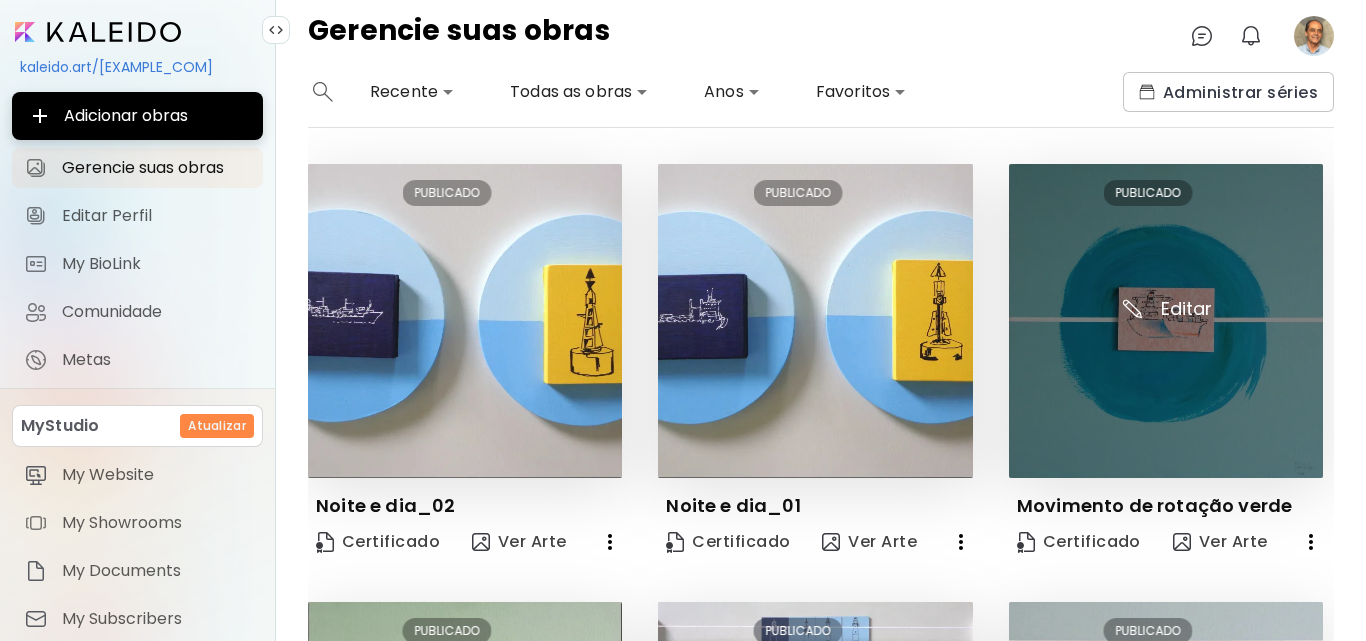click at bounding box center [1166, 321] 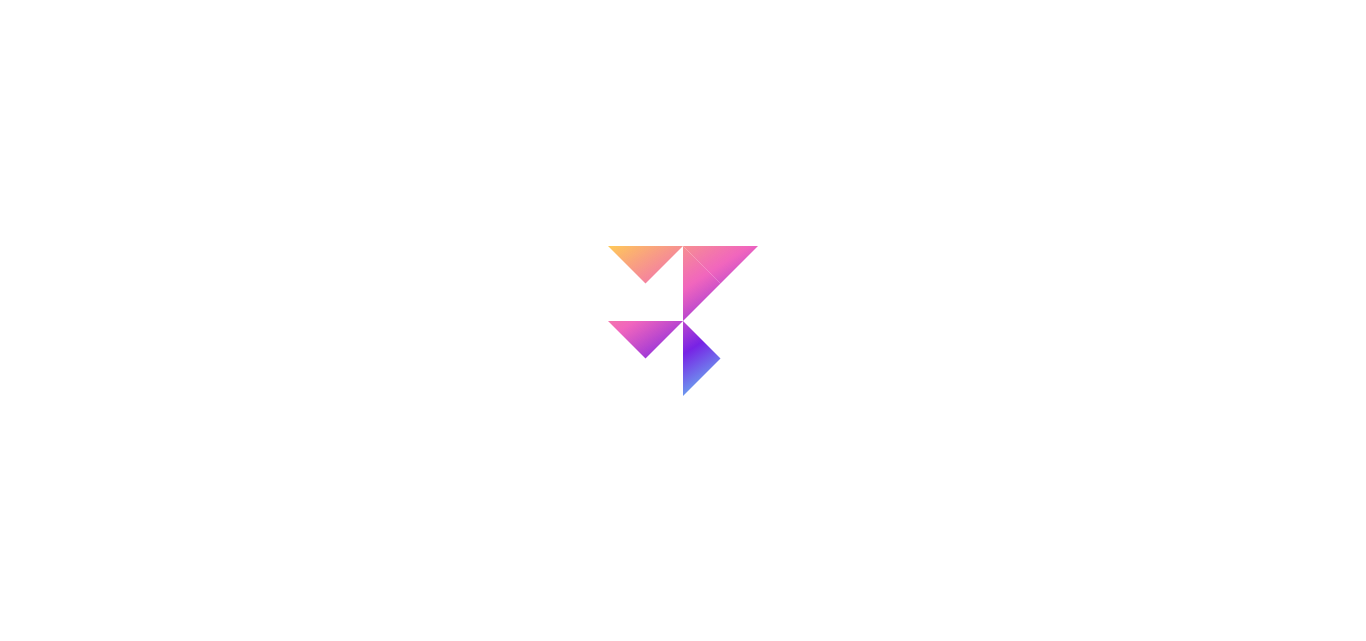 scroll, scrollTop: 0, scrollLeft: 0, axis: both 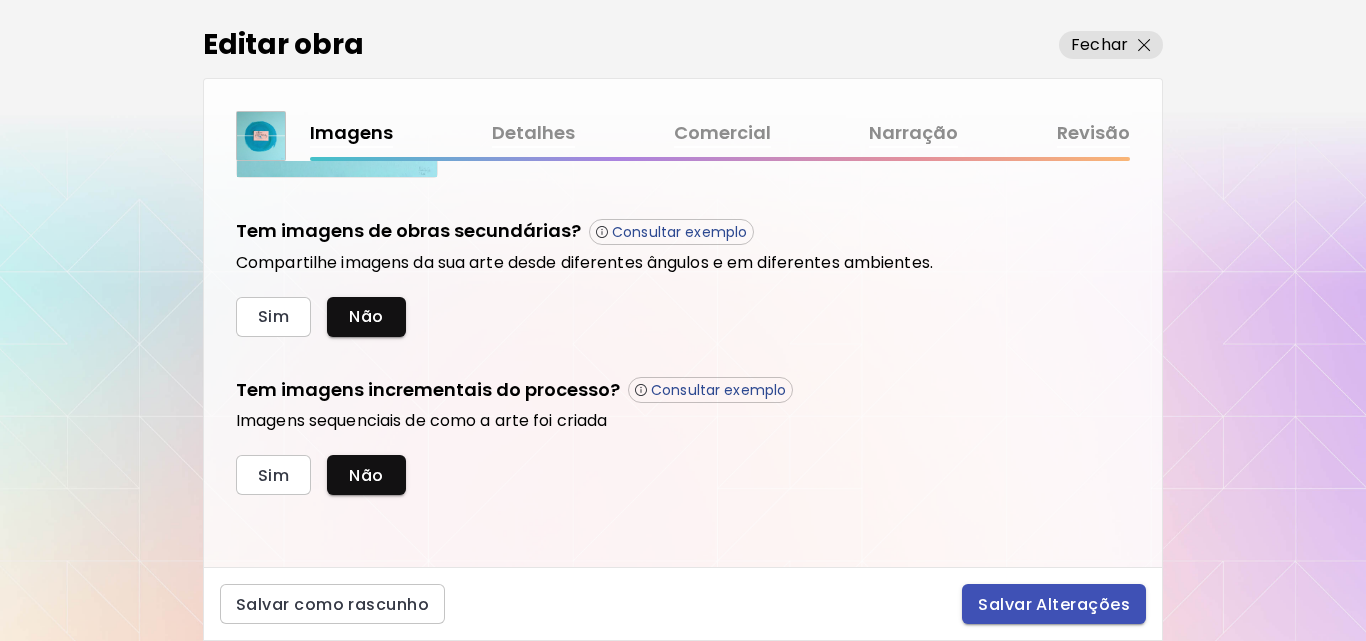 click on "Salvar Alterações" at bounding box center (1054, 604) 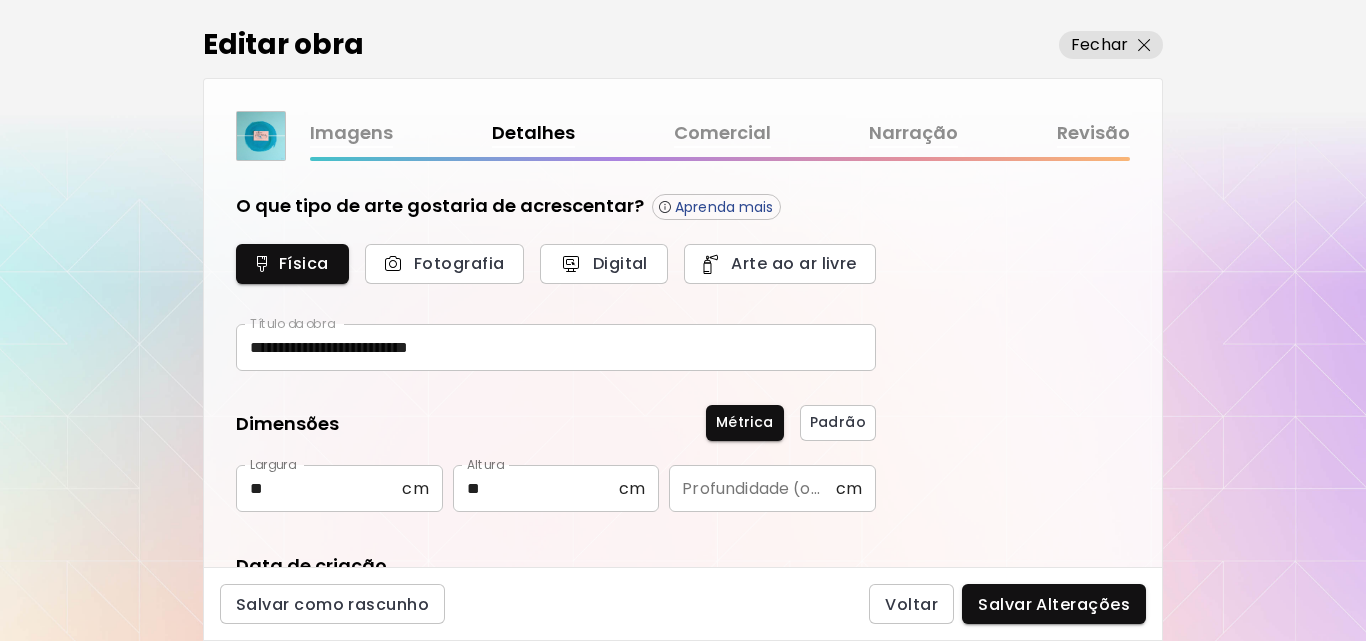 type on "**********" 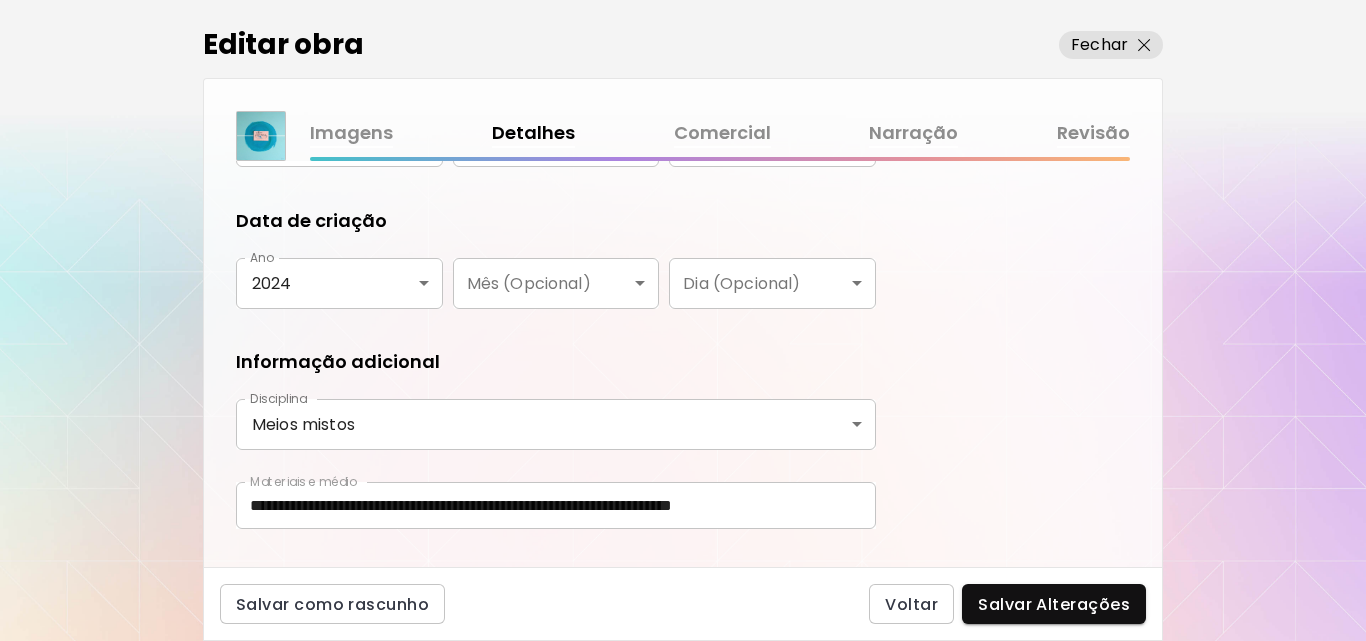 scroll, scrollTop: 387, scrollLeft: 0, axis: vertical 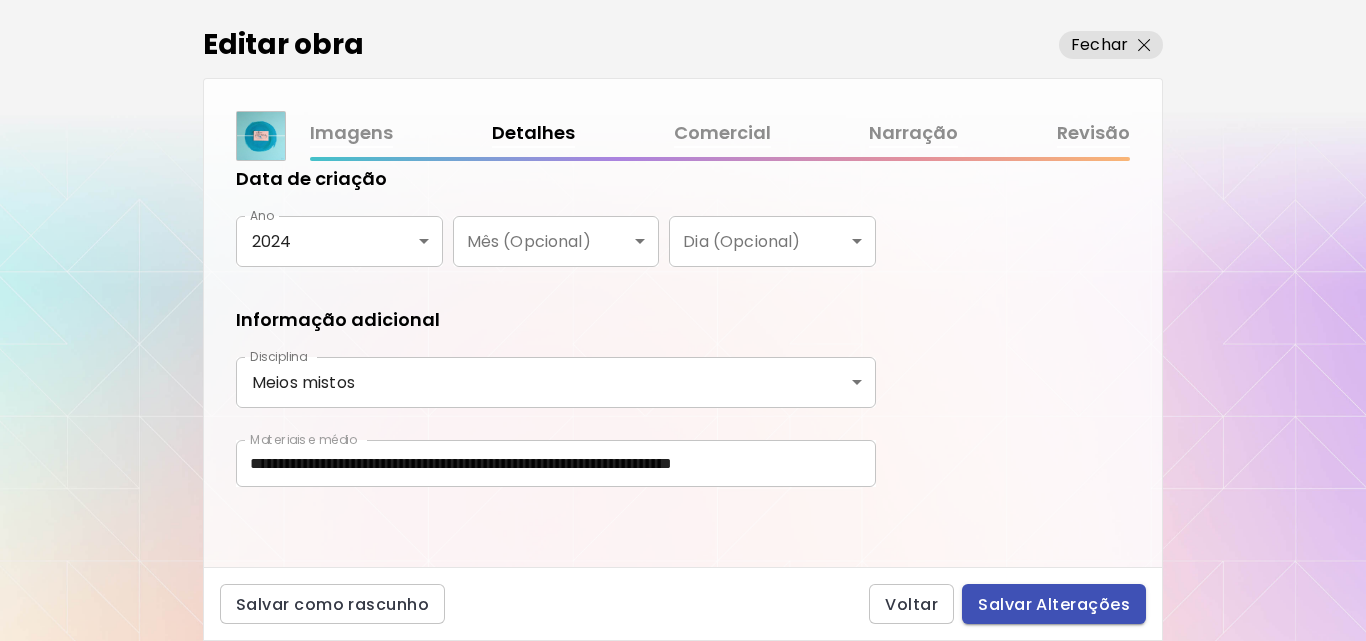 click on "Salvar Alterações" at bounding box center [1054, 604] 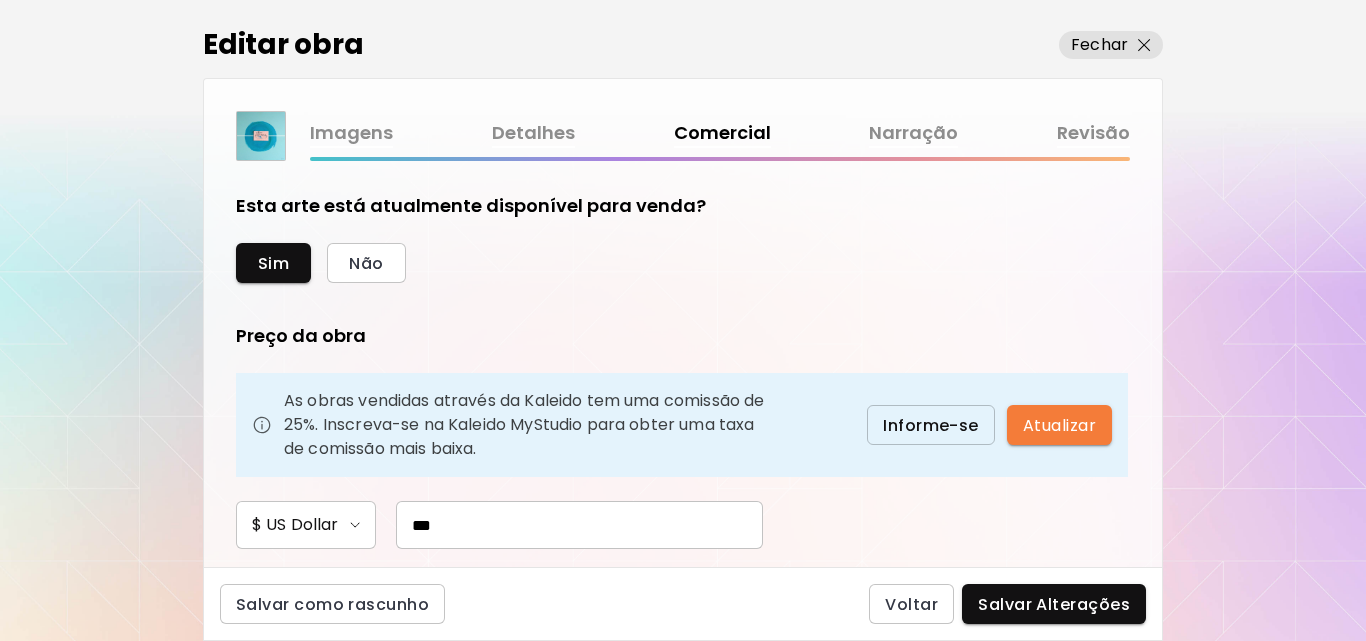click on "***" at bounding box center (579, 525) 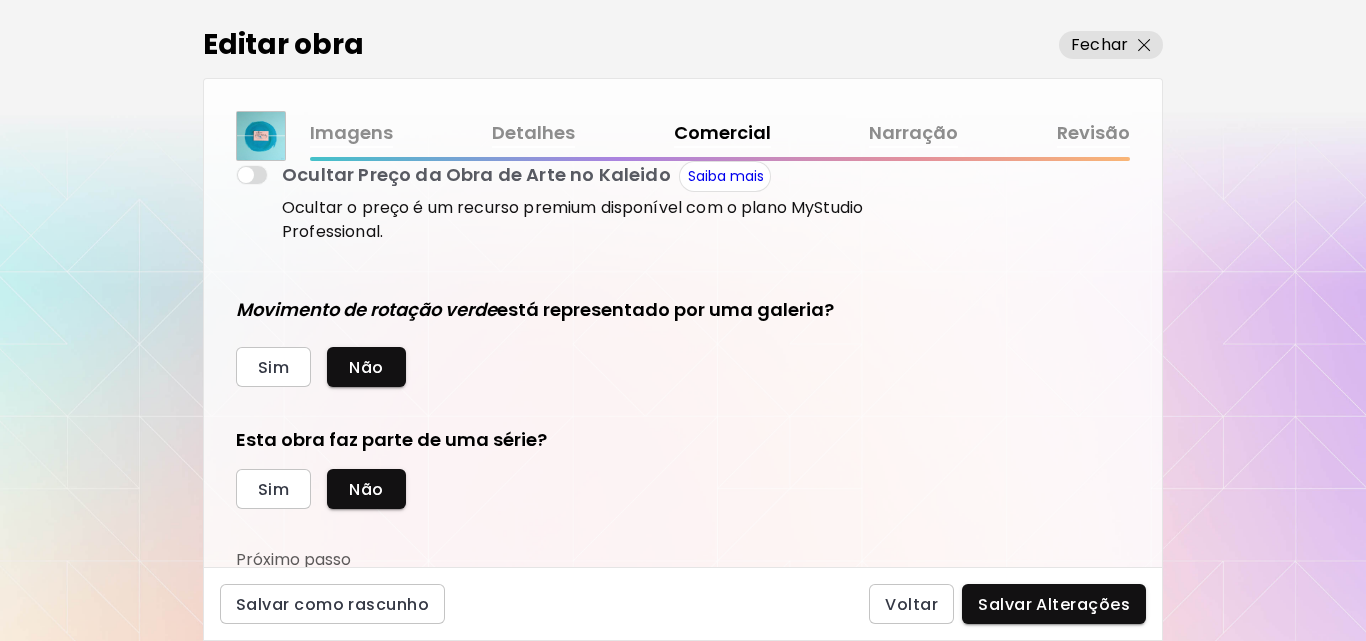 scroll, scrollTop: 420, scrollLeft: 0, axis: vertical 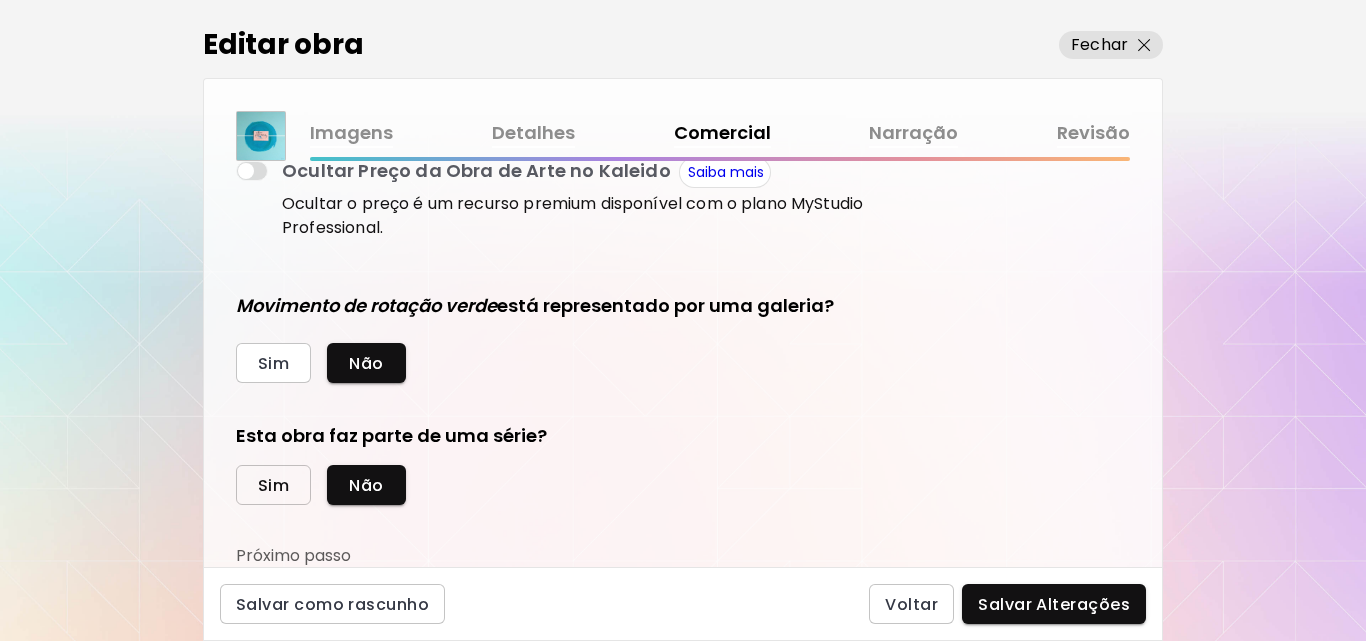 type on "***" 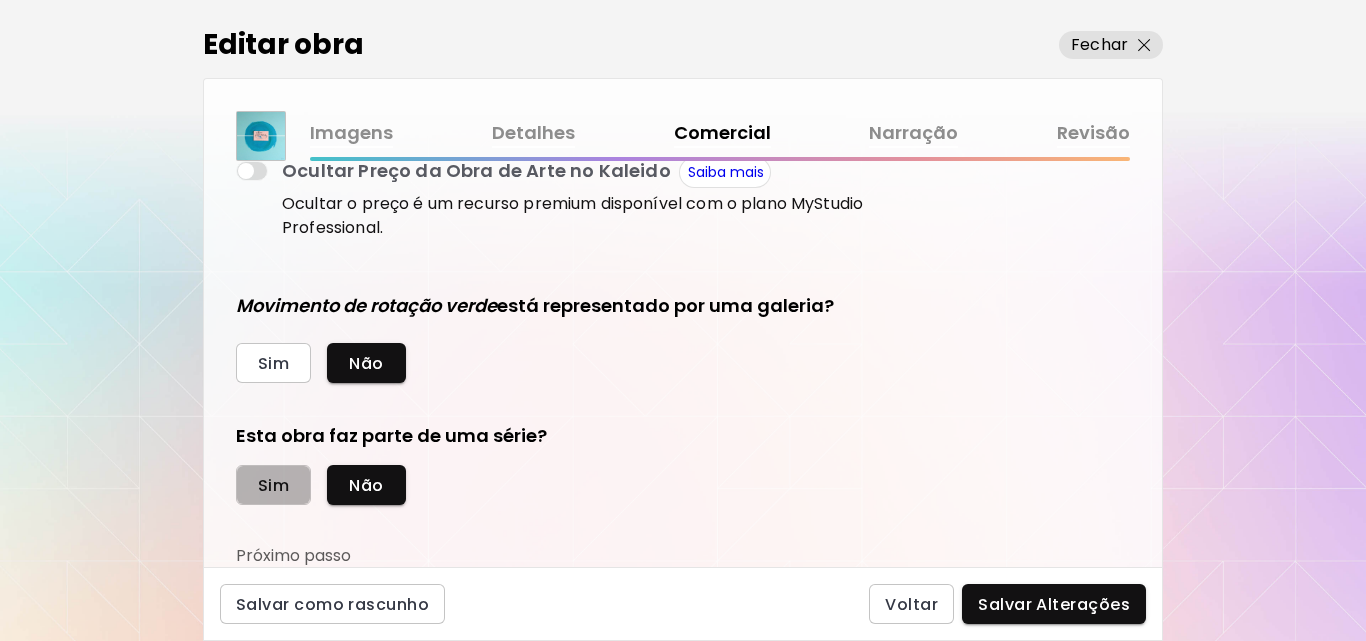 click on "Sim" at bounding box center (273, 485) 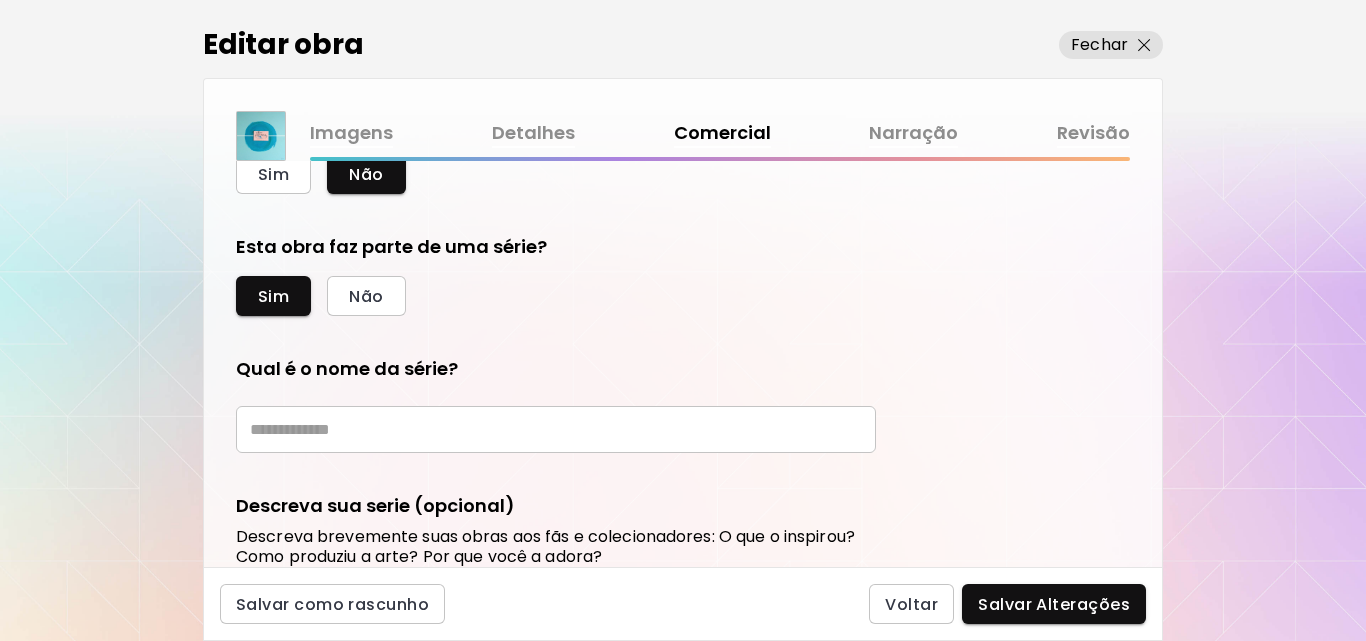 scroll, scrollTop: 612, scrollLeft: 0, axis: vertical 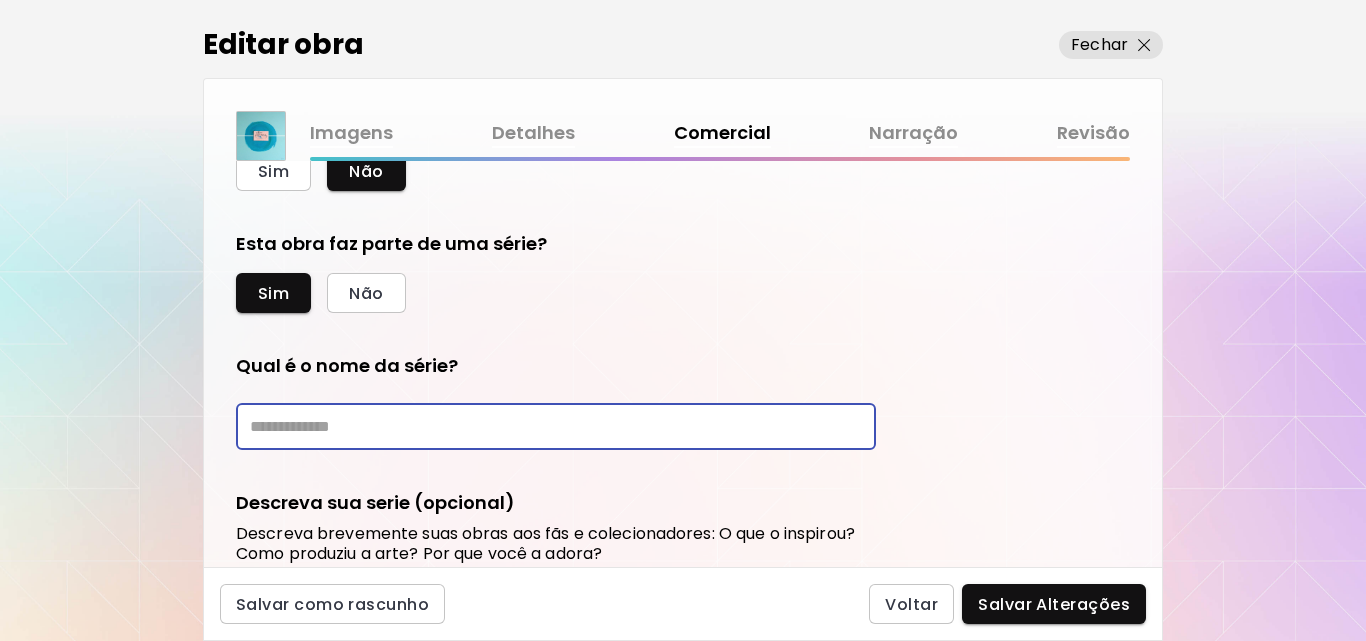 click at bounding box center [556, 426] 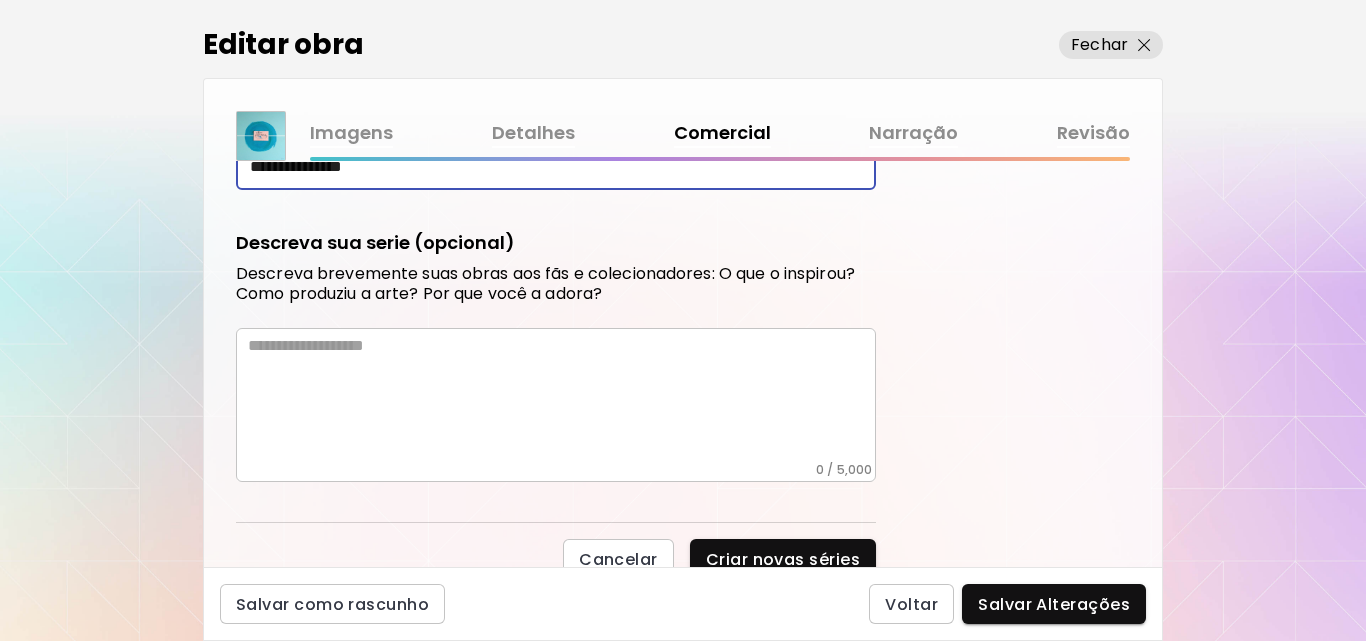 scroll, scrollTop: 879, scrollLeft: 0, axis: vertical 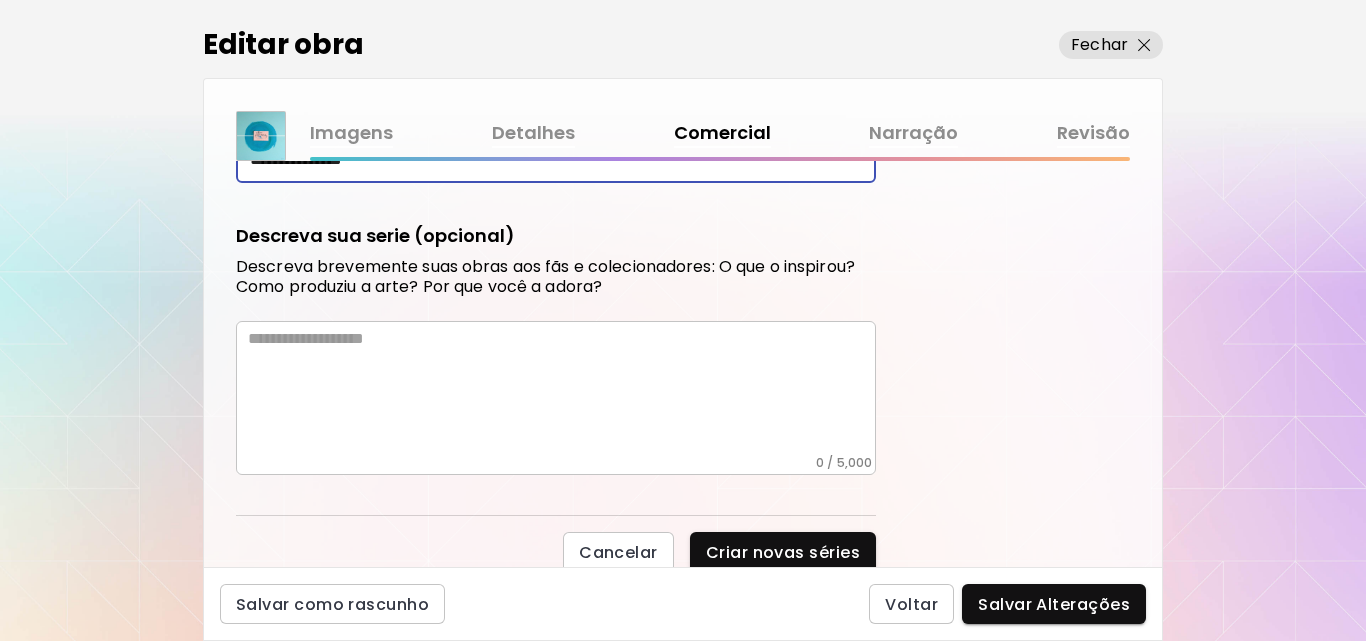 type on "**********" 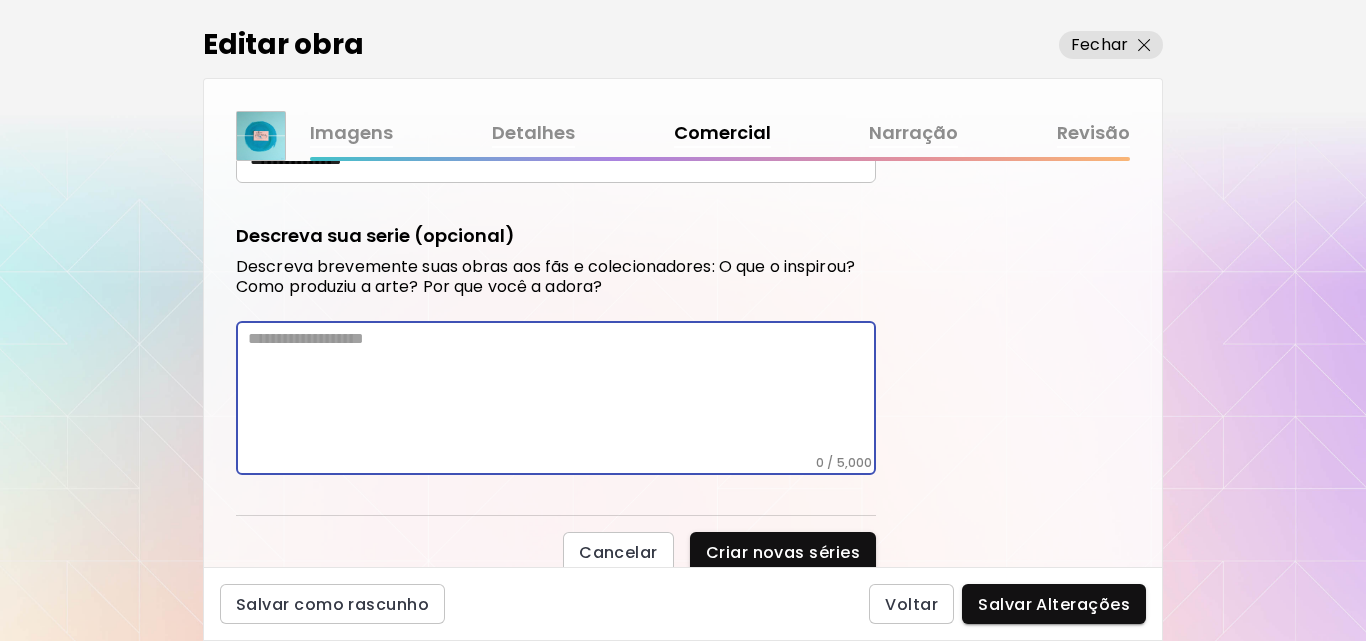 paste on "**********" 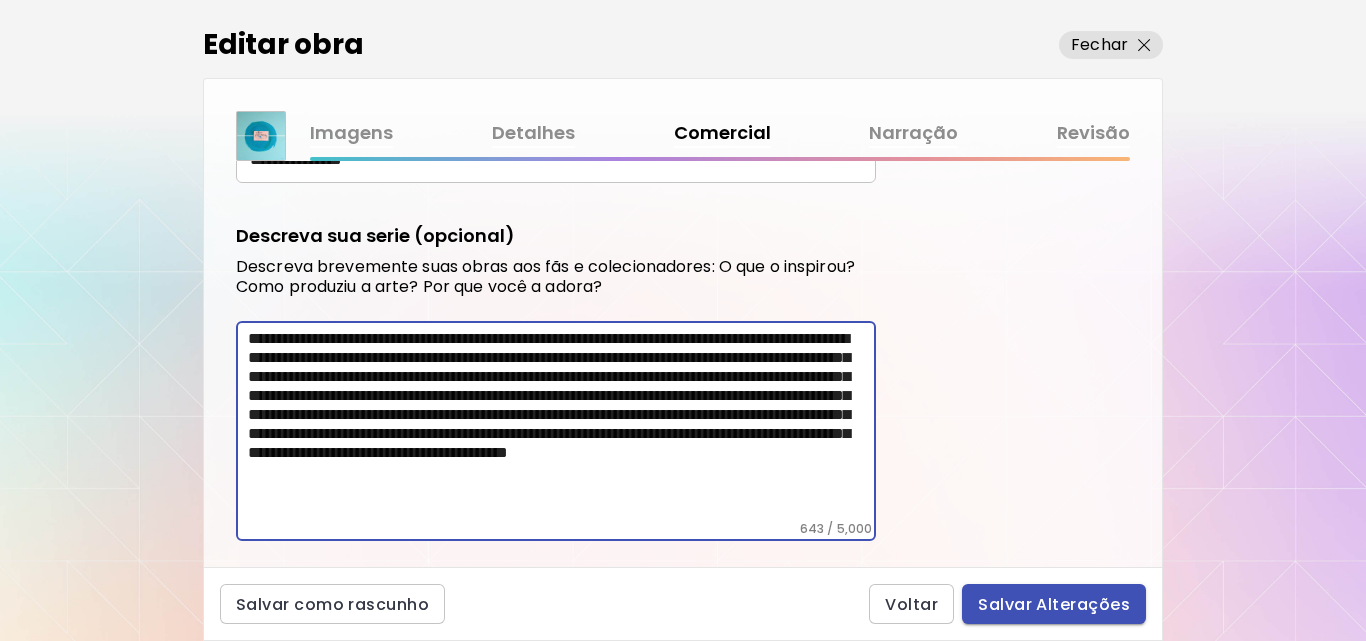 type on "**********" 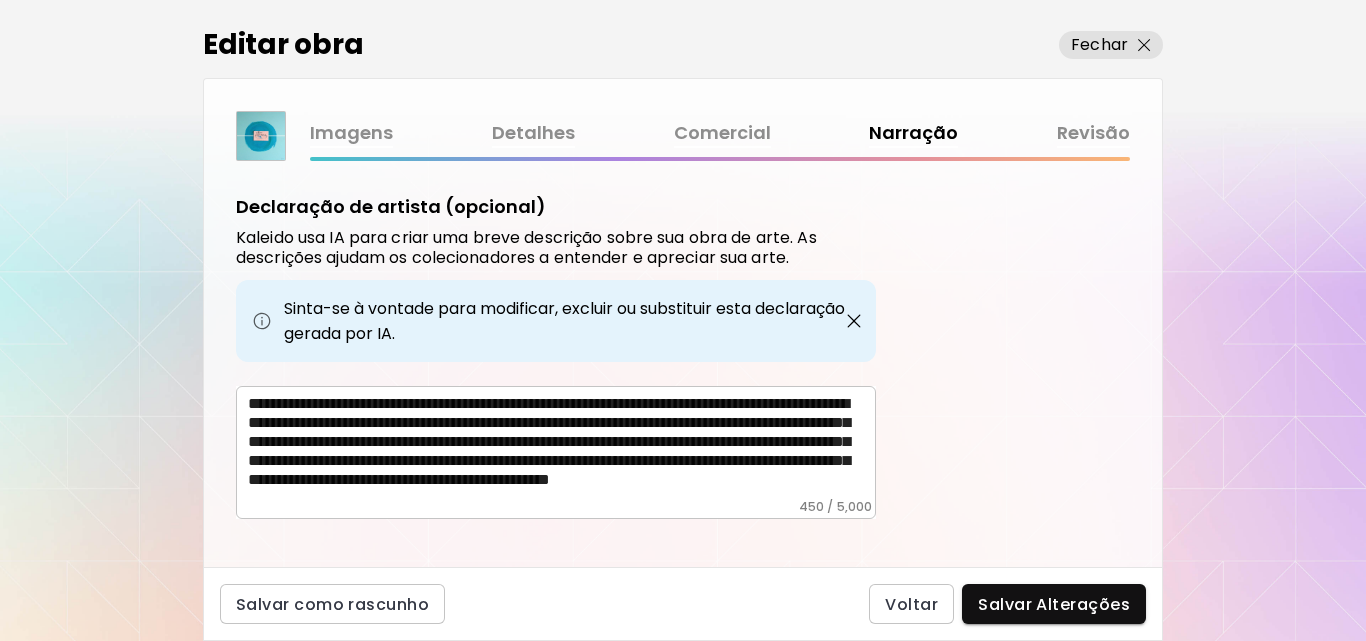 scroll, scrollTop: 745, scrollLeft: 0, axis: vertical 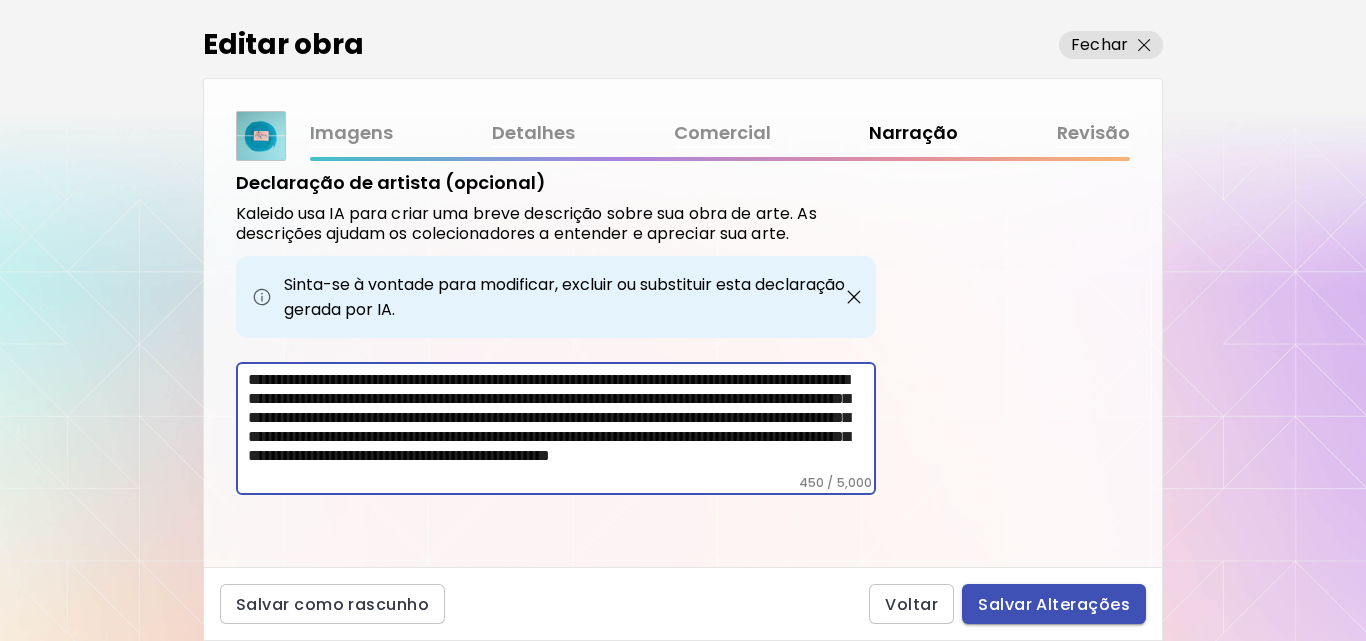 click on "Salvar Alterações" at bounding box center (1054, 604) 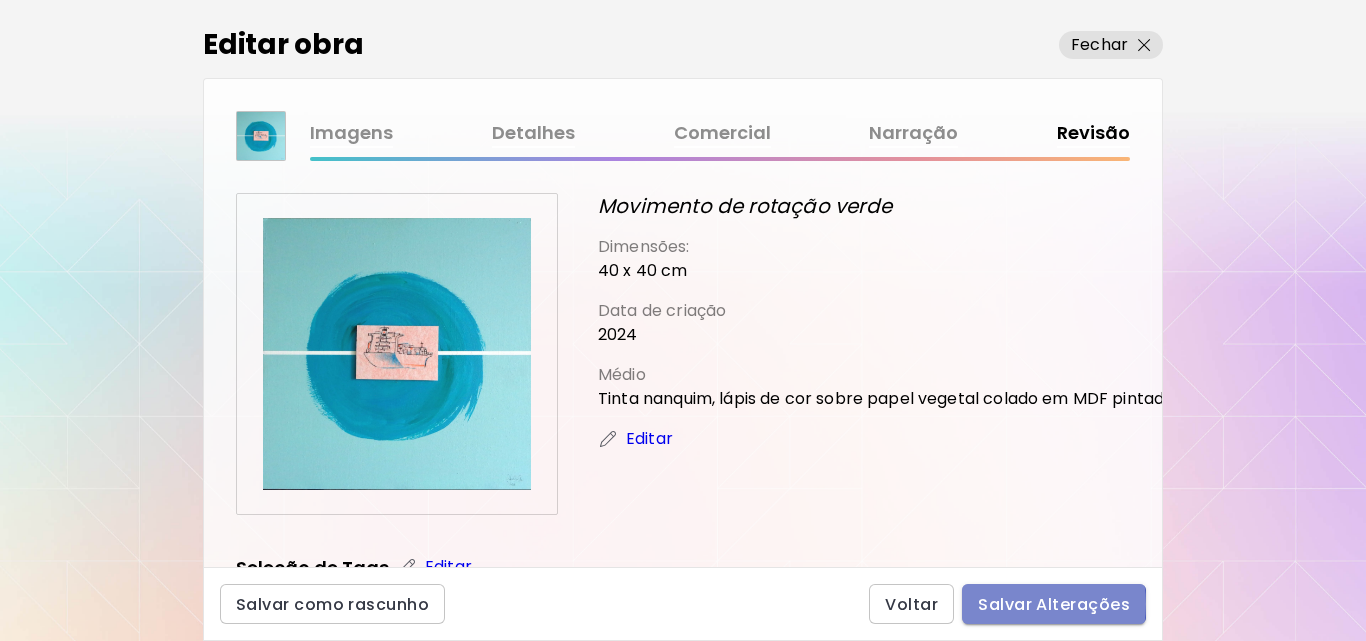 click on "Salvar Alterações" at bounding box center [1054, 604] 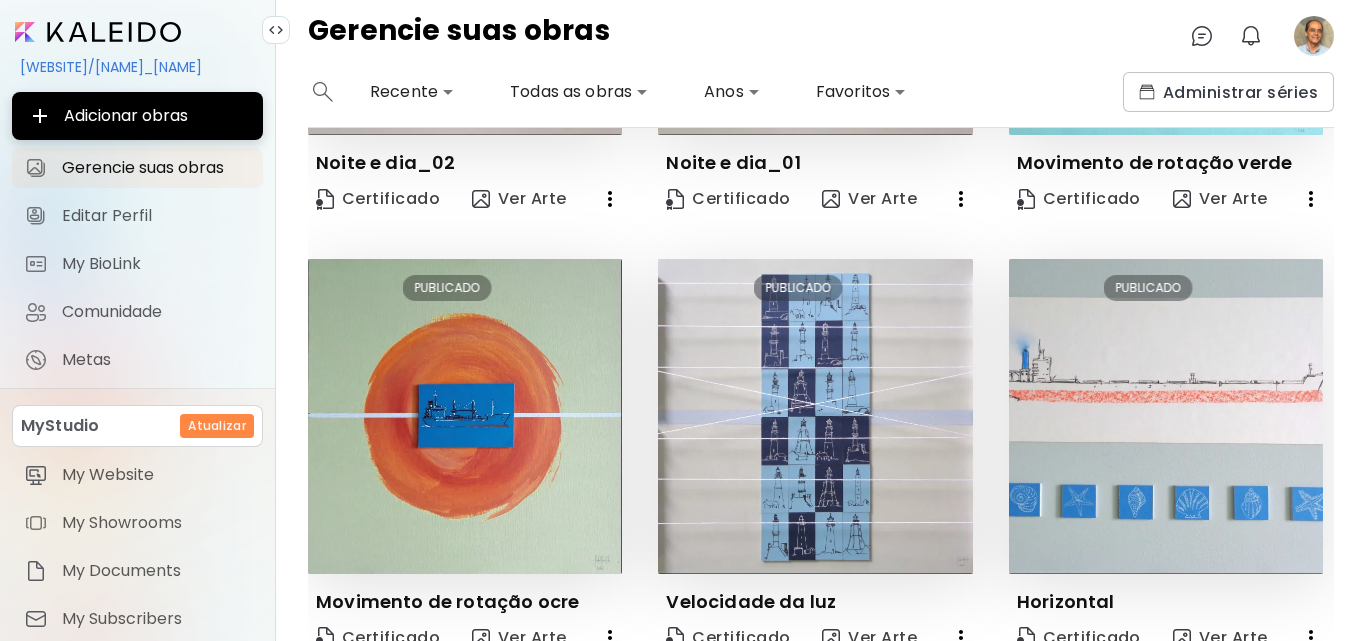 scroll, scrollTop: 358, scrollLeft: 0, axis: vertical 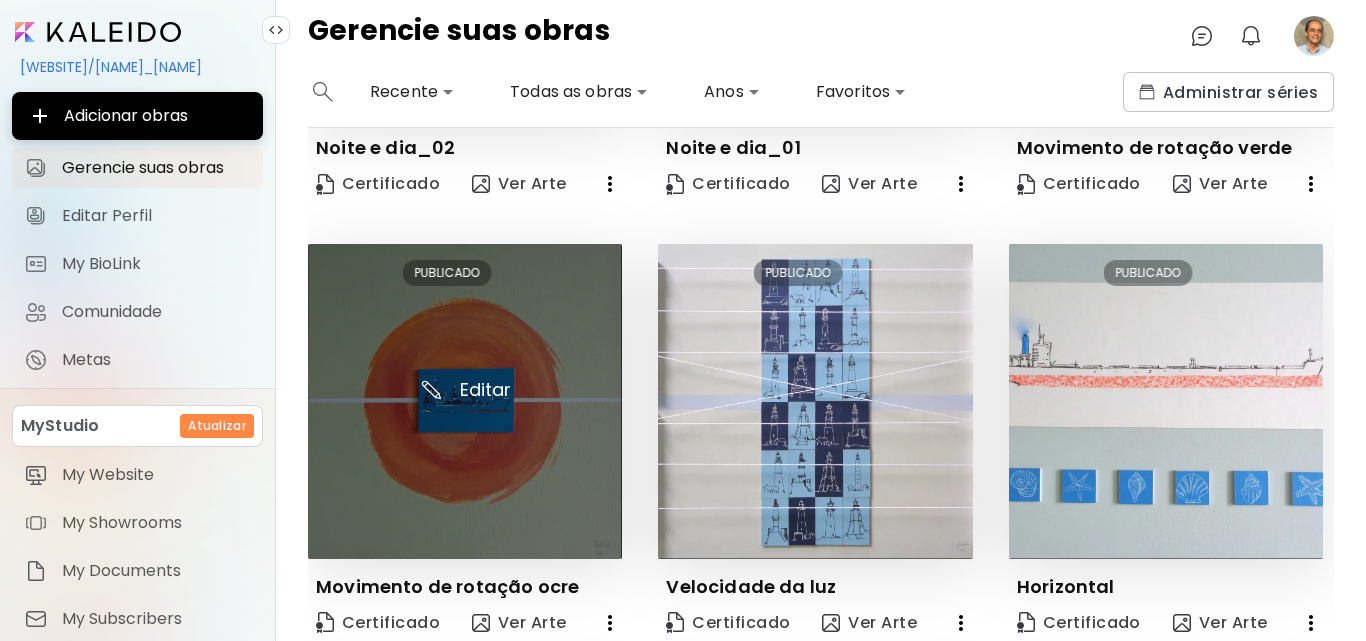 click at bounding box center [465, 401] 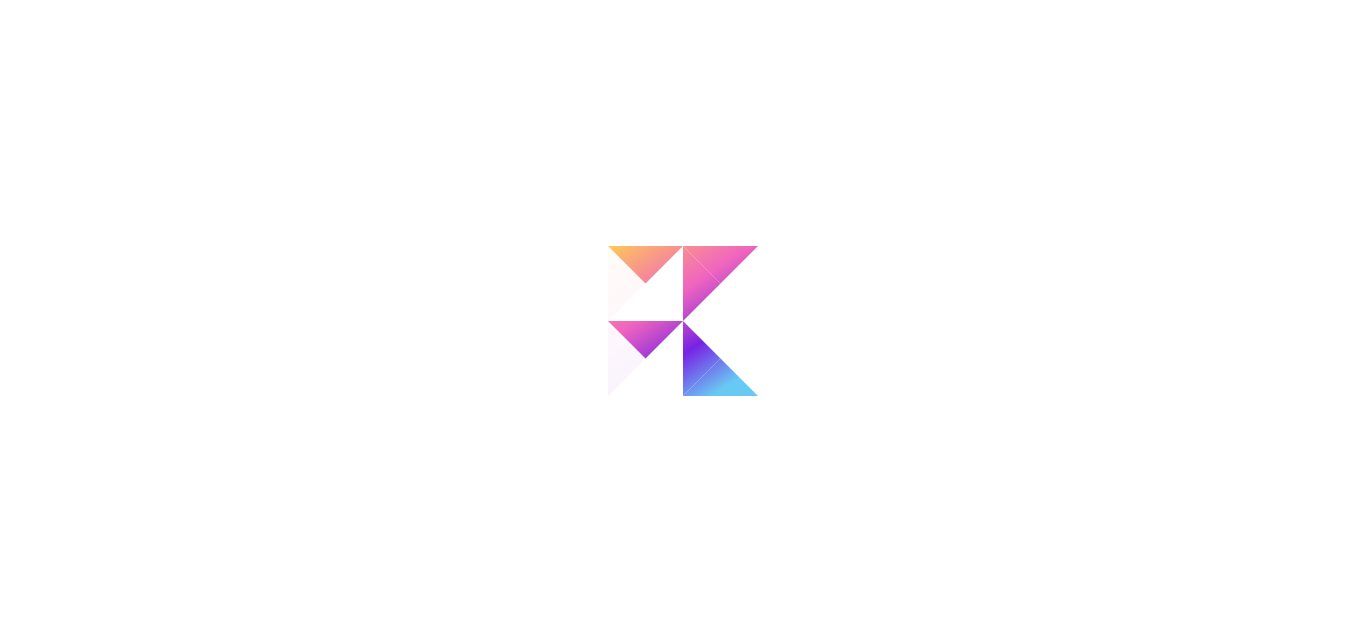scroll, scrollTop: 0, scrollLeft: 0, axis: both 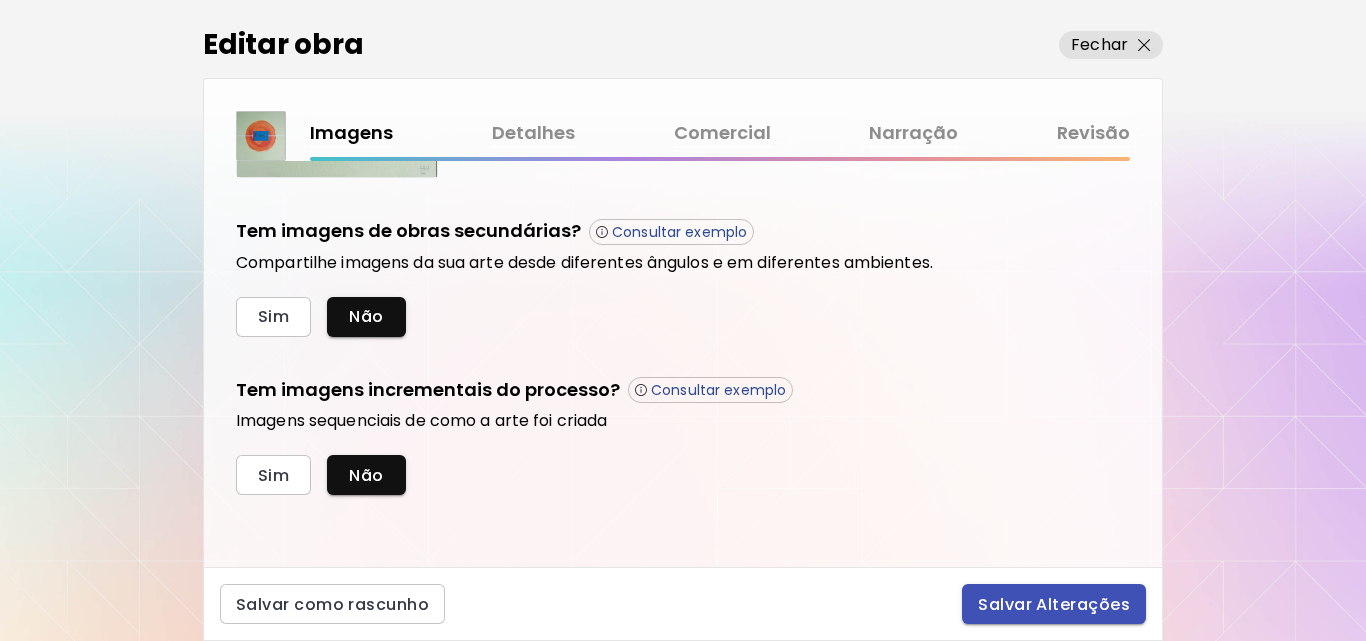 click on "Salvar Alterações" at bounding box center [1054, 604] 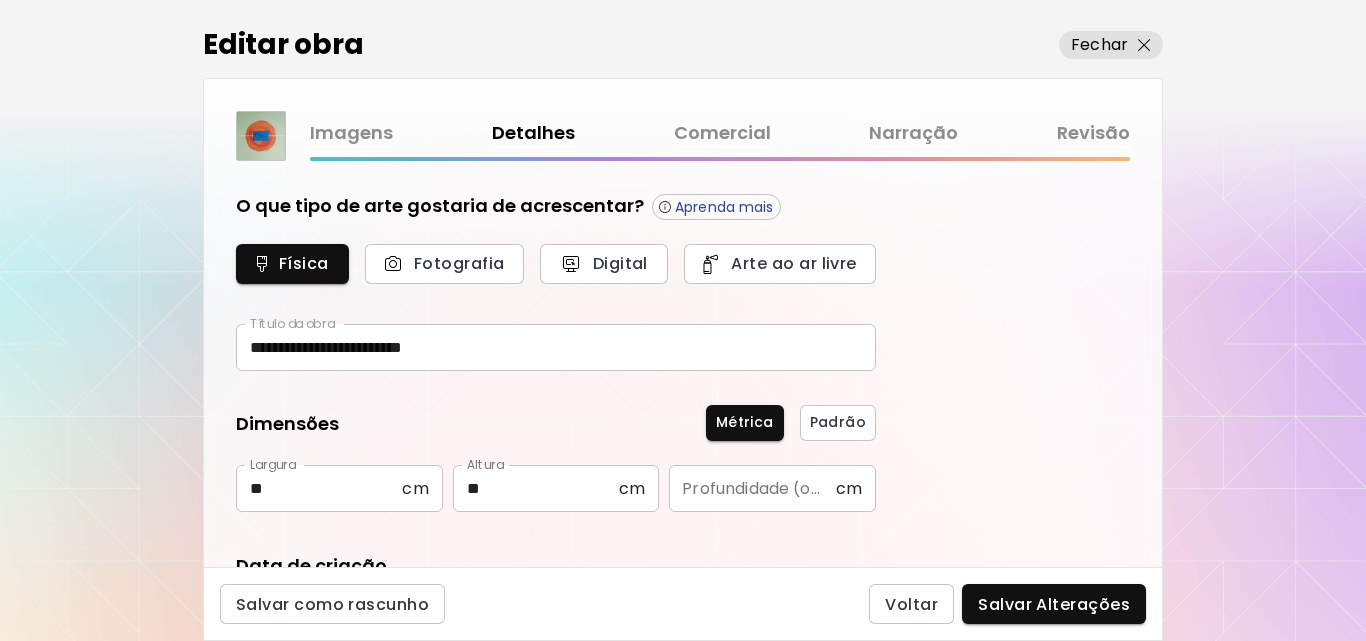 type on "**********" 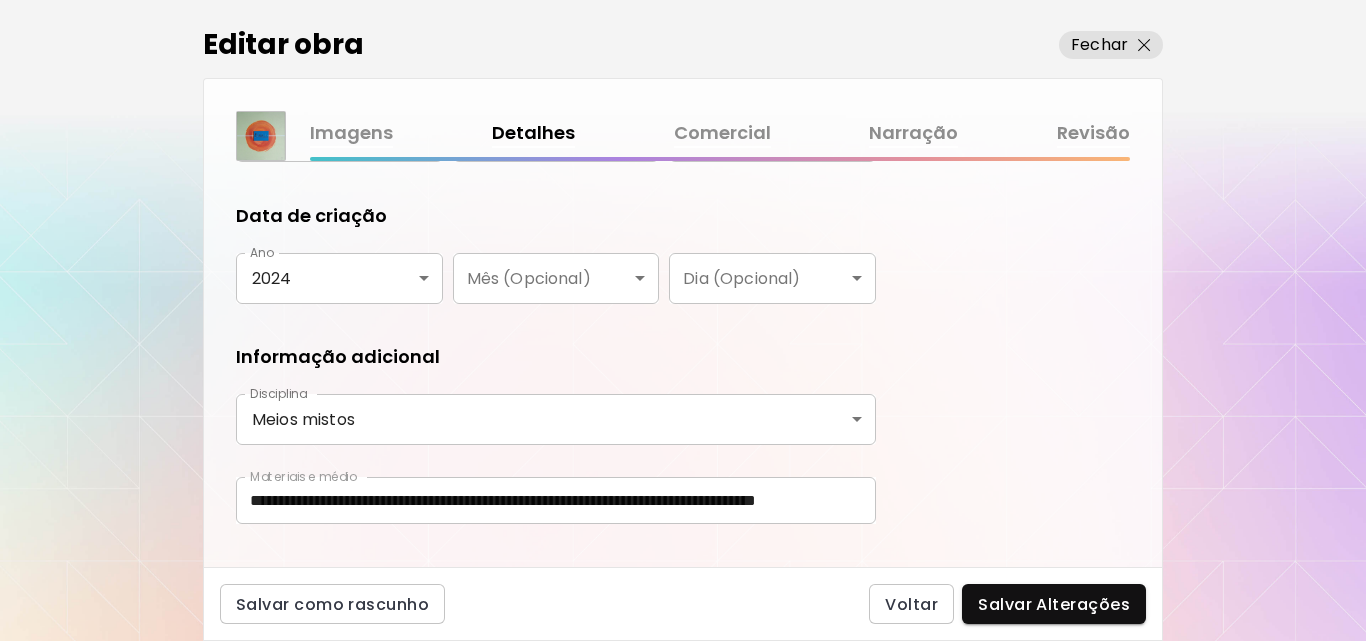 scroll, scrollTop: 387, scrollLeft: 0, axis: vertical 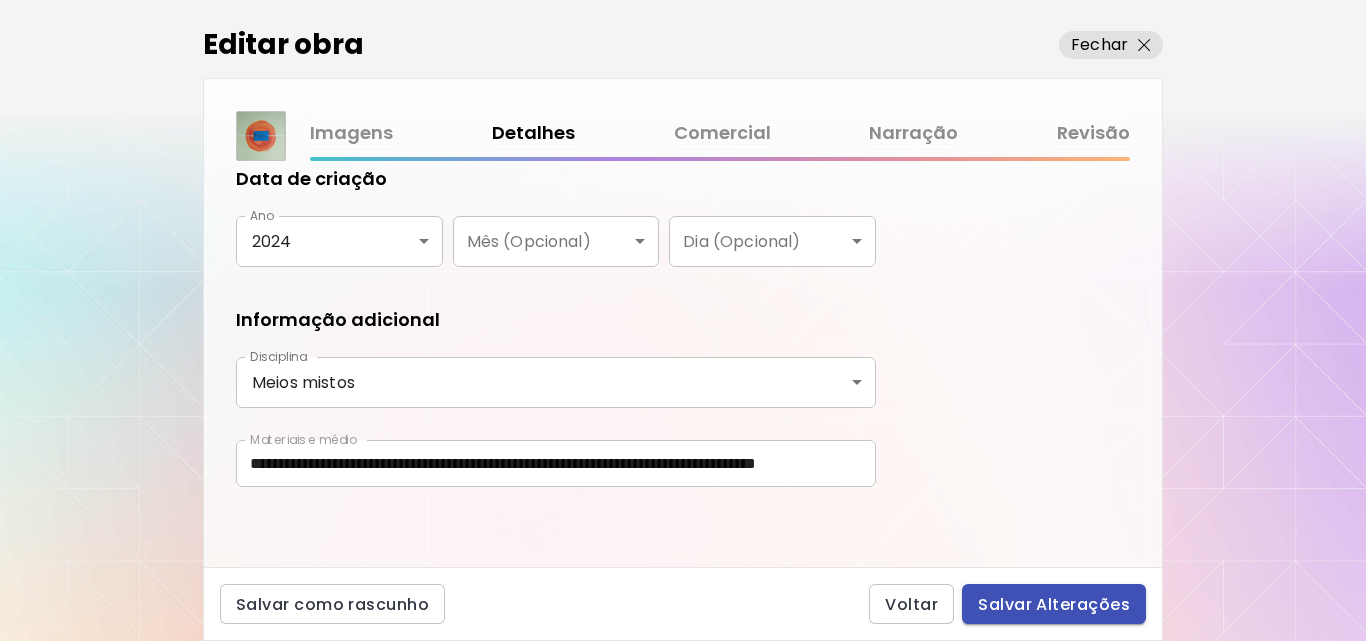 click on "Salvar Alterações" at bounding box center (1054, 604) 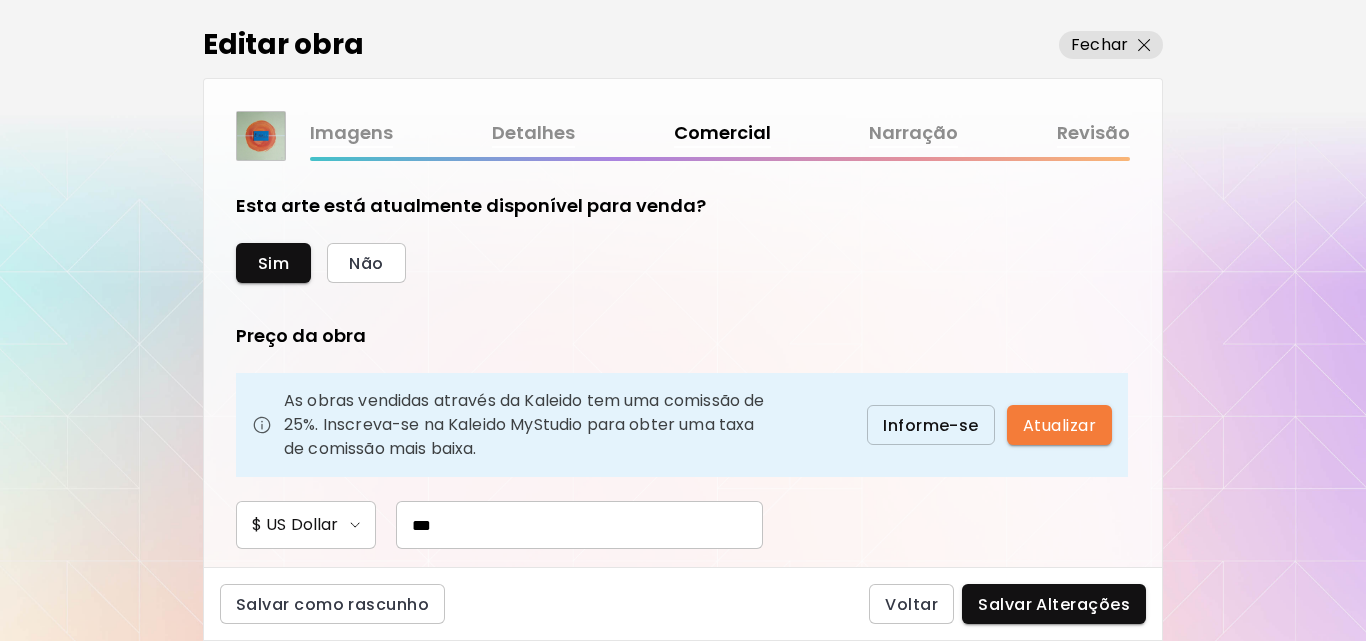 drag, startPoint x: 439, startPoint y: 518, endPoint x: 342, endPoint y: 500, distance: 98.65597 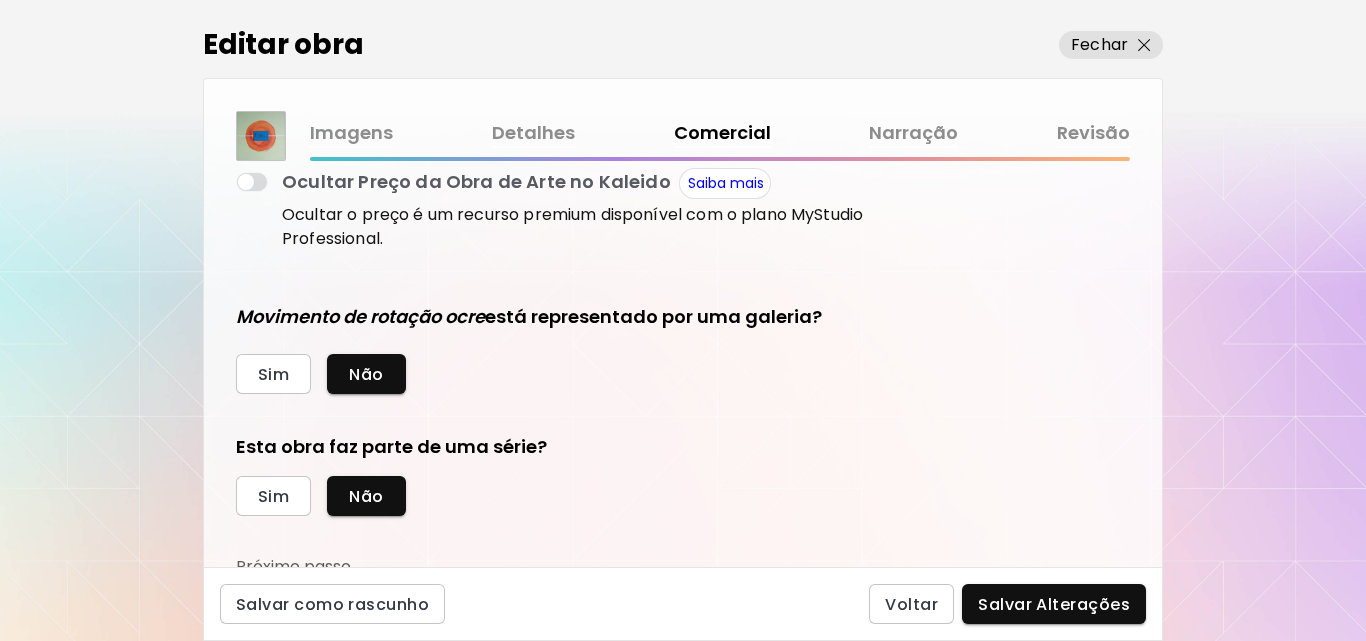 scroll, scrollTop: 420, scrollLeft: 0, axis: vertical 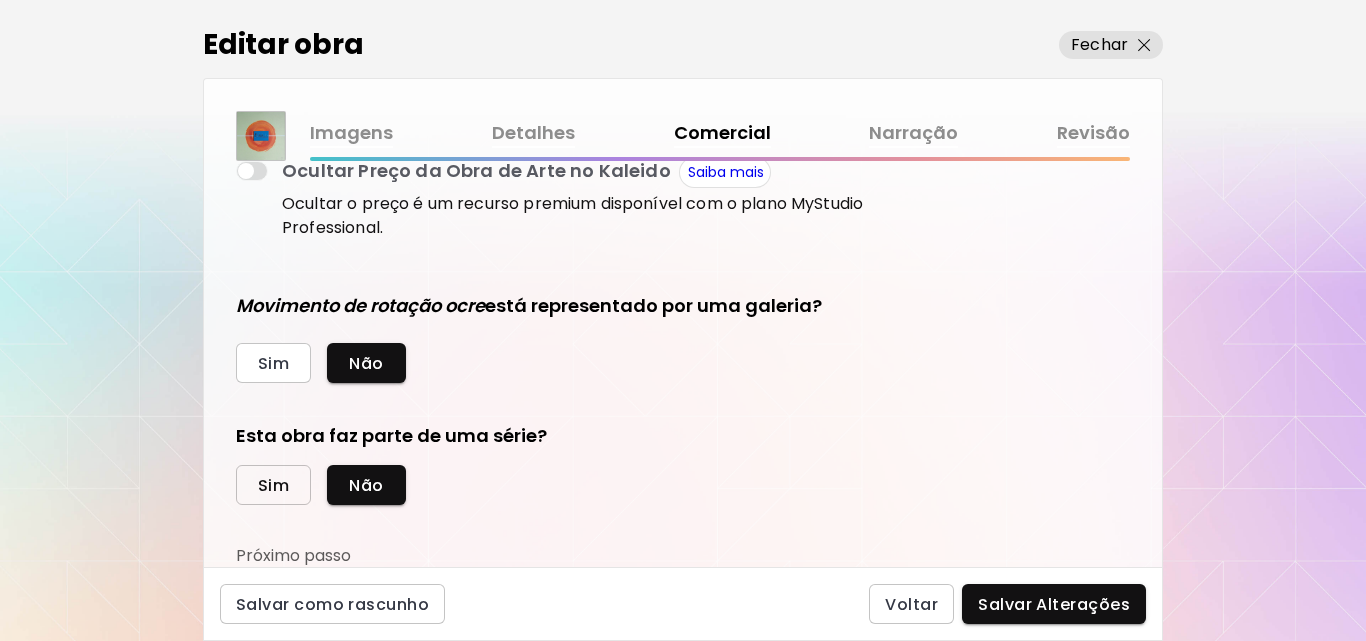 type on "***" 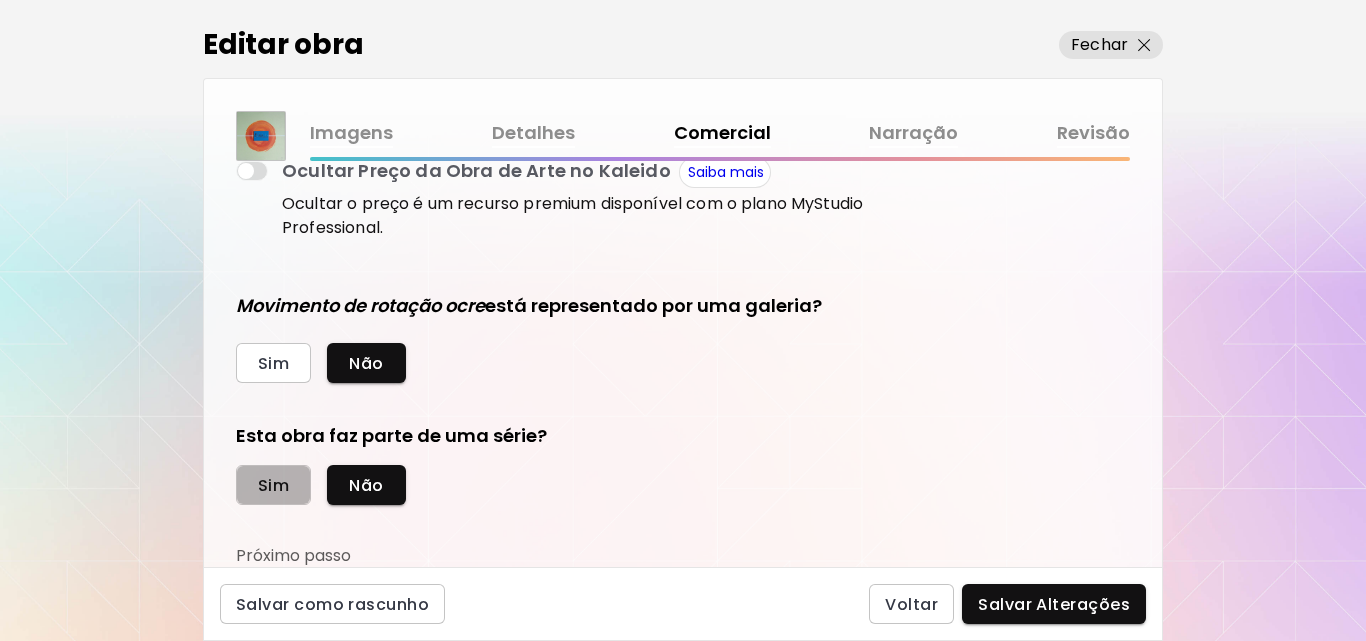click on "Sim" at bounding box center [273, 485] 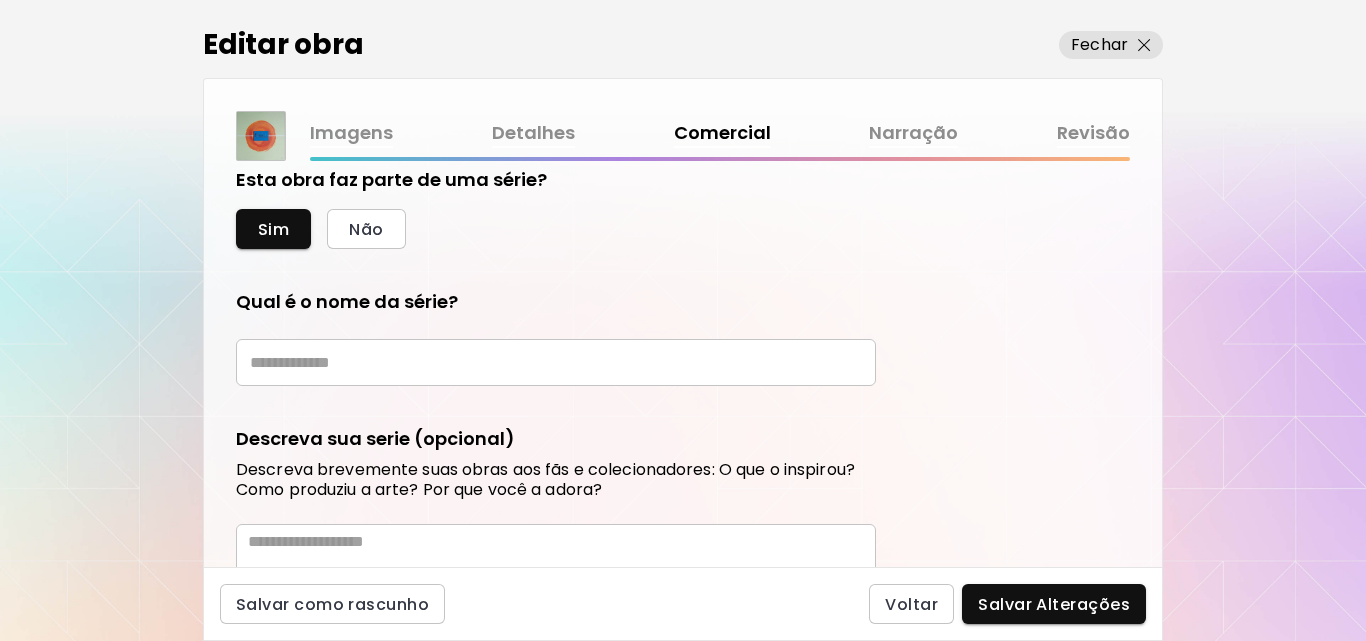 scroll, scrollTop: 673, scrollLeft: 0, axis: vertical 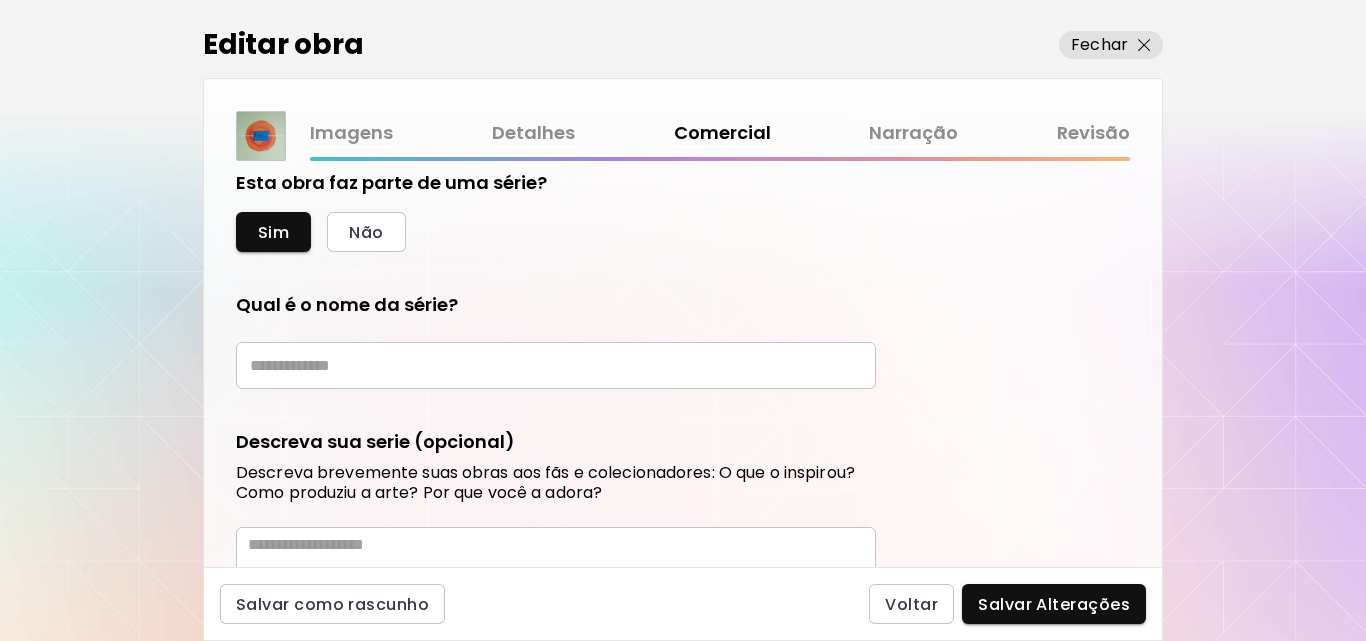 click at bounding box center (556, 365) 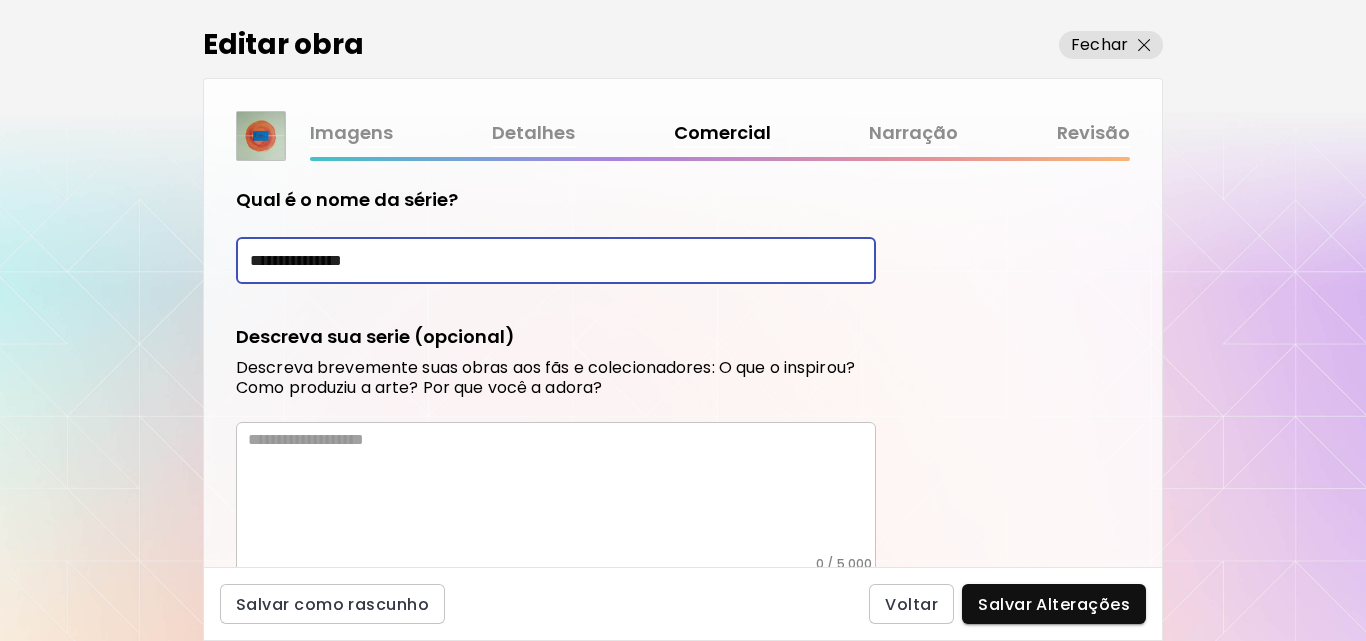 scroll, scrollTop: 825, scrollLeft: 0, axis: vertical 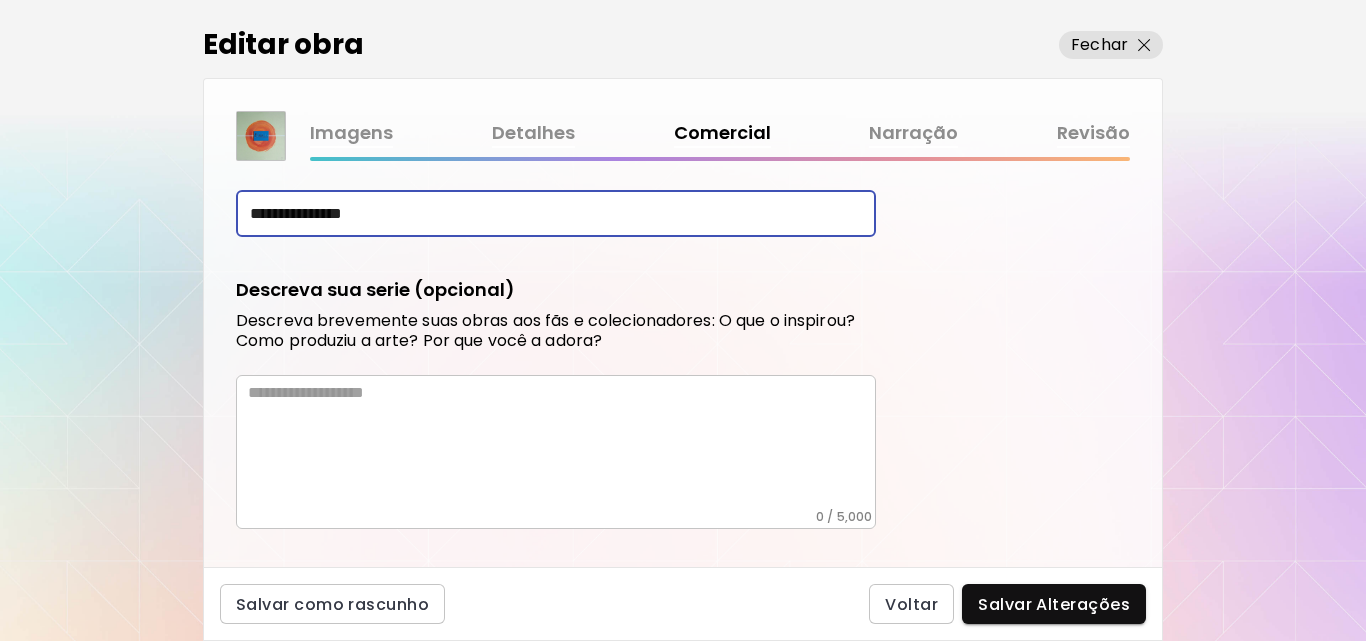 type on "**********" 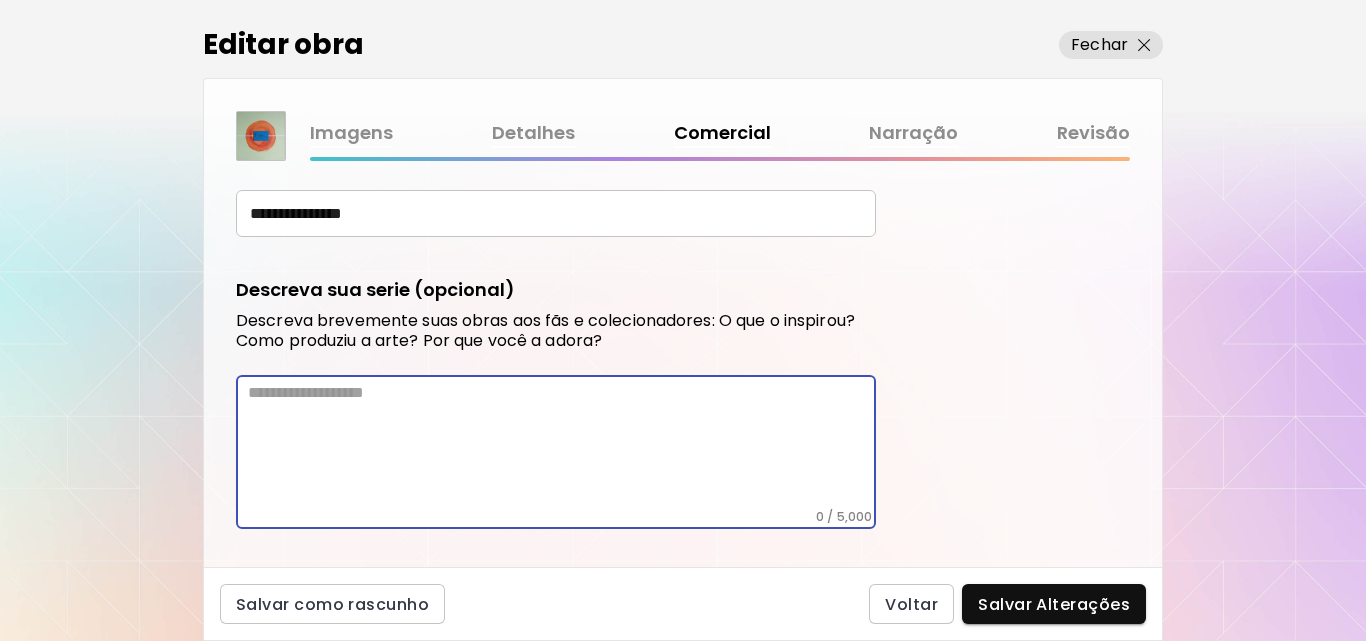 click at bounding box center [562, 446] 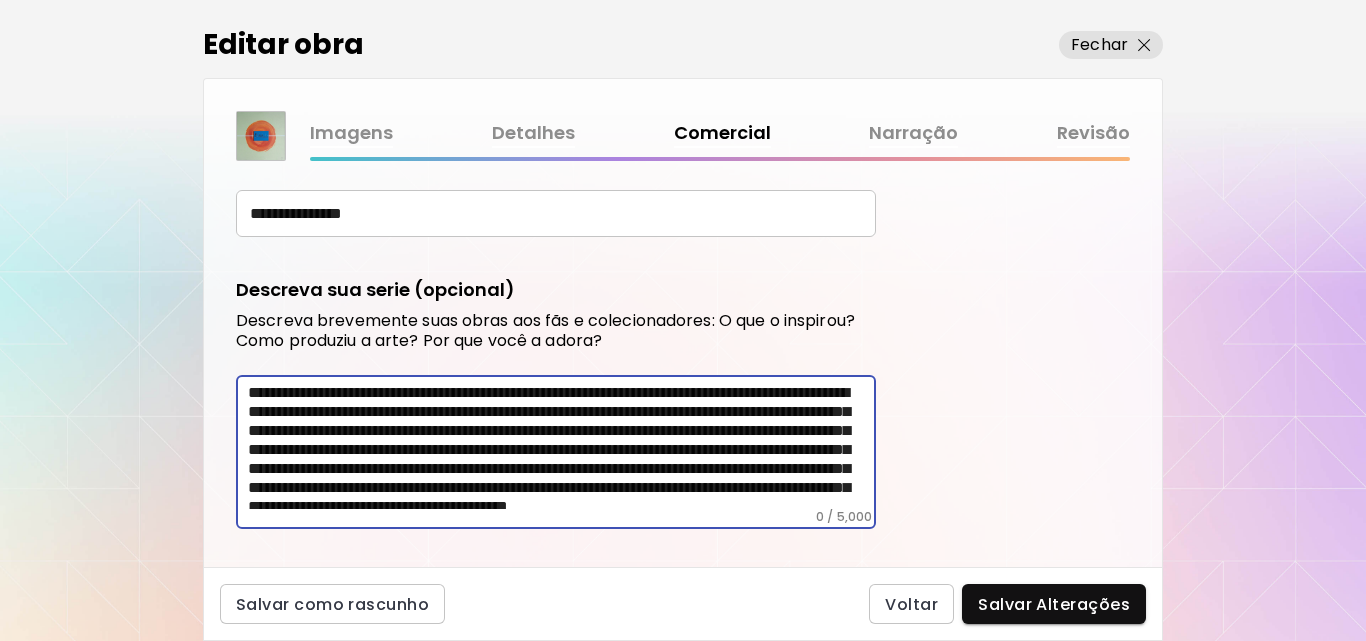 scroll, scrollTop: 833, scrollLeft: 0, axis: vertical 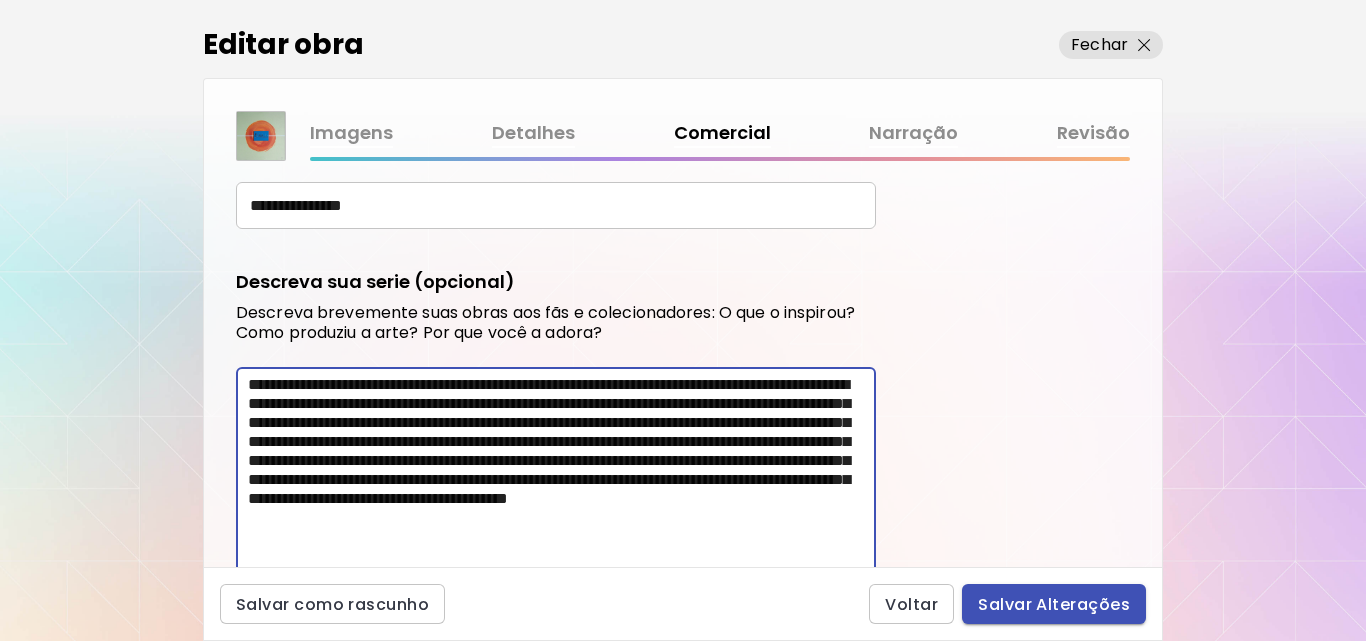 type on "**********" 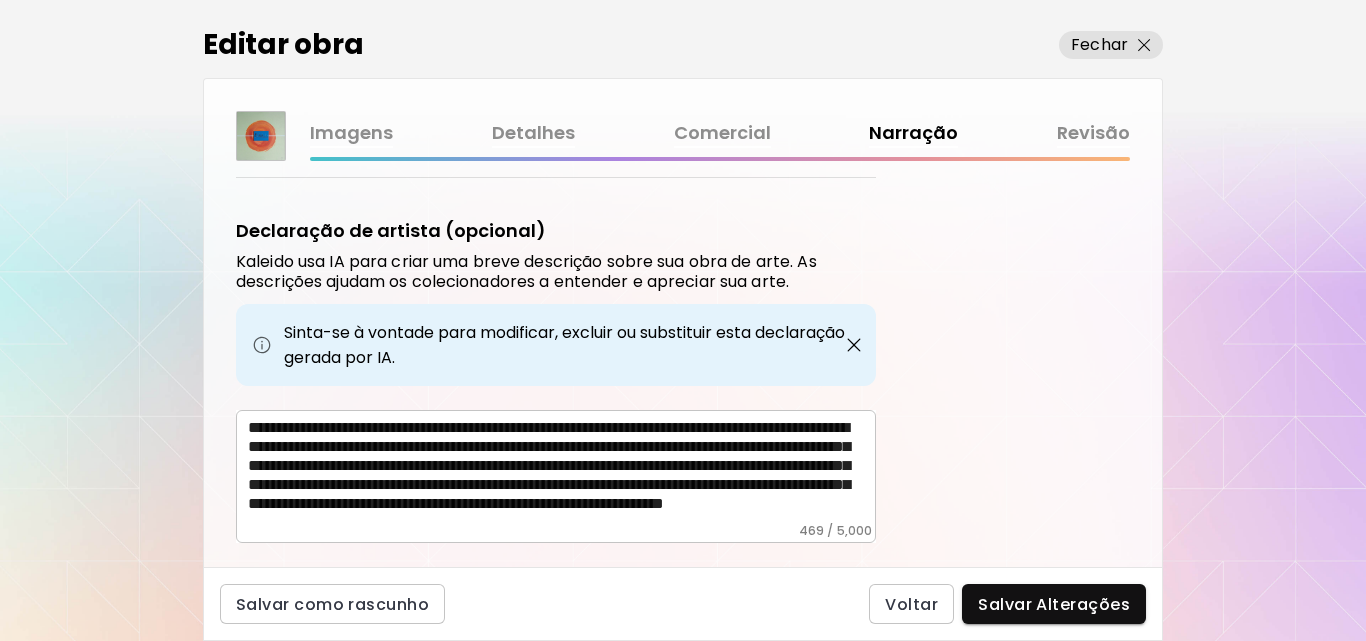 scroll, scrollTop: 821, scrollLeft: 0, axis: vertical 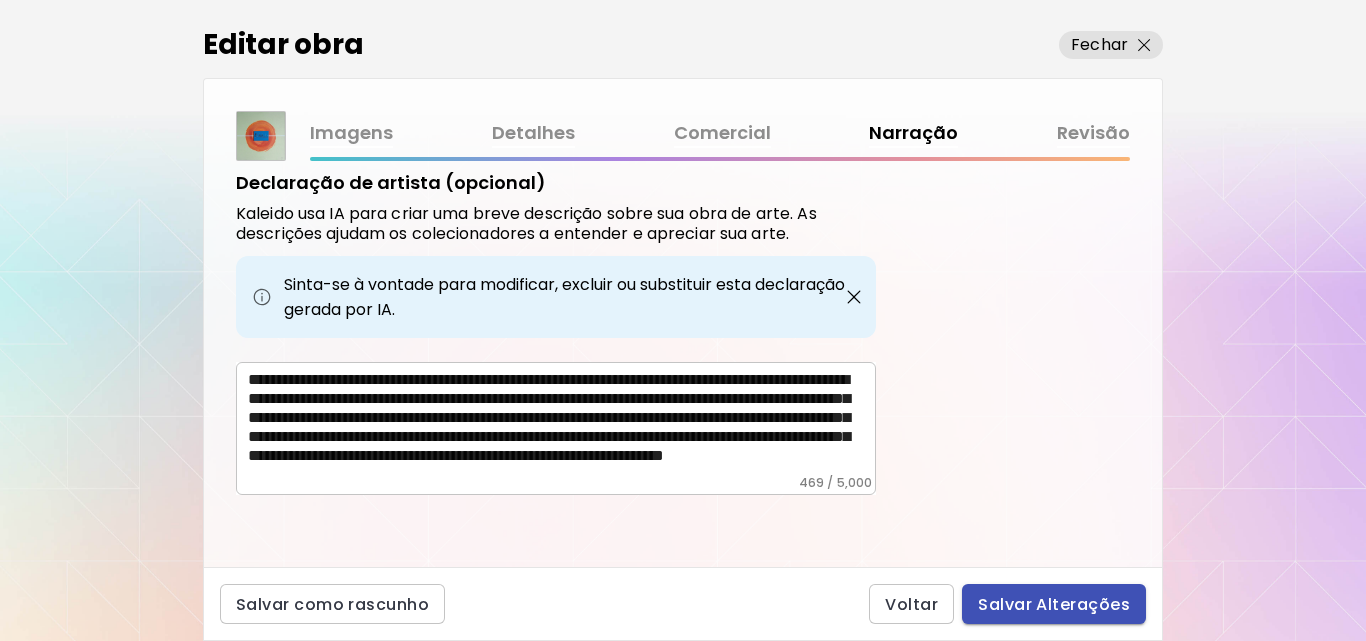 click on "Salvar Alterações" at bounding box center (1054, 604) 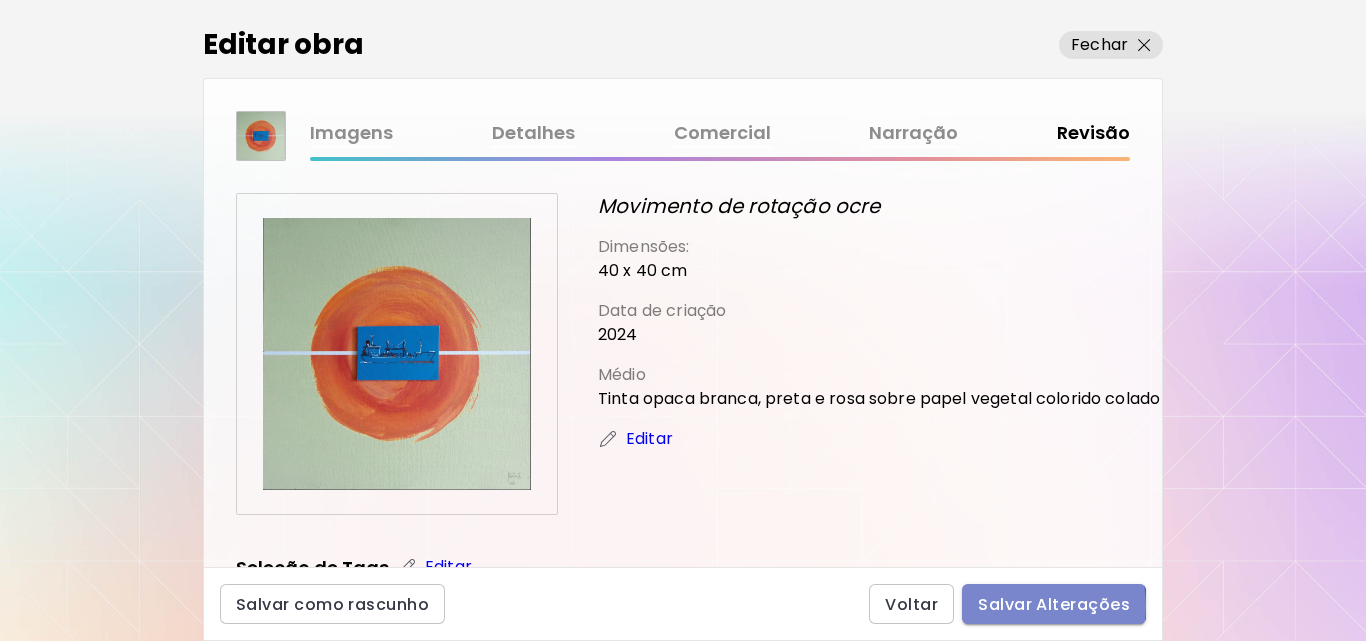 click on "Salvar Alterações" at bounding box center (1054, 604) 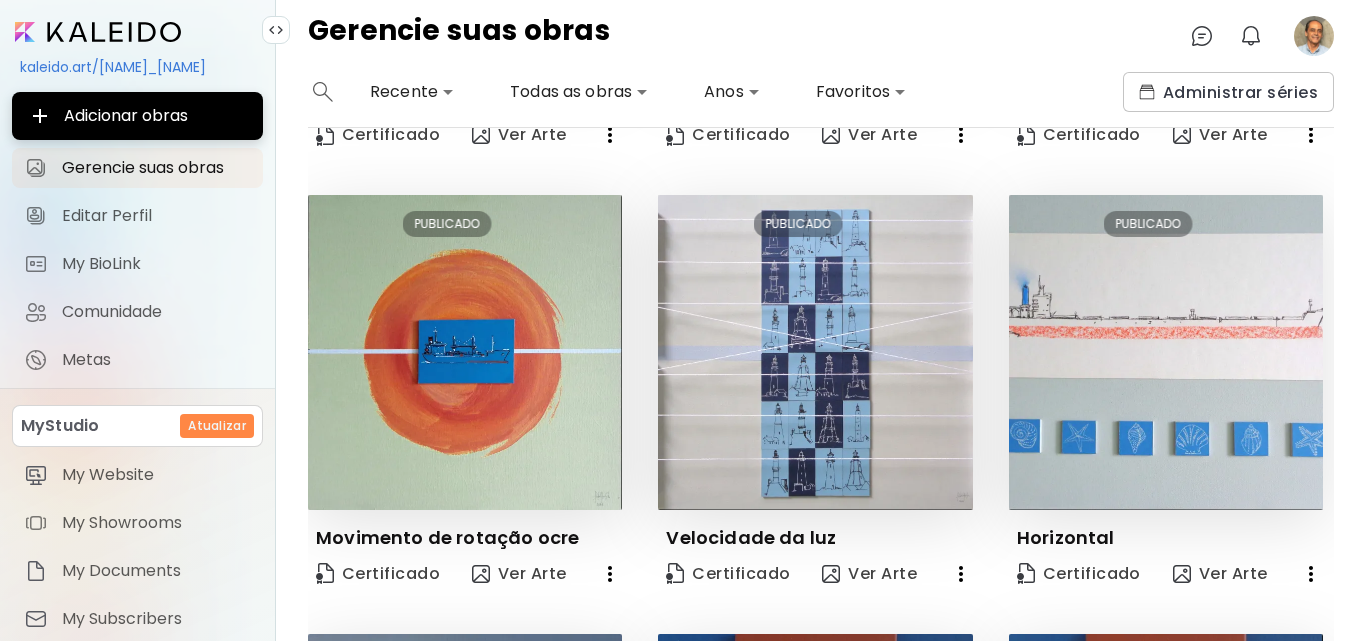 scroll, scrollTop: 410, scrollLeft: 0, axis: vertical 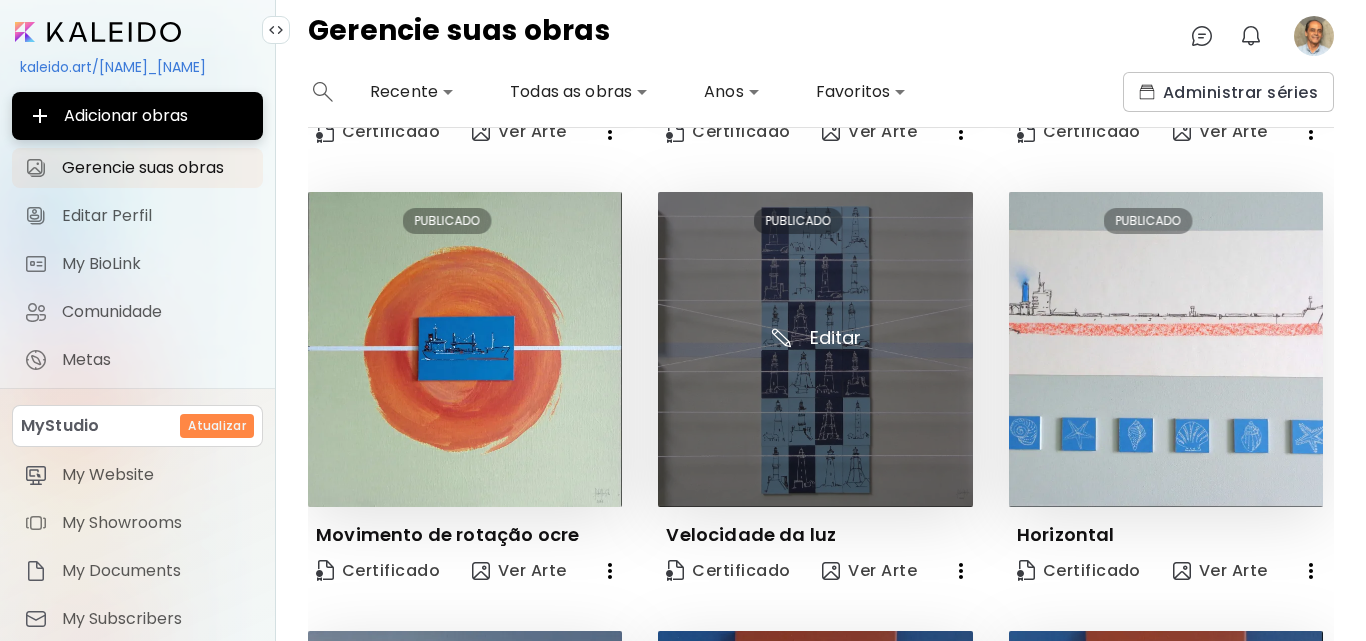 click at bounding box center (815, 349) 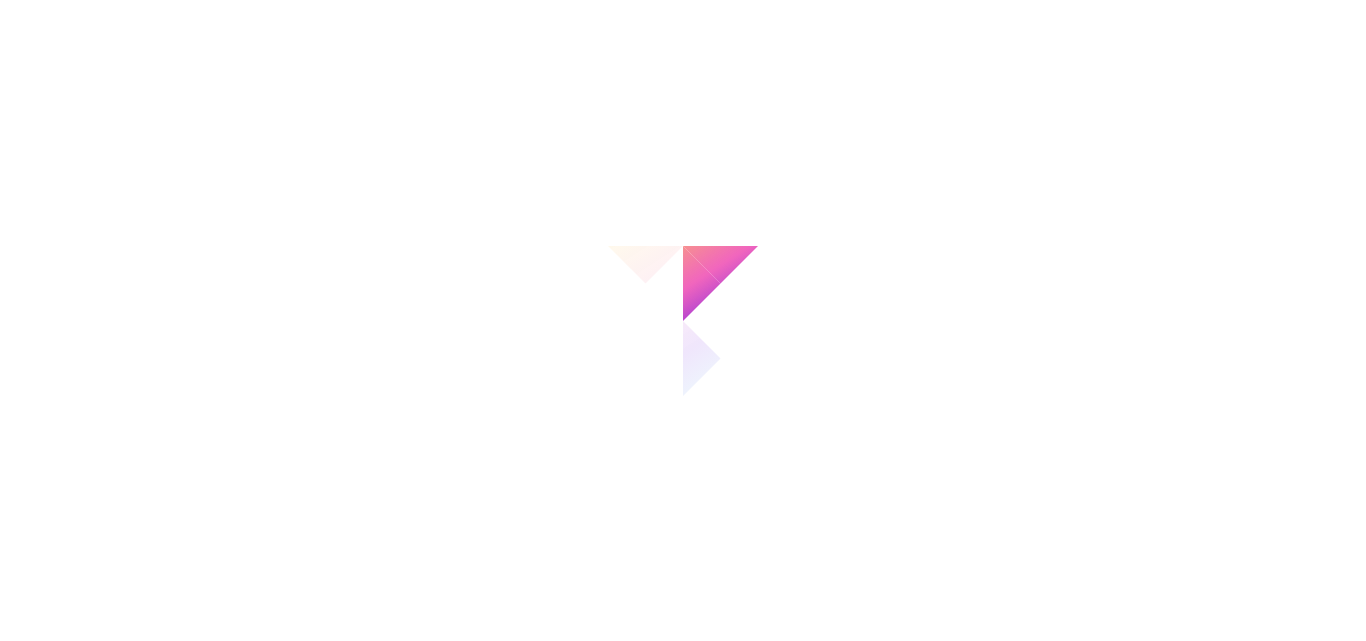 scroll, scrollTop: 0, scrollLeft: 0, axis: both 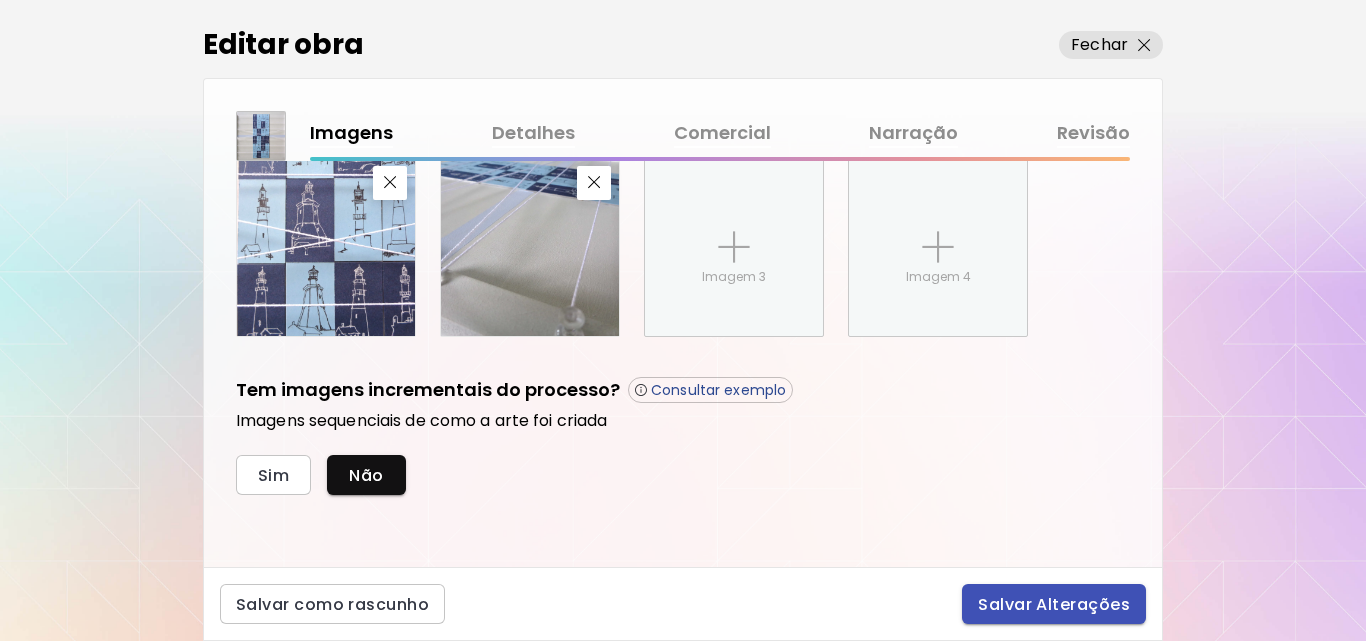 click on "Salvar Alterações" at bounding box center (1054, 604) 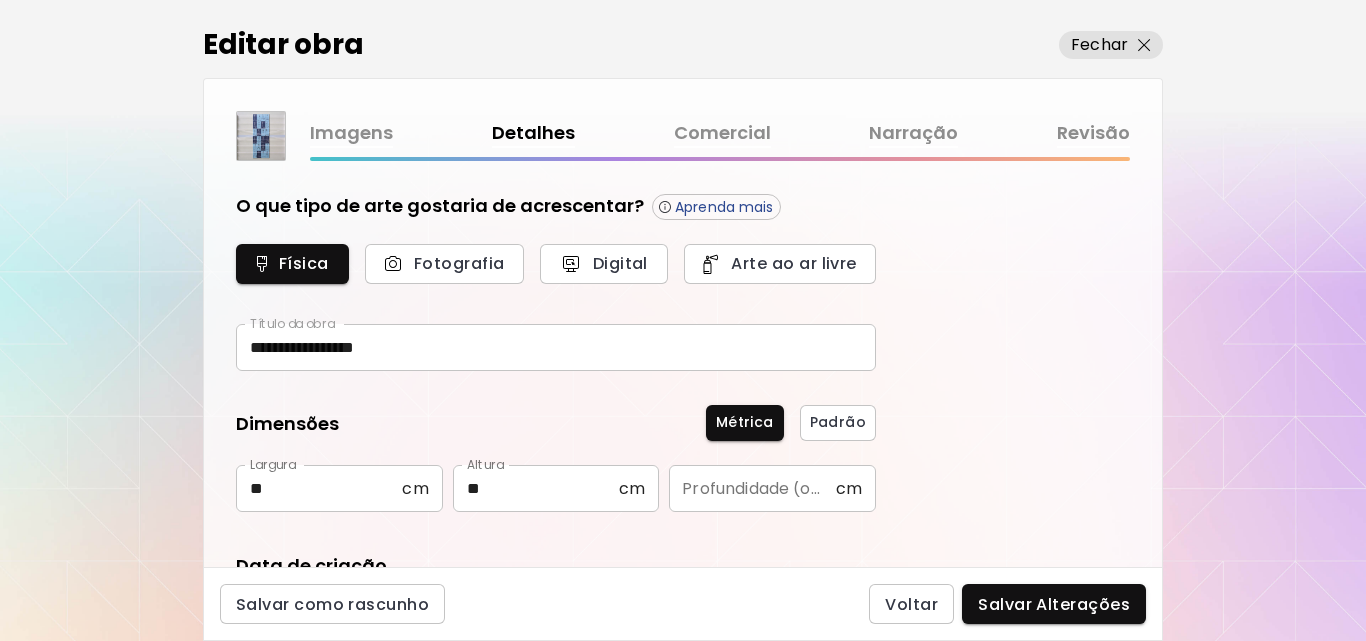 type on "**********" 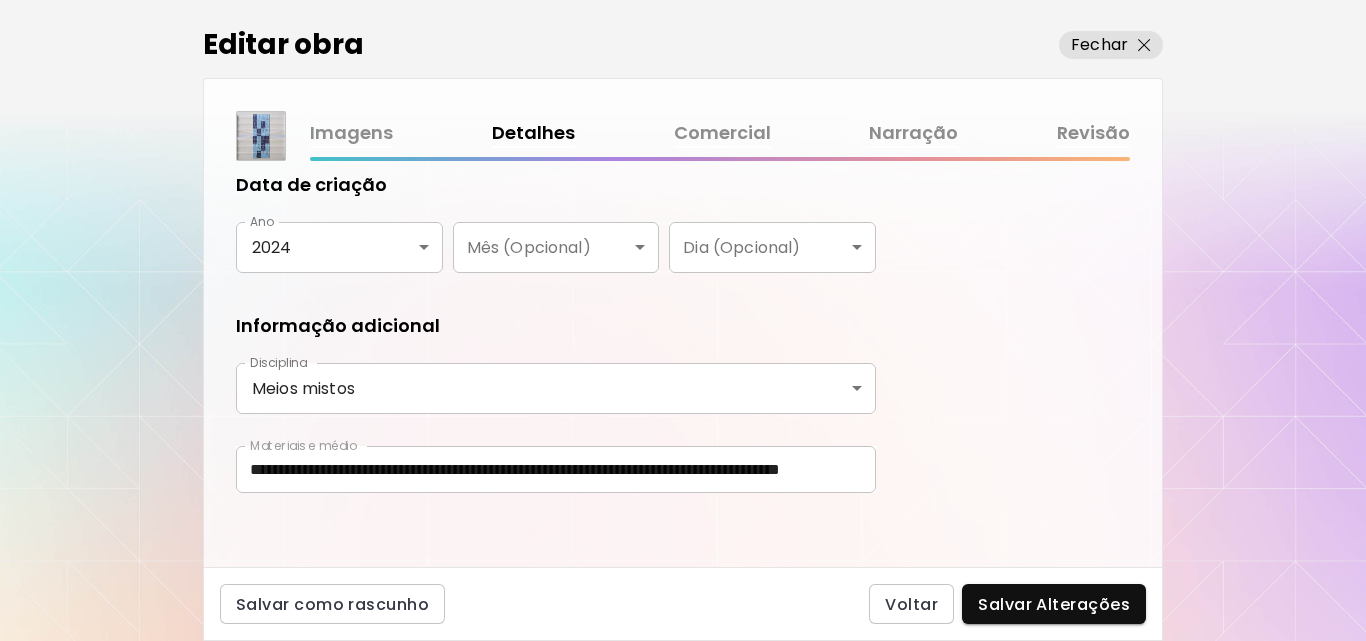 scroll, scrollTop: 387, scrollLeft: 0, axis: vertical 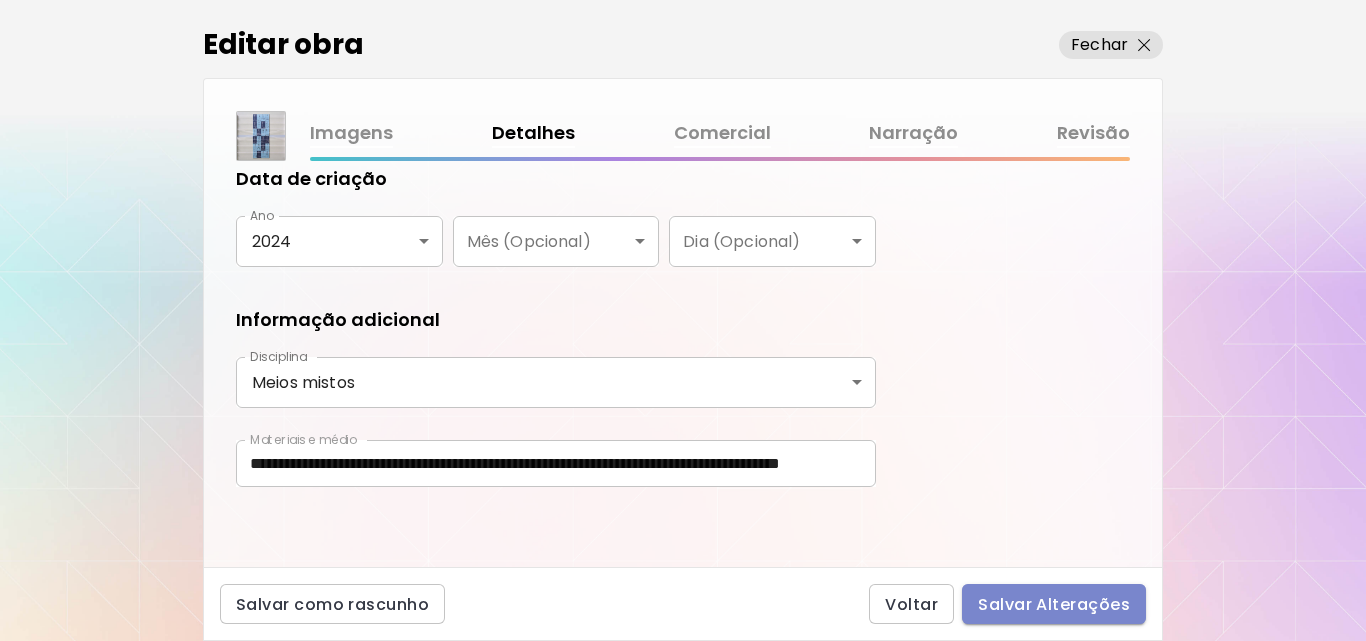 click on "Salvar Alterações" at bounding box center [1054, 604] 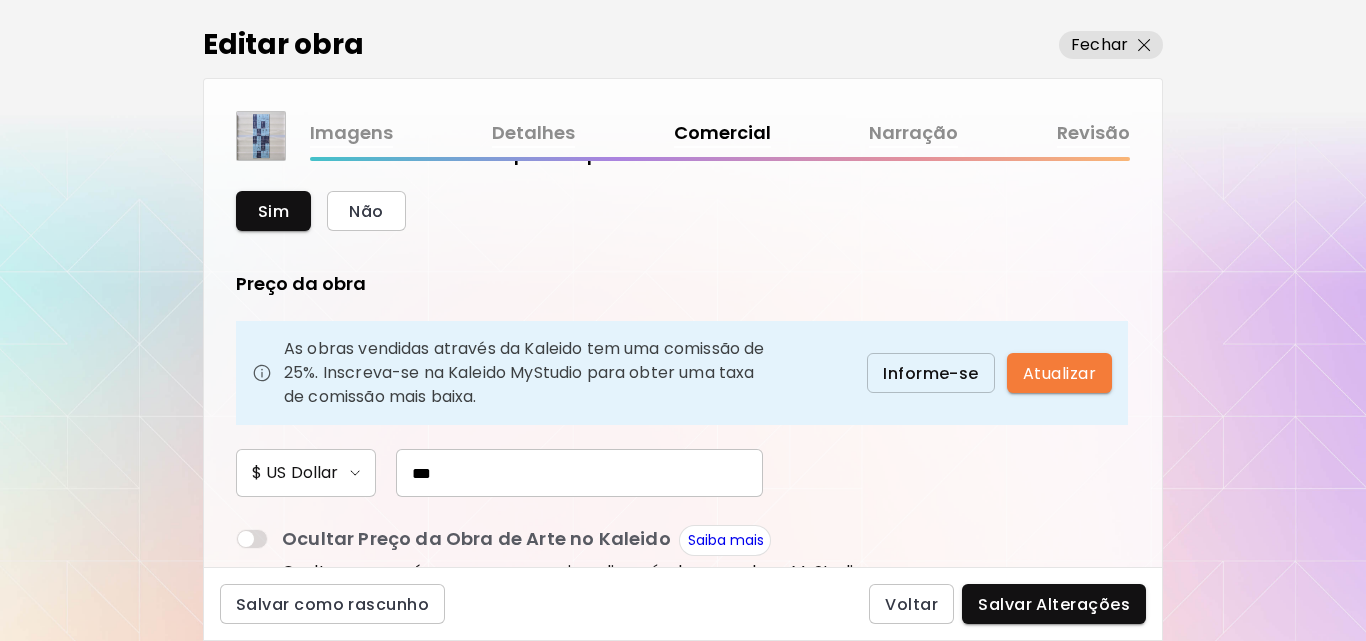 scroll, scrollTop: 56, scrollLeft: 0, axis: vertical 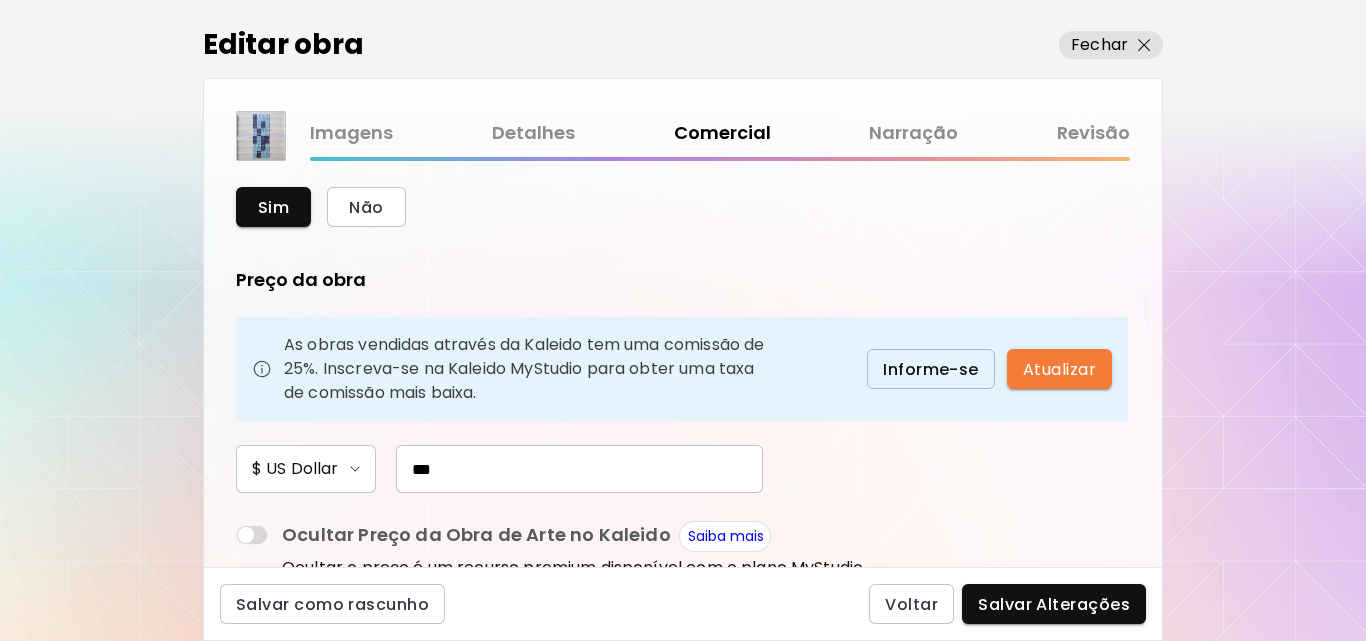 drag, startPoint x: 470, startPoint y: 463, endPoint x: 379, endPoint y: 391, distance: 116.03879 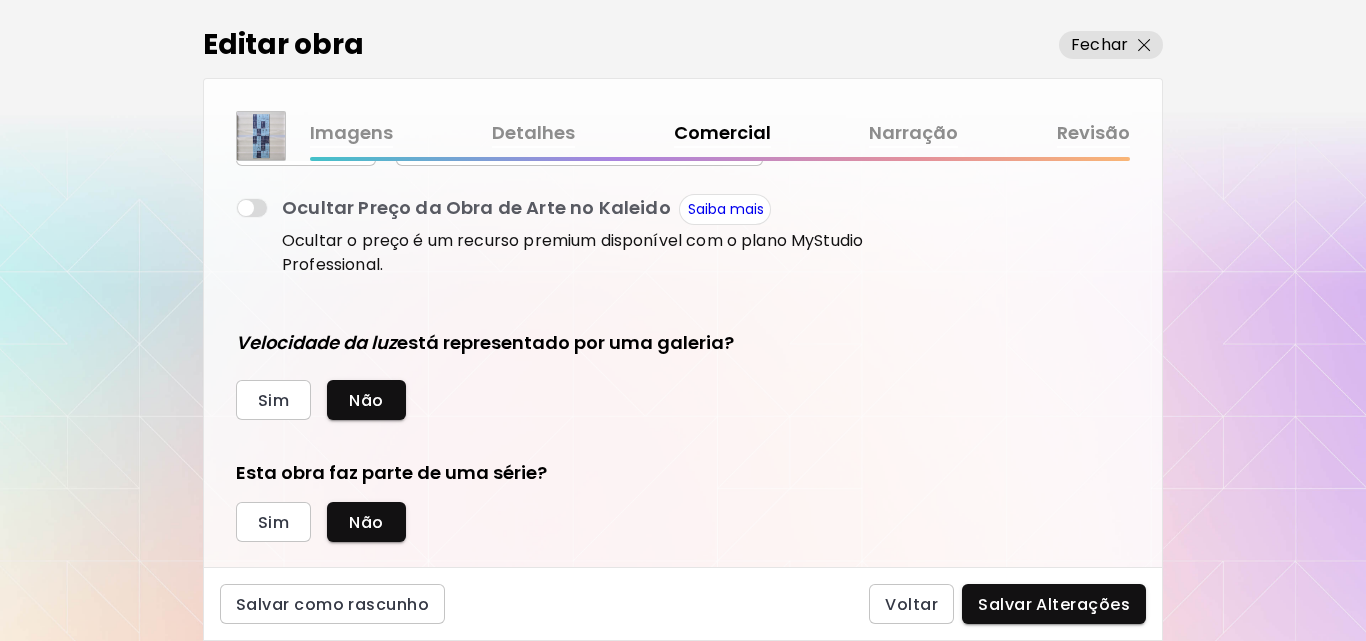 scroll, scrollTop: 396, scrollLeft: 0, axis: vertical 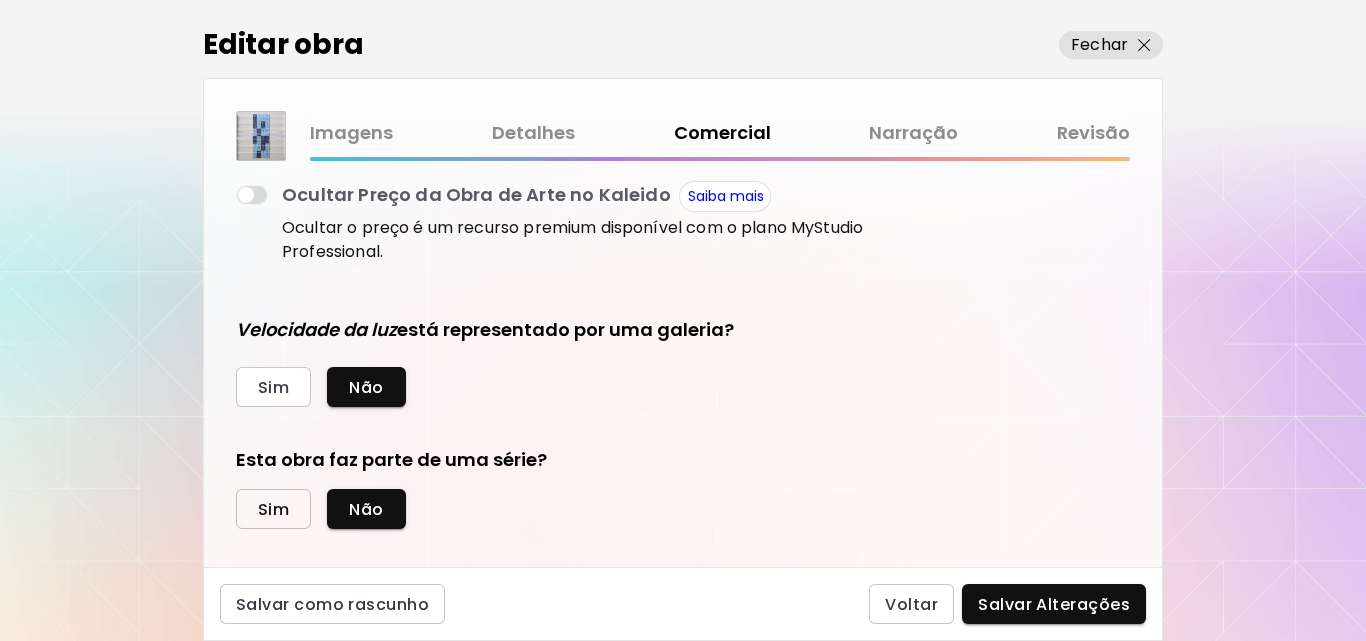 type on "***" 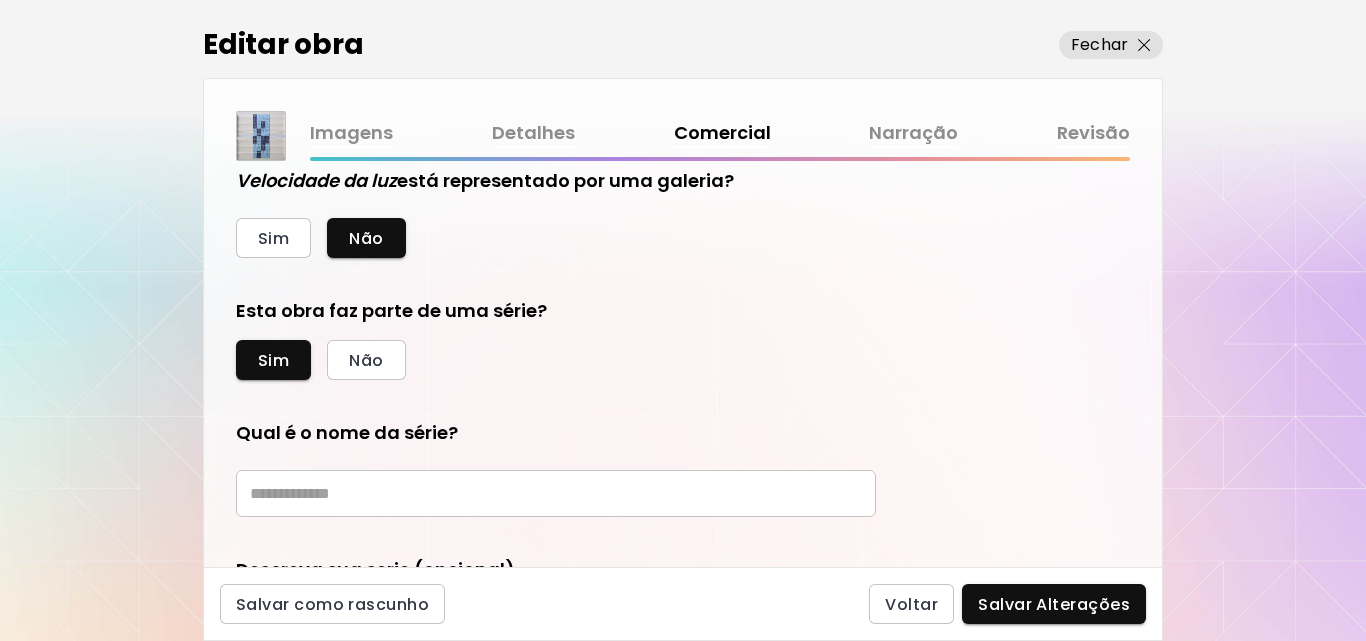 scroll, scrollTop: 575, scrollLeft: 0, axis: vertical 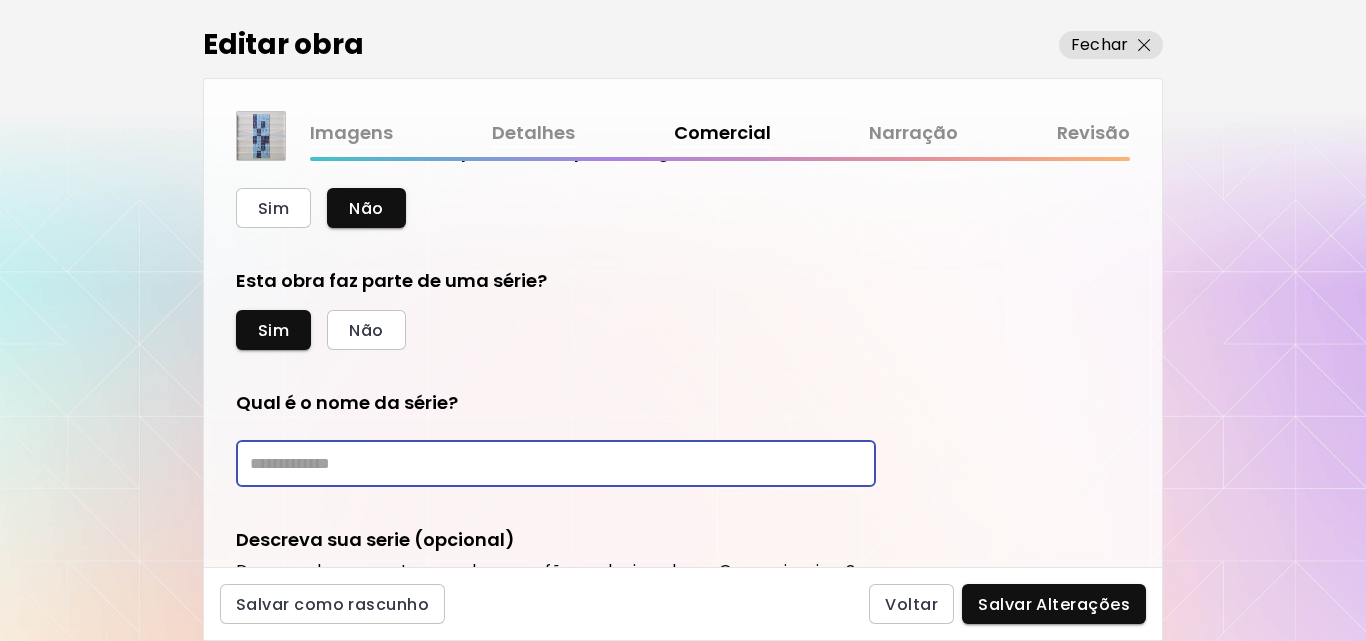 click at bounding box center (556, 463) 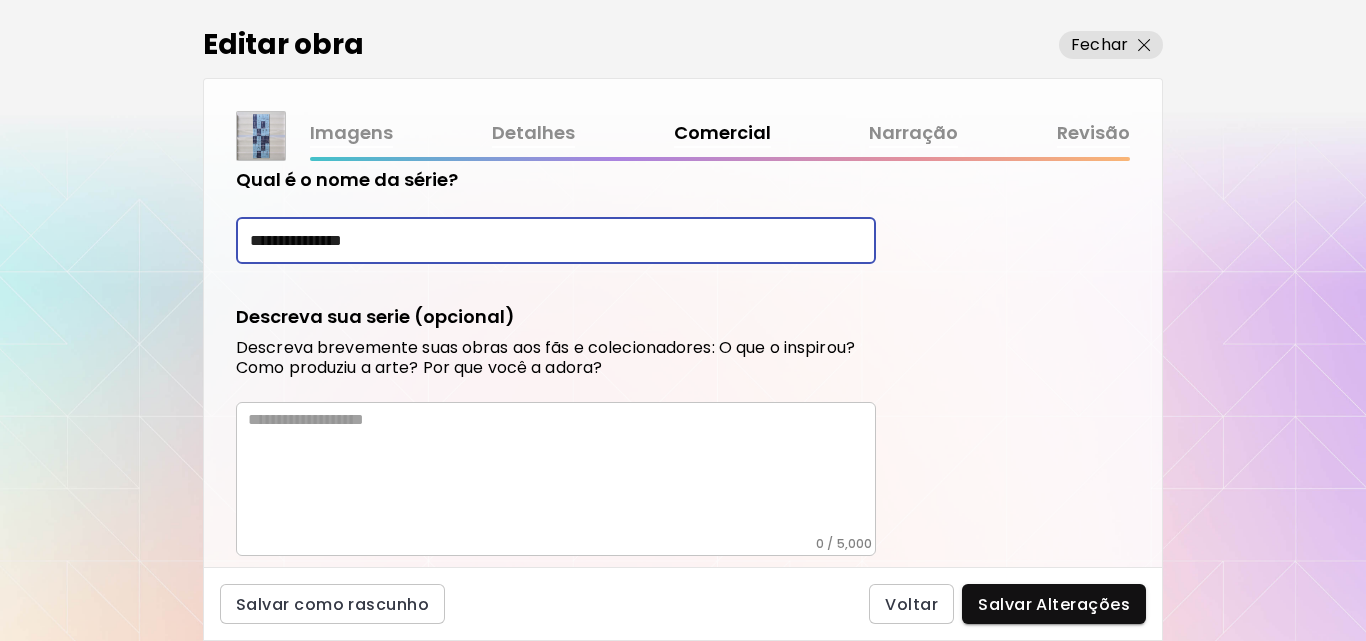 scroll, scrollTop: 801, scrollLeft: 0, axis: vertical 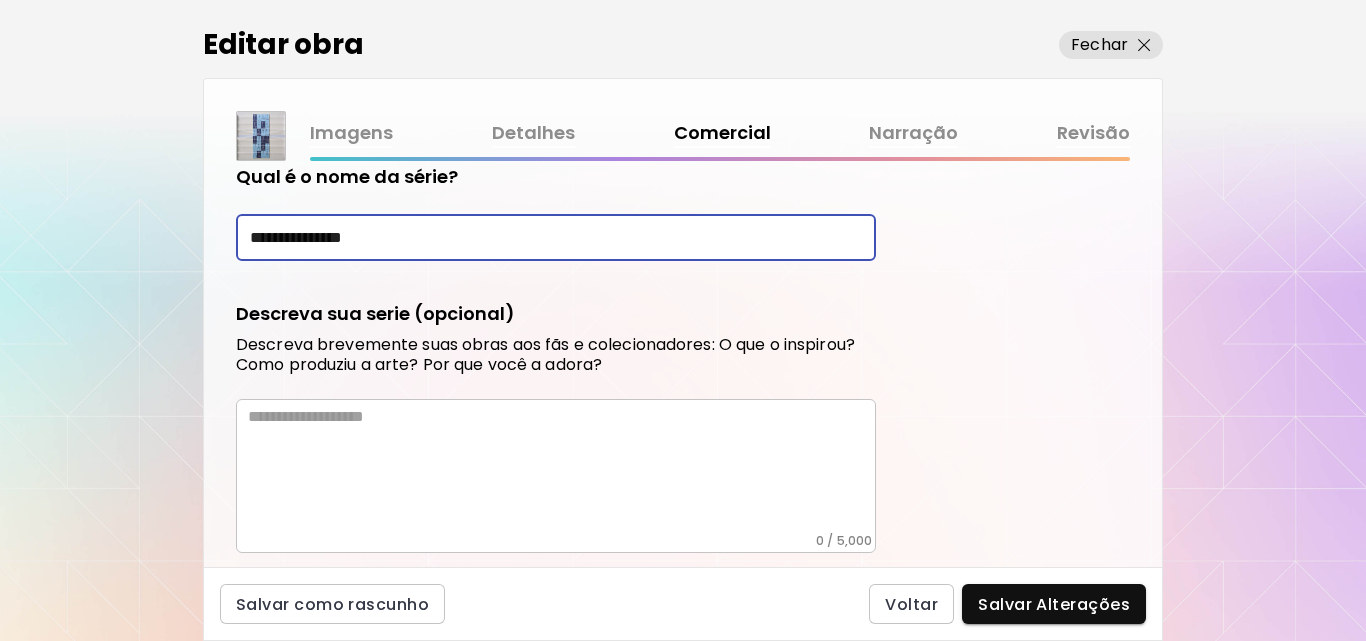 type on "**********" 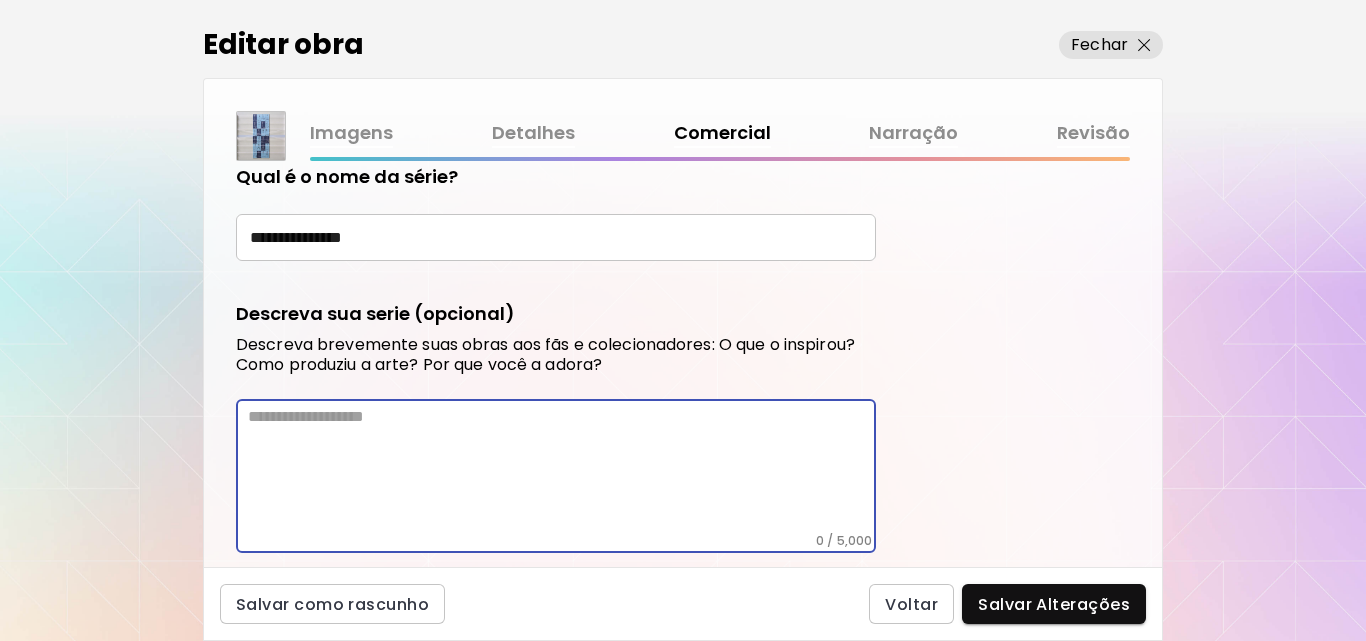 click at bounding box center [562, 470] 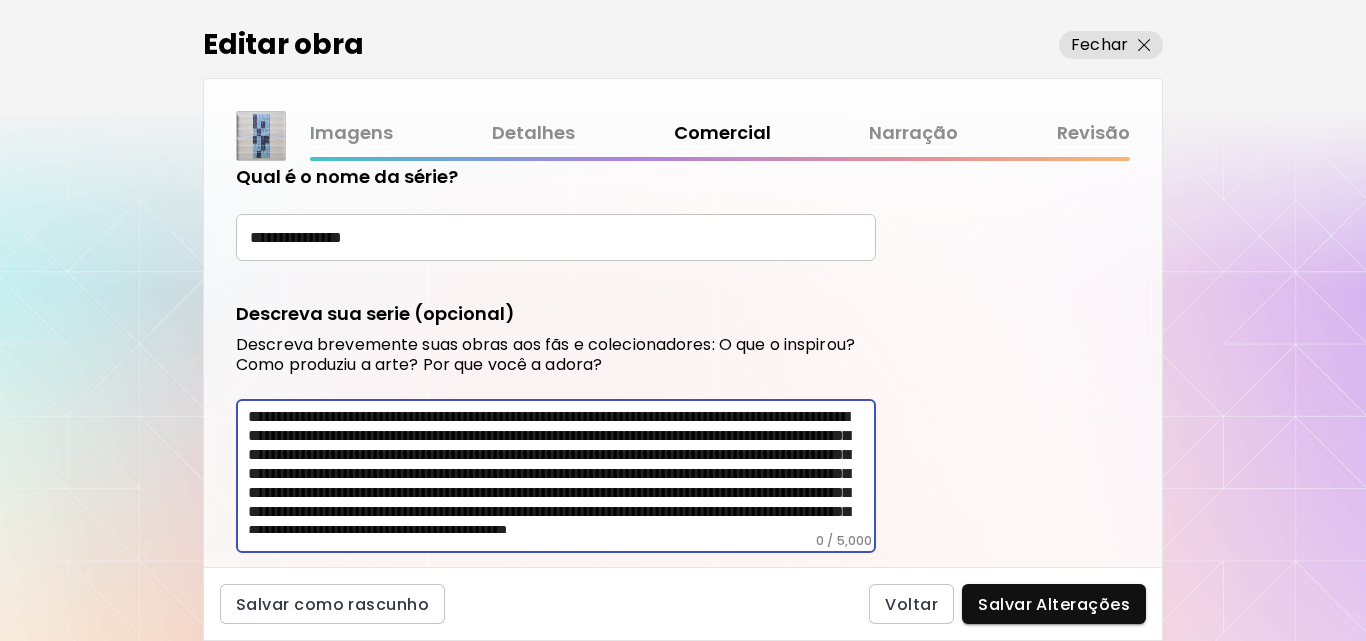 scroll, scrollTop: 833, scrollLeft: 0, axis: vertical 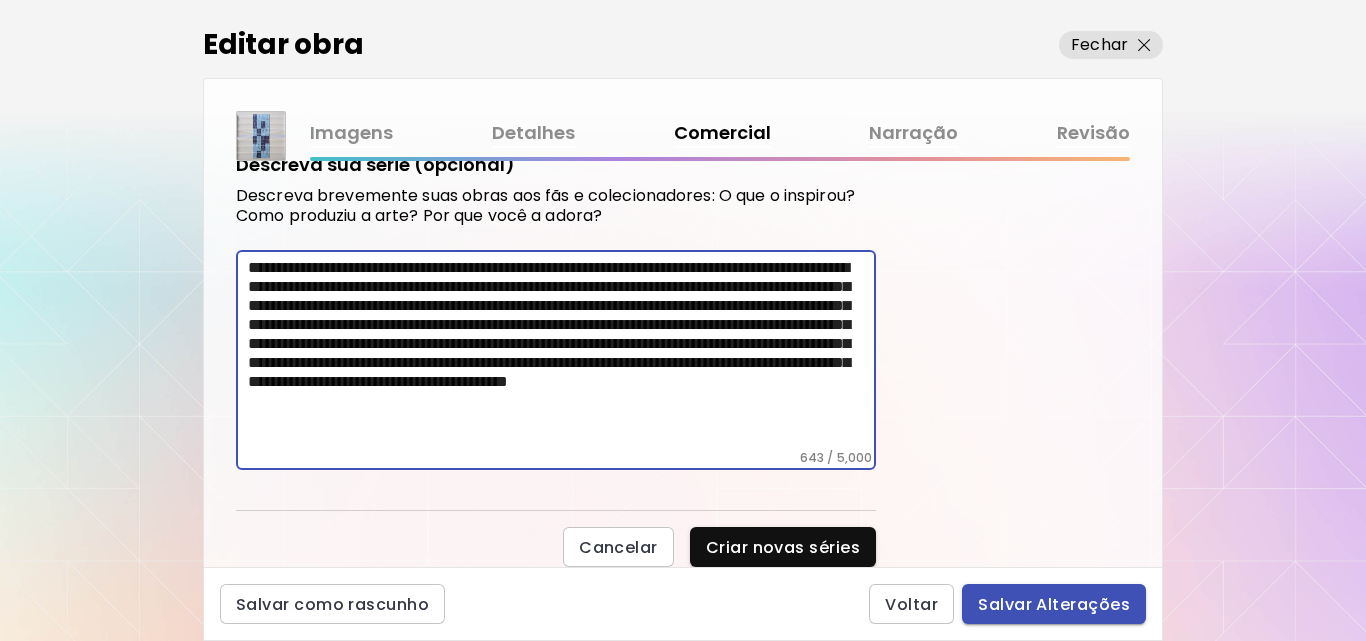 type on "**********" 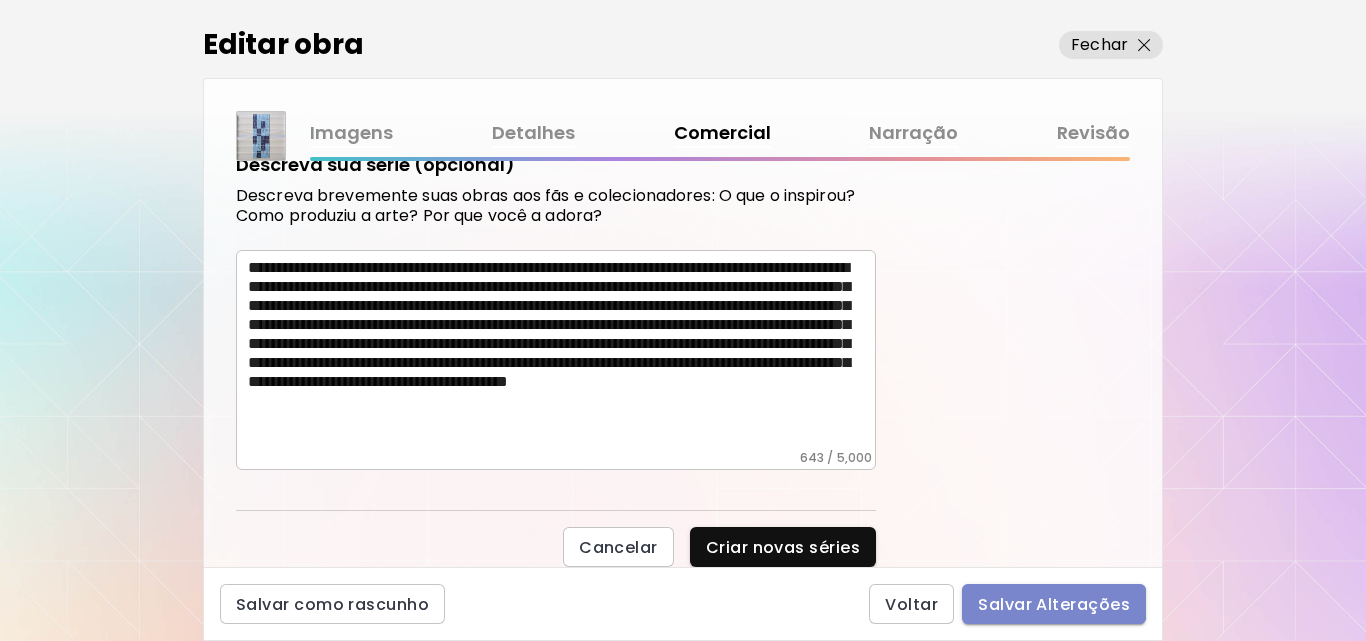 click on "Salvar Alterações" at bounding box center (1054, 604) 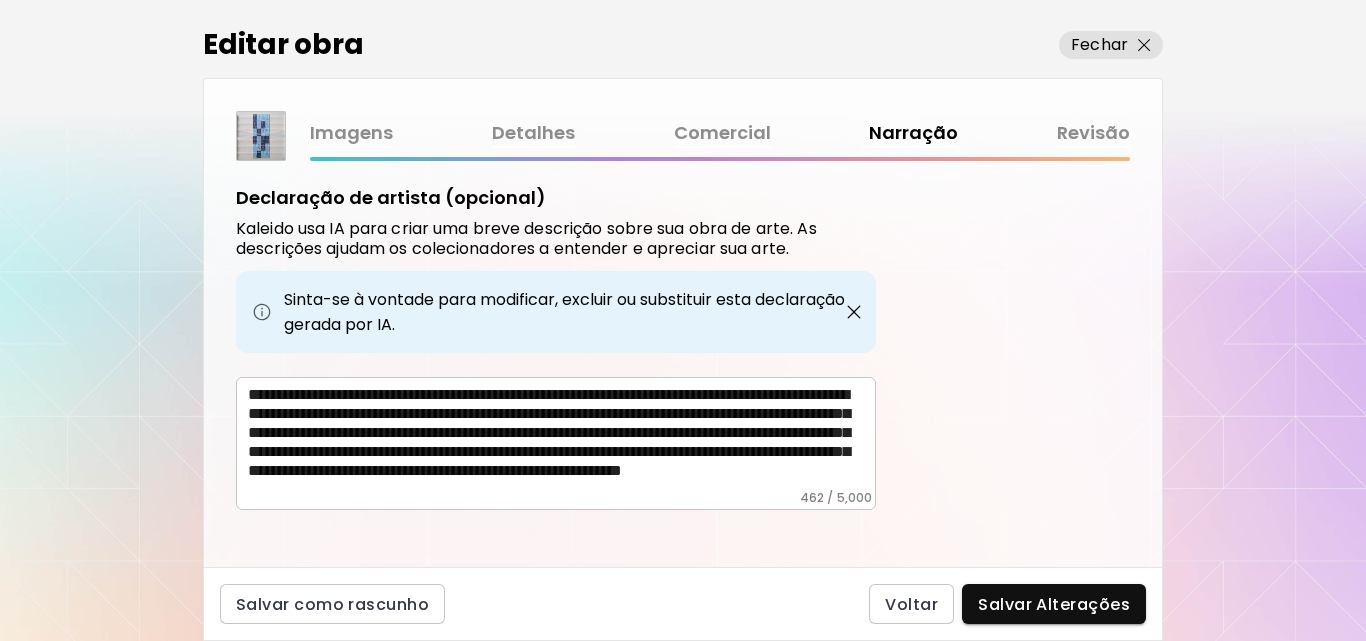 scroll, scrollTop: 707, scrollLeft: 0, axis: vertical 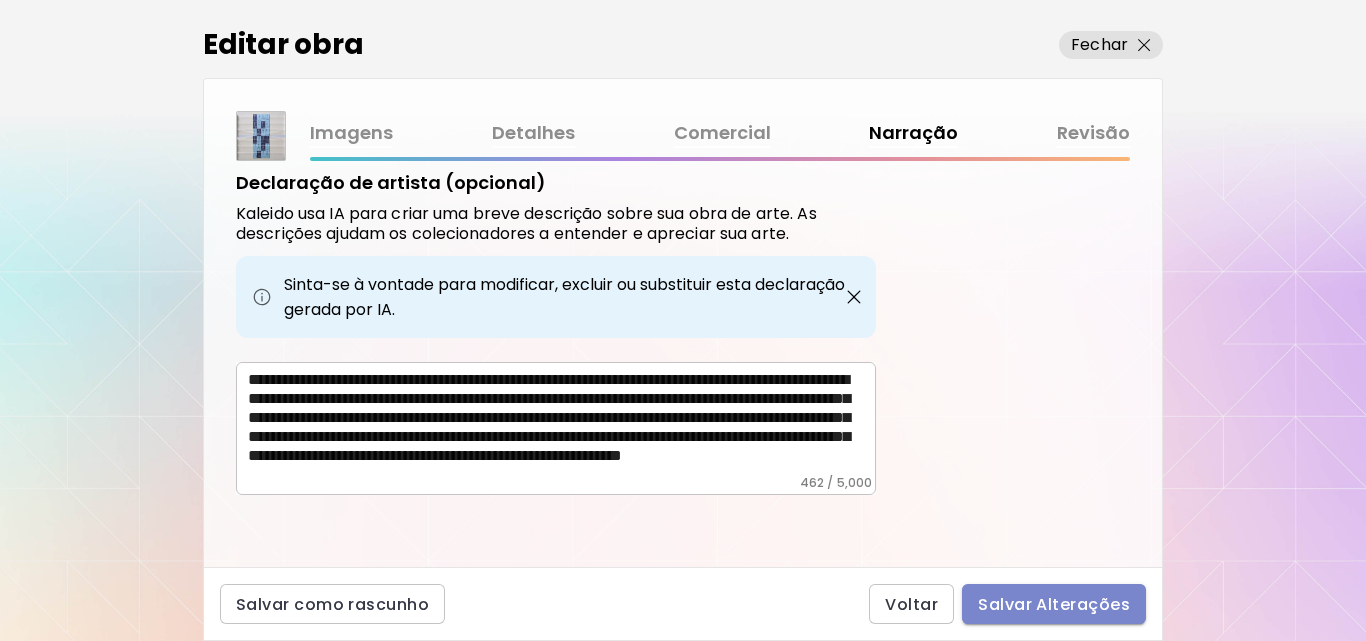 click on "Salvar Alterações" at bounding box center (1054, 604) 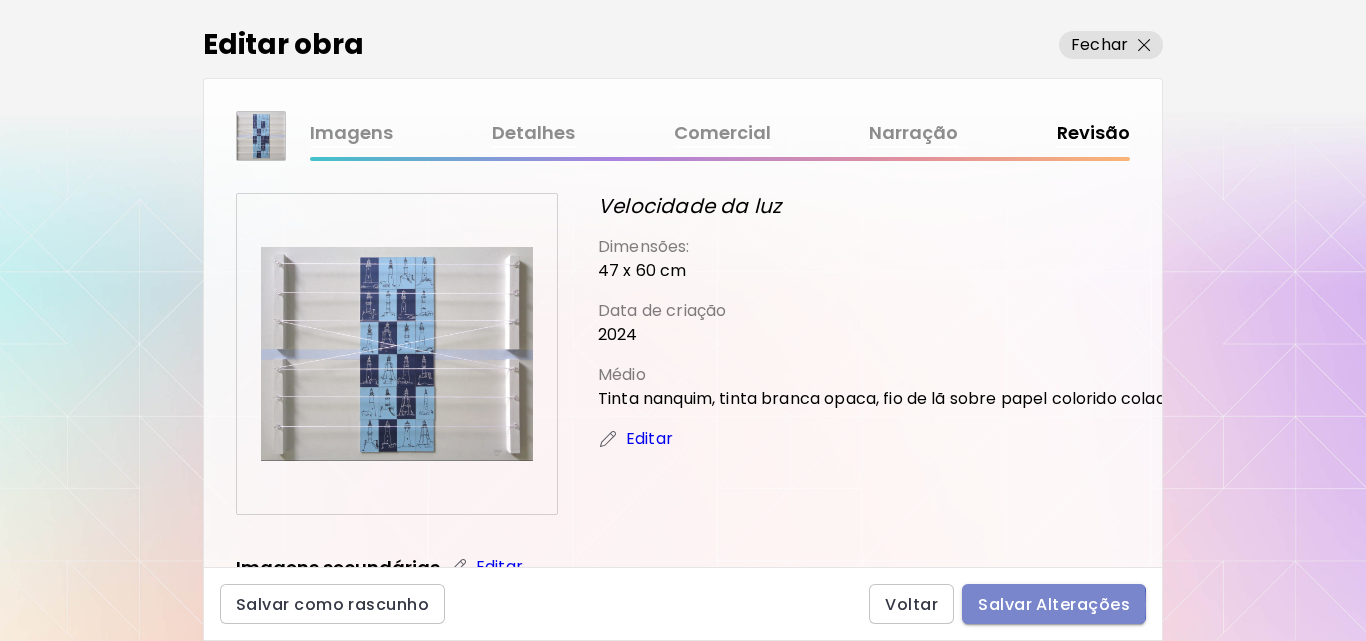 click on "Salvar Alterações" at bounding box center (1054, 604) 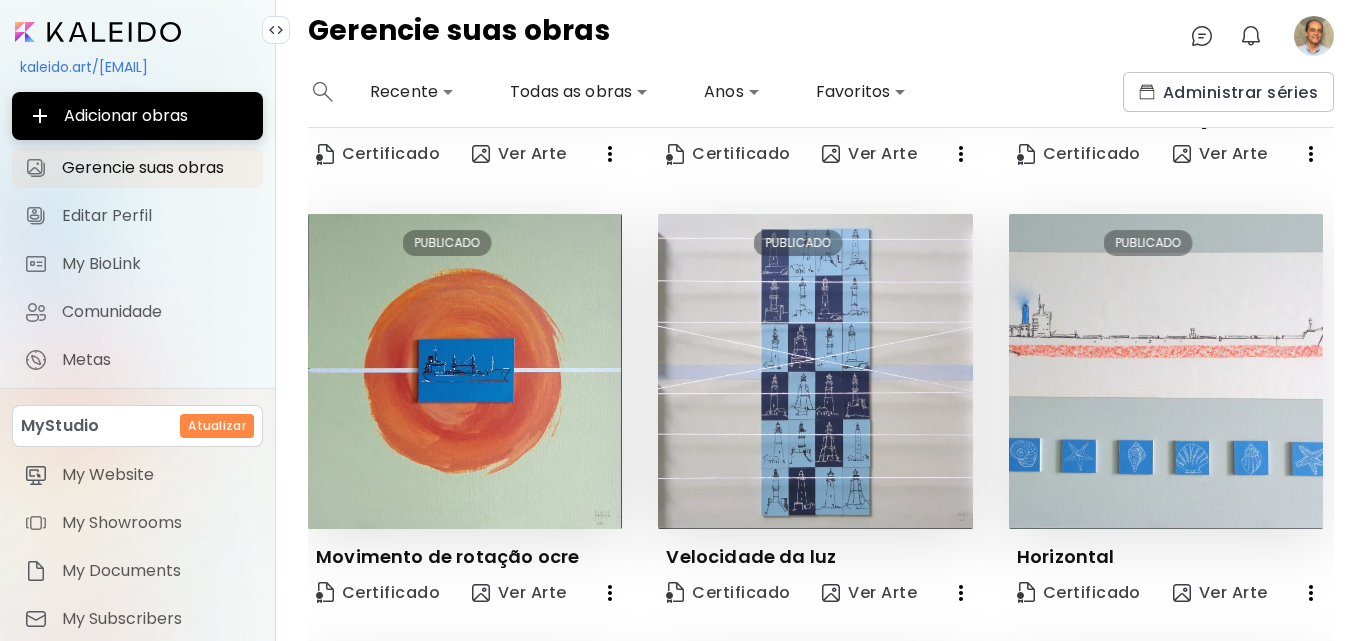 scroll, scrollTop: 373, scrollLeft: 0, axis: vertical 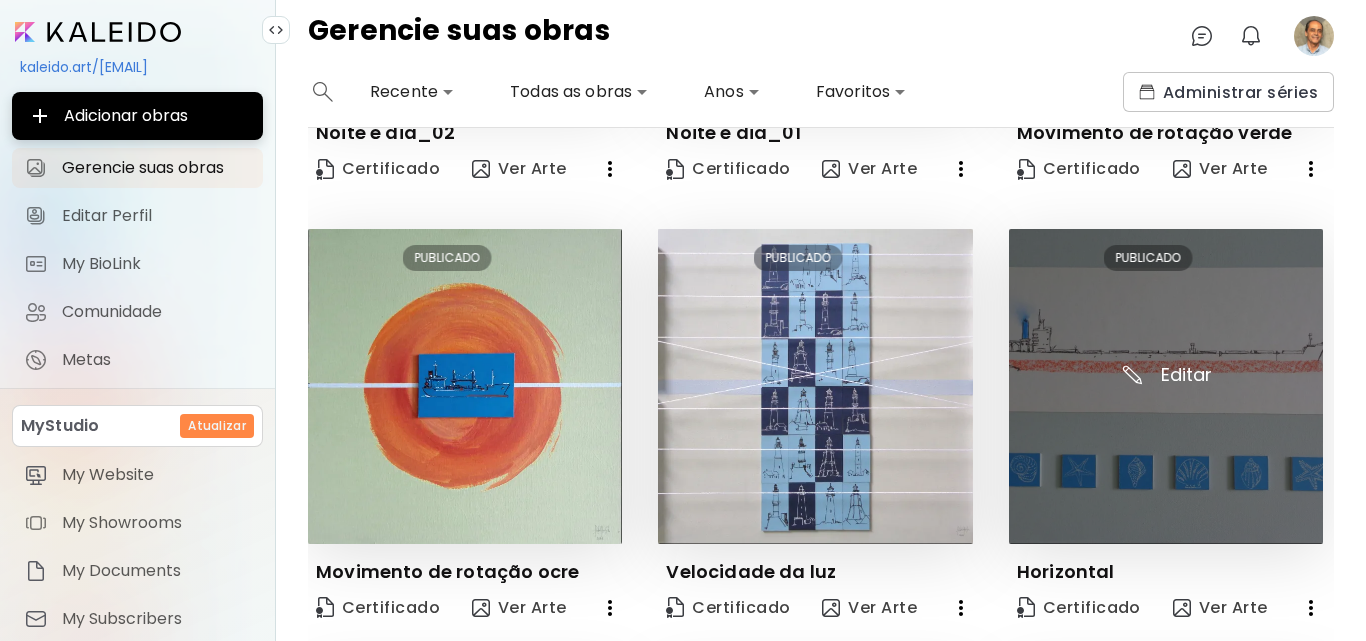 click at bounding box center [1166, 386] 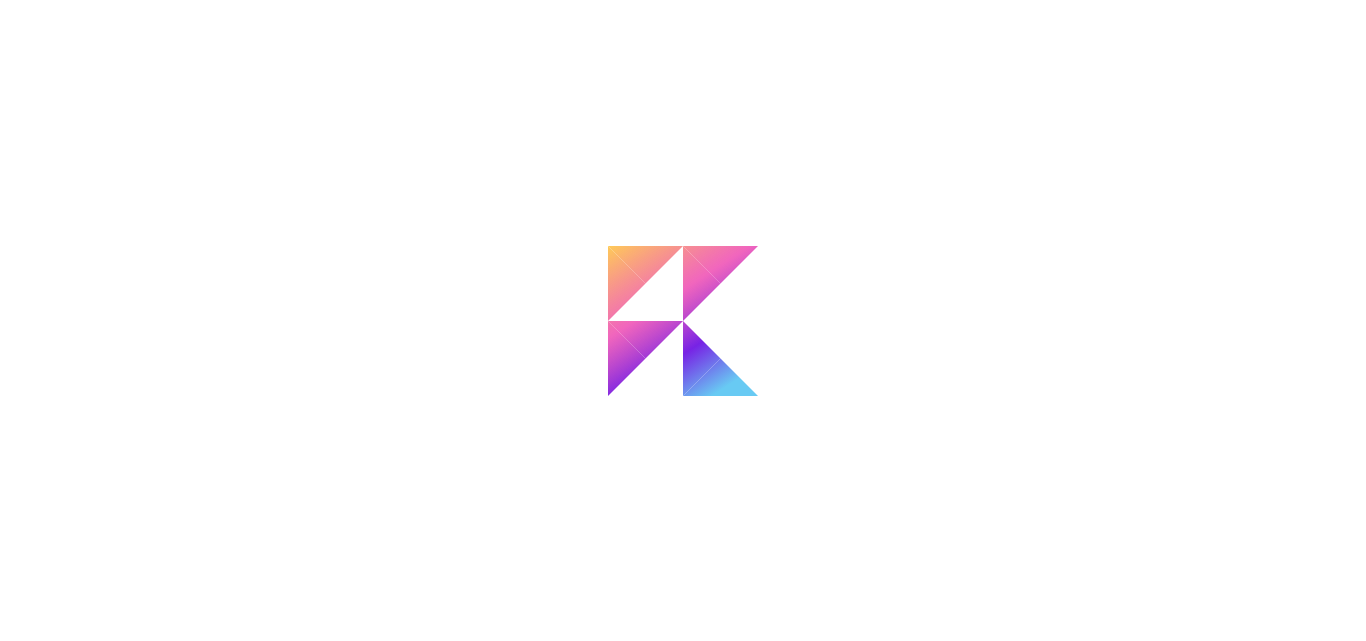 scroll, scrollTop: 0, scrollLeft: 0, axis: both 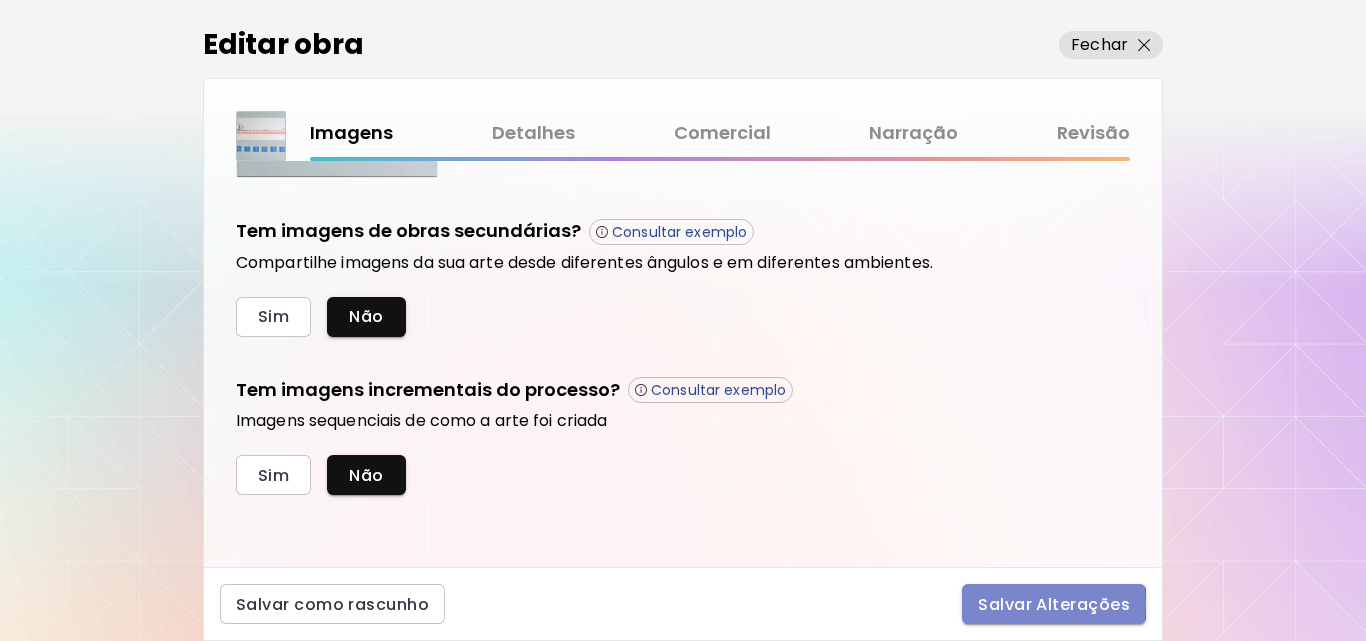click on "Salvar Alterações" at bounding box center [1054, 604] 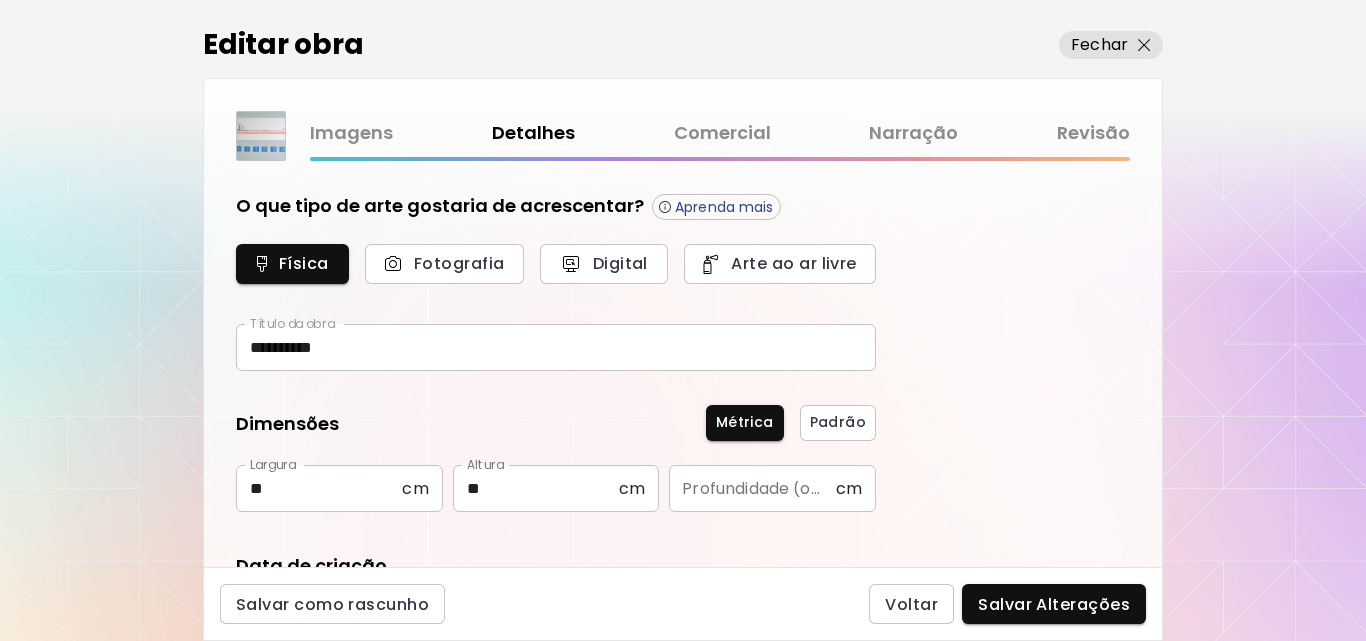 type on "**********" 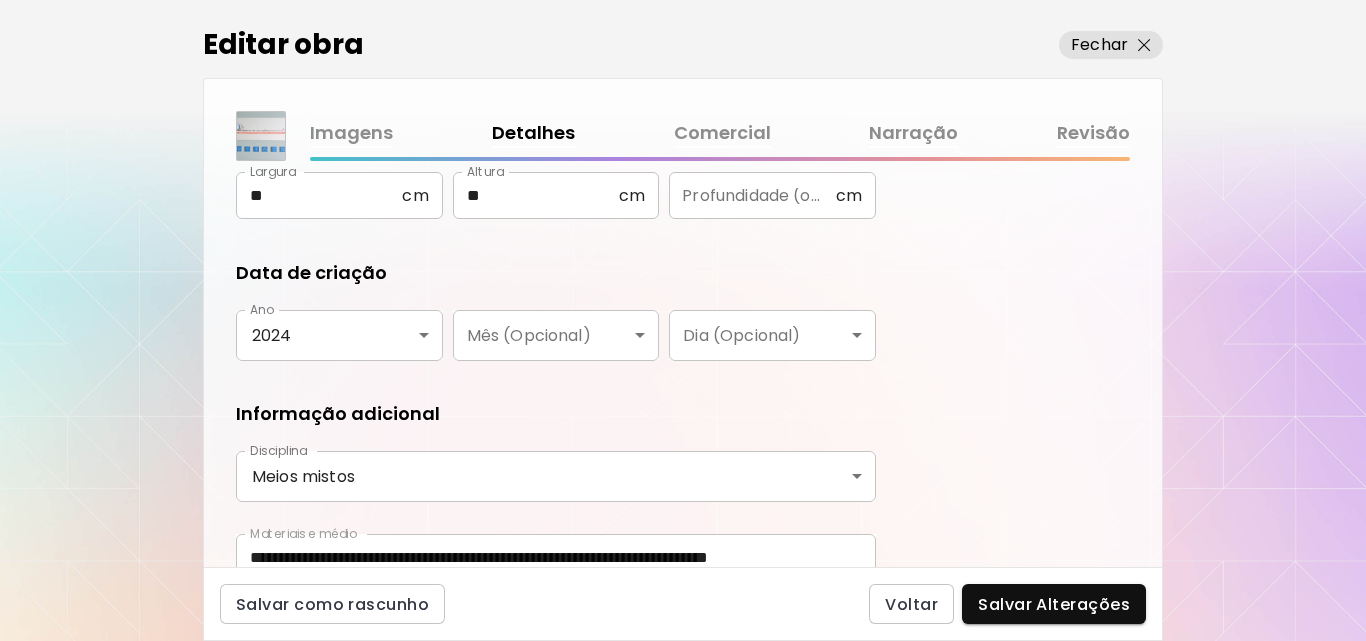 scroll, scrollTop: 387, scrollLeft: 0, axis: vertical 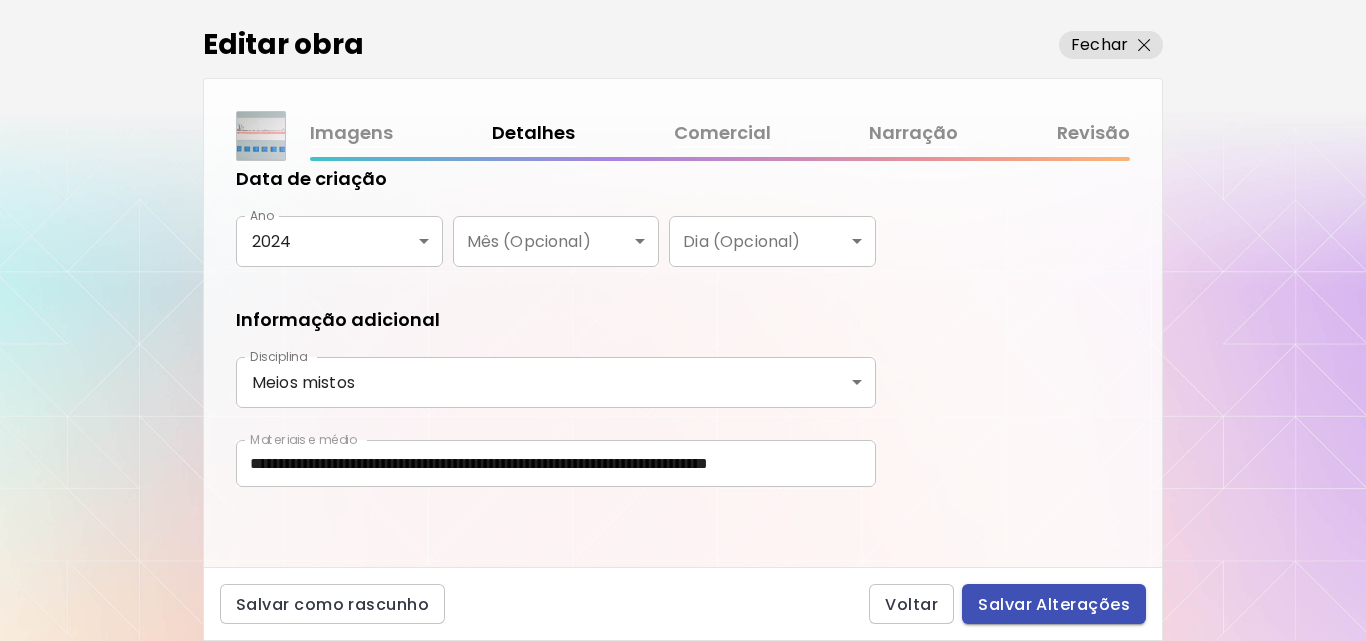 click on "Salvar Alterações" at bounding box center [1054, 604] 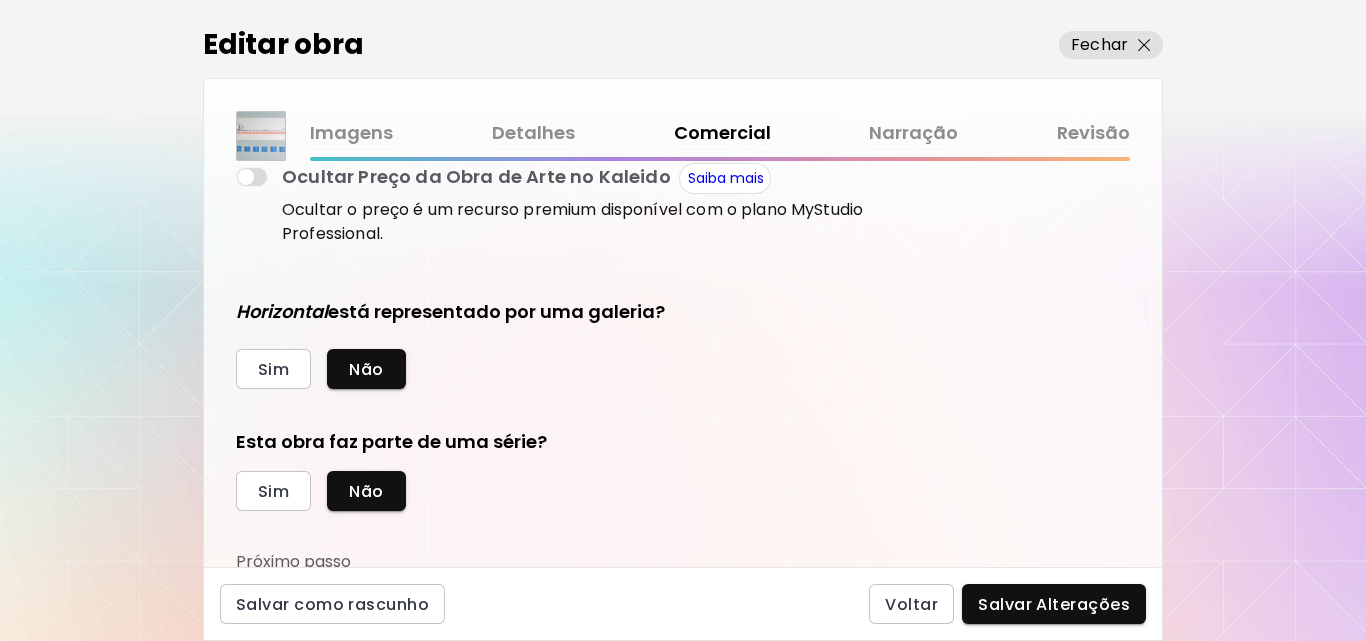 scroll, scrollTop: 420, scrollLeft: 0, axis: vertical 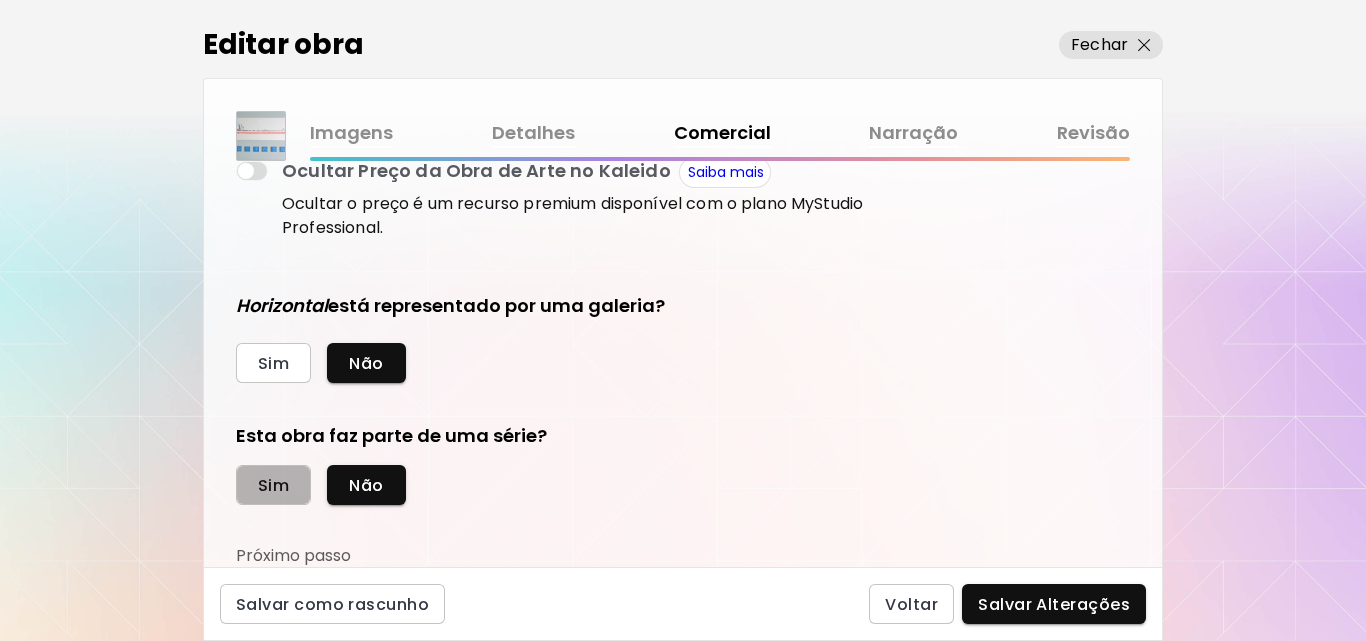 click on "Sim" at bounding box center [273, 485] 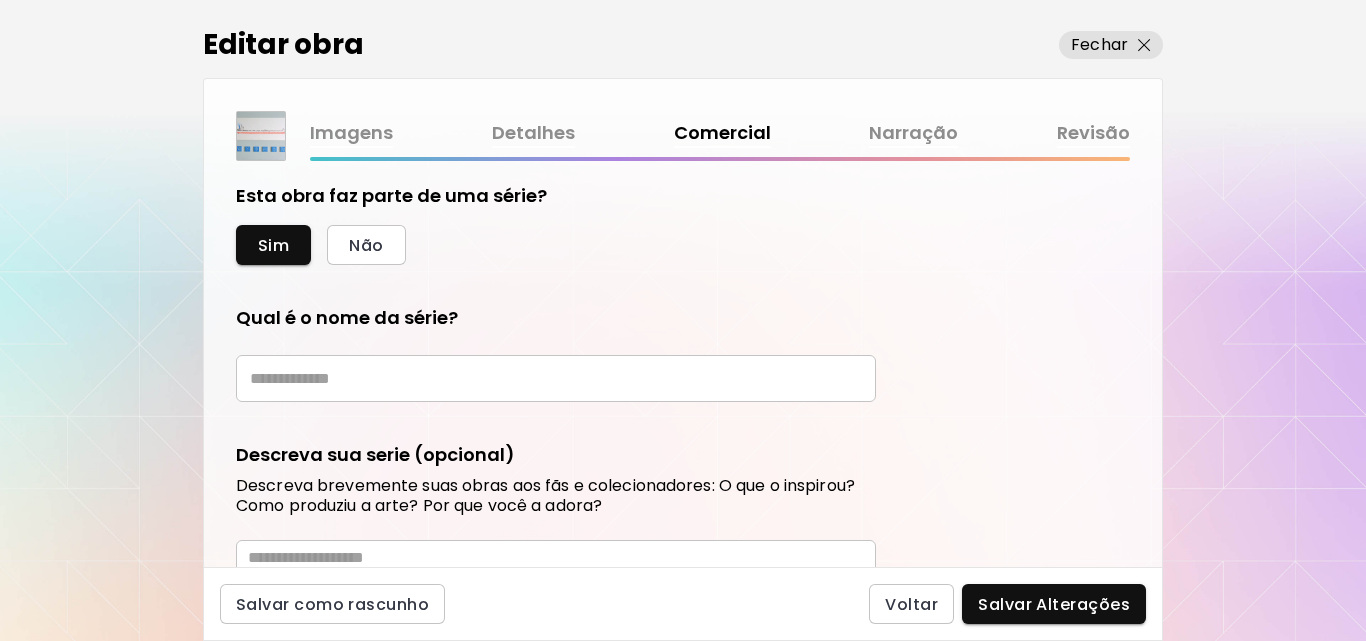 scroll, scrollTop: 663, scrollLeft: 0, axis: vertical 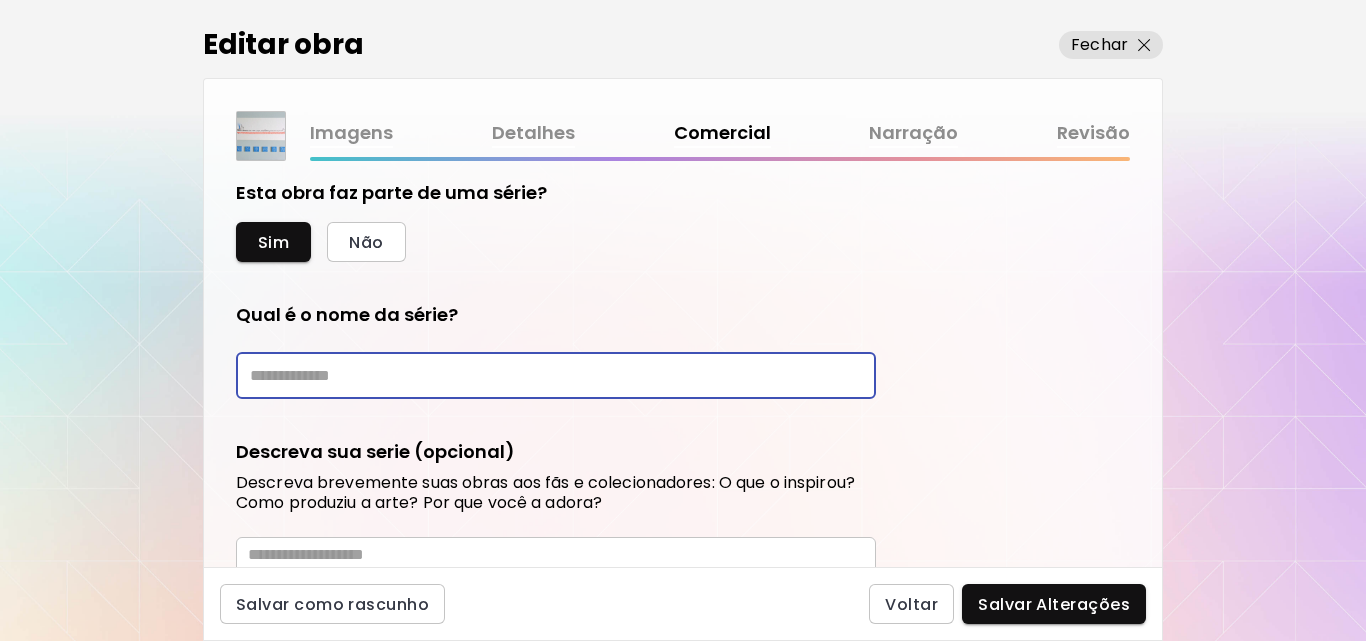 click at bounding box center (556, 375) 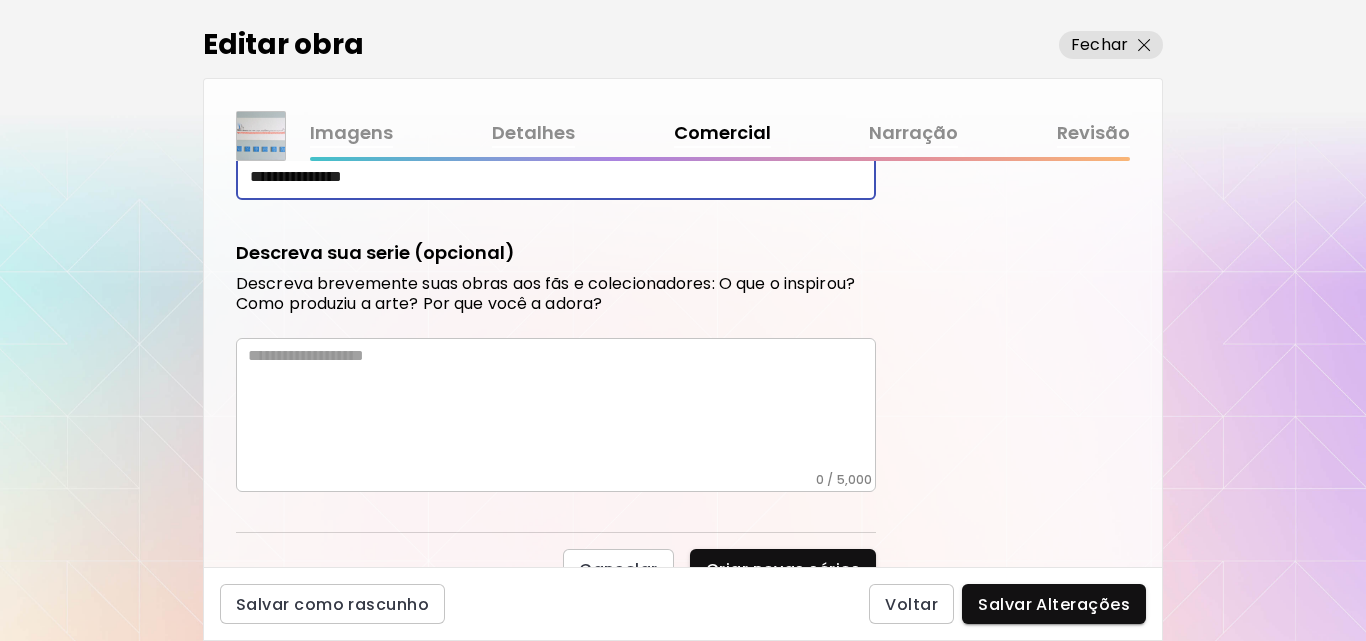 scroll, scrollTop: 869, scrollLeft: 0, axis: vertical 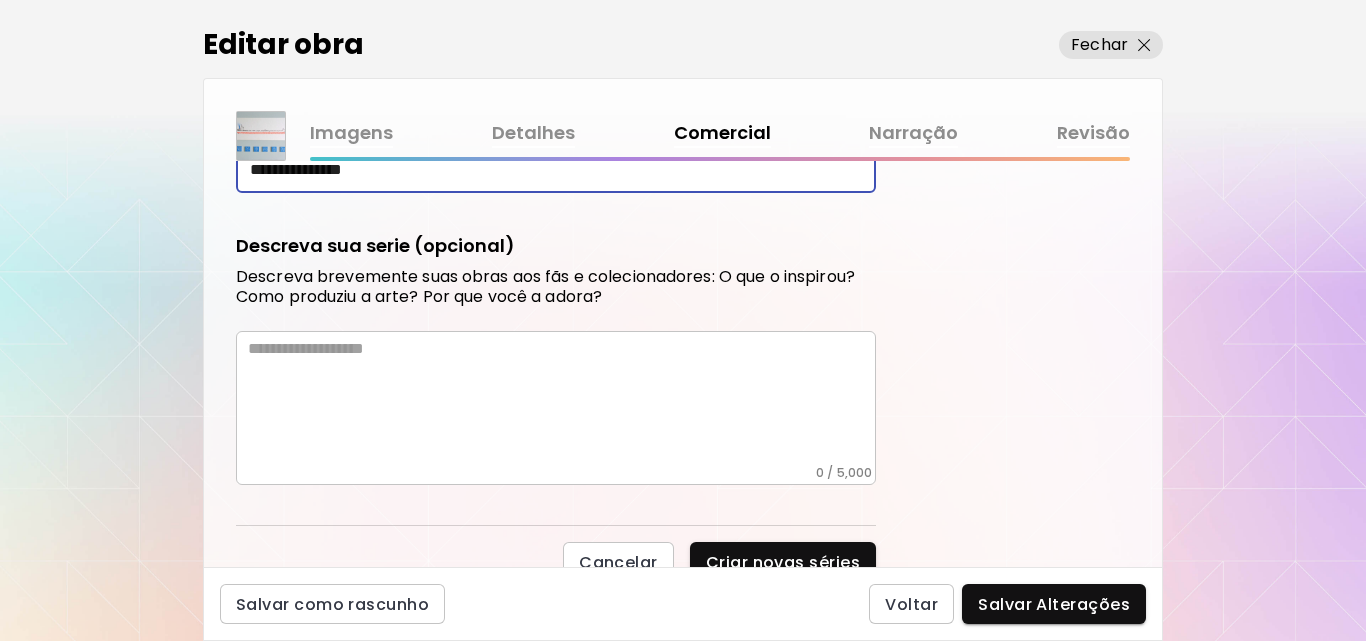 type on "**********" 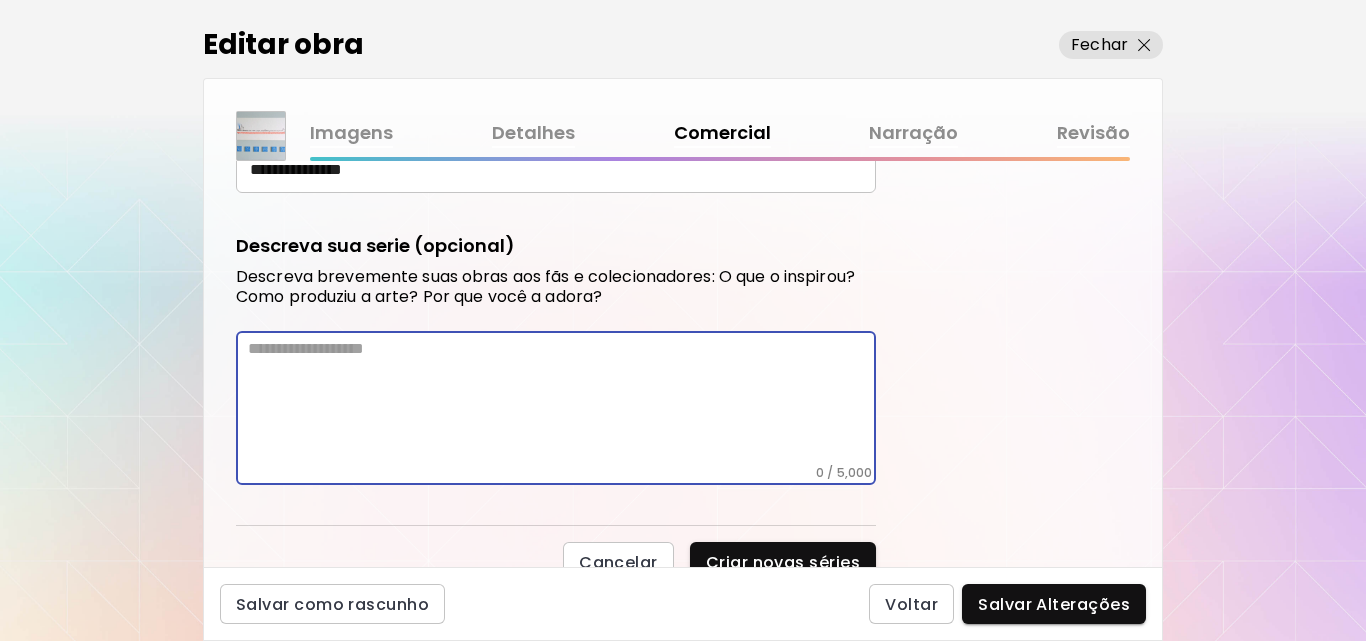 click at bounding box center (562, 402) 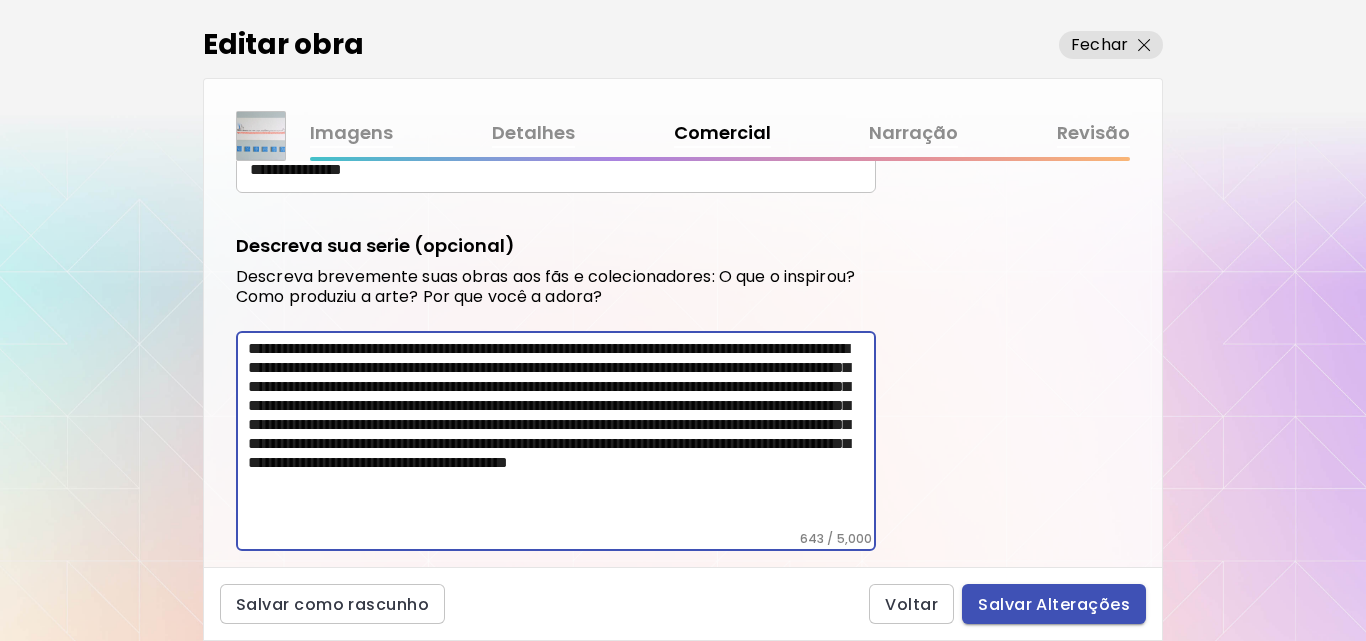 type on "**********" 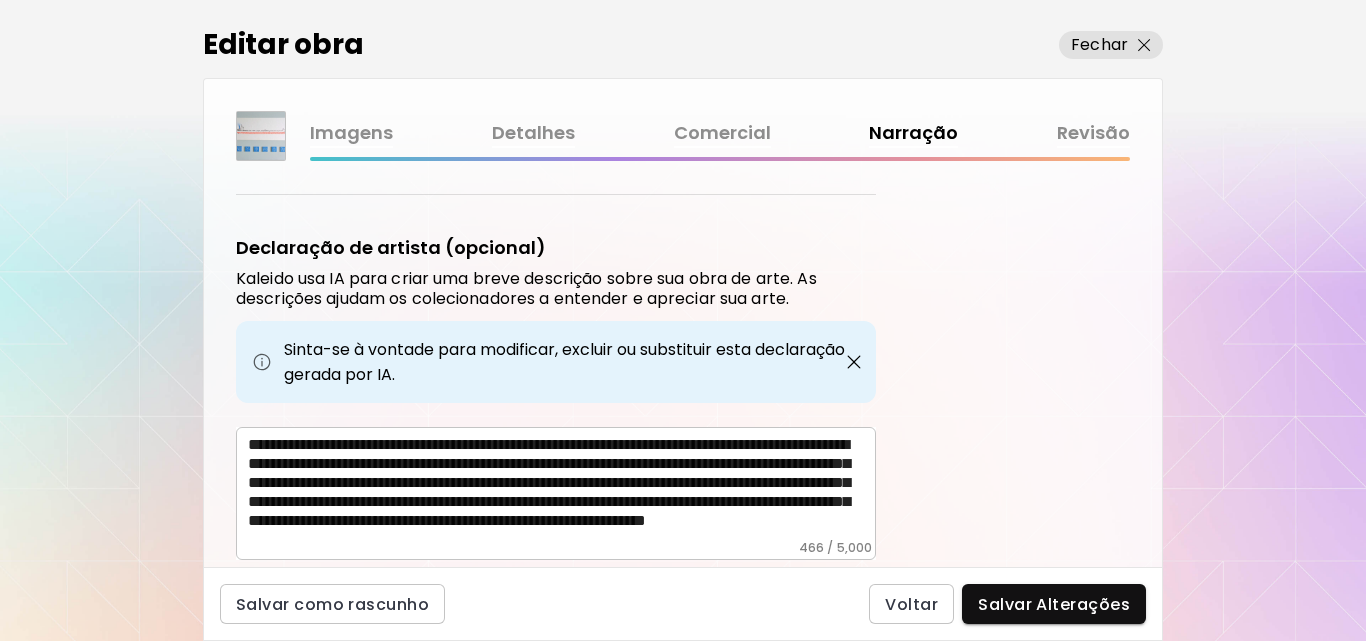scroll, scrollTop: 669, scrollLeft: 0, axis: vertical 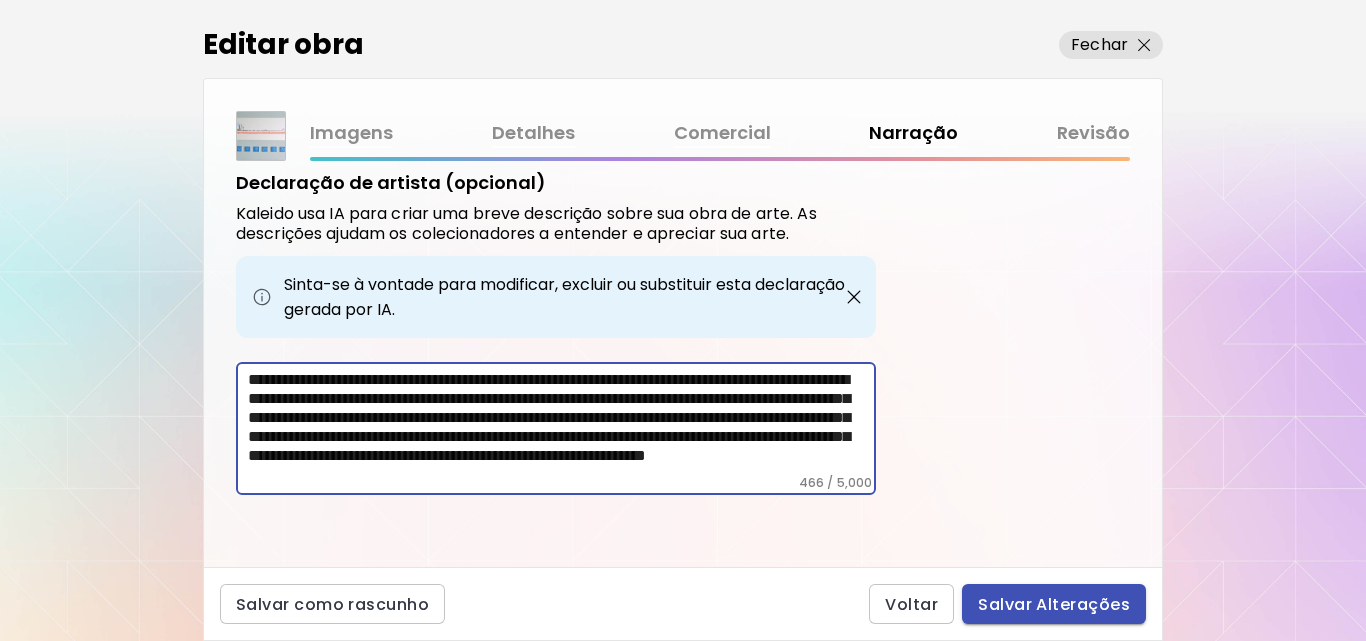click on "Salvar Alterações" at bounding box center [1054, 604] 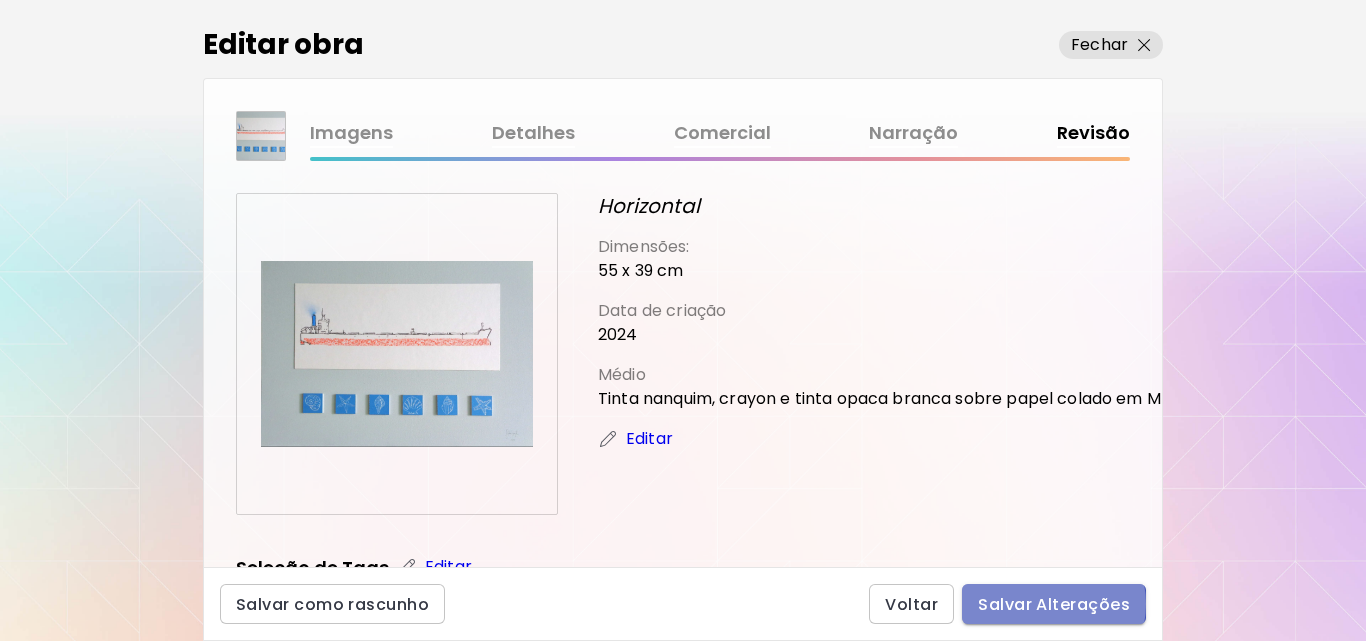 click on "Salvar Alterações" at bounding box center [1054, 604] 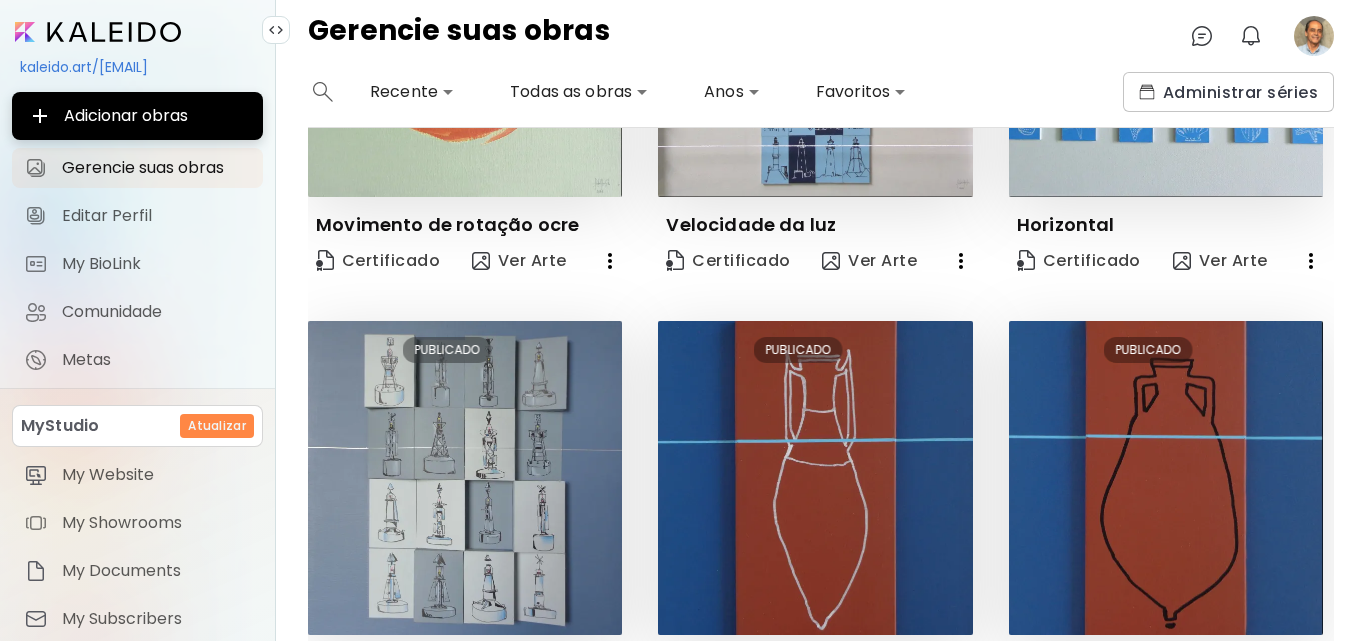 scroll, scrollTop: 806, scrollLeft: 0, axis: vertical 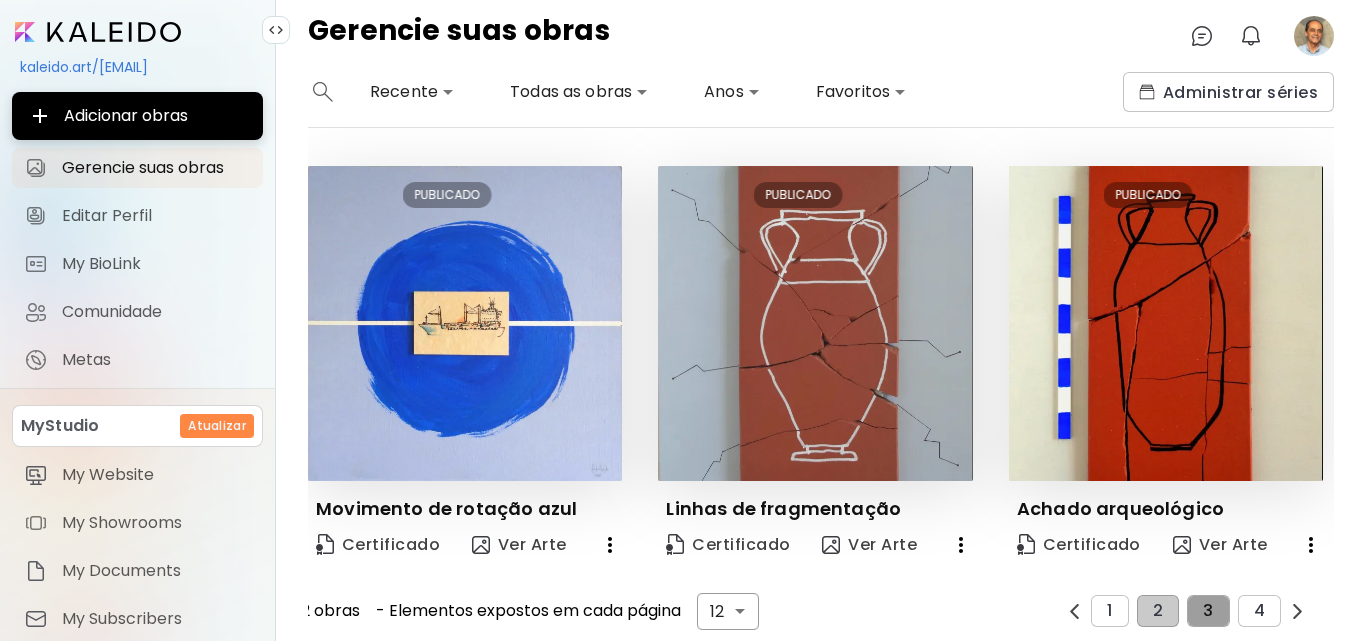 click on "3" at bounding box center (1208, 611) 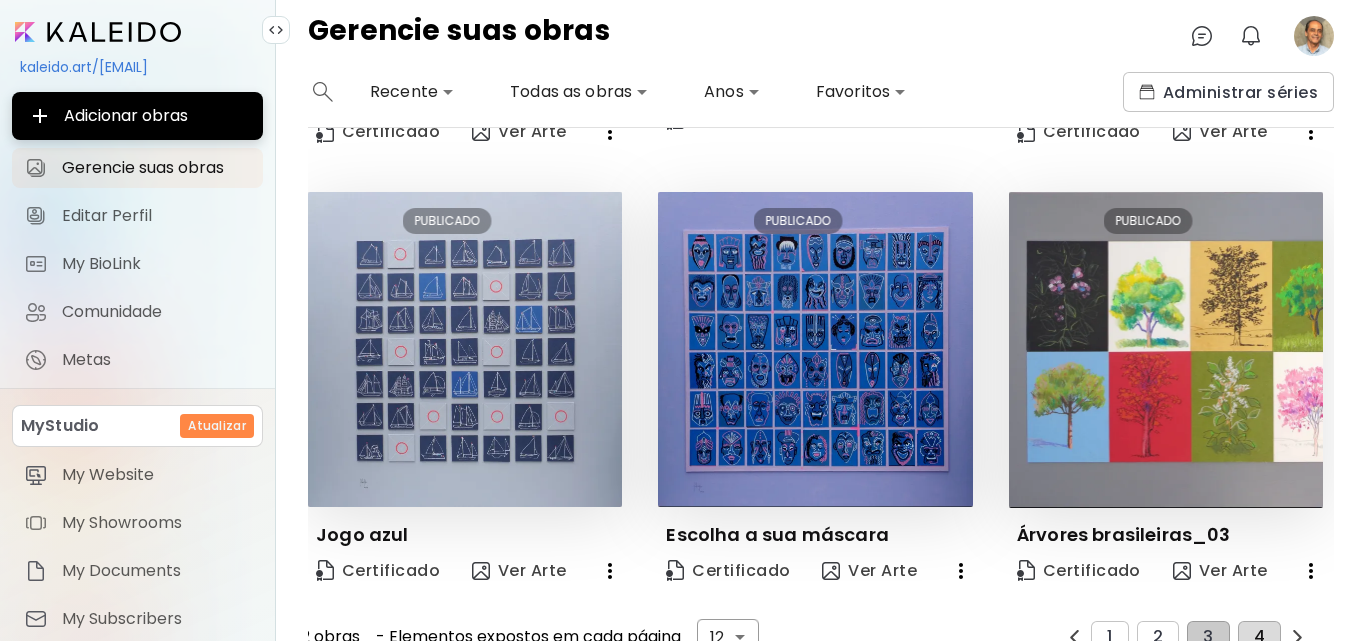 click on "4" at bounding box center [1259, 637] 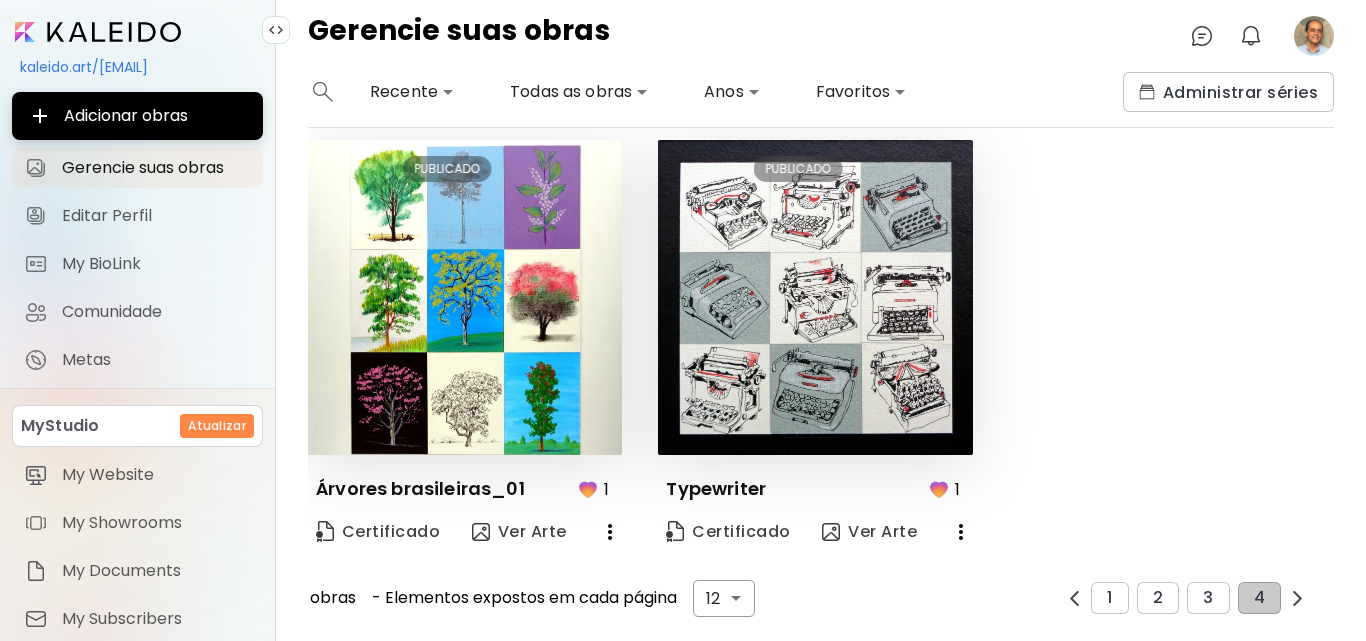scroll, scrollTop: 468, scrollLeft: 0, axis: vertical 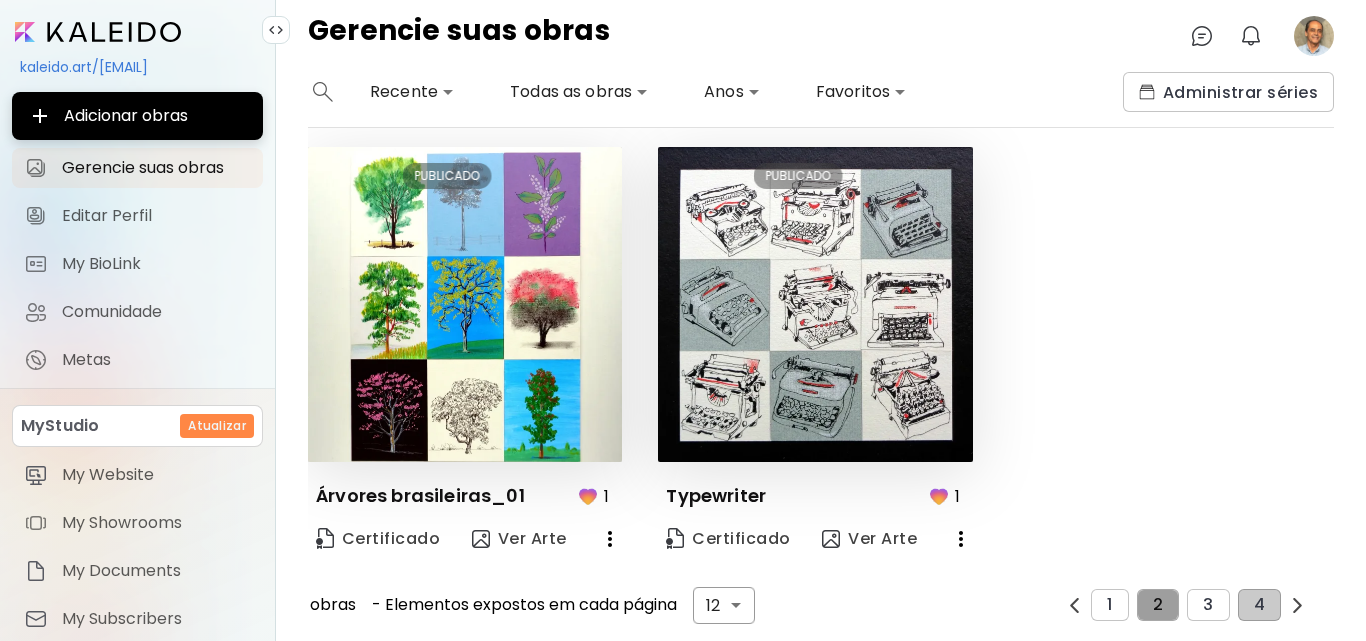 click on "2" at bounding box center (1158, 605) 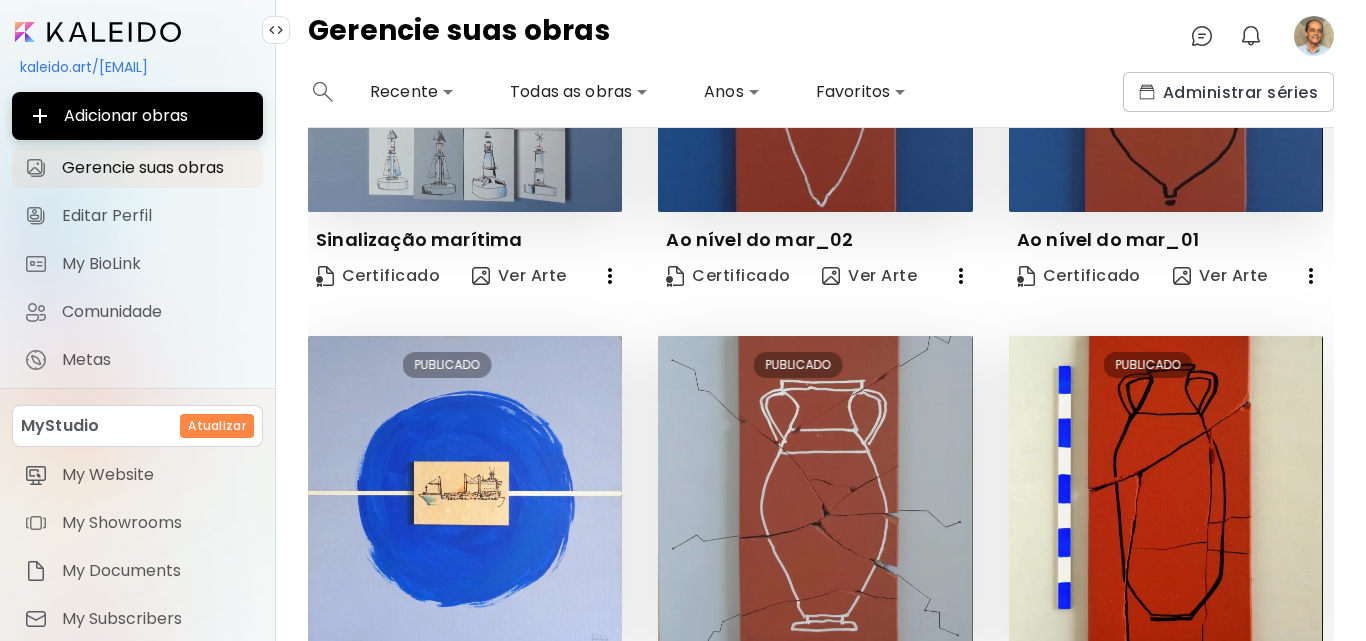 scroll, scrollTop: 1313, scrollLeft: 0, axis: vertical 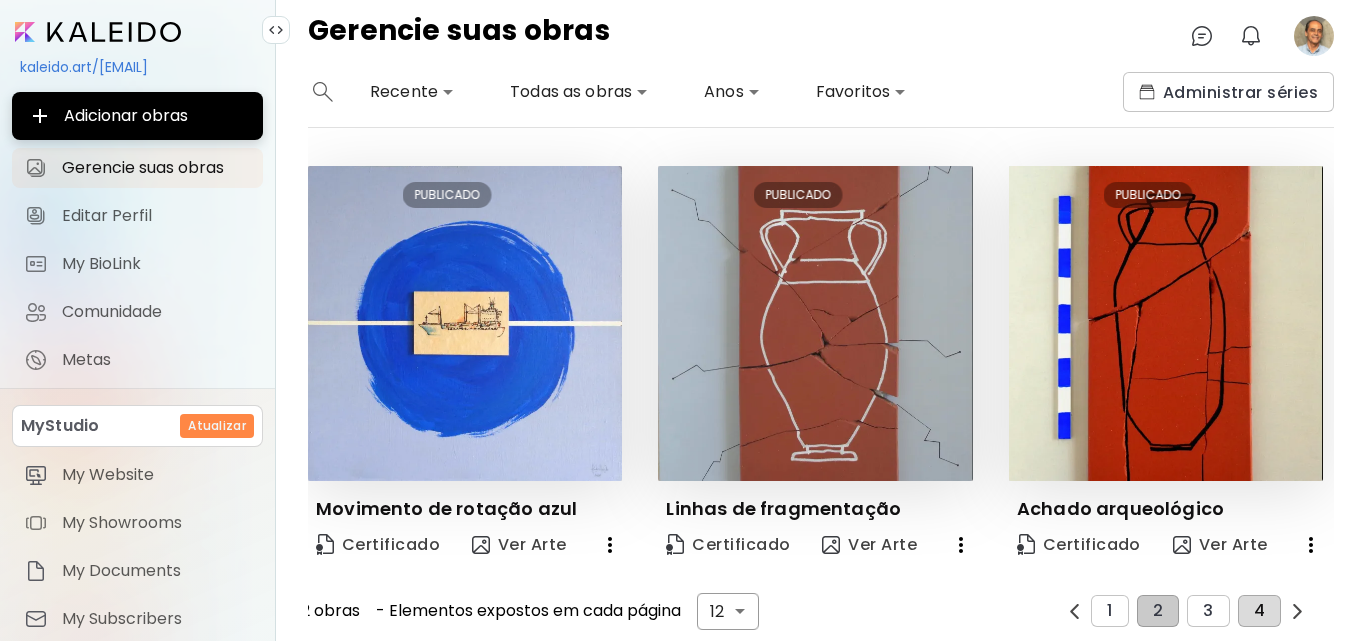 click on "4" at bounding box center [1259, 611] 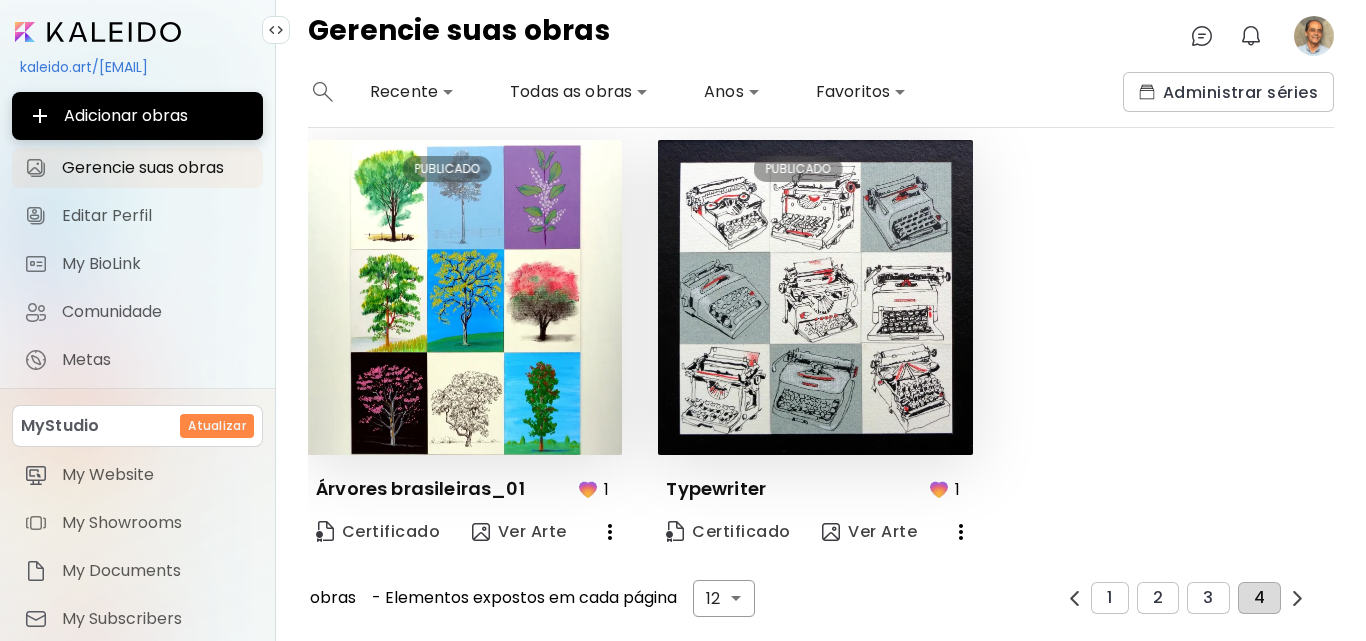 scroll, scrollTop: 468, scrollLeft: 0, axis: vertical 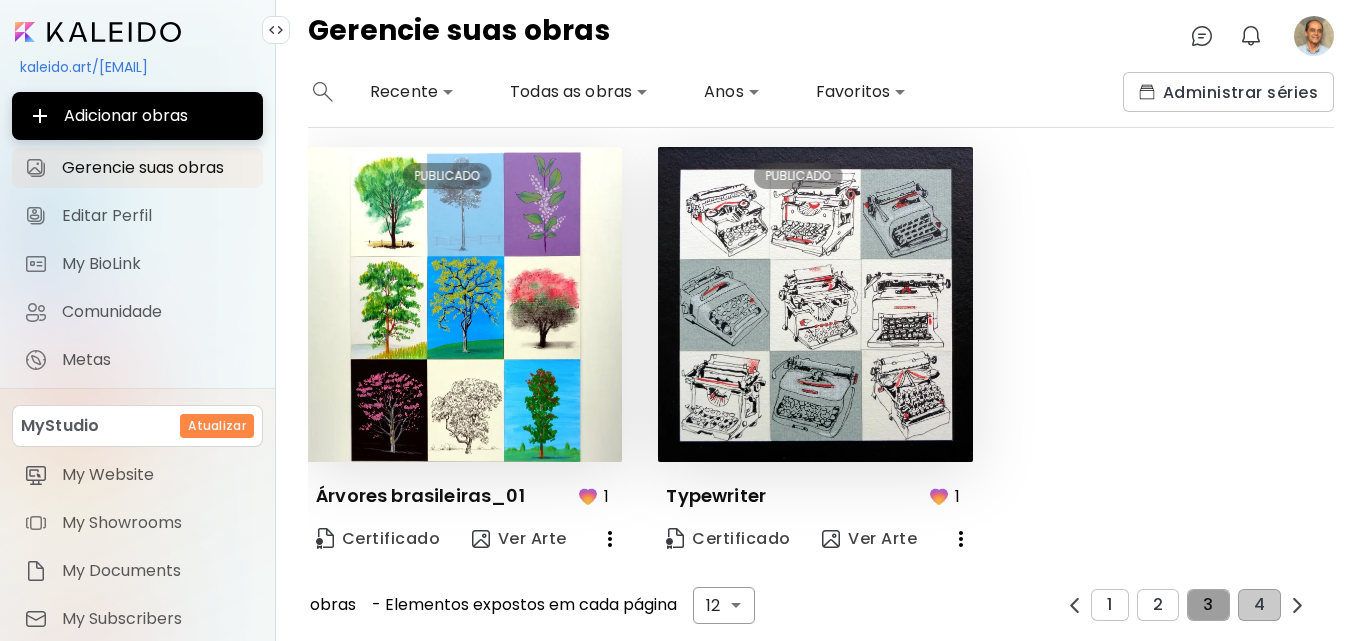 click on "3" at bounding box center (1208, 605) 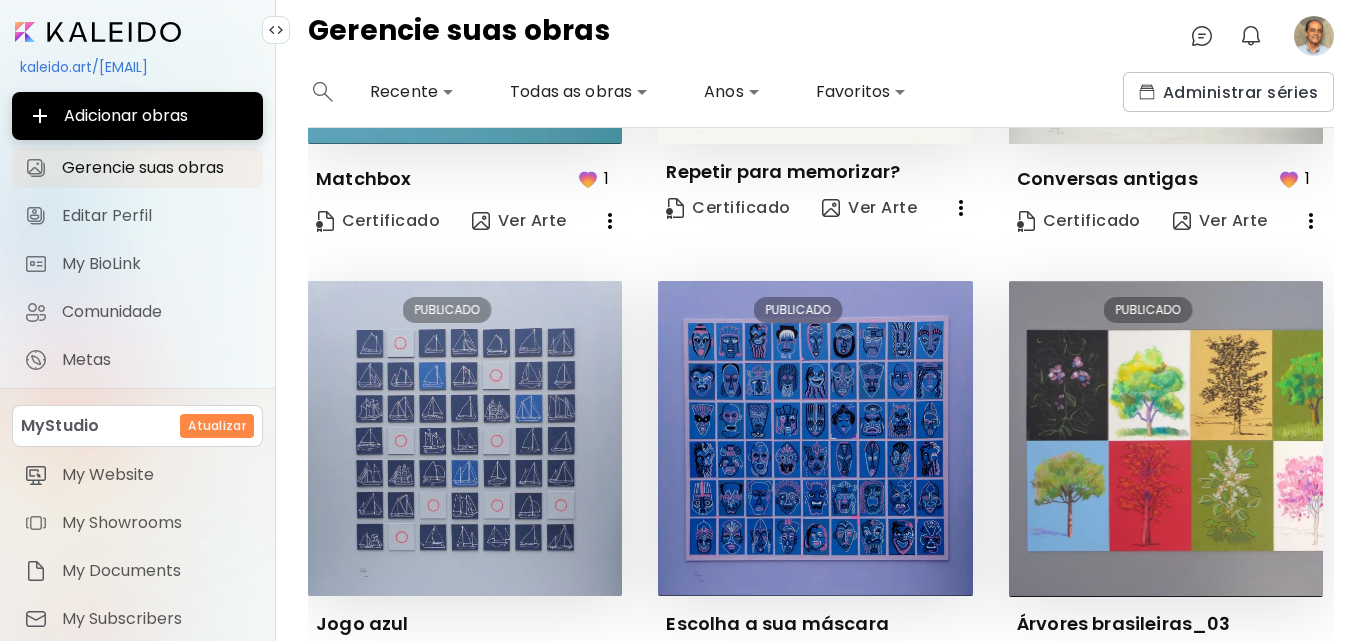 scroll, scrollTop: 1311, scrollLeft: 0, axis: vertical 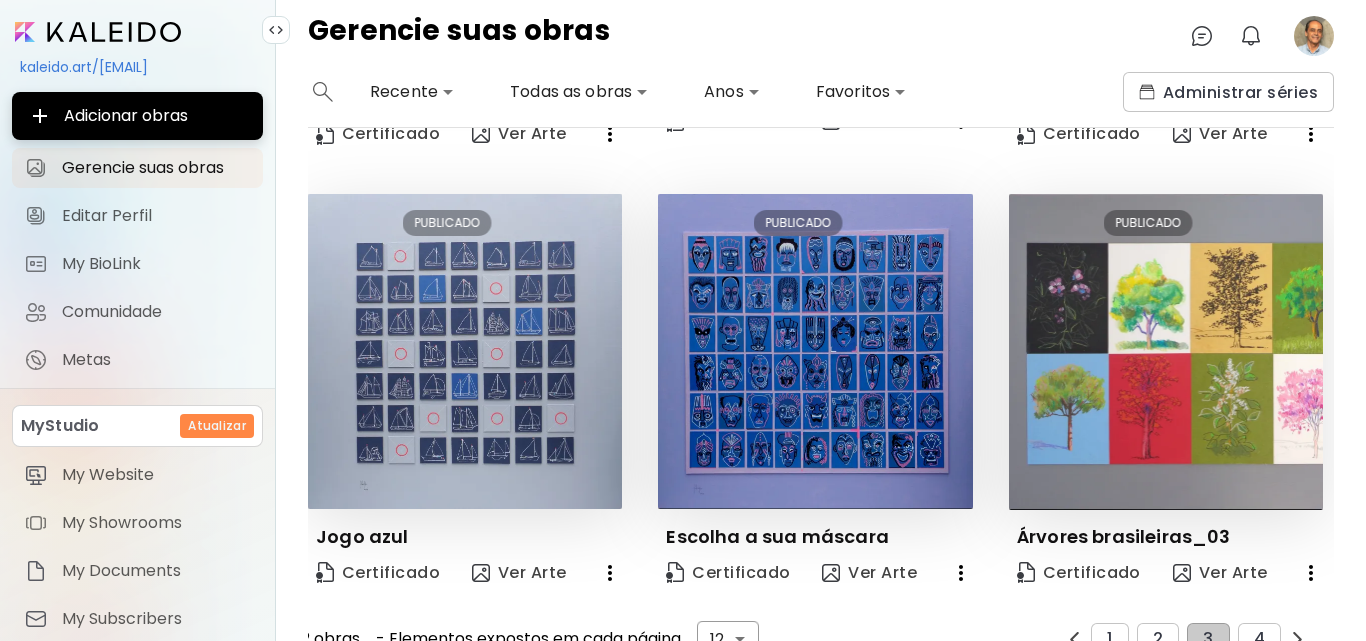 click 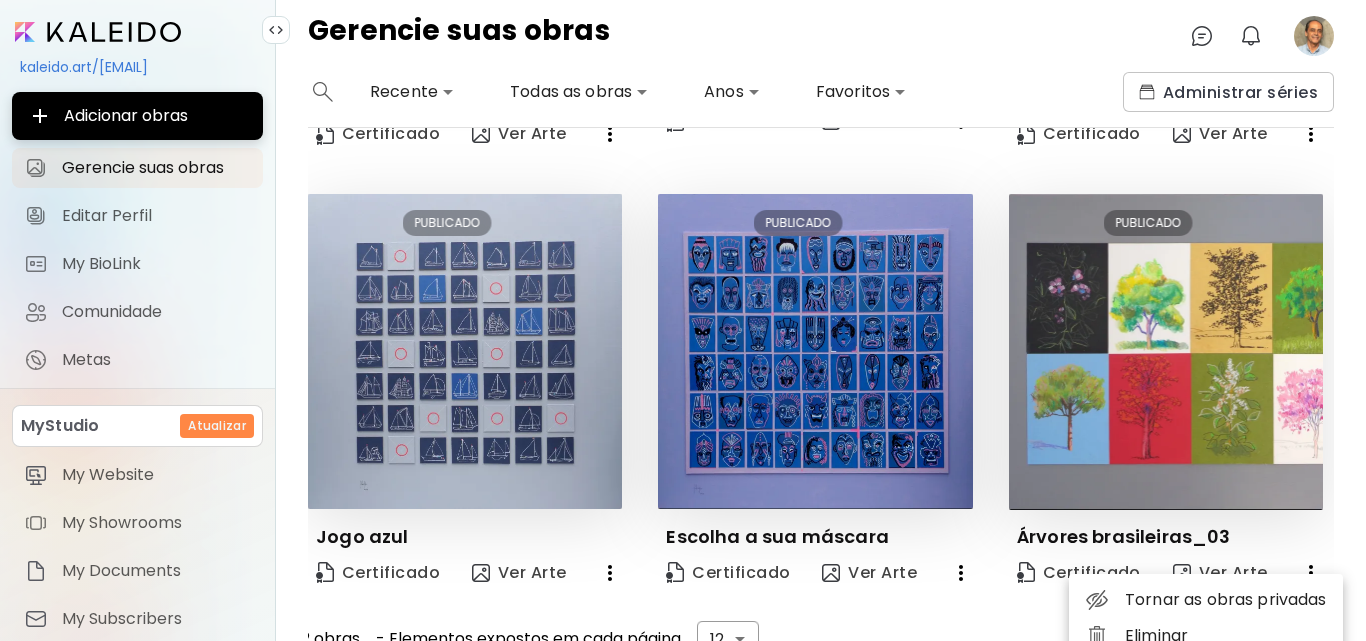 click on "Eliminar" at bounding box center (1206, 636) 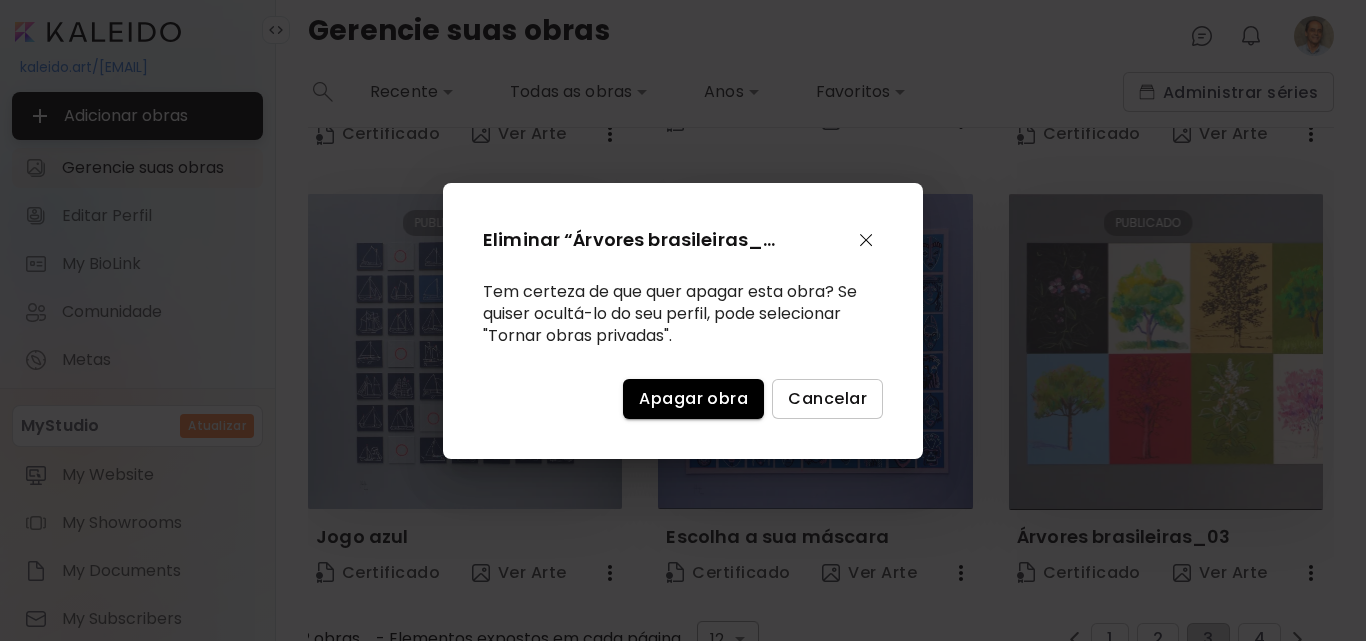 click on "Apagar obra" at bounding box center [693, 398] 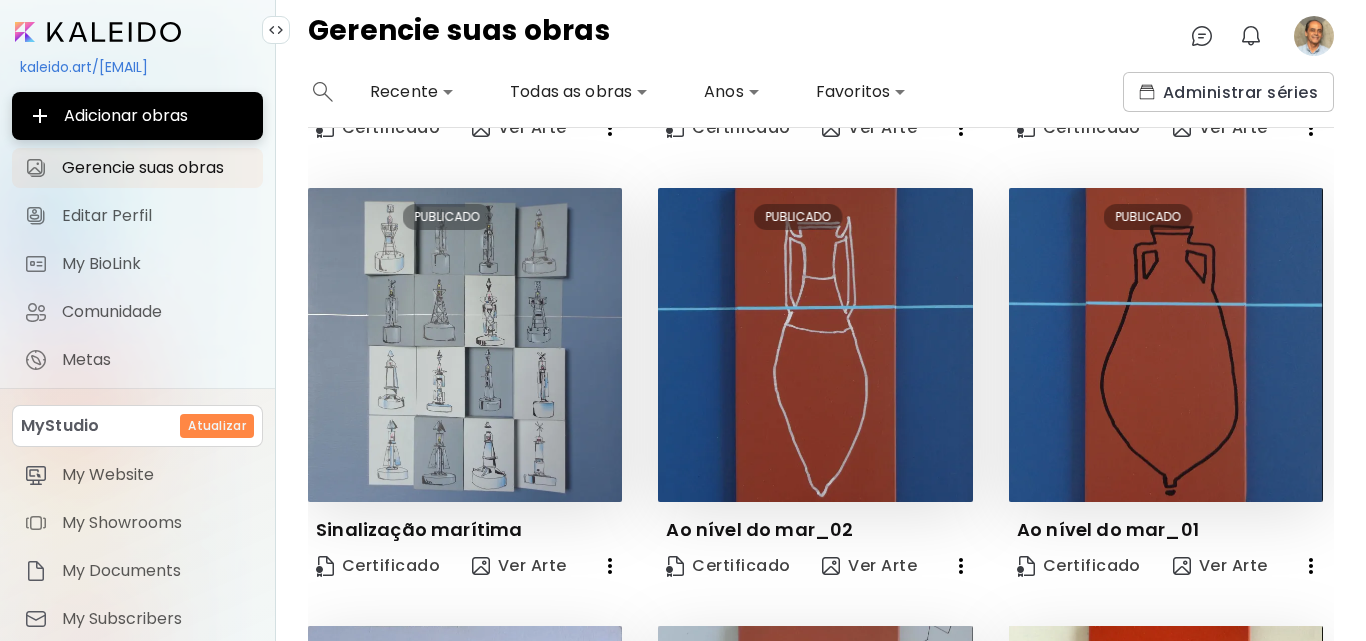 scroll, scrollTop: 849, scrollLeft: 0, axis: vertical 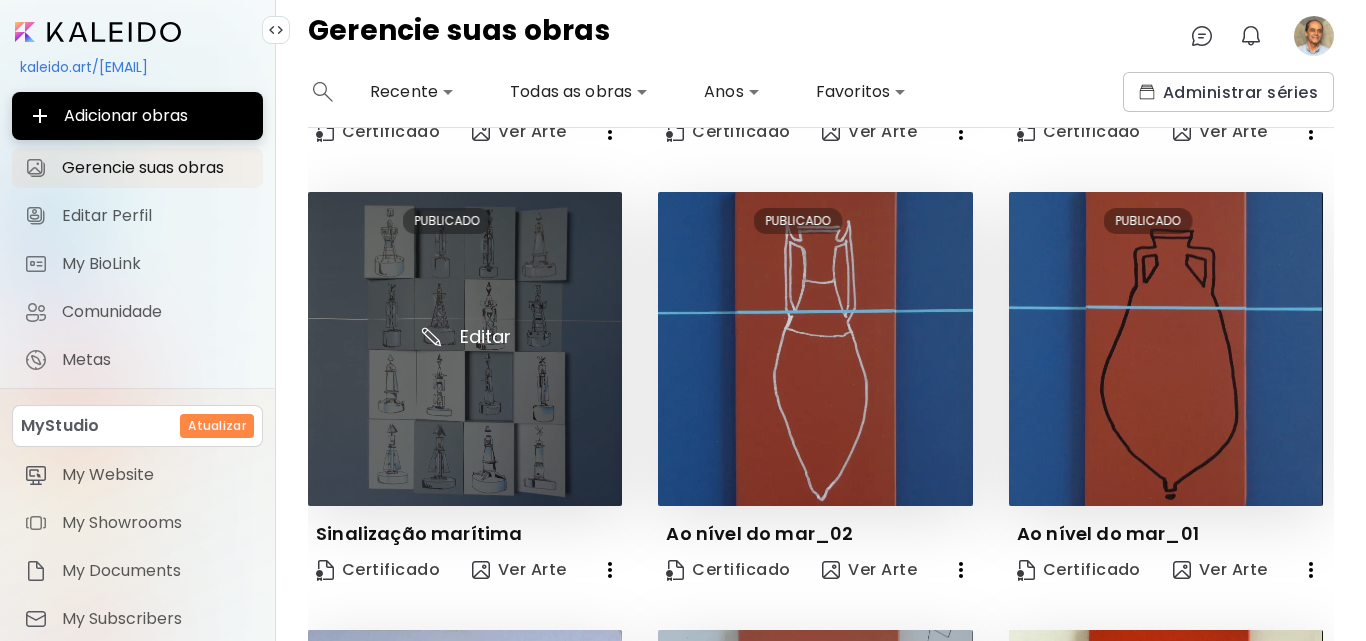 click at bounding box center [465, 349] 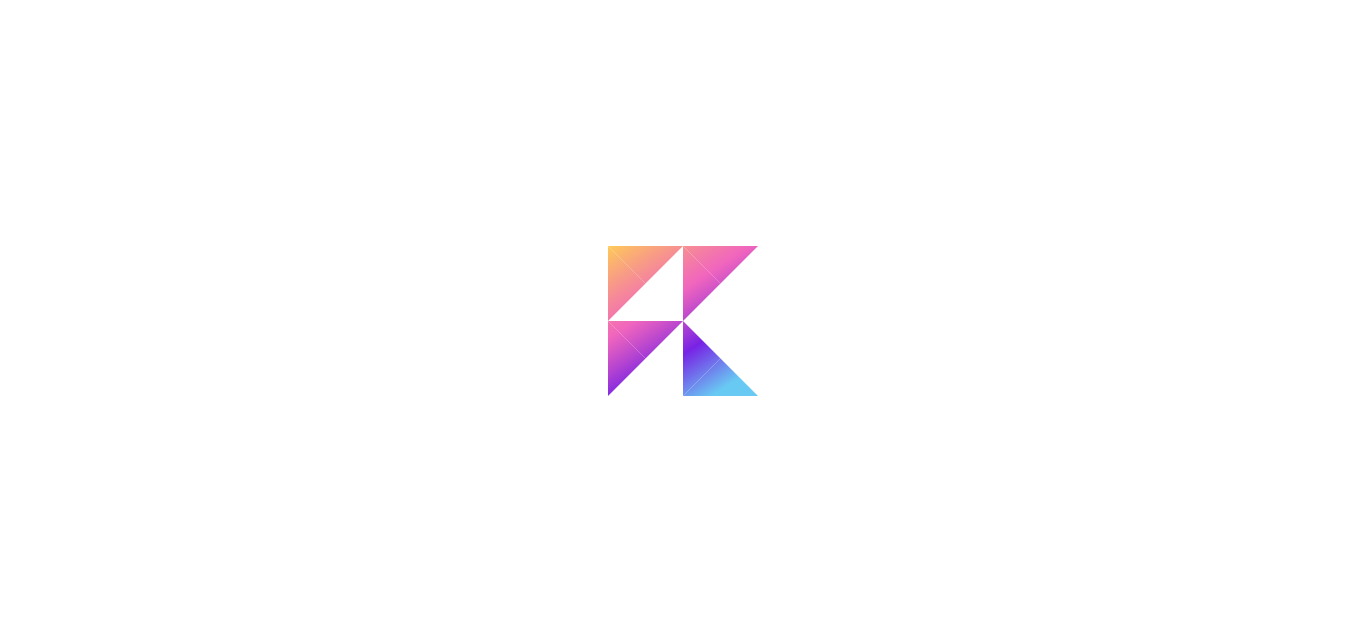 scroll, scrollTop: 0, scrollLeft: 0, axis: both 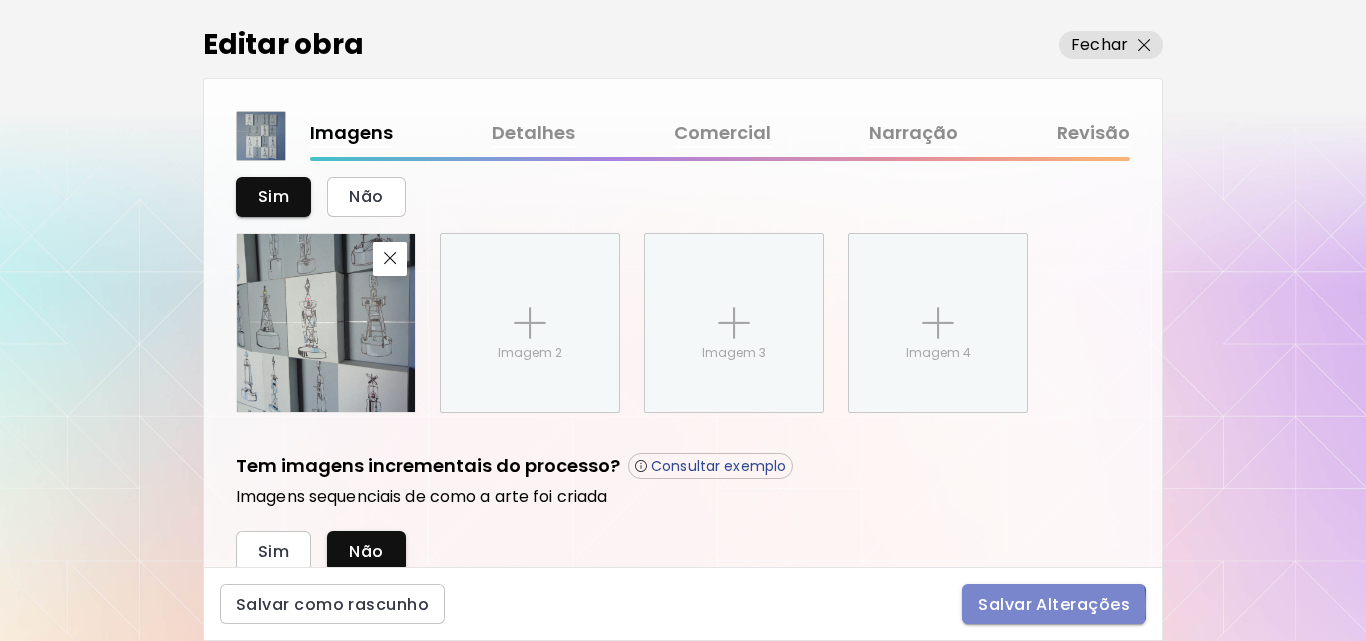 click on "Salvar Alterações" at bounding box center (1054, 604) 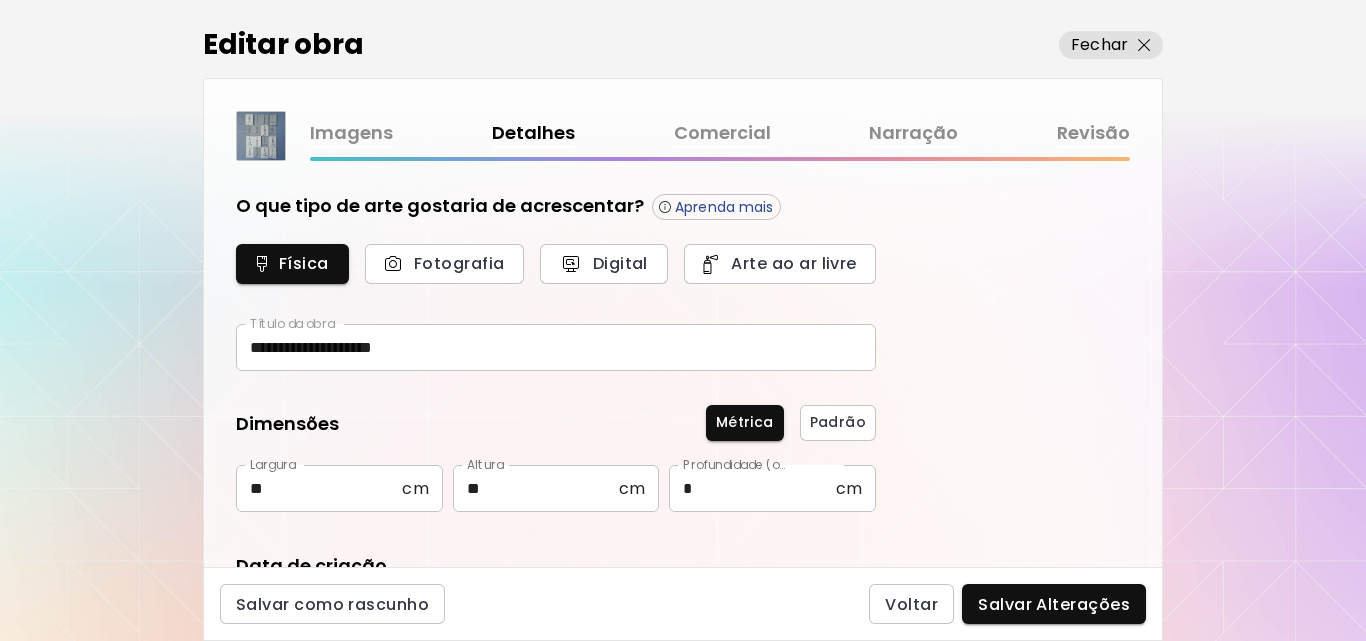 type on "**********" 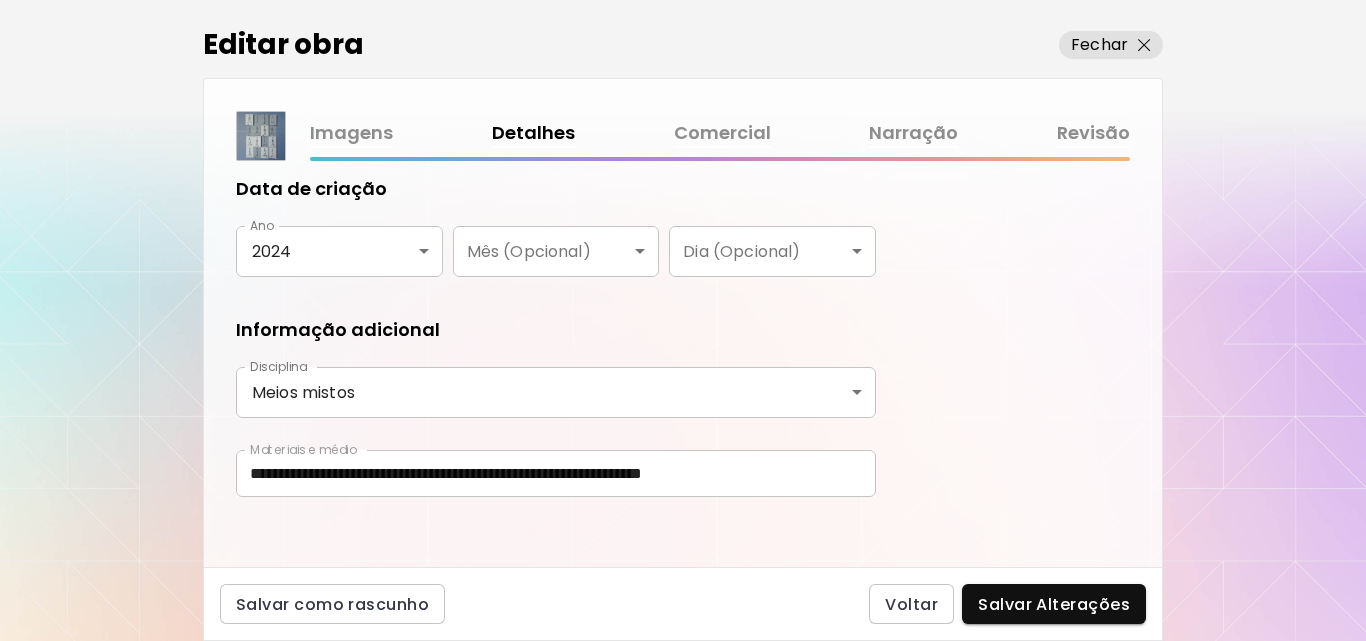scroll, scrollTop: 387, scrollLeft: 0, axis: vertical 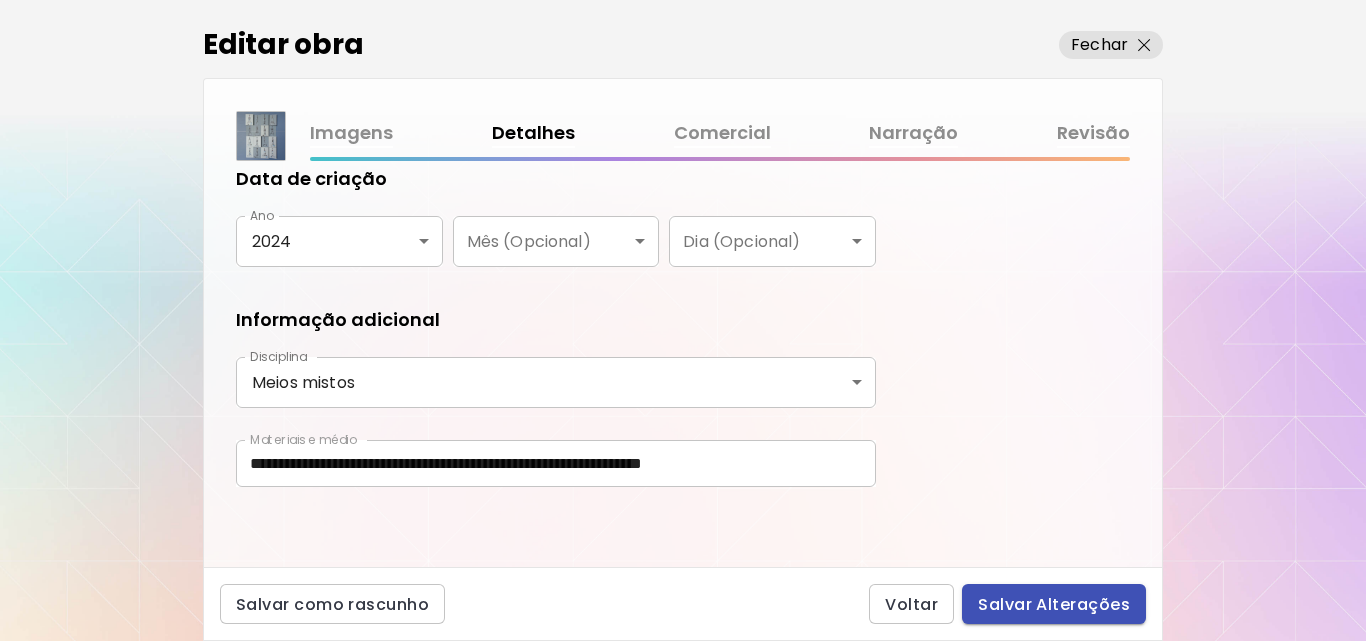click on "Salvar Alterações" at bounding box center [1054, 604] 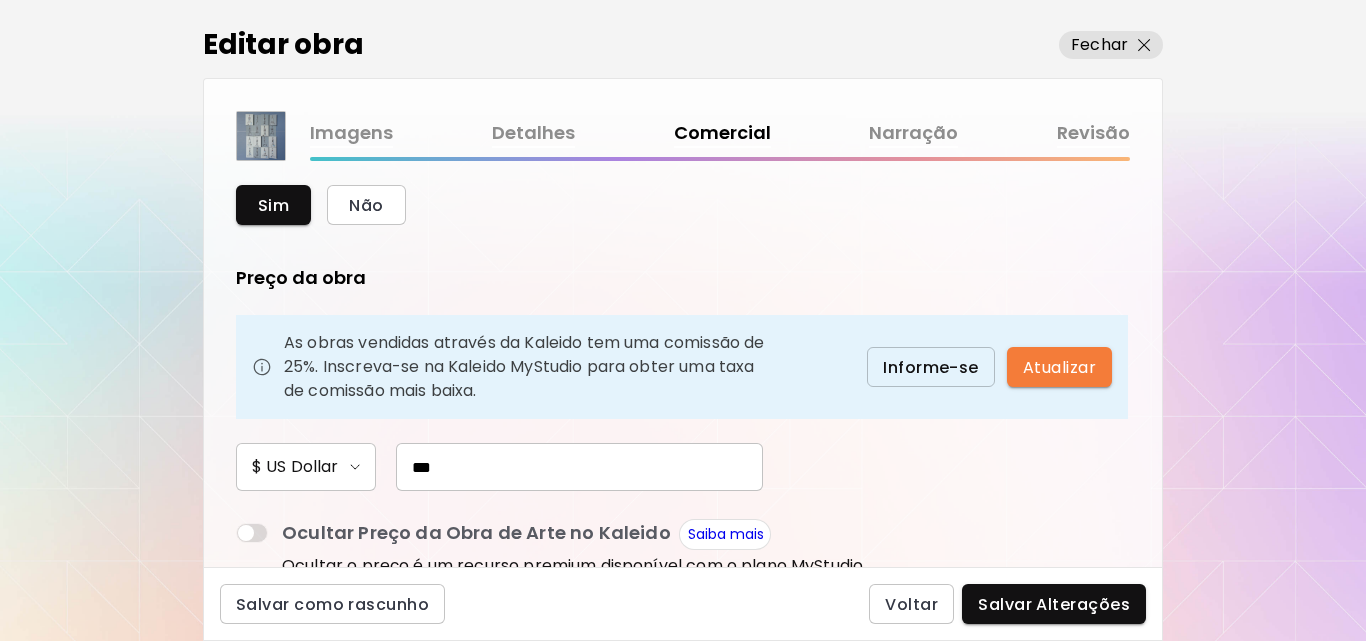scroll, scrollTop: 113, scrollLeft: 0, axis: vertical 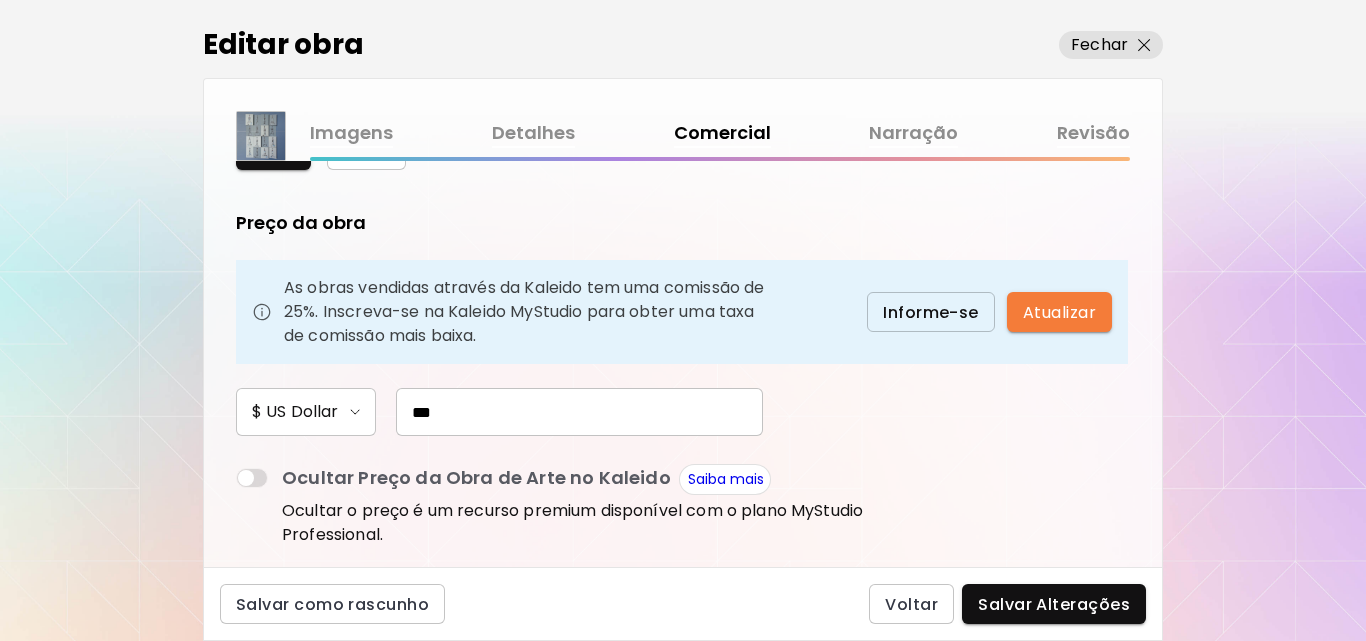 drag, startPoint x: 446, startPoint y: 411, endPoint x: 368, endPoint y: 403, distance: 78.40918 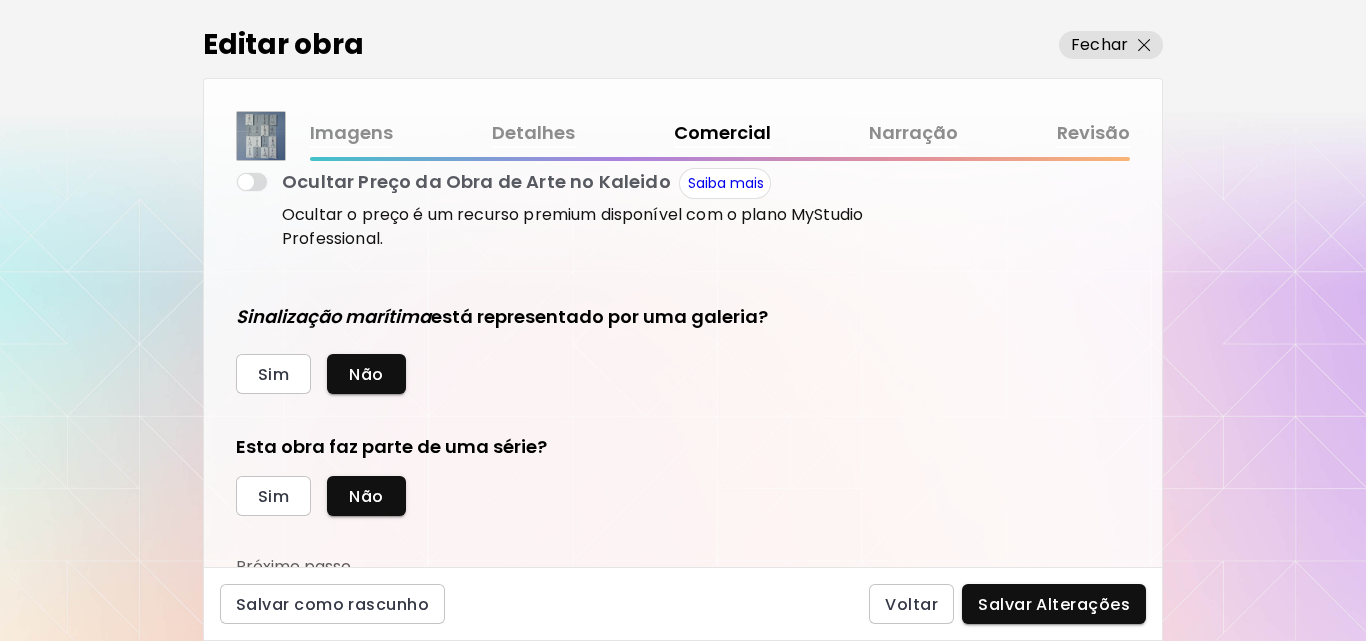 scroll, scrollTop: 420, scrollLeft: 0, axis: vertical 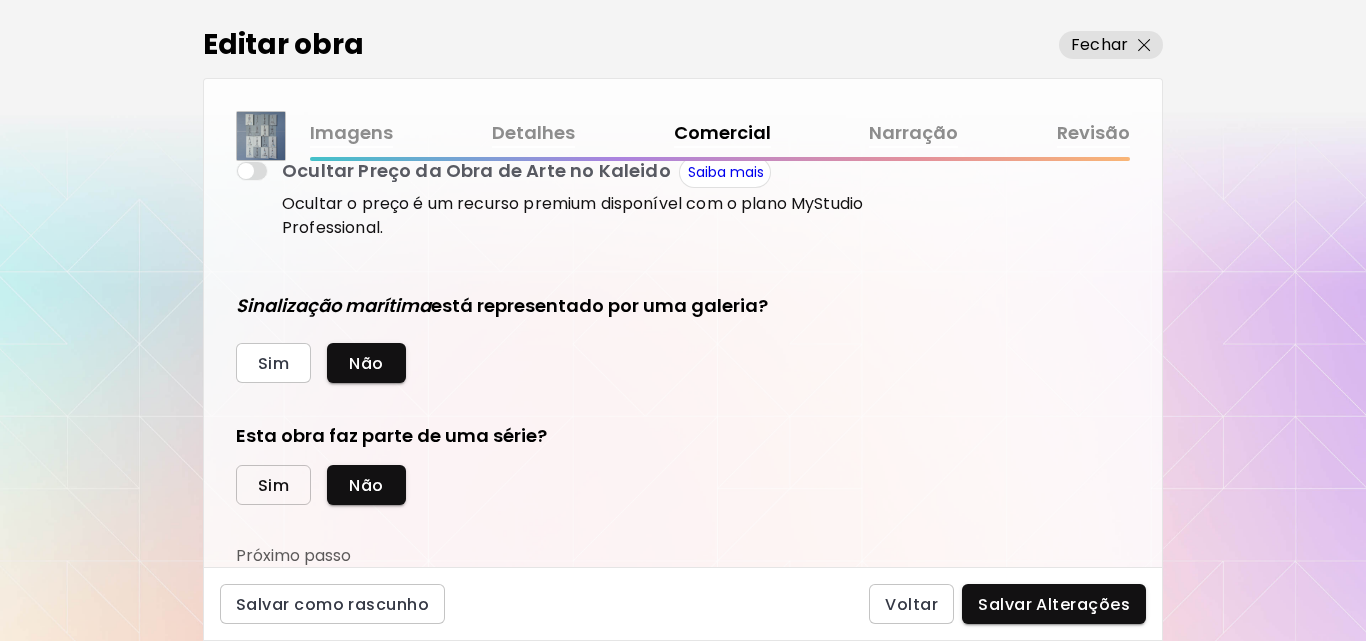 type on "***" 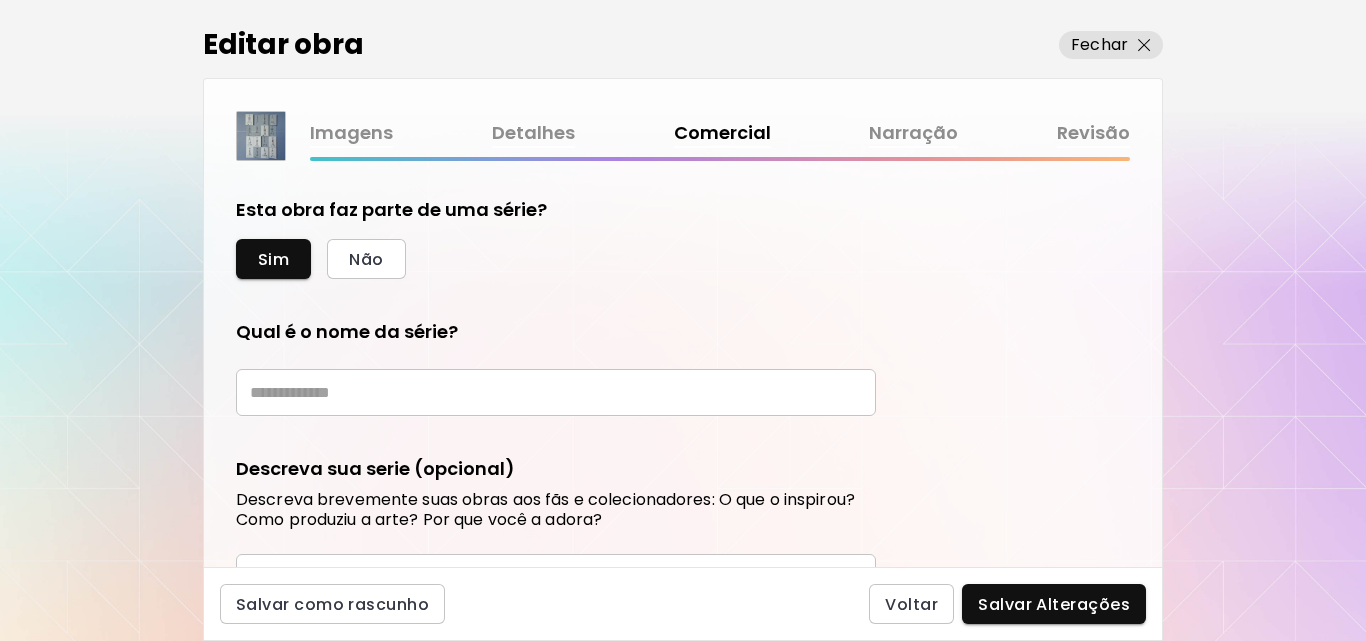 scroll, scrollTop: 653, scrollLeft: 0, axis: vertical 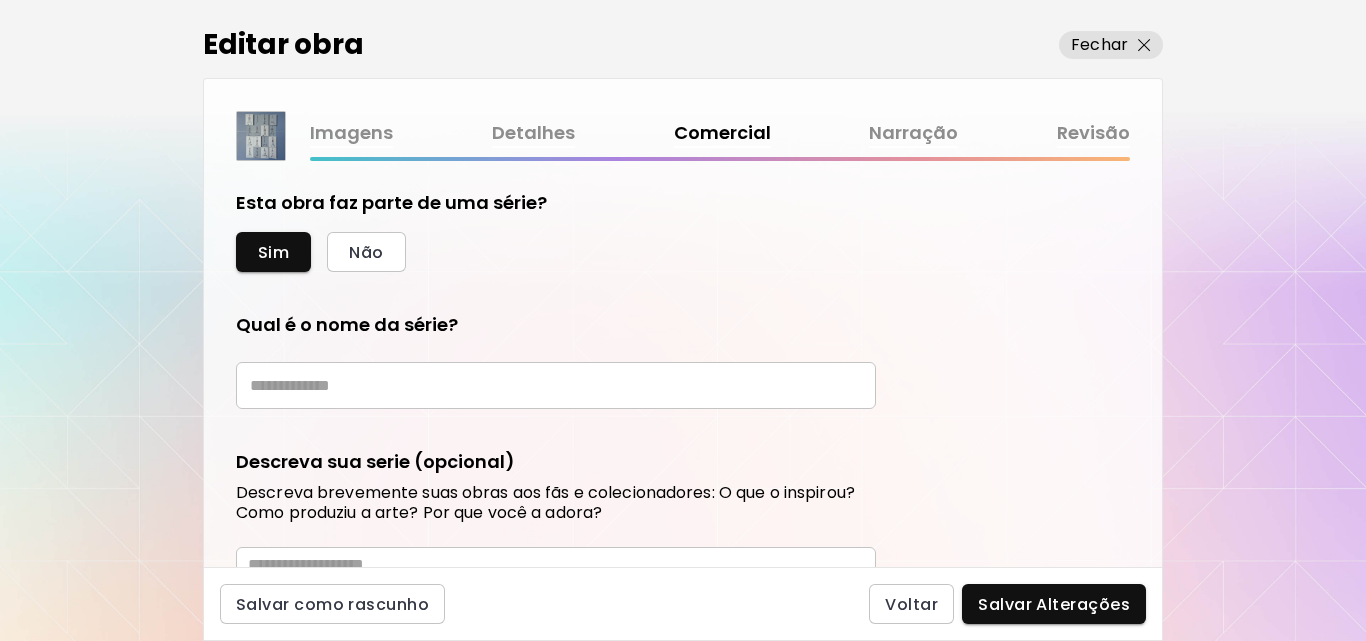click at bounding box center [556, 385] 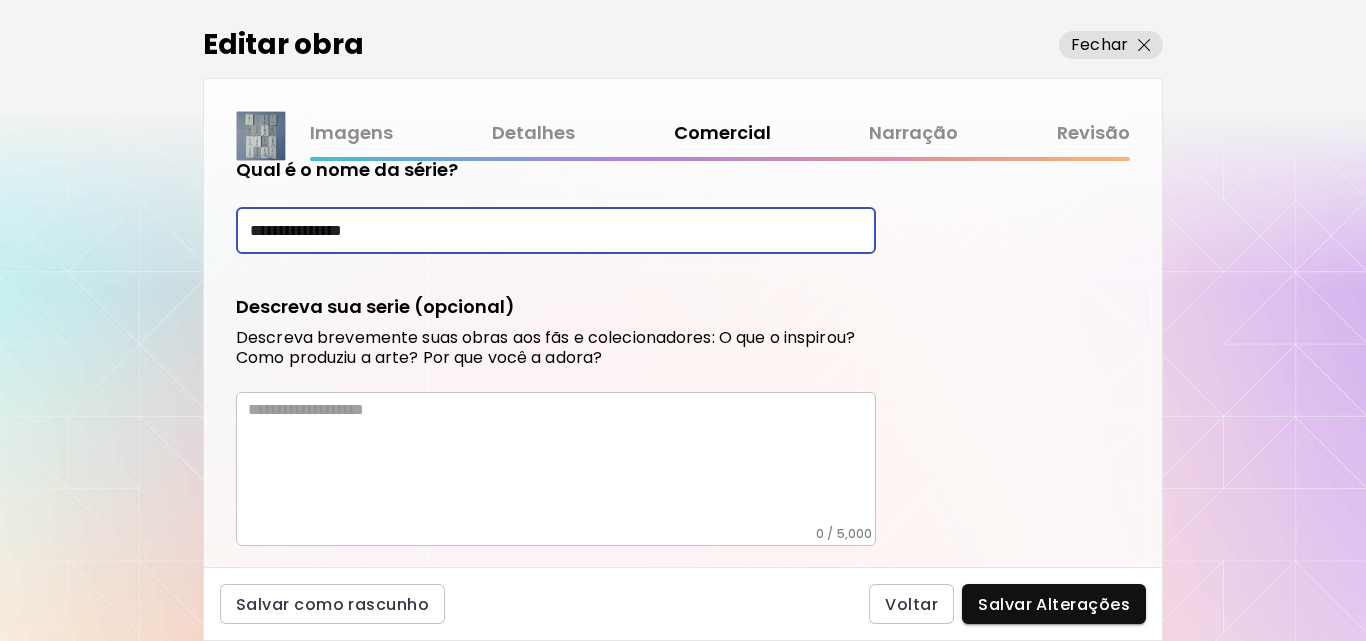 scroll, scrollTop: 801, scrollLeft: 0, axis: vertical 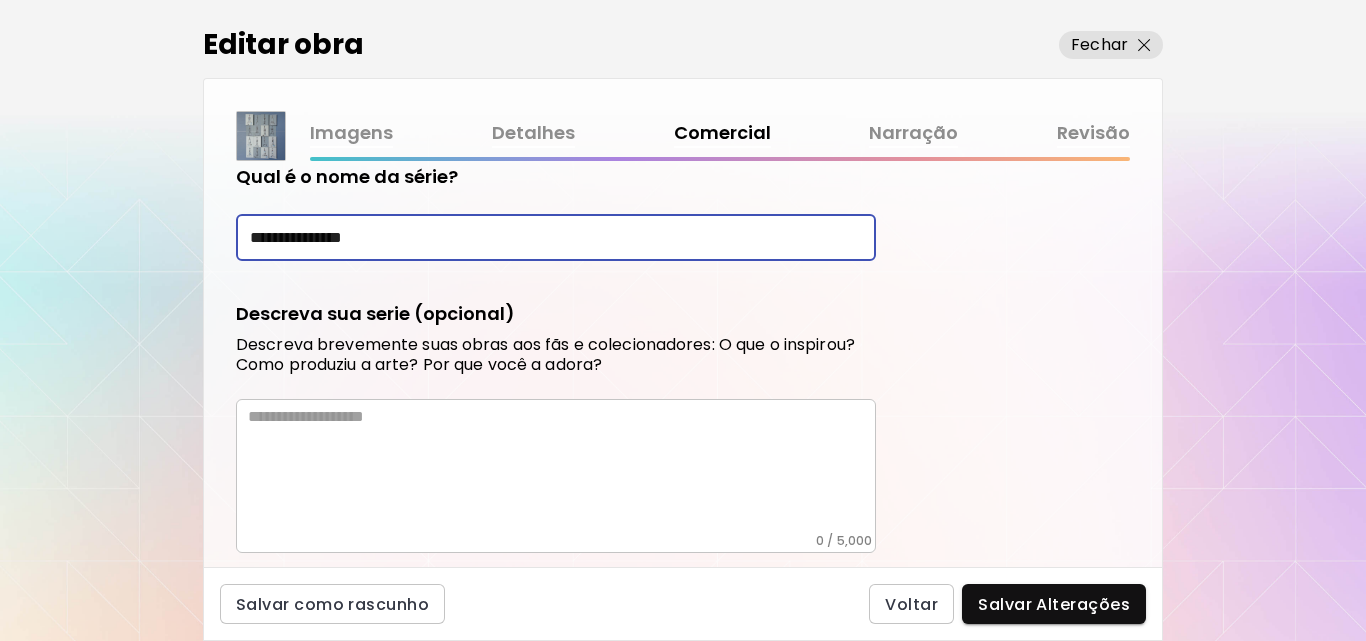 type on "**********" 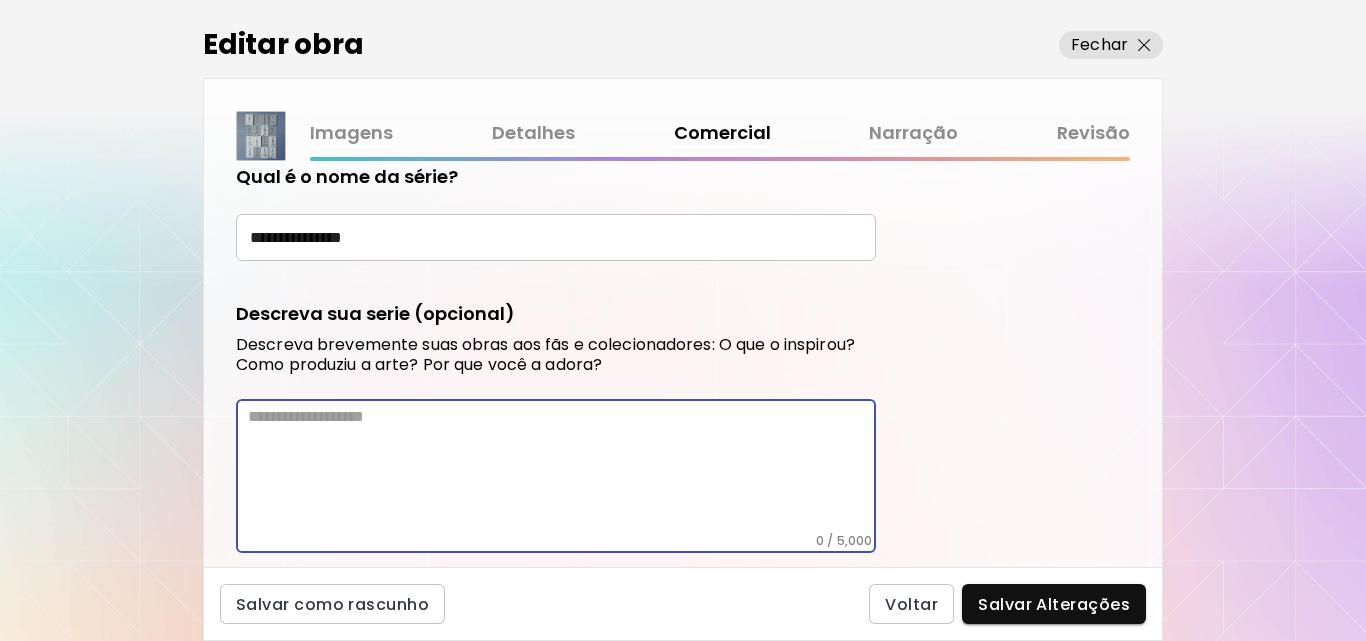 click at bounding box center (562, 470) 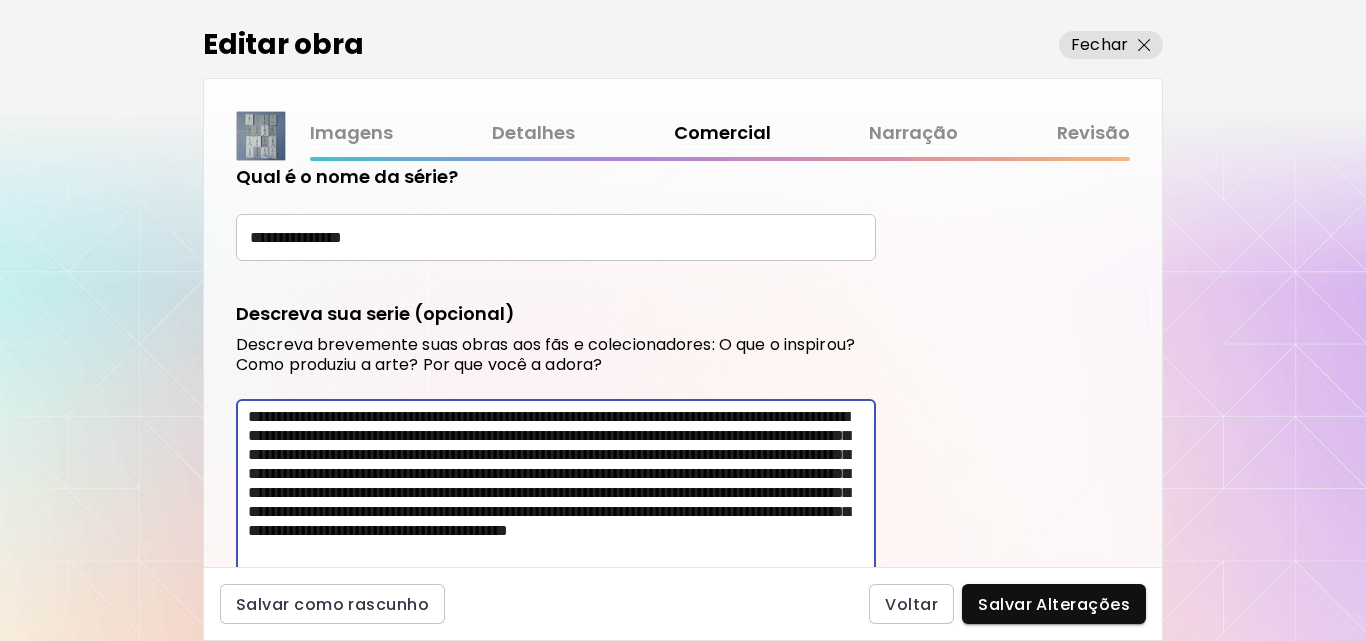 scroll, scrollTop: 833, scrollLeft: 0, axis: vertical 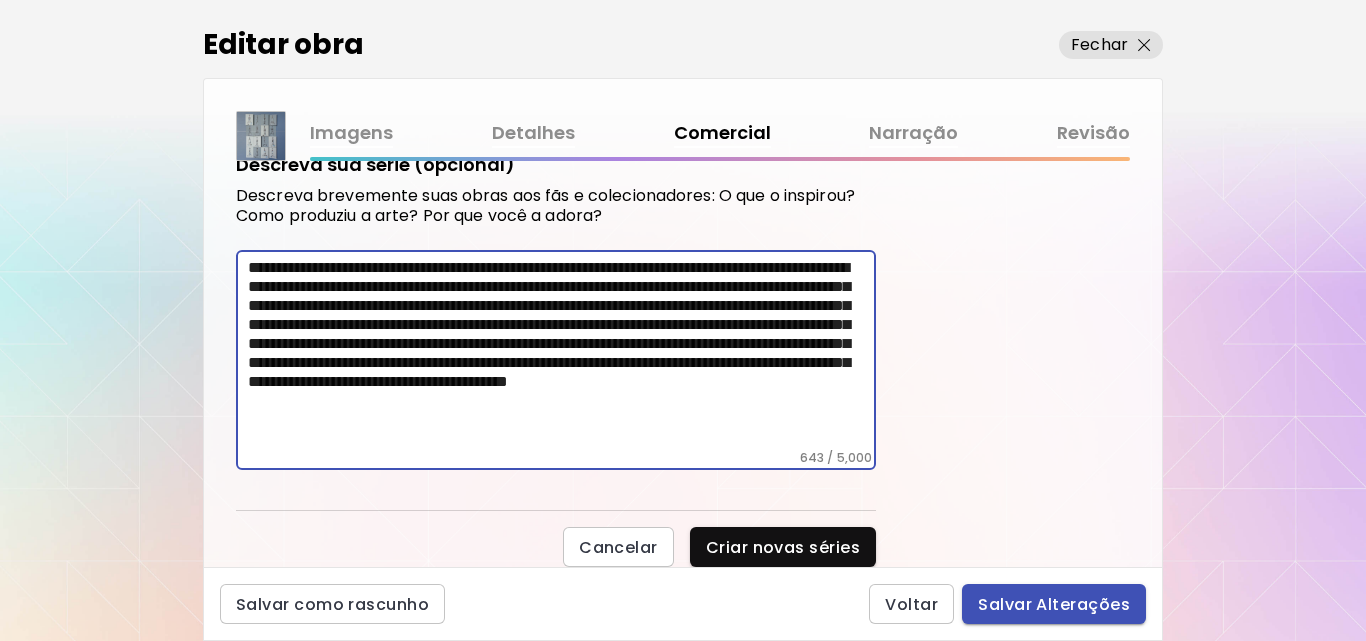 type on "**********" 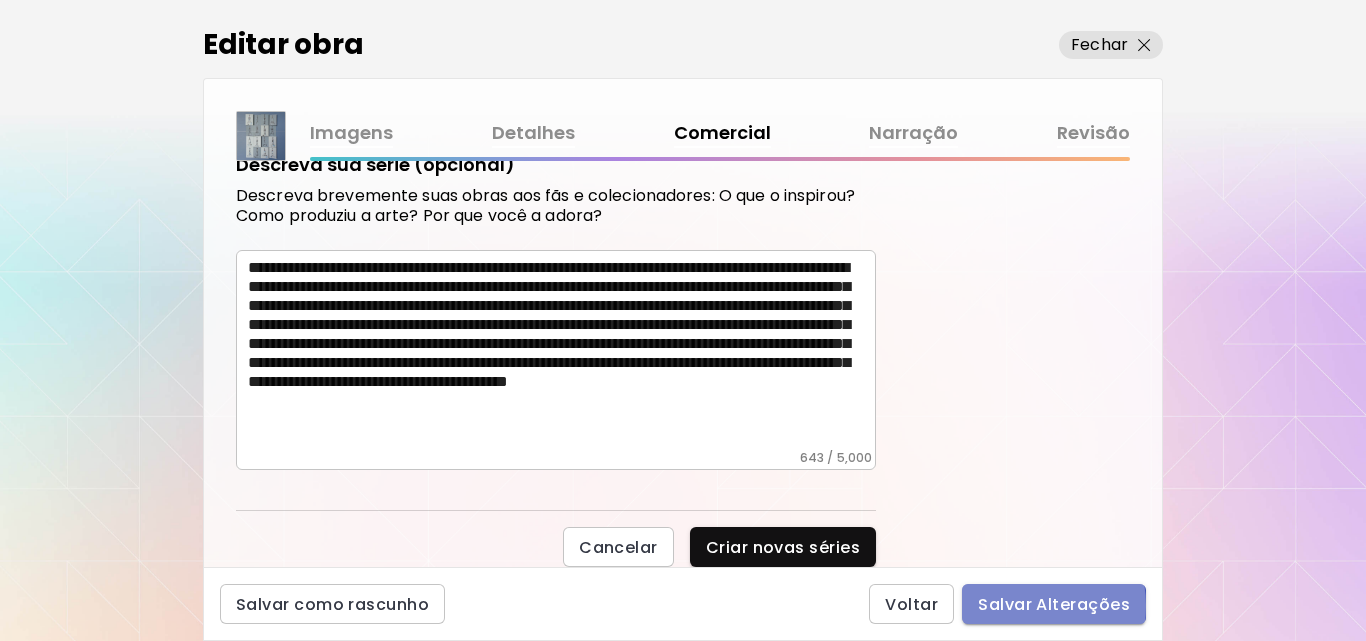 click on "Salvar Alterações" at bounding box center (1054, 604) 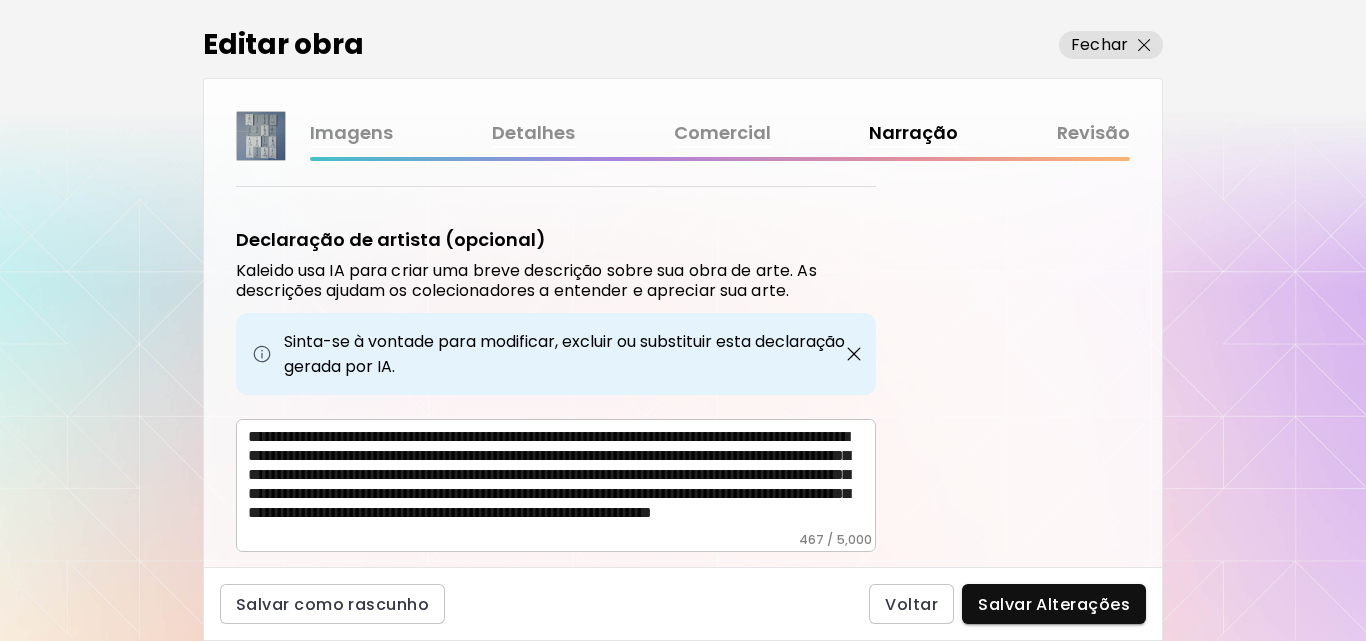 scroll, scrollTop: 745, scrollLeft: 0, axis: vertical 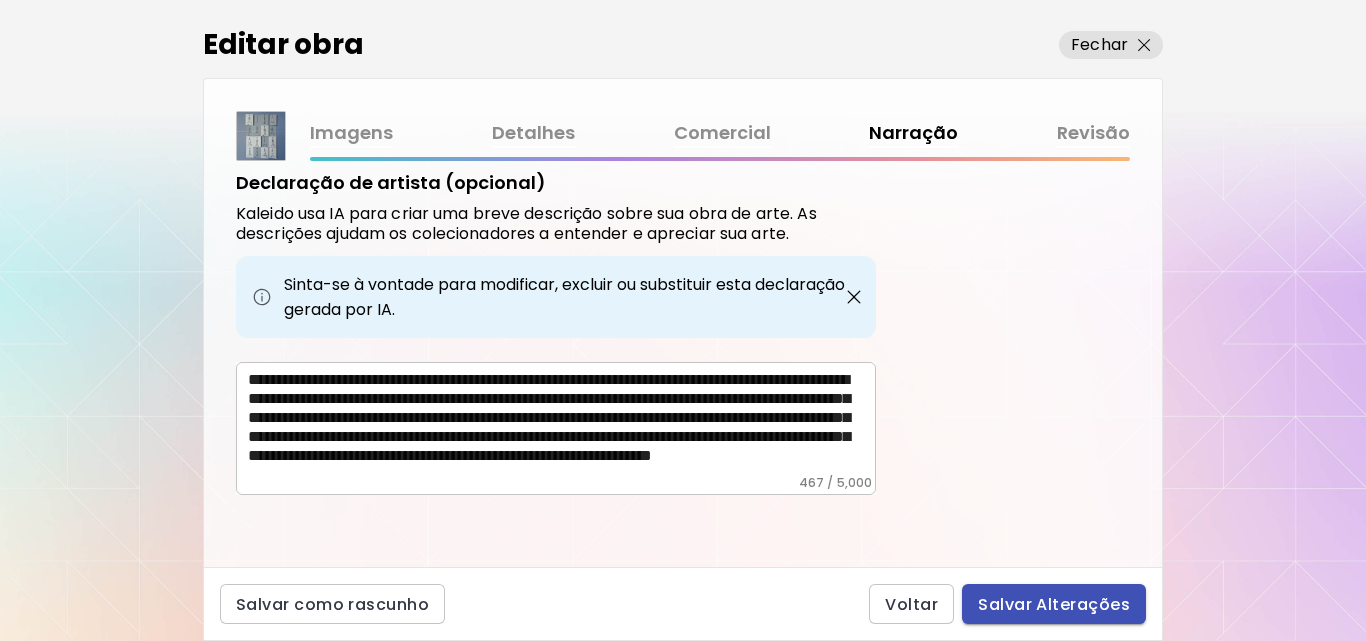 click on "Salvar Alterações" at bounding box center (1054, 604) 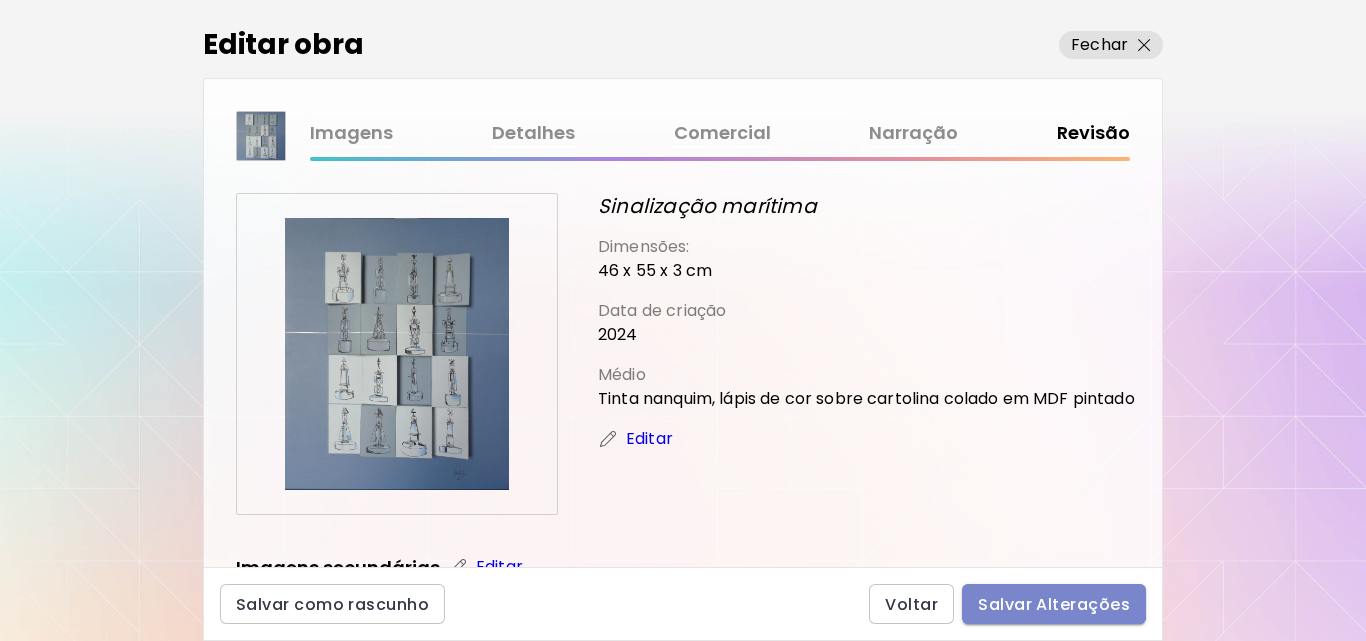 click on "Salvar Alterações" at bounding box center (1054, 604) 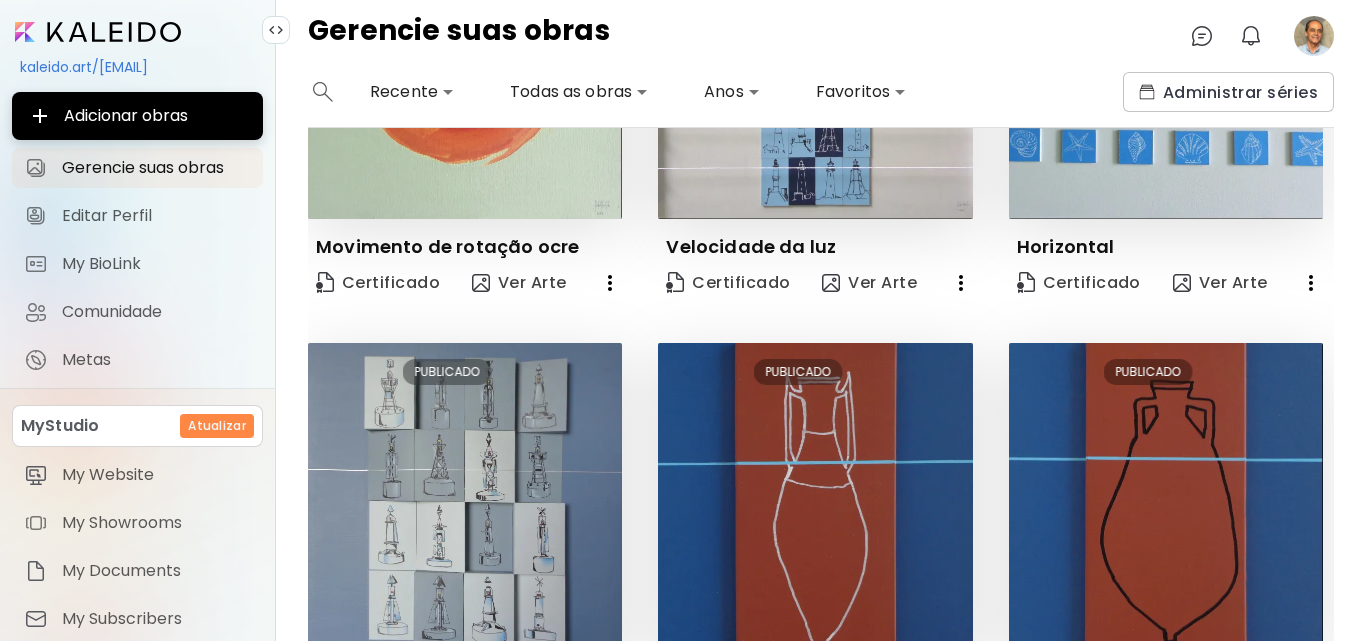 scroll, scrollTop: 836, scrollLeft: 0, axis: vertical 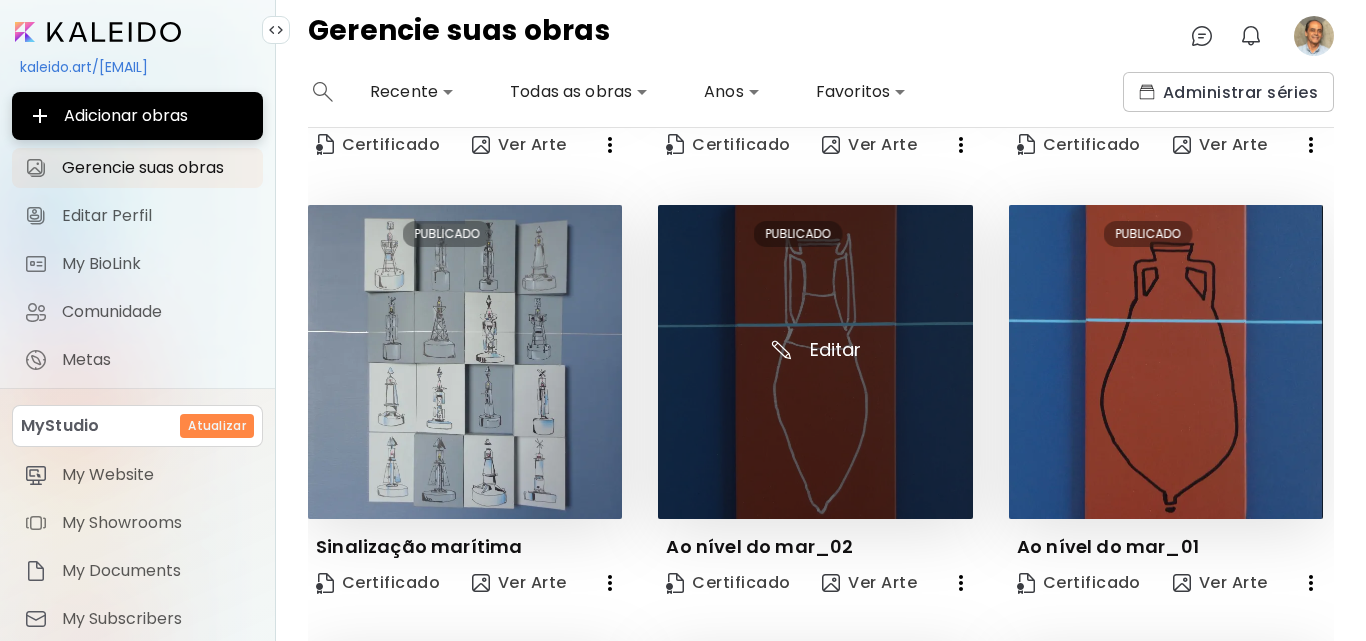 click at bounding box center (815, 362) 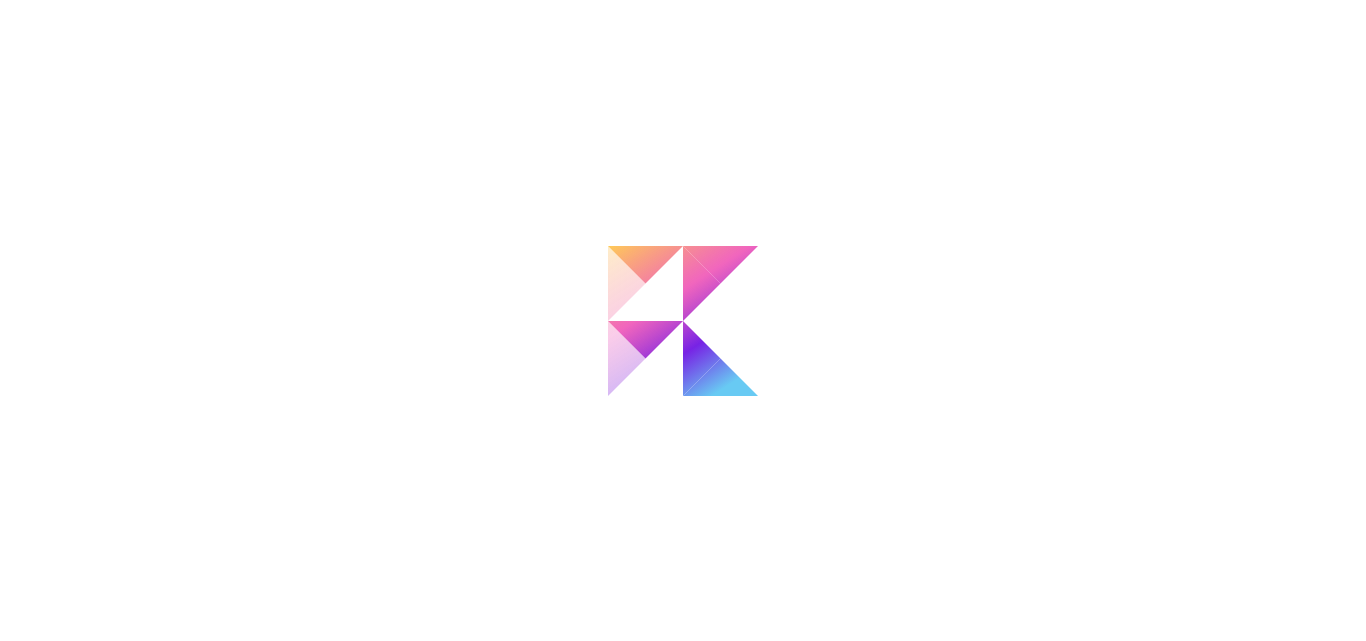 scroll, scrollTop: 0, scrollLeft: 0, axis: both 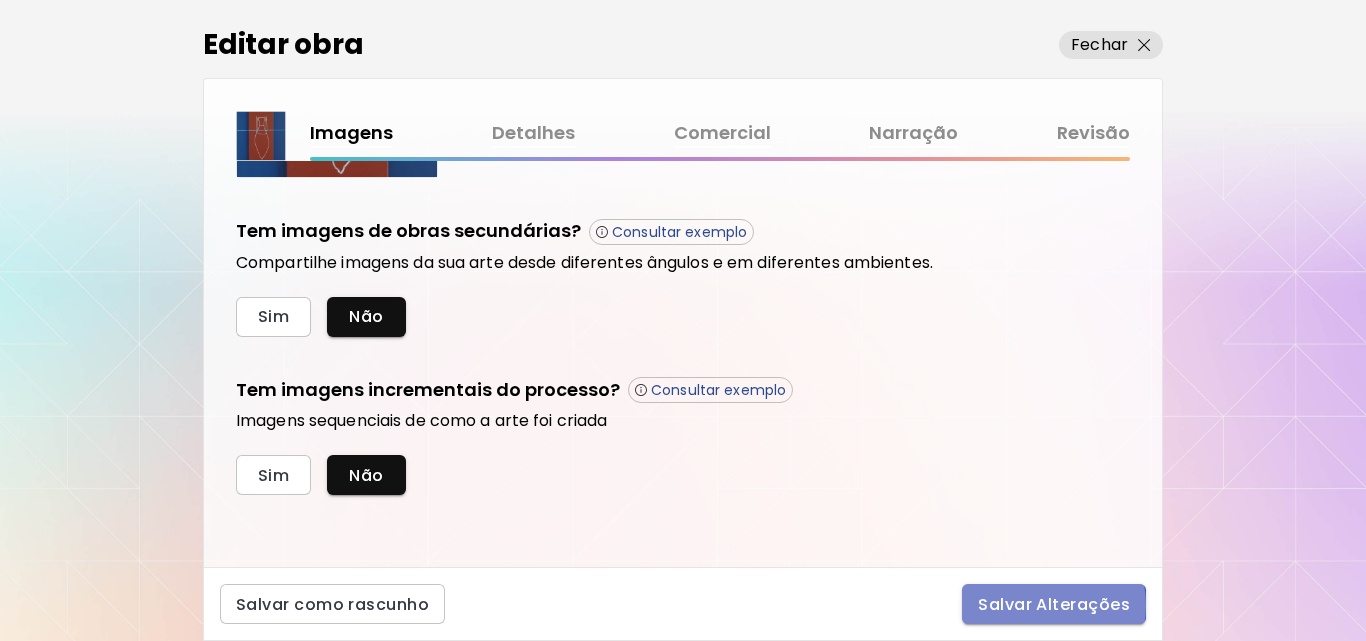 click on "Salvar Alterações" at bounding box center (1054, 604) 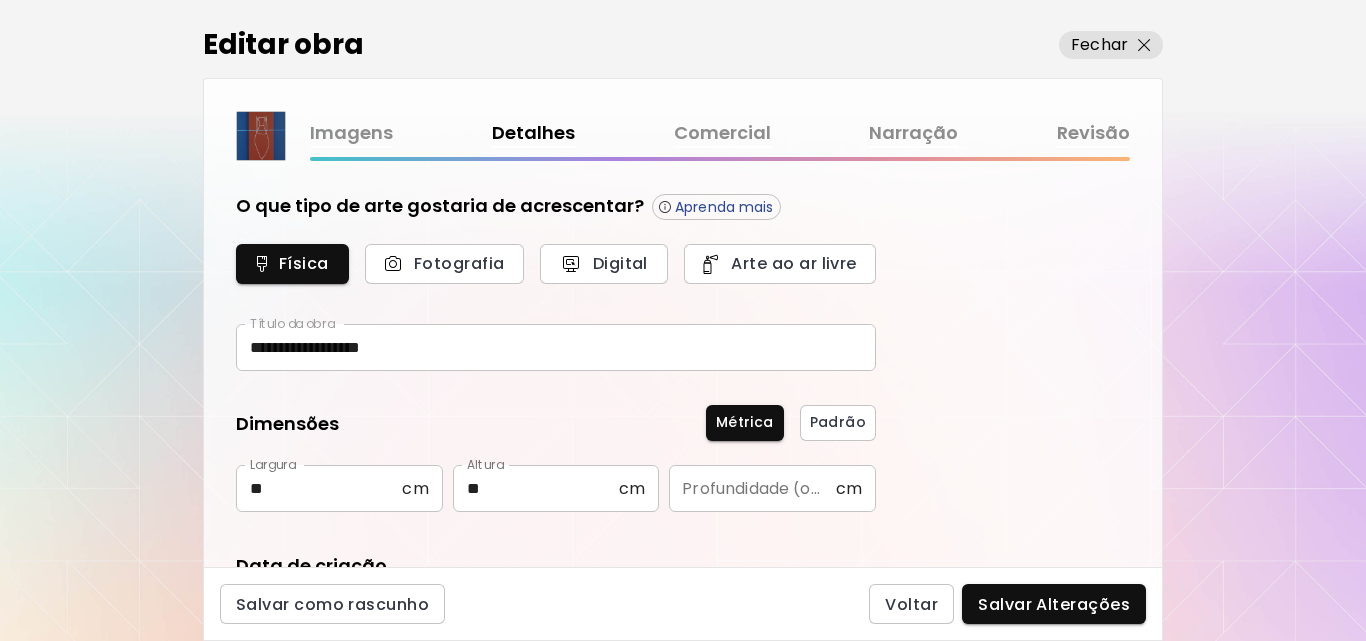 type on "**********" 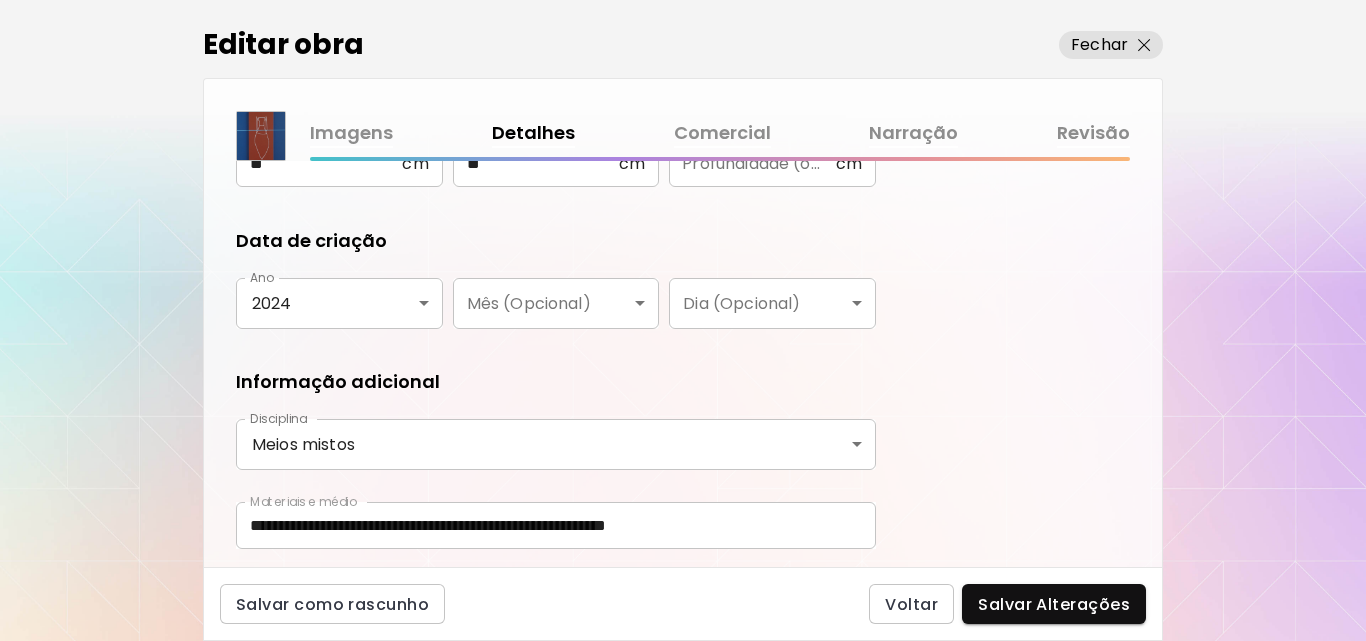 scroll, scrollTop: 387, scrollLeft: 0, axis: vertical 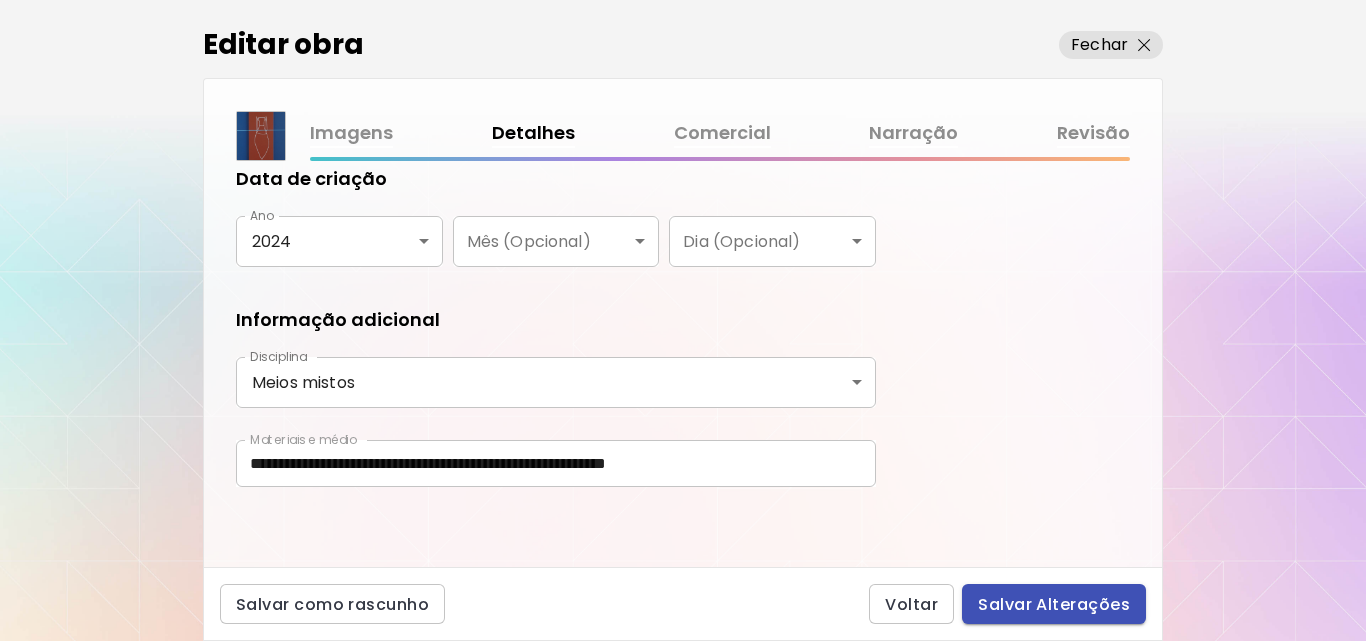 click on "Salvar Alterações" at bounding box center (1054, 604) 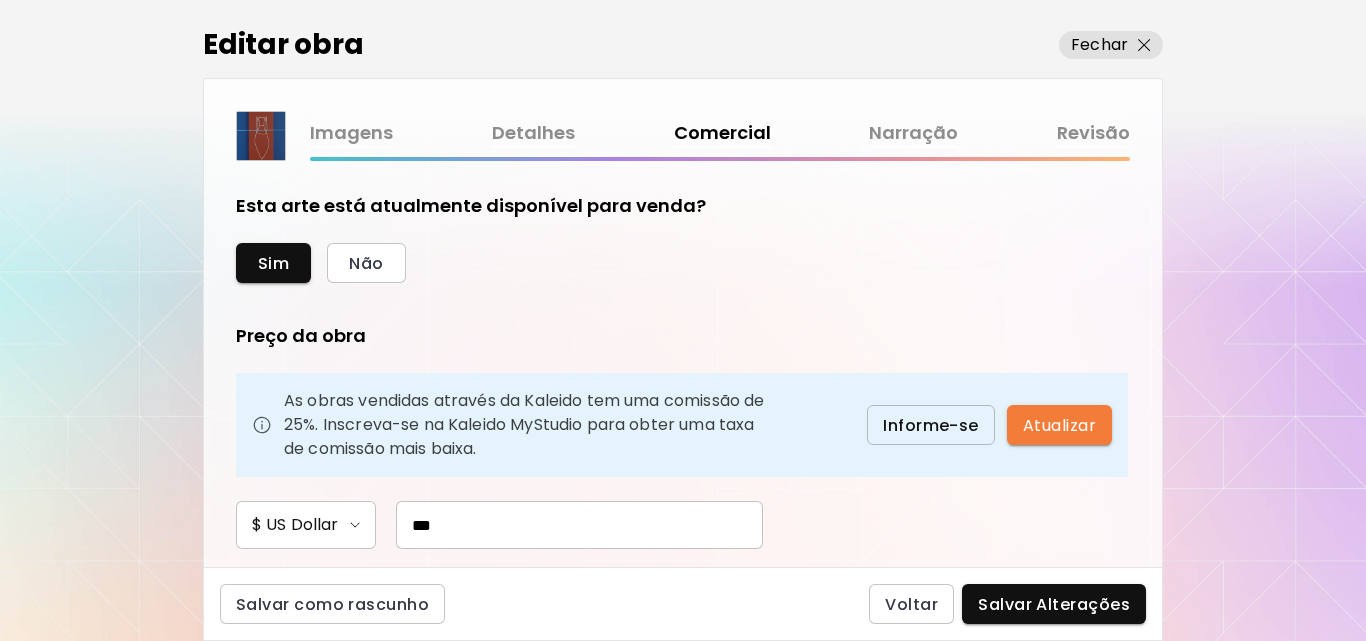 drag, startPoint x: 440, startPoint y: 524, endPoint x: 368, endPoint y: 520, distance: 72.11102 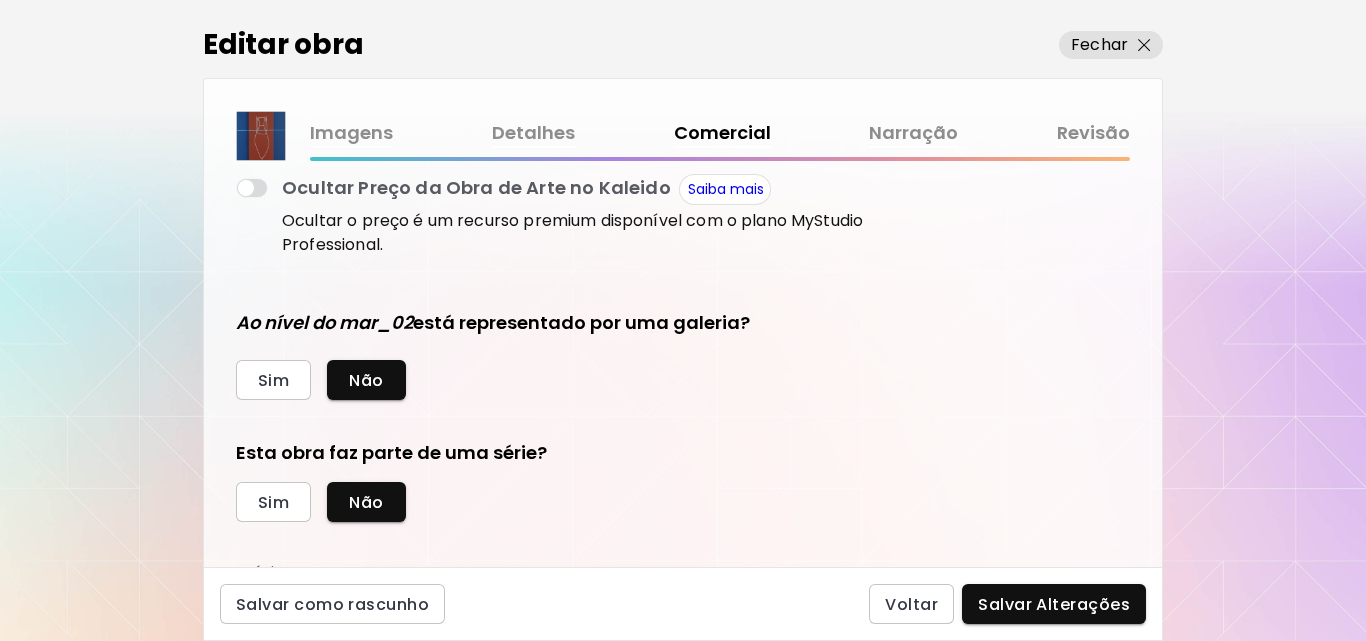 scroll, scrollTop: 420, scrollLeft: 0, axis: vertical 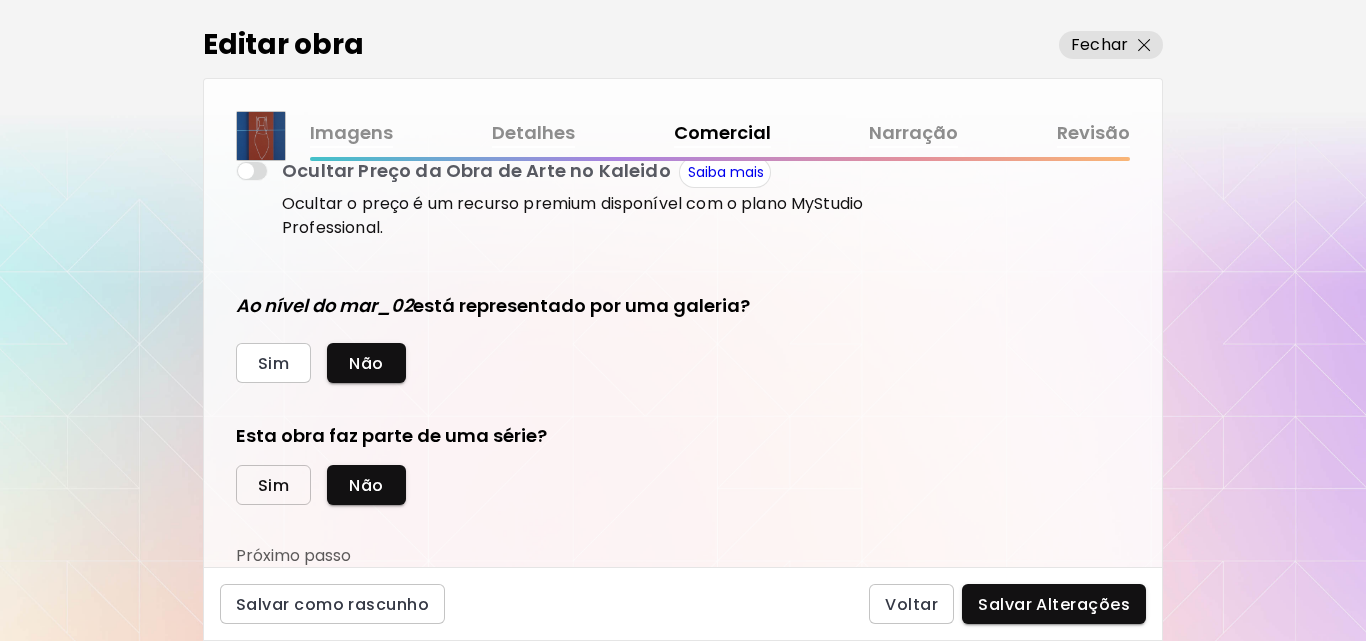 type on "***" 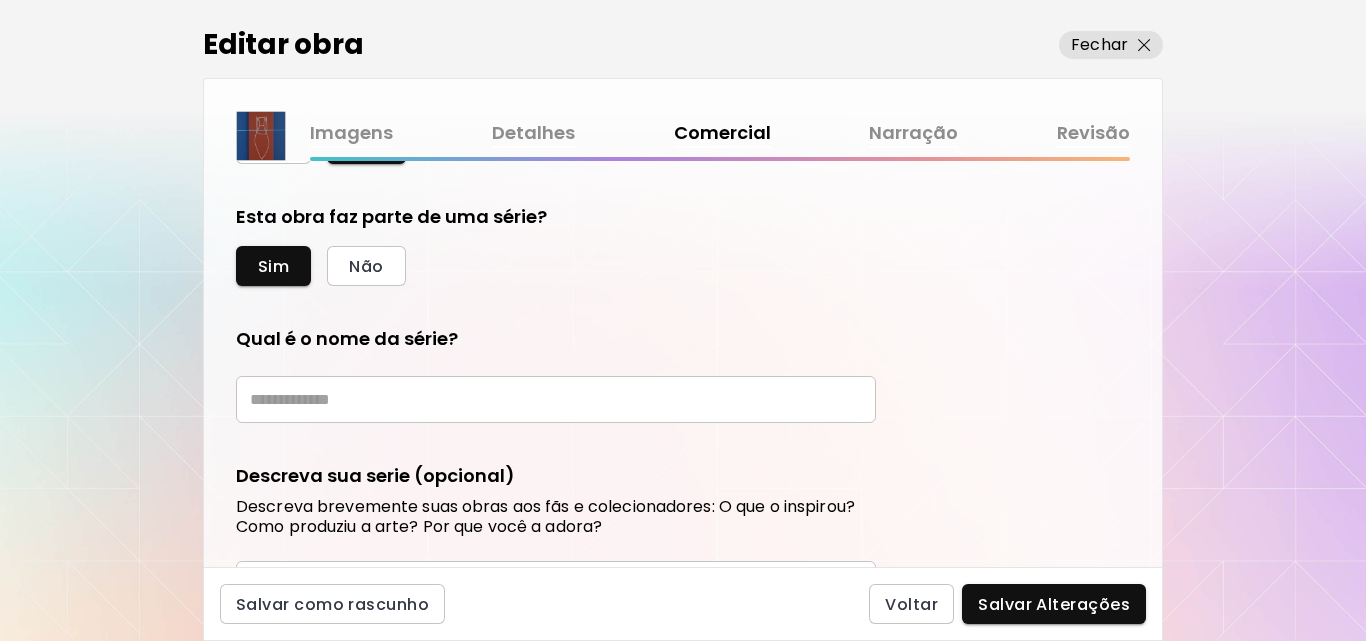 scroll, scrollTop: 643, scrollLeft: 0, axis: vertical 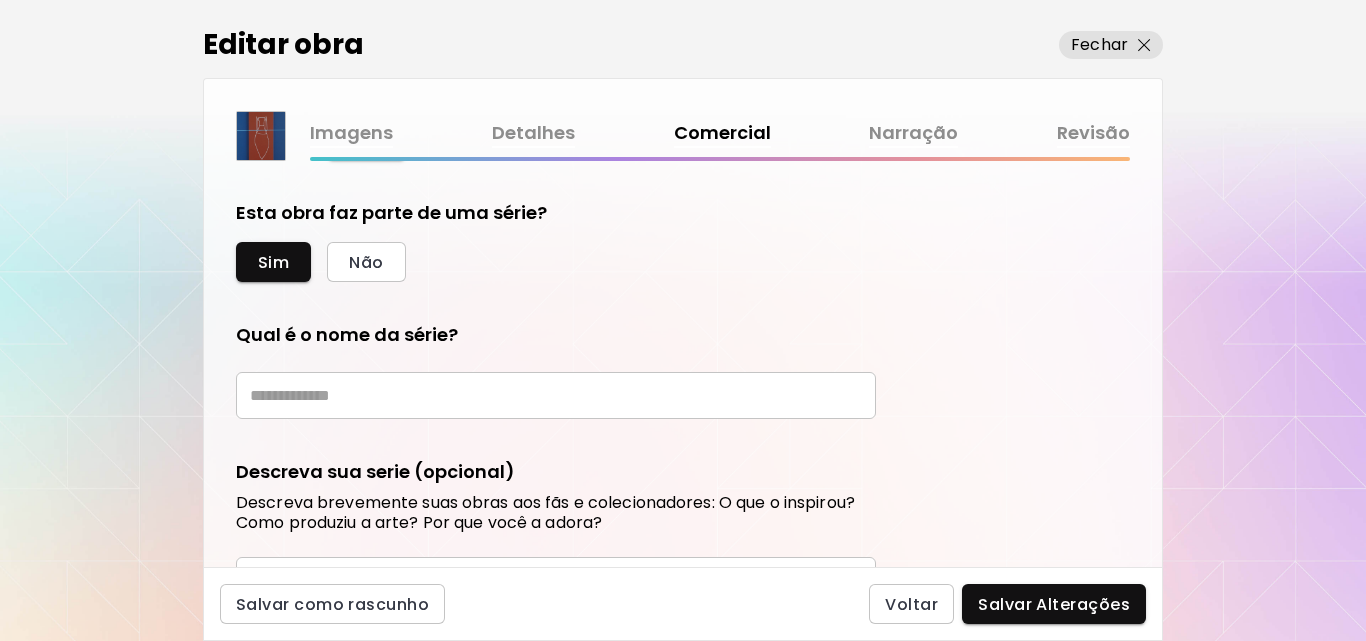 click at bounding box center [556, 395] 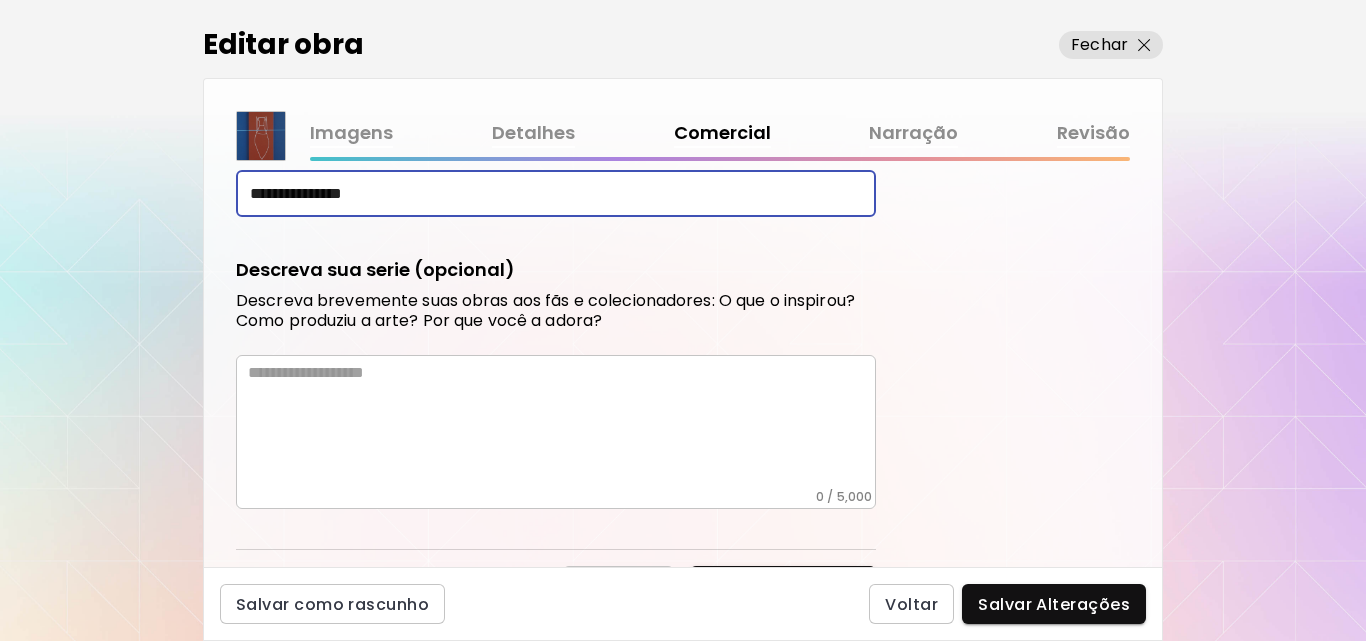scroll, scrollTop: 859, scrollLeft: 0, axis: vertical 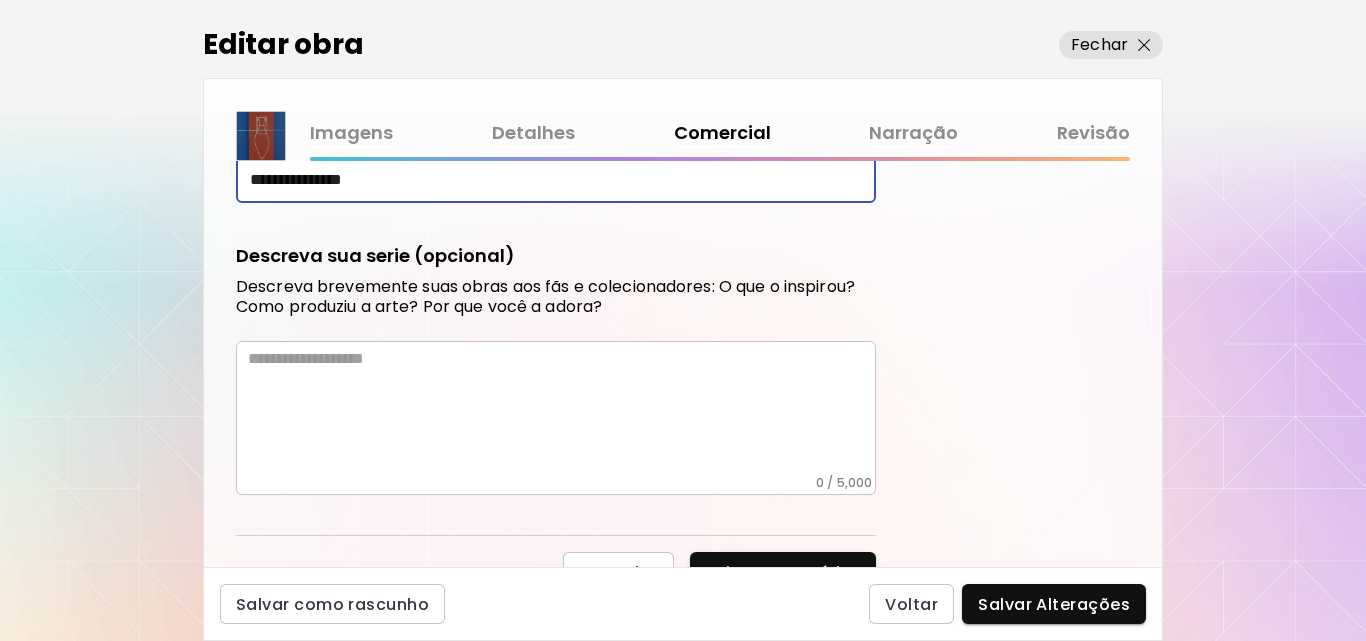 type on "**********" 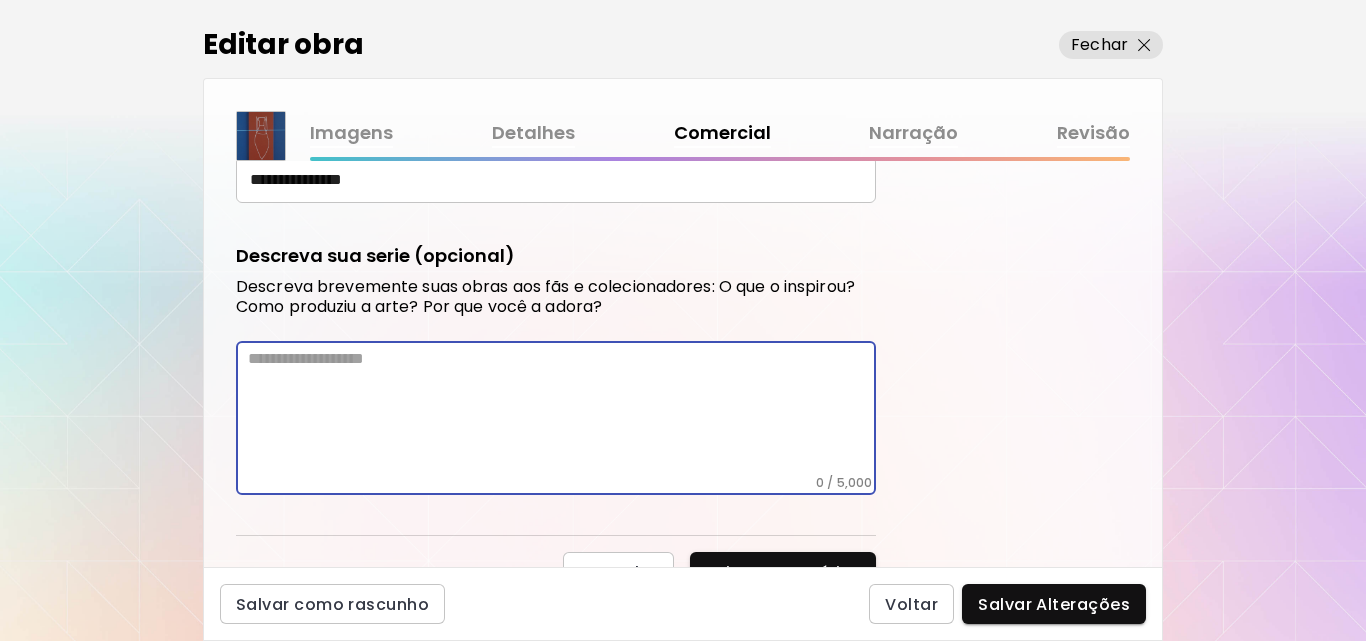 click at bounding box center (562, 412) 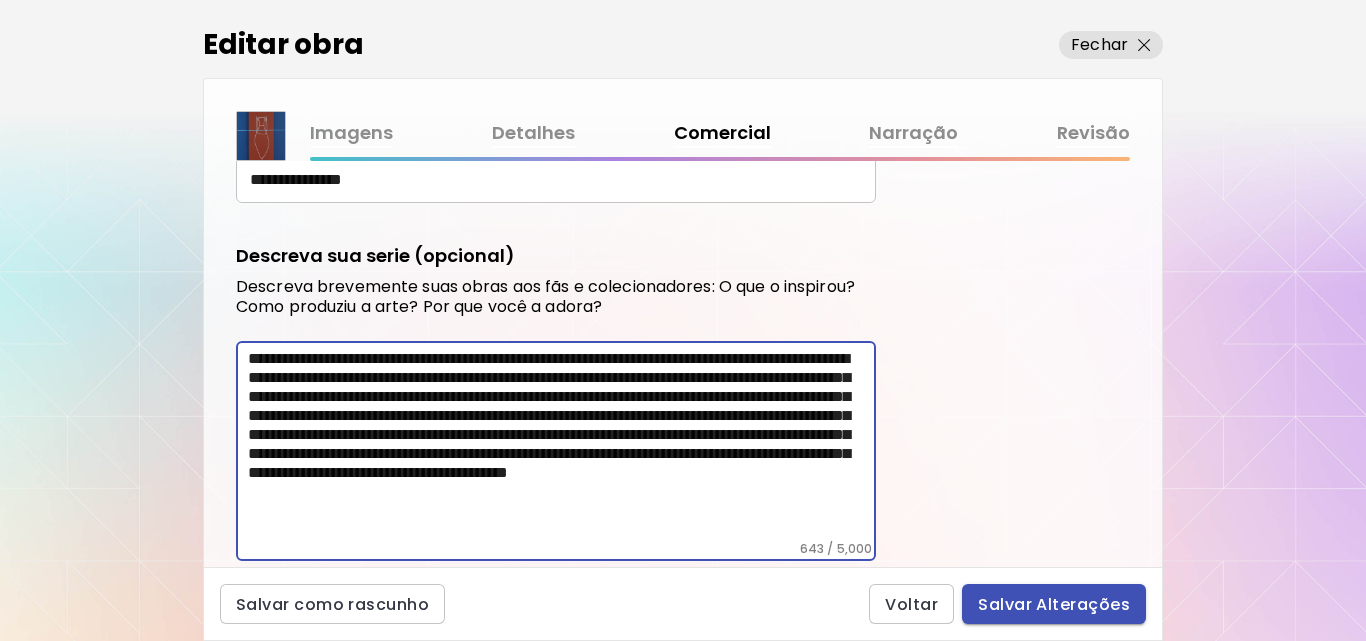 type on "**********" 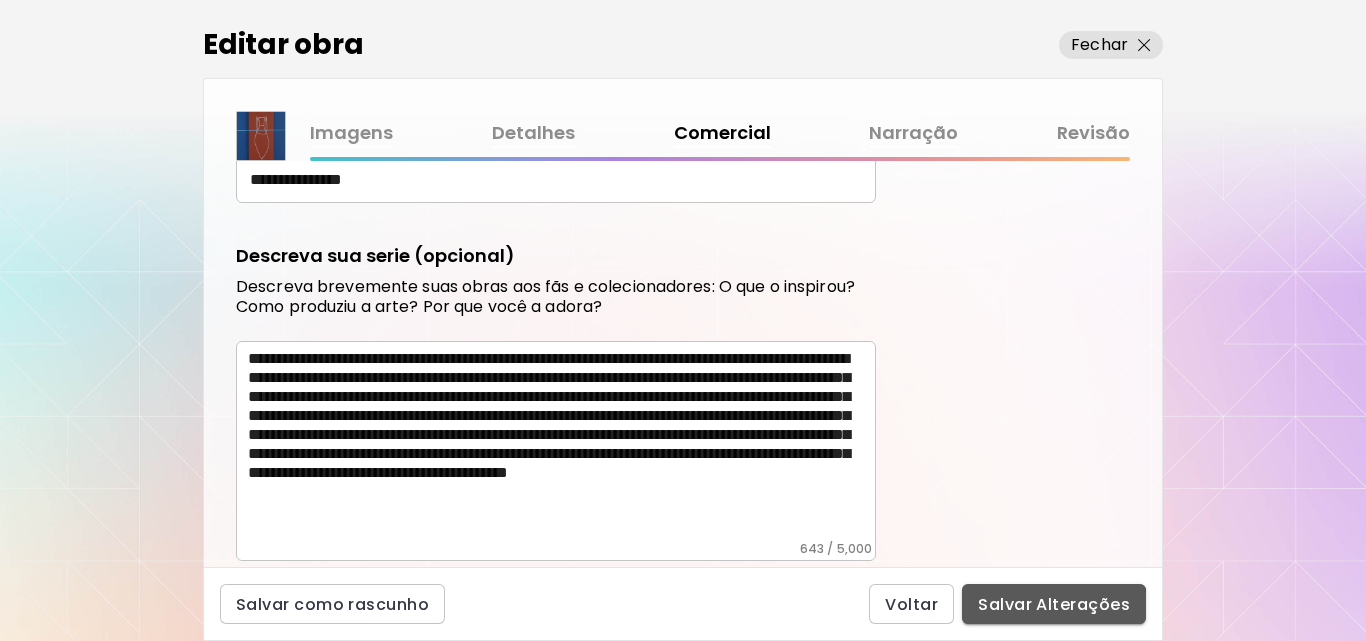 click on "Salvar Alterações" at bounding box center [1054, 604] 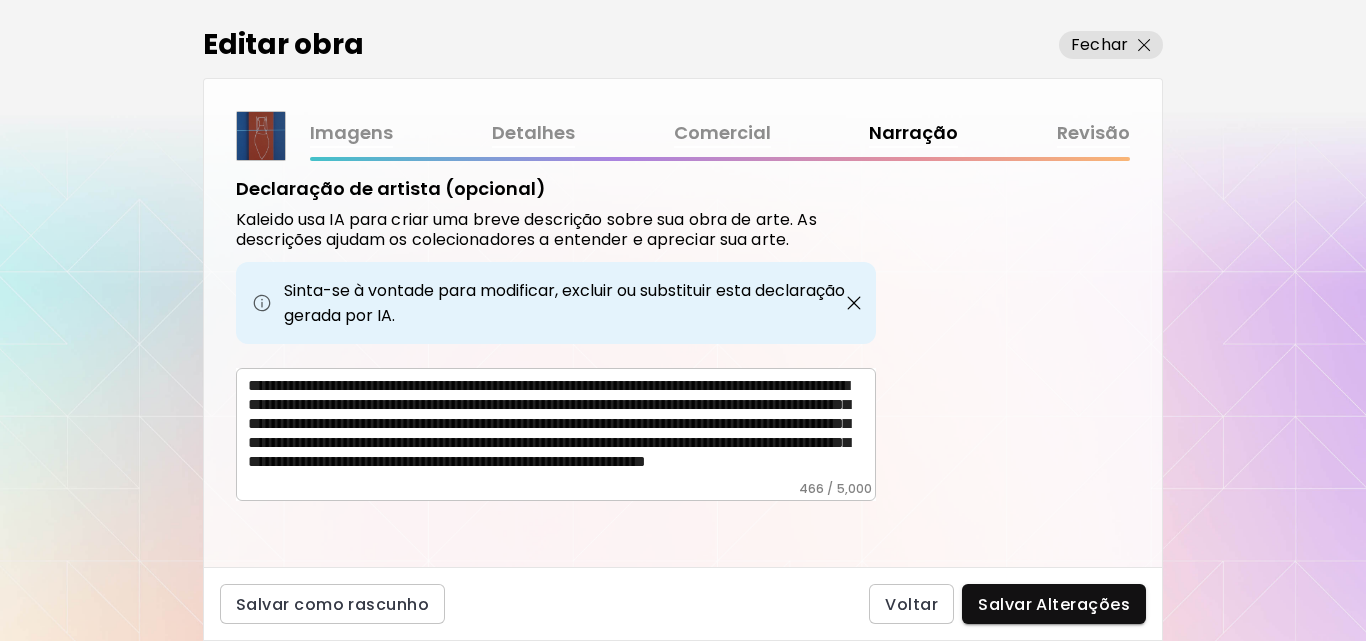 scroll, scrollTop: 692, scrollLeft: 0, axis: vertical 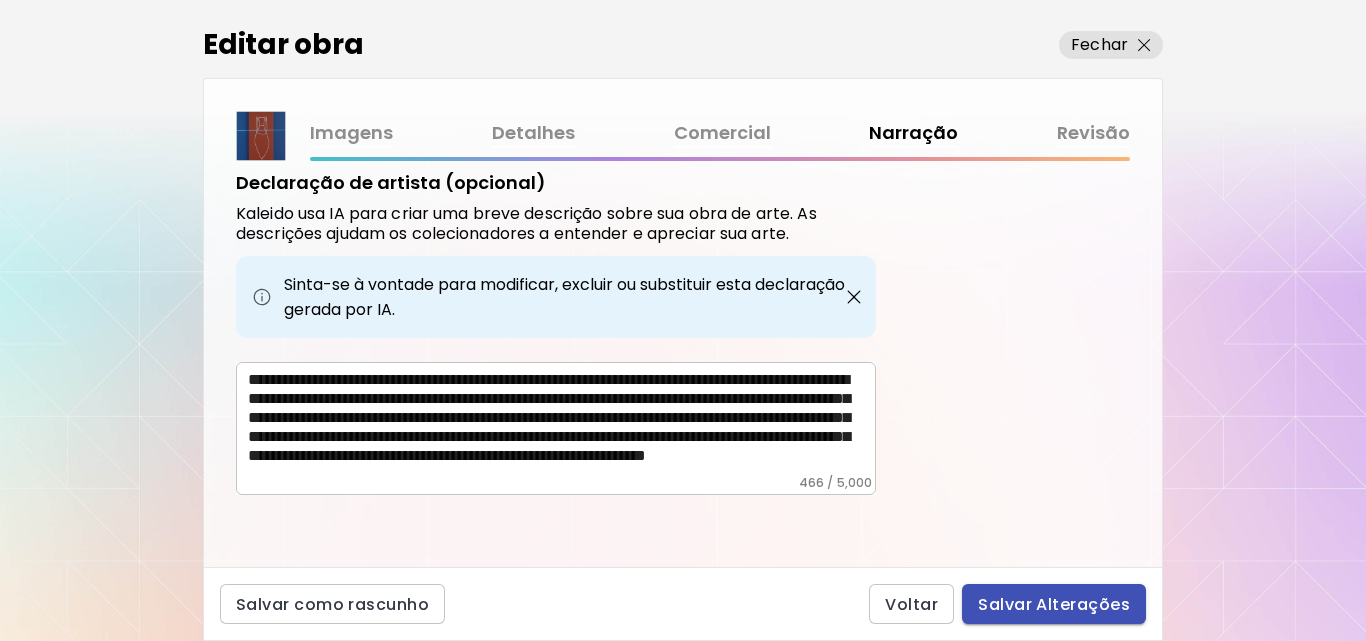 click on "Salvar Alterações" at bounding box center (1054, 604) 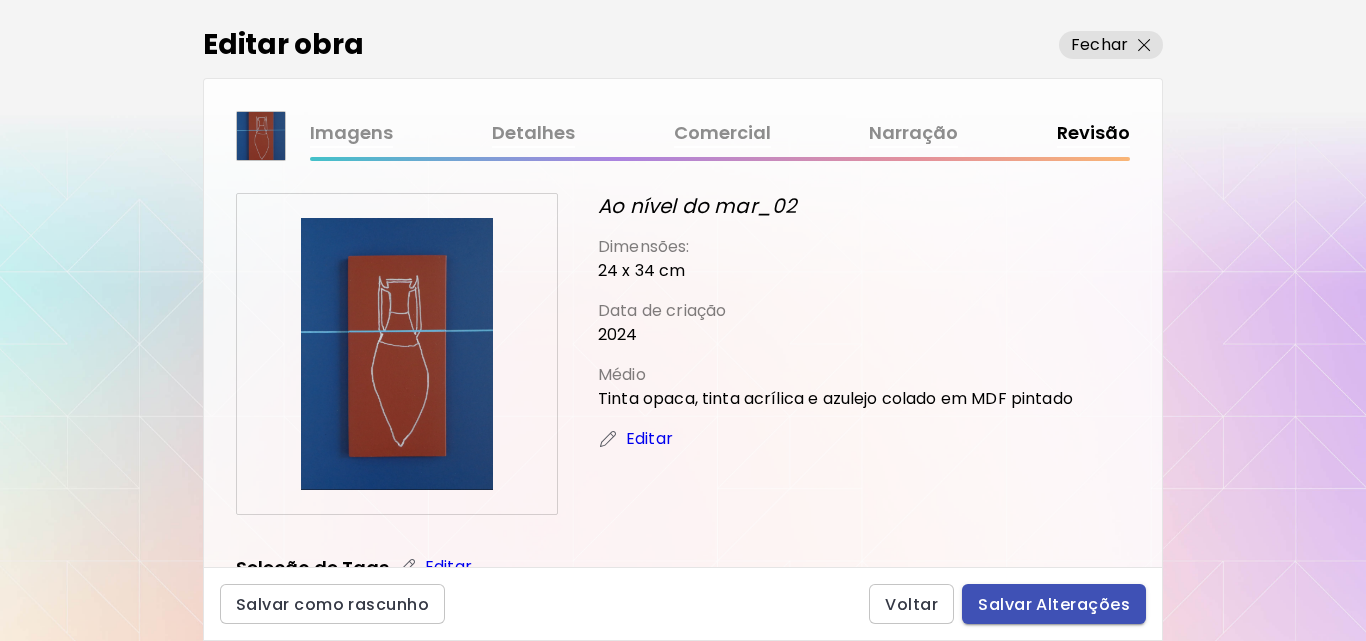 click on "Salvar Alterações" at bounding box center [1054, 604] 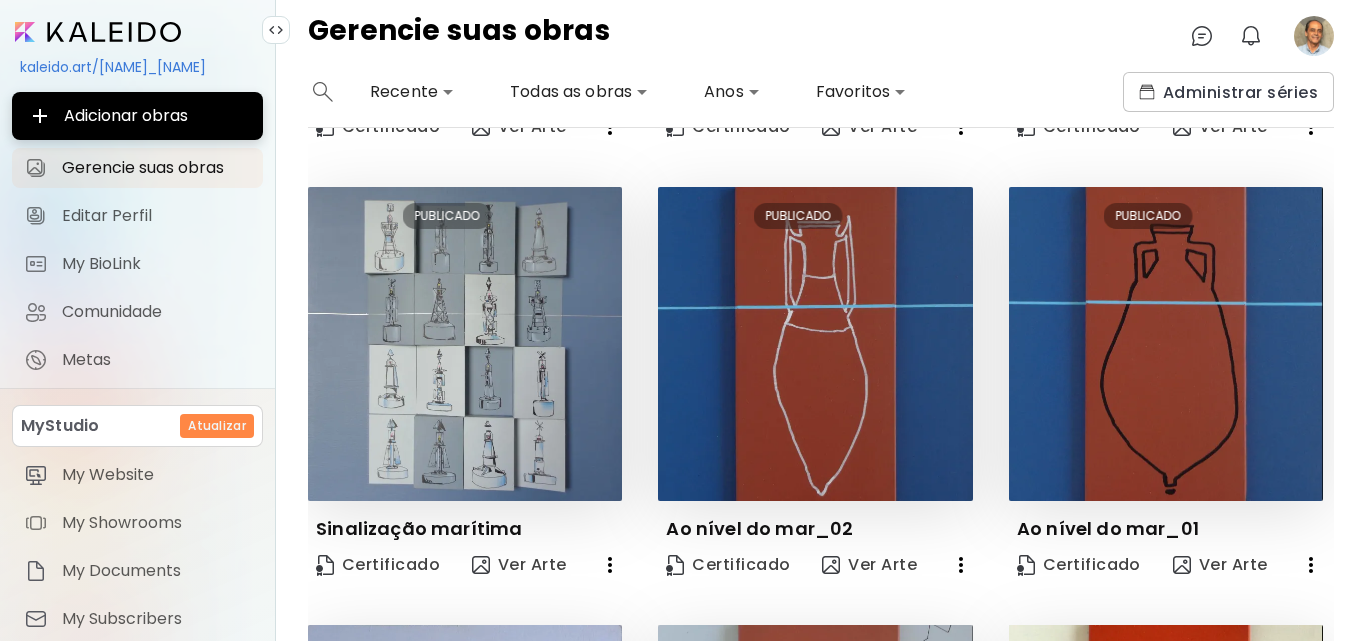 scroll, scrollTop: 862, scrollLeft: 0, axis: vertical 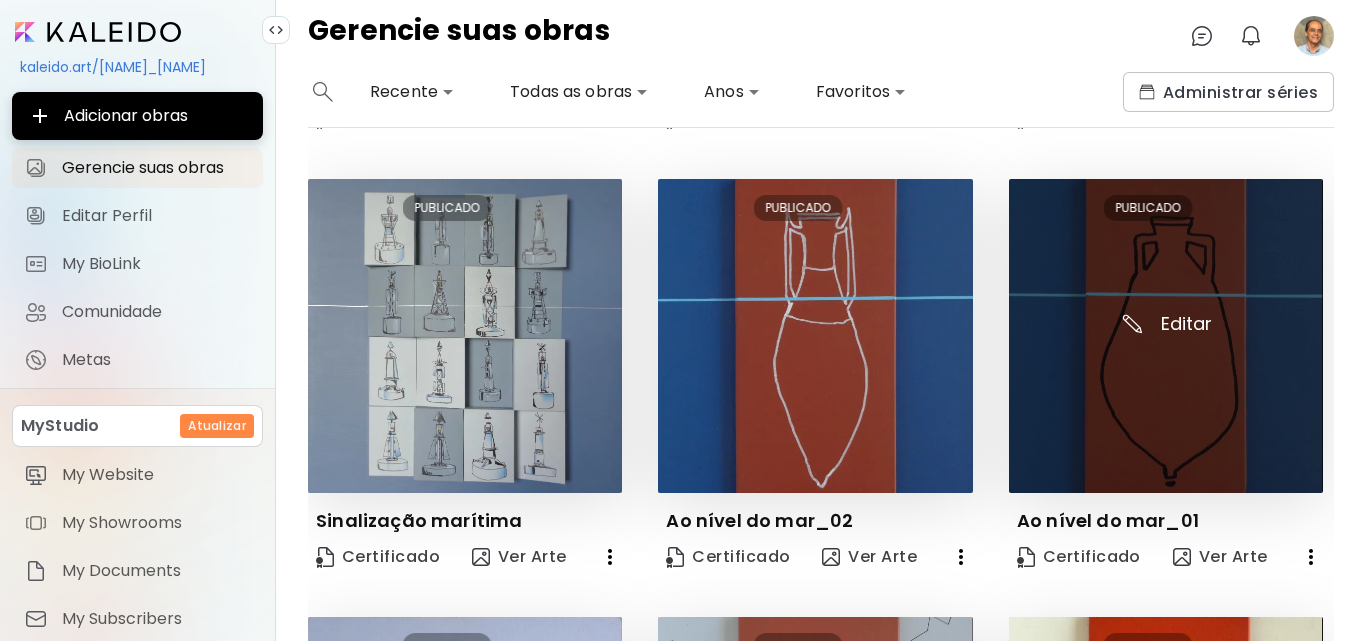 click at bounding box center (1166, 336) 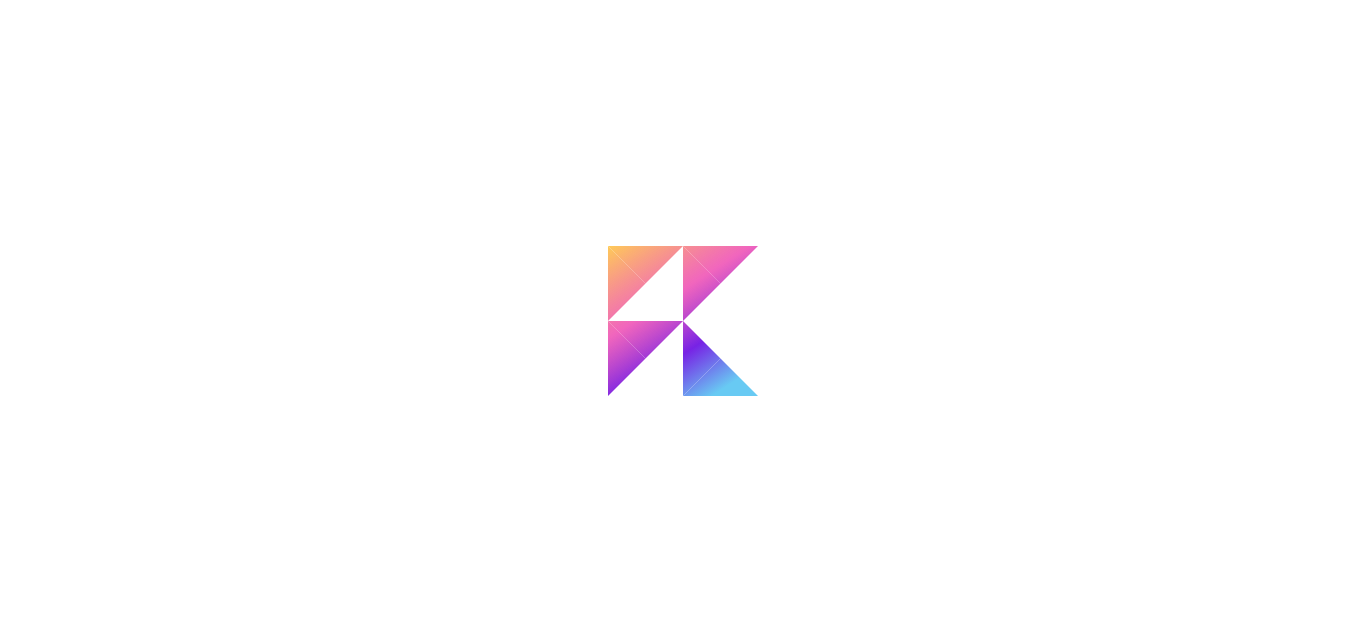 scroll, scrollTop: 0, scrollLeft: 0, axis: both 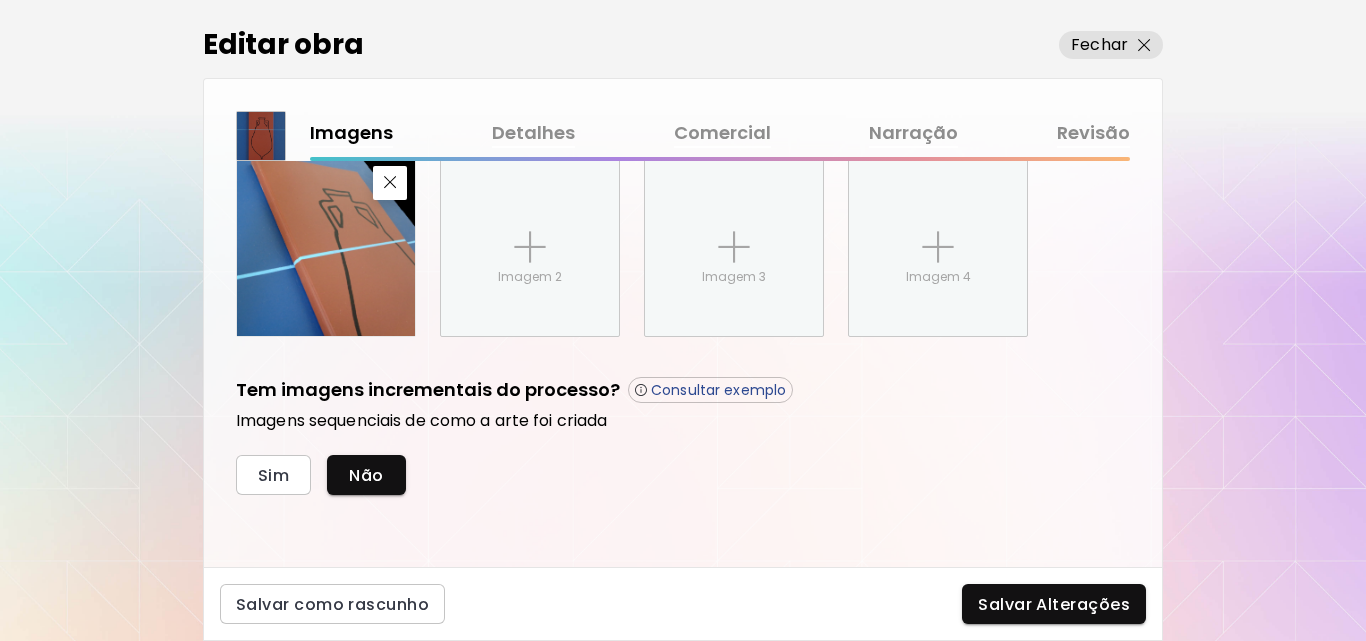 click on "Salvar Alterações" at bounding box center (1054, 604) 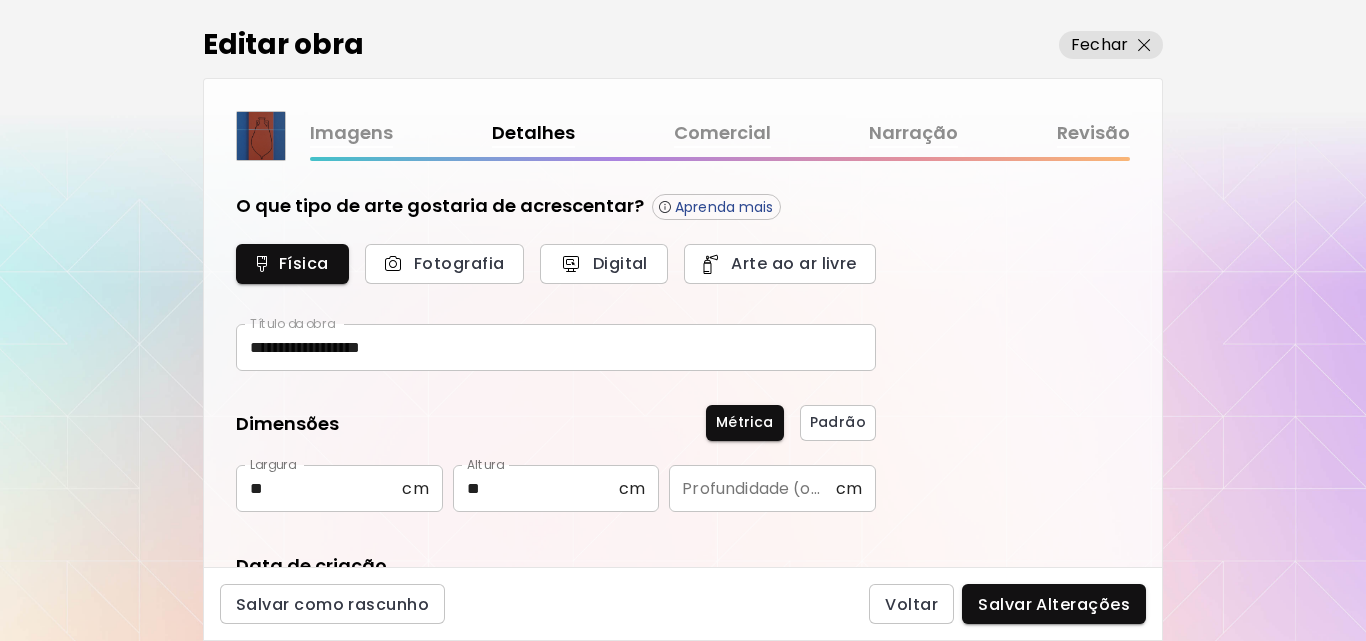 type on "**********" 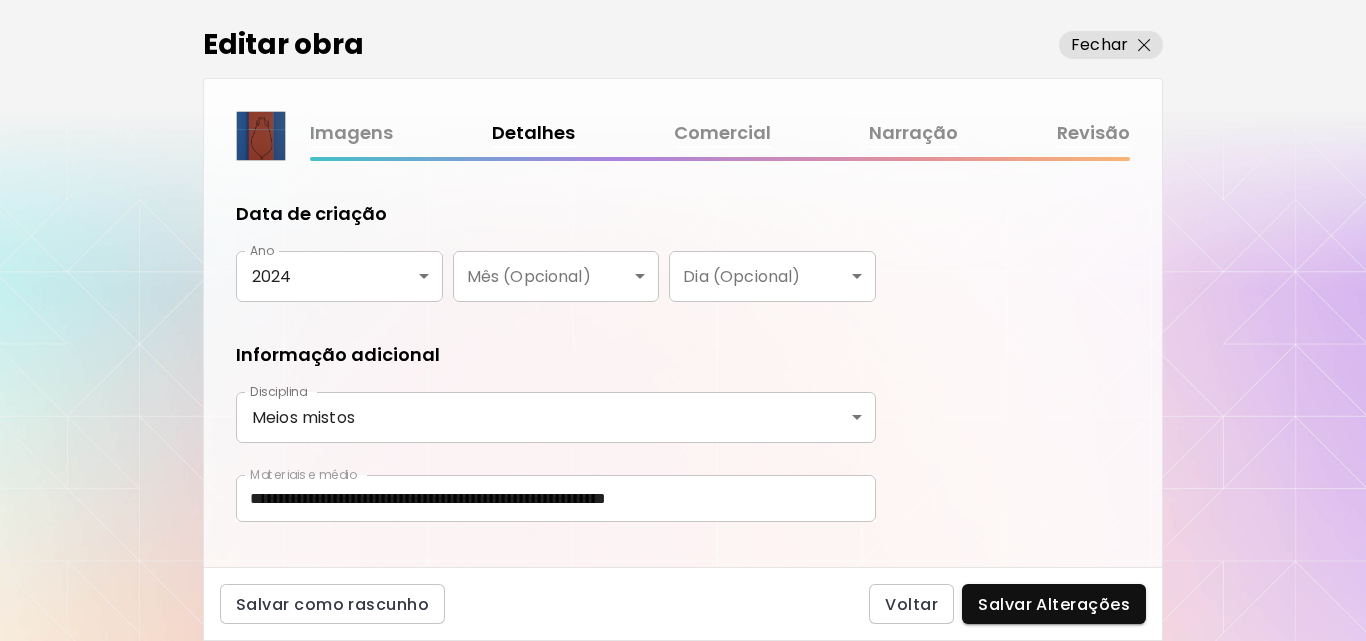scroll, scrollTop: 387, scrollLeft: 0, axis: vertical 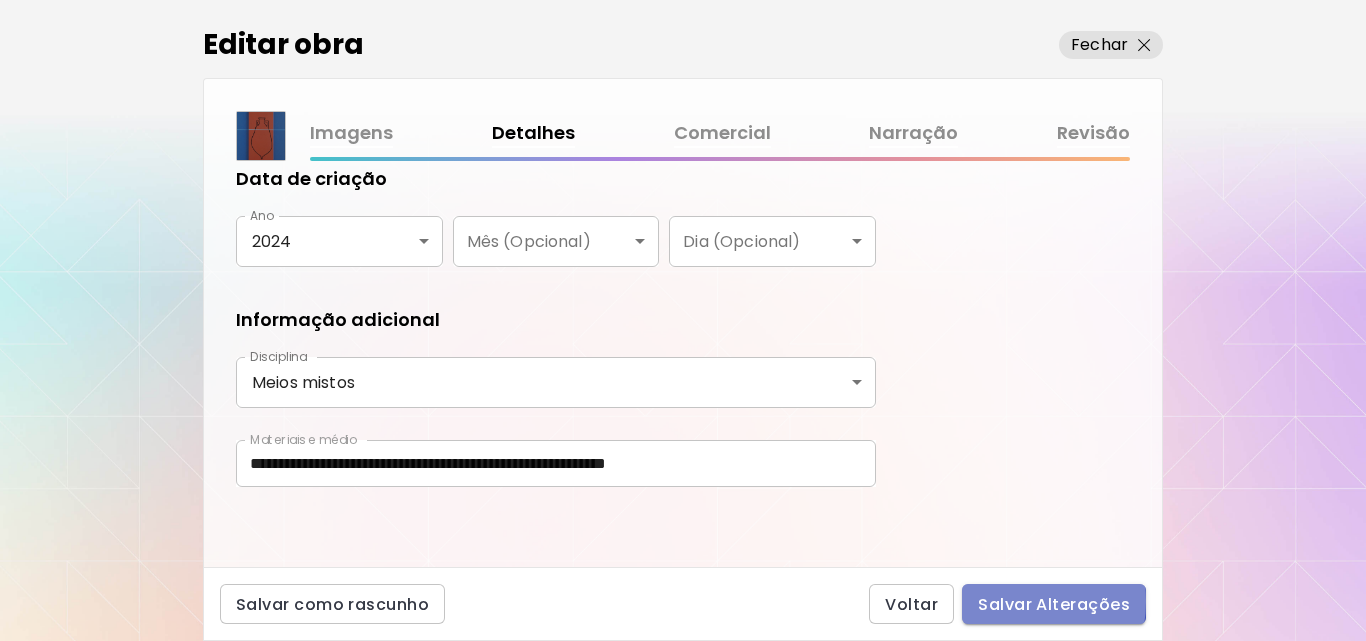 click on "Salvar Alterações" at bounding box center [1054, 604] 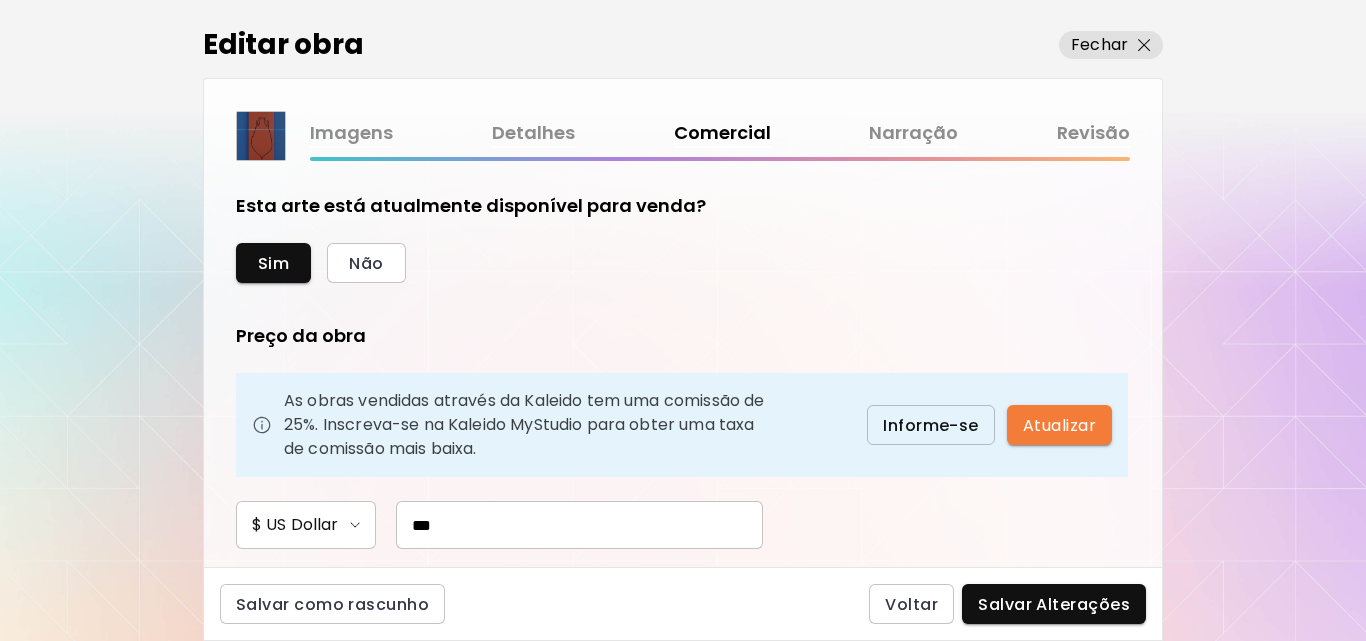 drag, startPoint x: 435, startPoint y: 520, endPoint x: 402, endPoint y: 512, distance: 33.955853 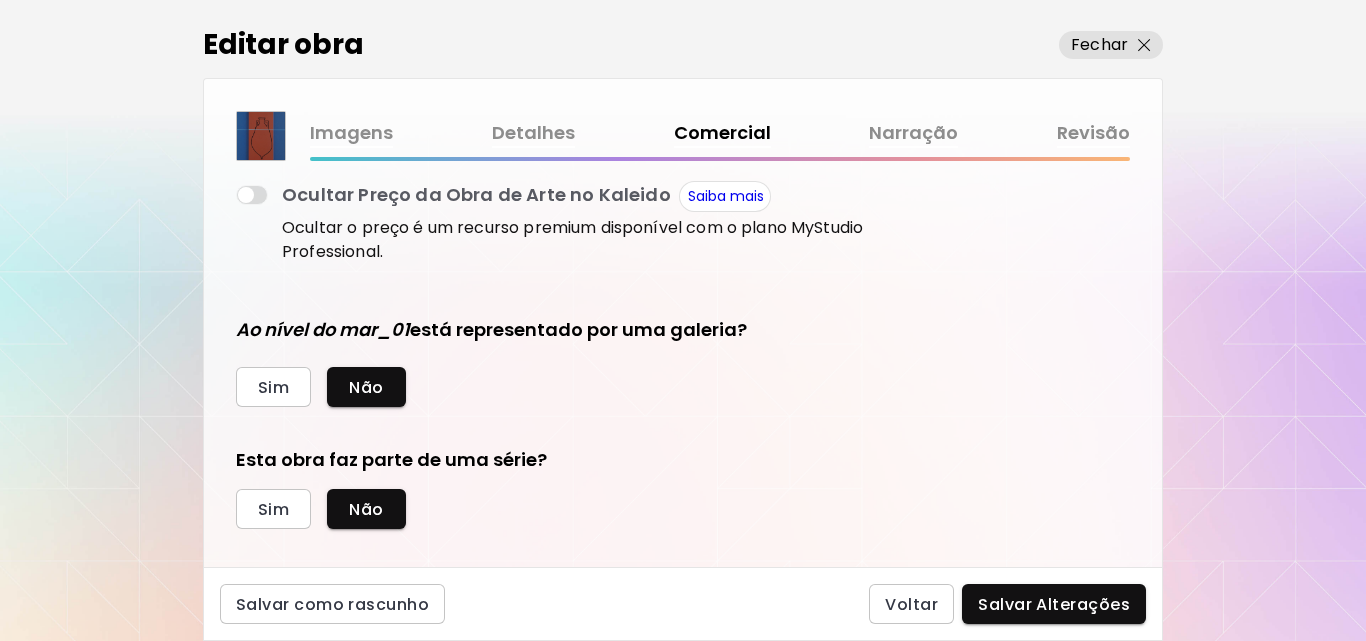 scroll, scrollTop: 420, scrollLeft: 0, axis: vertical 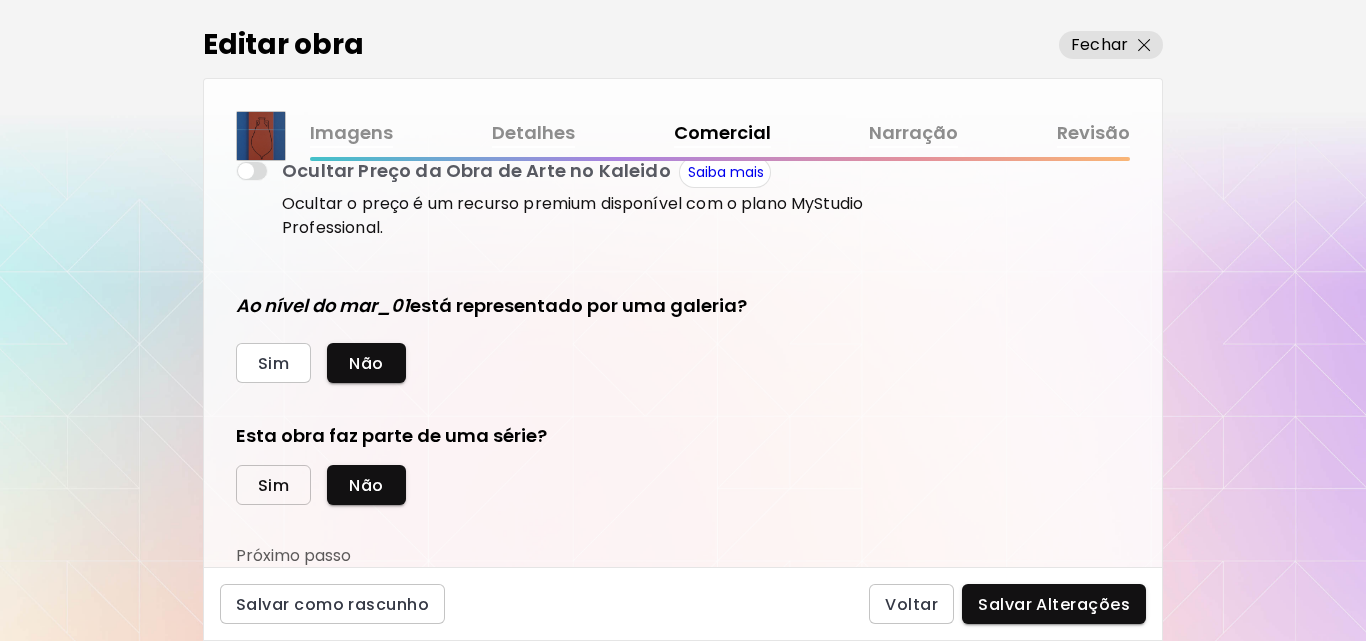 type on "***" 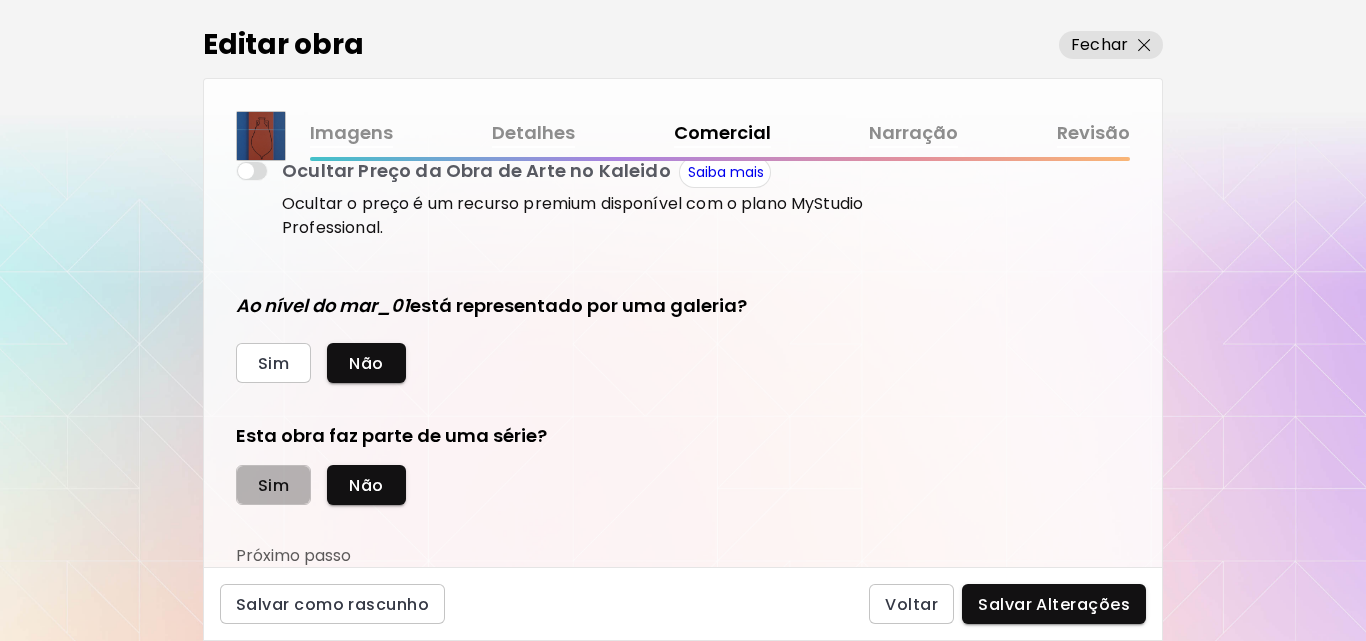 click on "Sim" at bounding box center [273, 485] 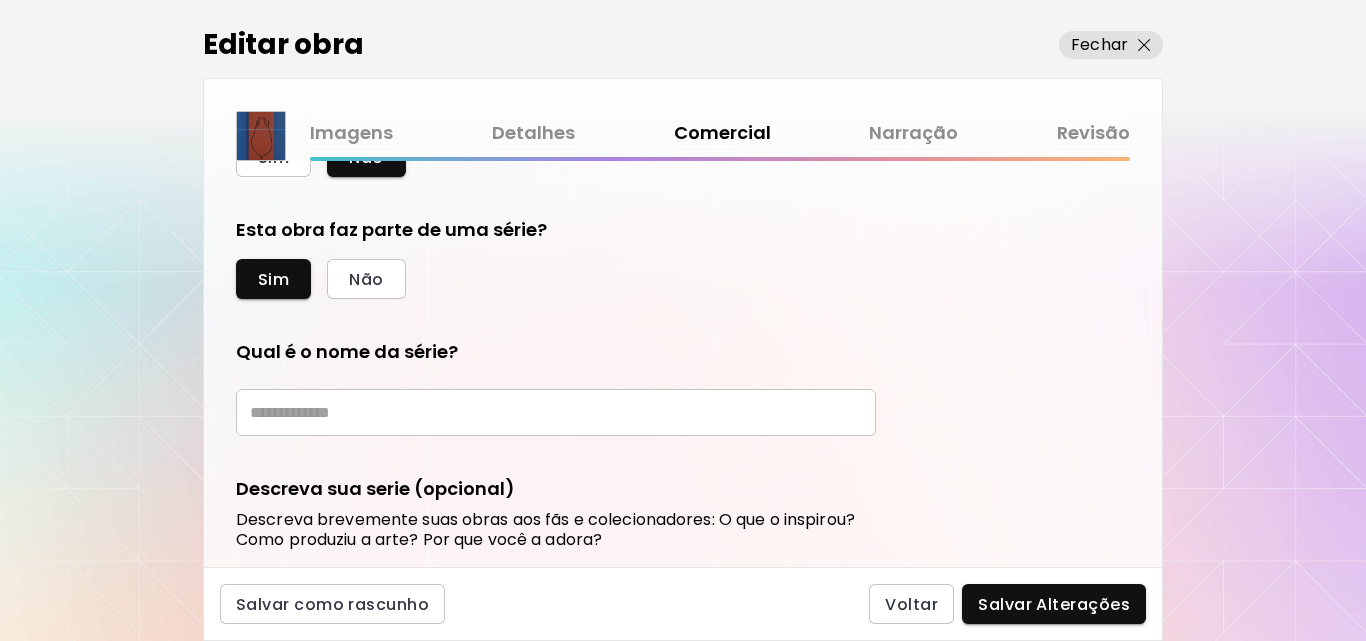 scroll, scrollTop: 673, scrollLeft: 0, axis: vertical 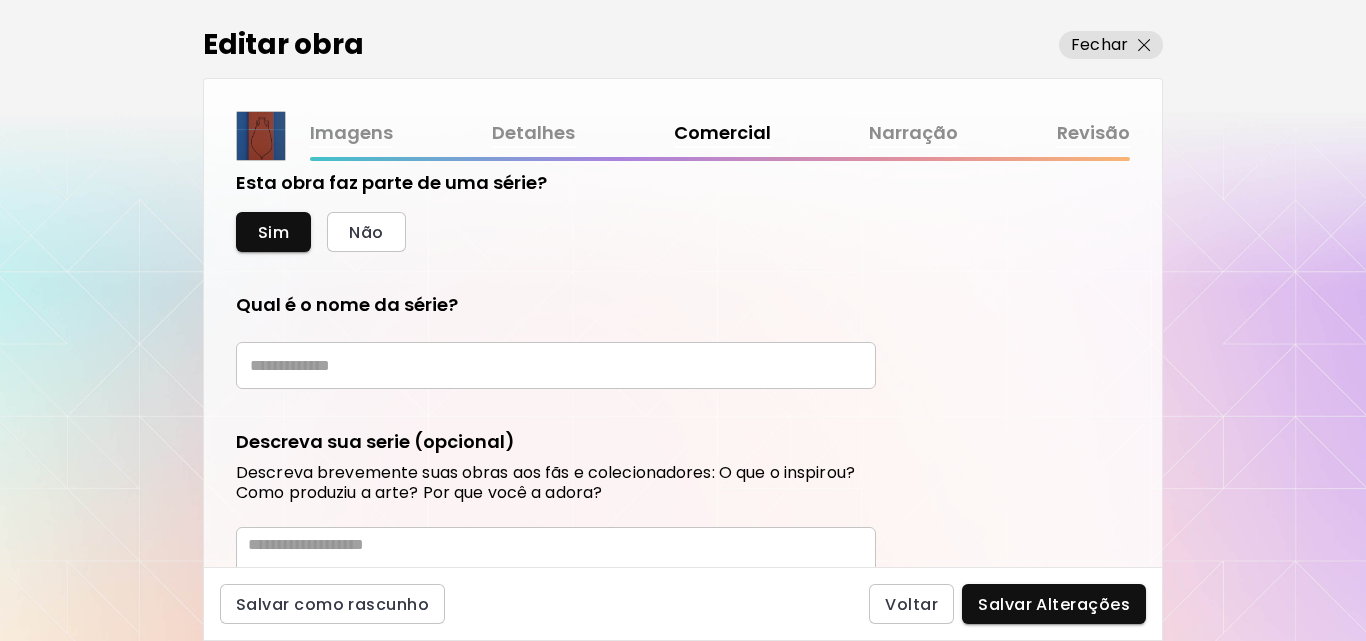 click at bounding box center (556, 365) 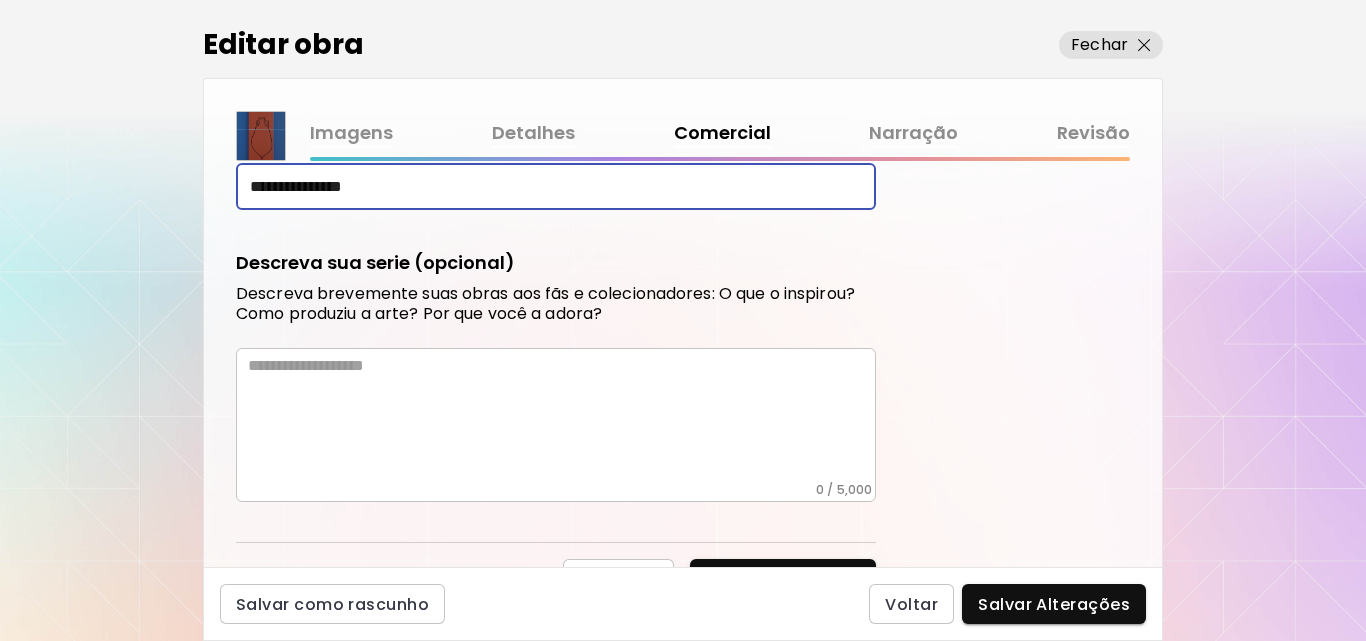 scroll, scrollTop: 884, scrollLeft: 0, axis: vertical 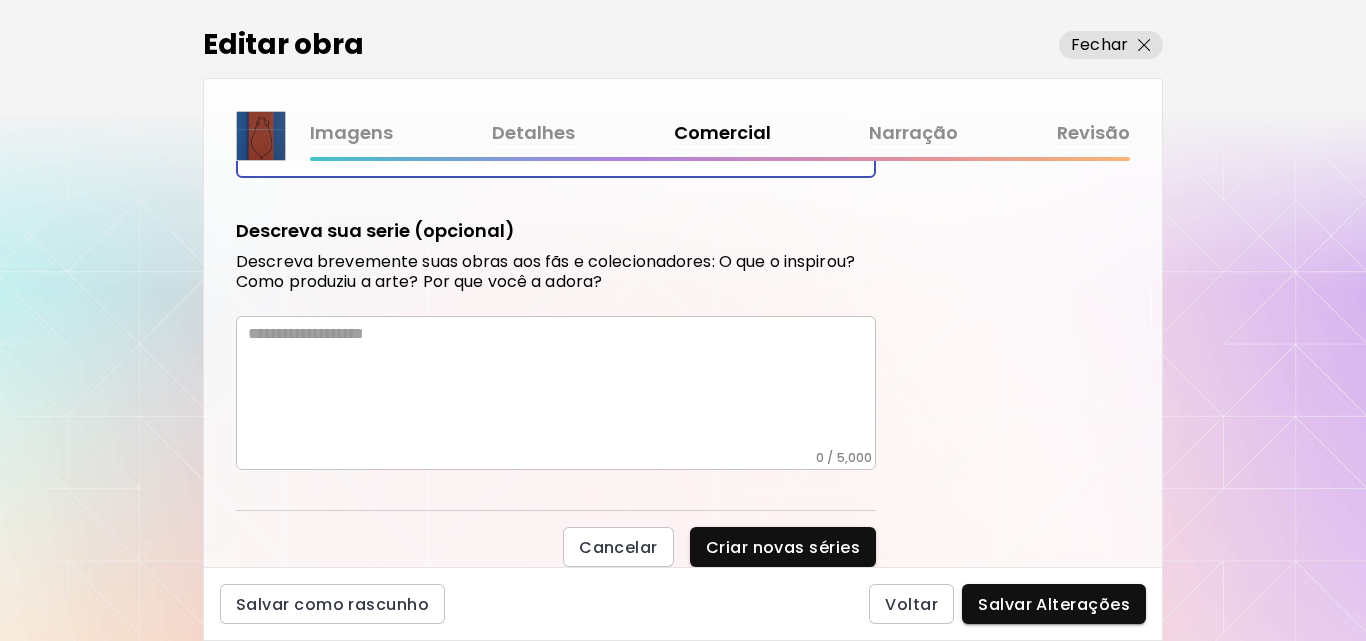 type on "**********" 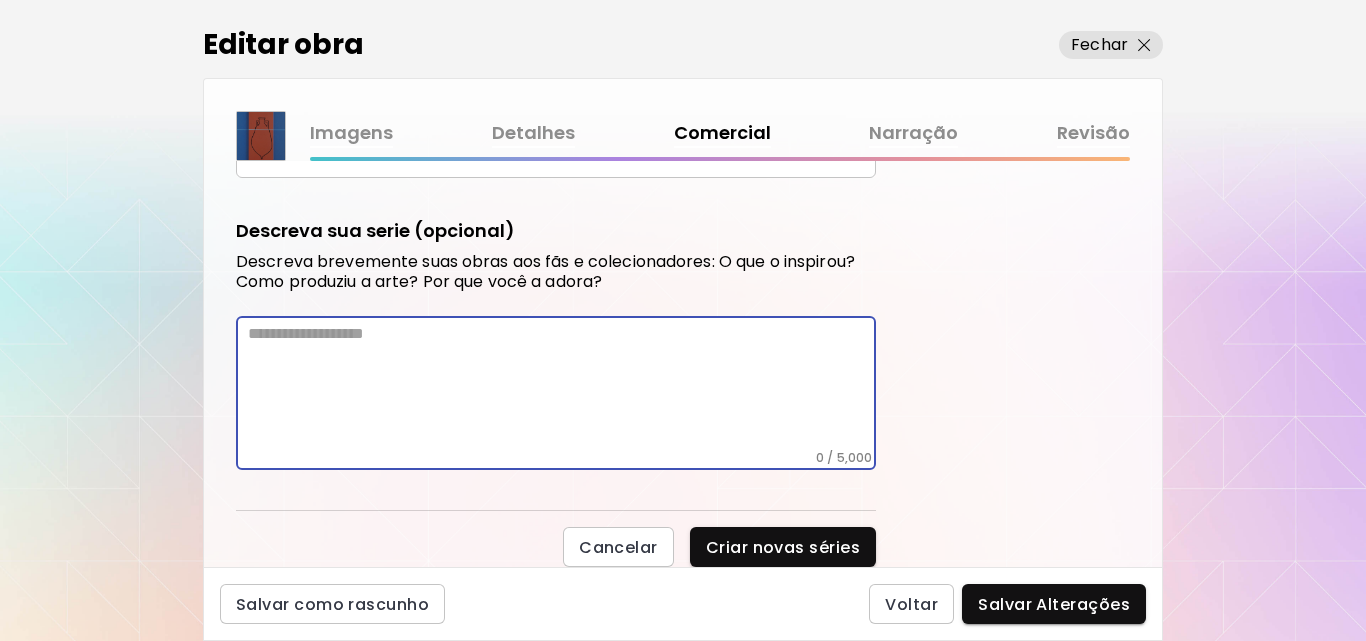 click at bounding box center [562, 387] 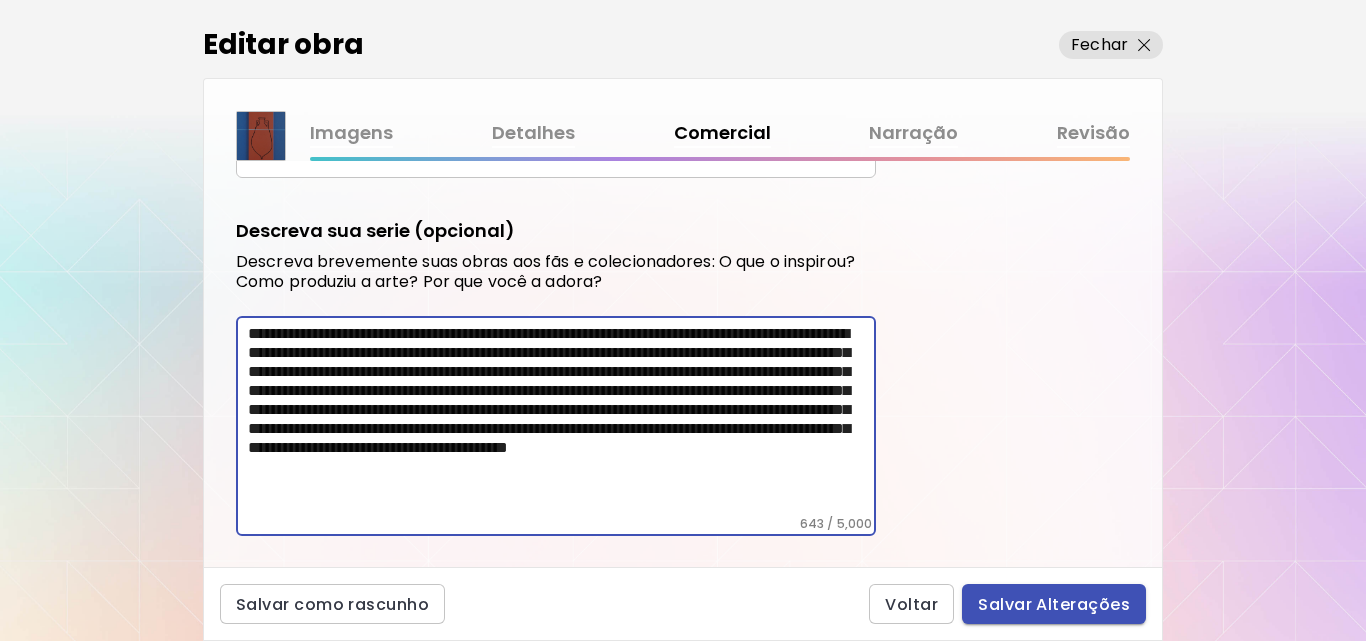 type on "**********" 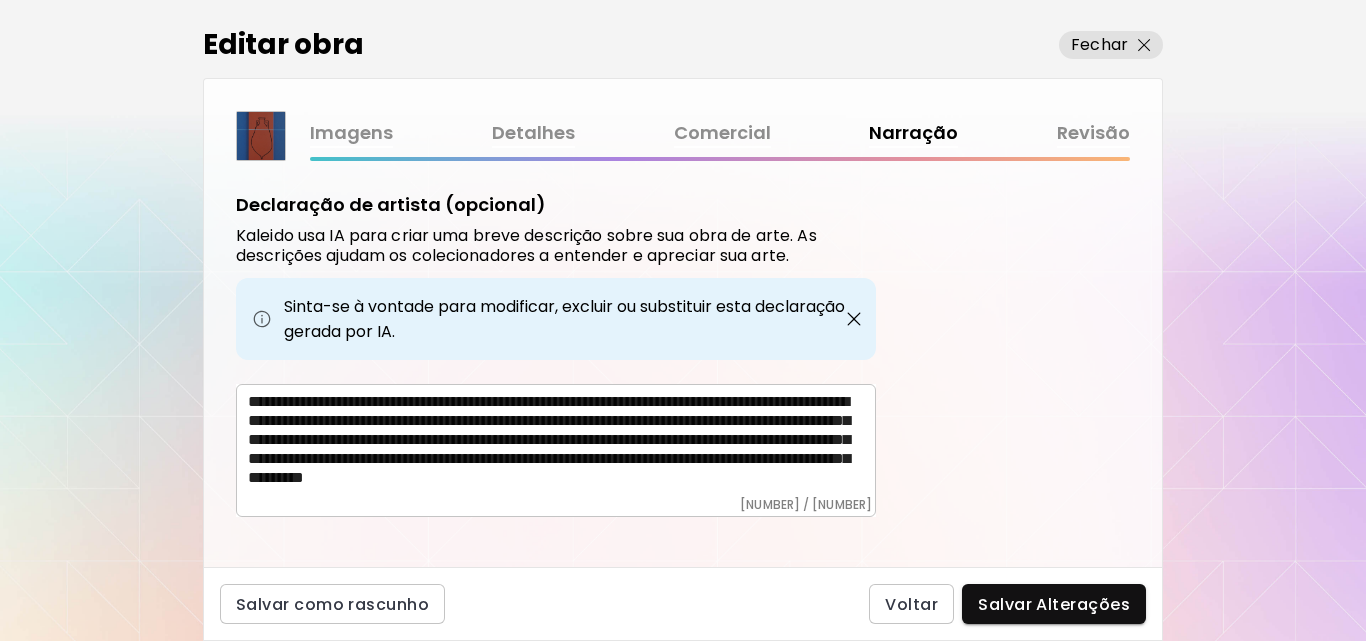 scroll, scrollTop: 669, scrollLeft: 0, axis: vertical 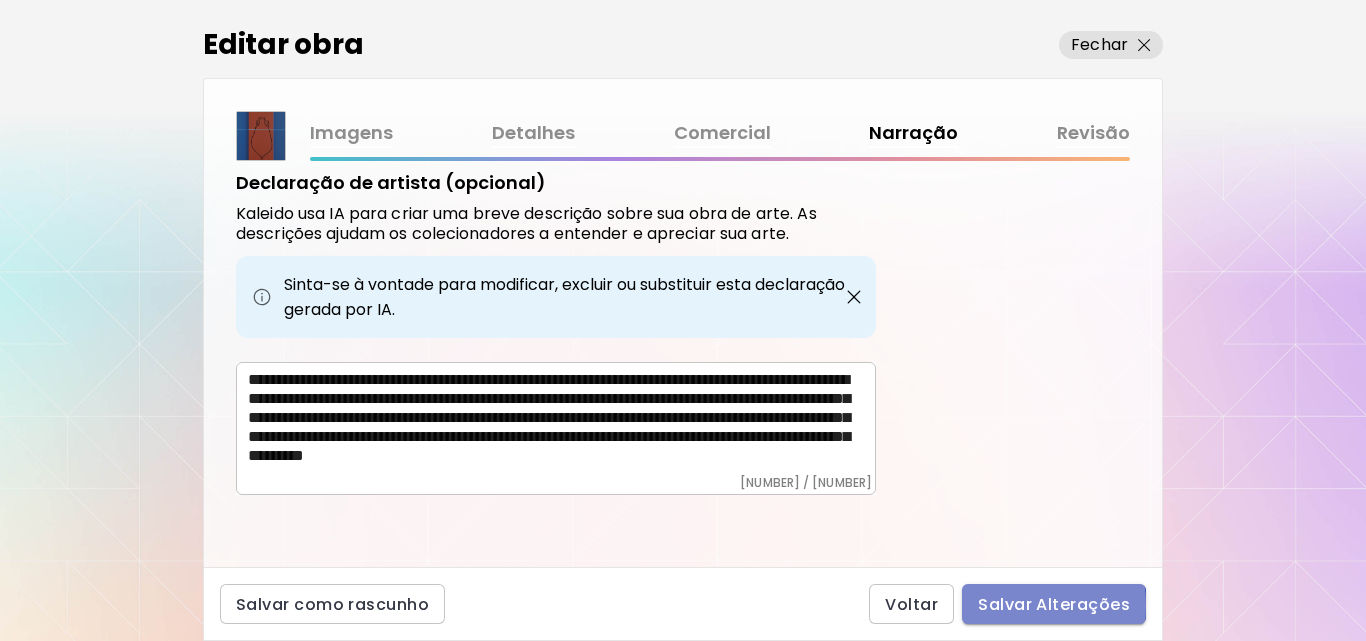 click on "Salvar Alterações" at bounding box center (1054, 604) 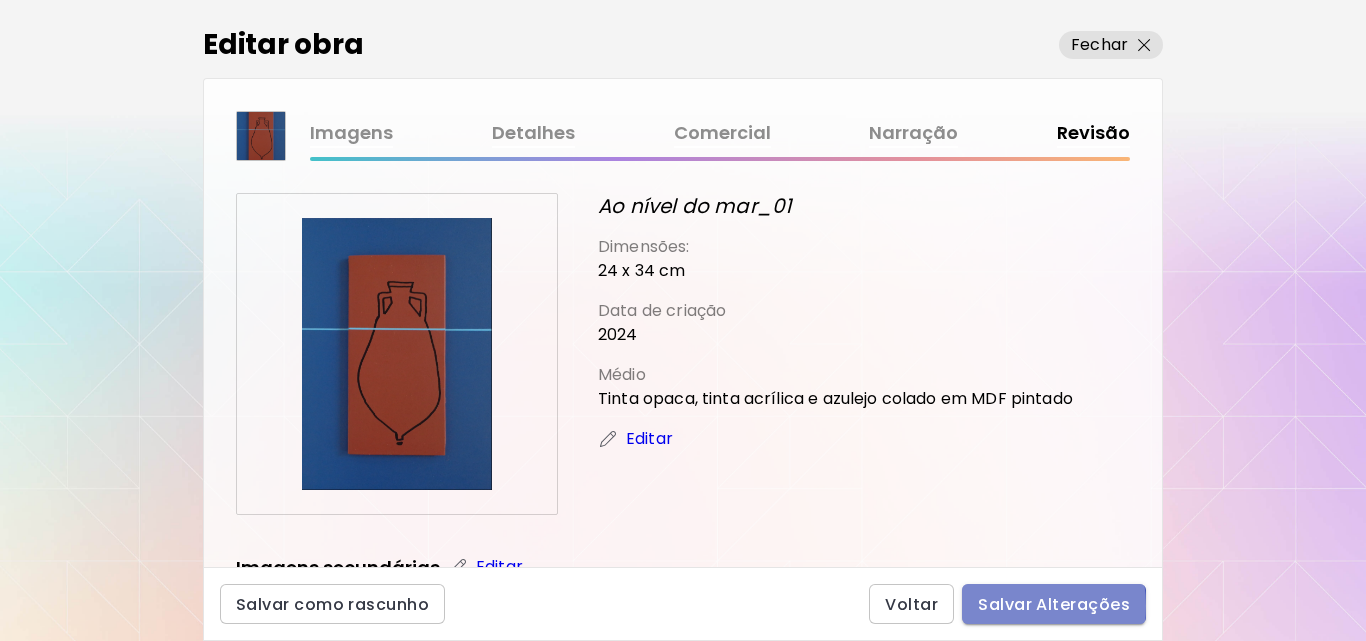 click on "Salvar Alterações" at bounding box center [1054, 604] 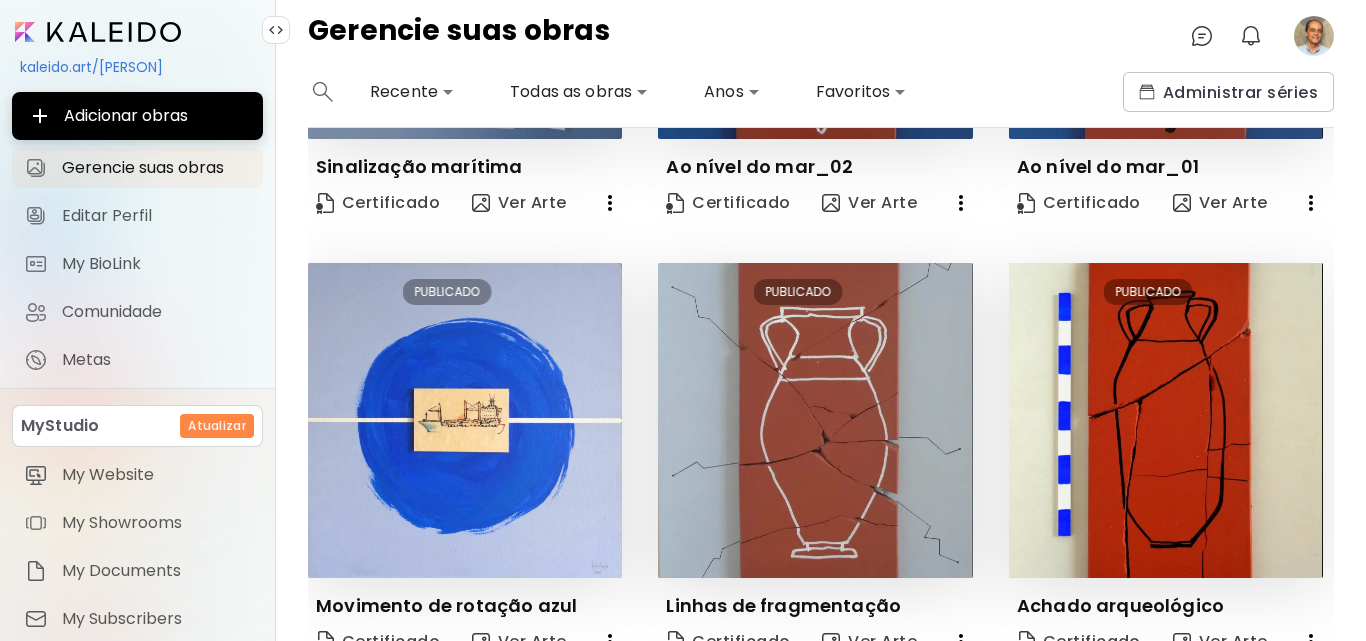 scroll, scrollTop: 1242, scrollLeft: 0, axis: vertical 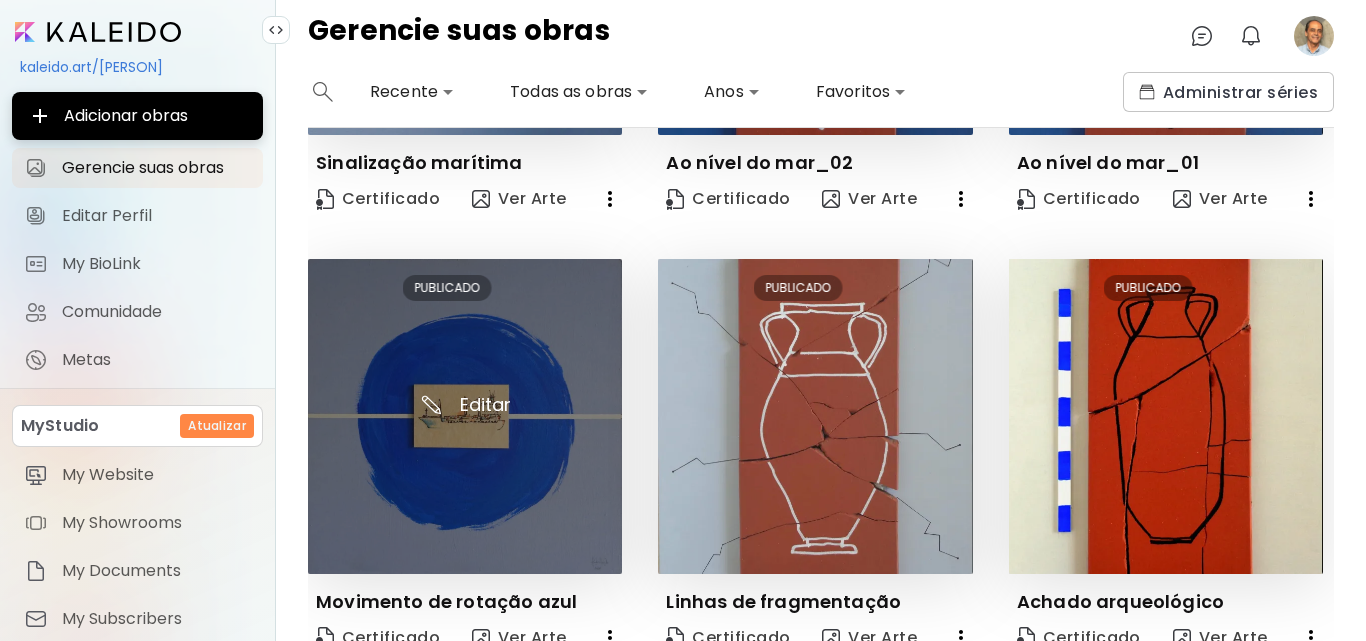 click at bounding box center [465, 416] 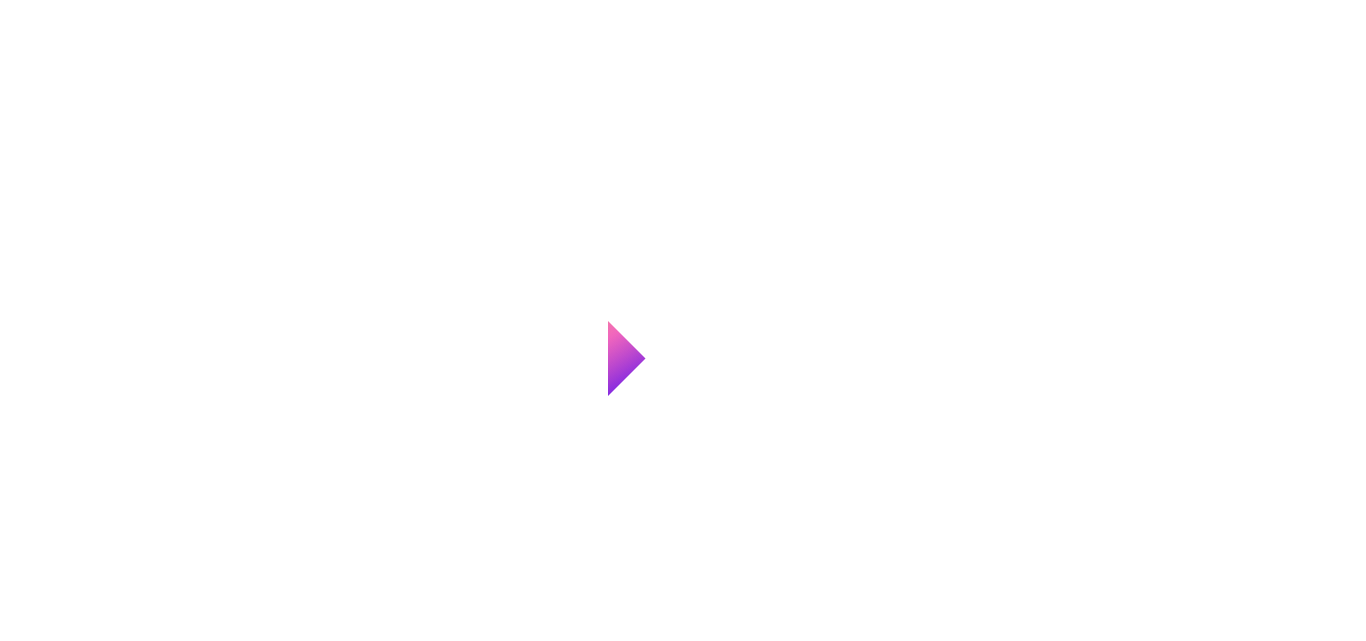scroll, scrollTop: 0, scrollLeft: 0, axis: both 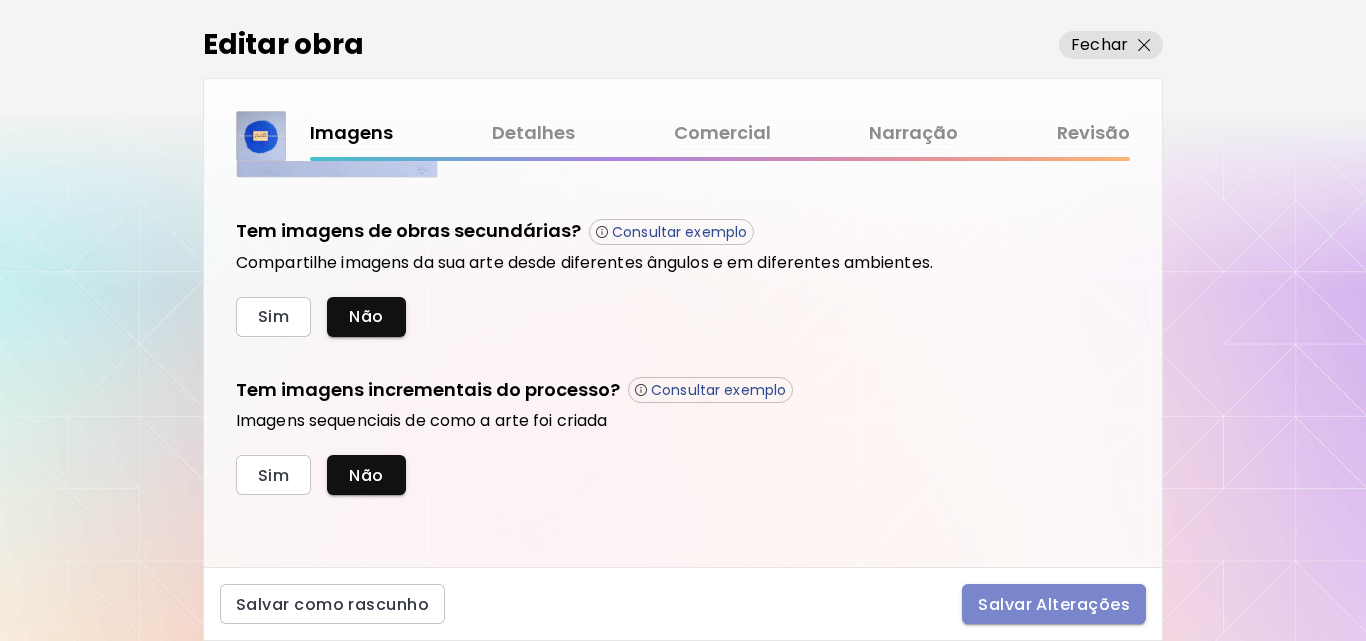 click on "Salvar Alterações" at bounding box center (1054, 604) 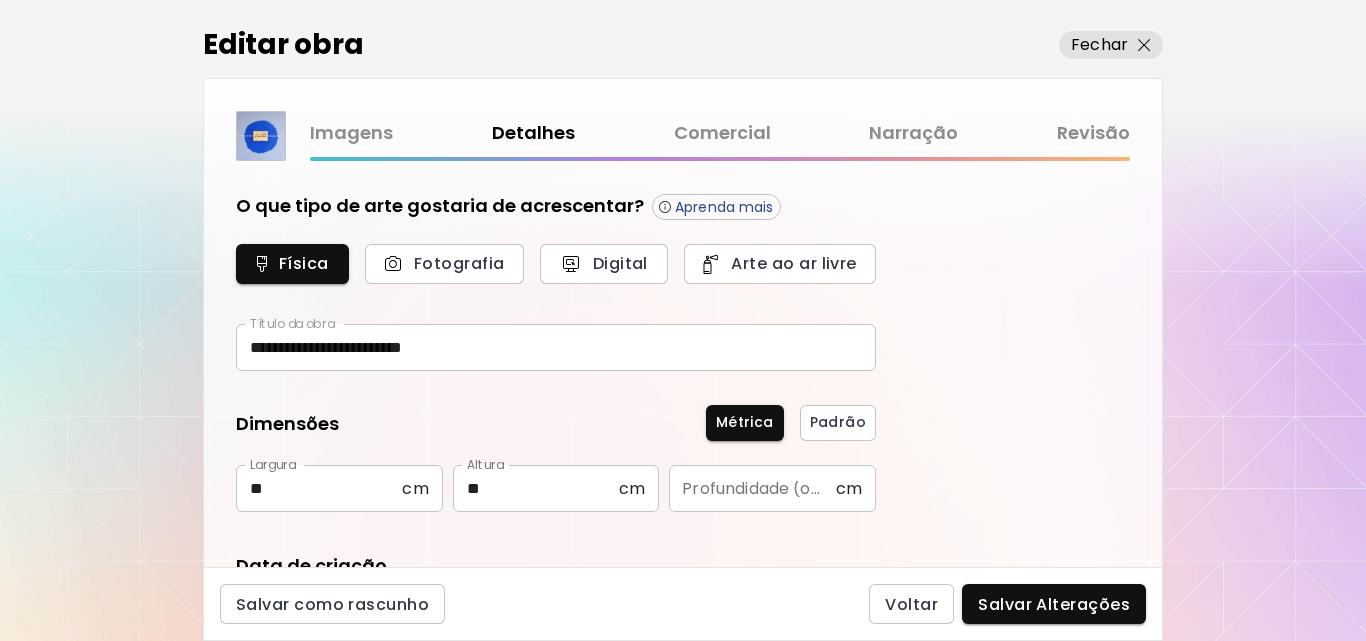 type on "**********" 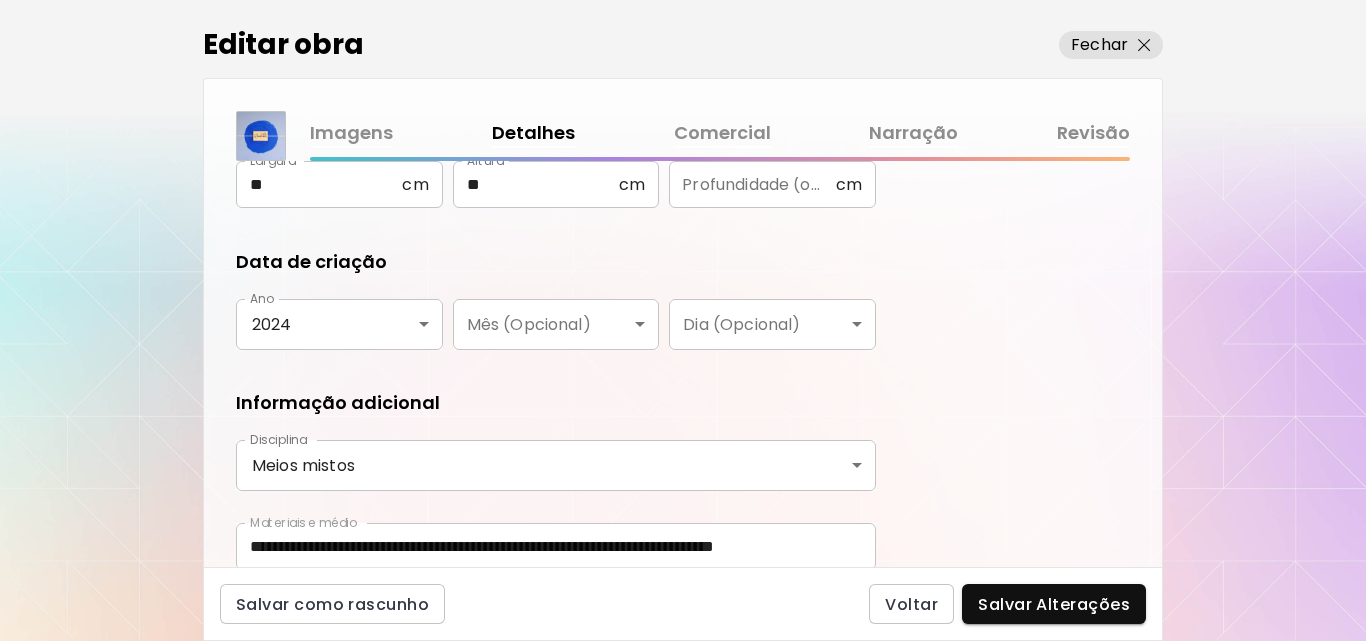 scroll, scrollTop: 387, scrollLeft: 0, axis: vertical 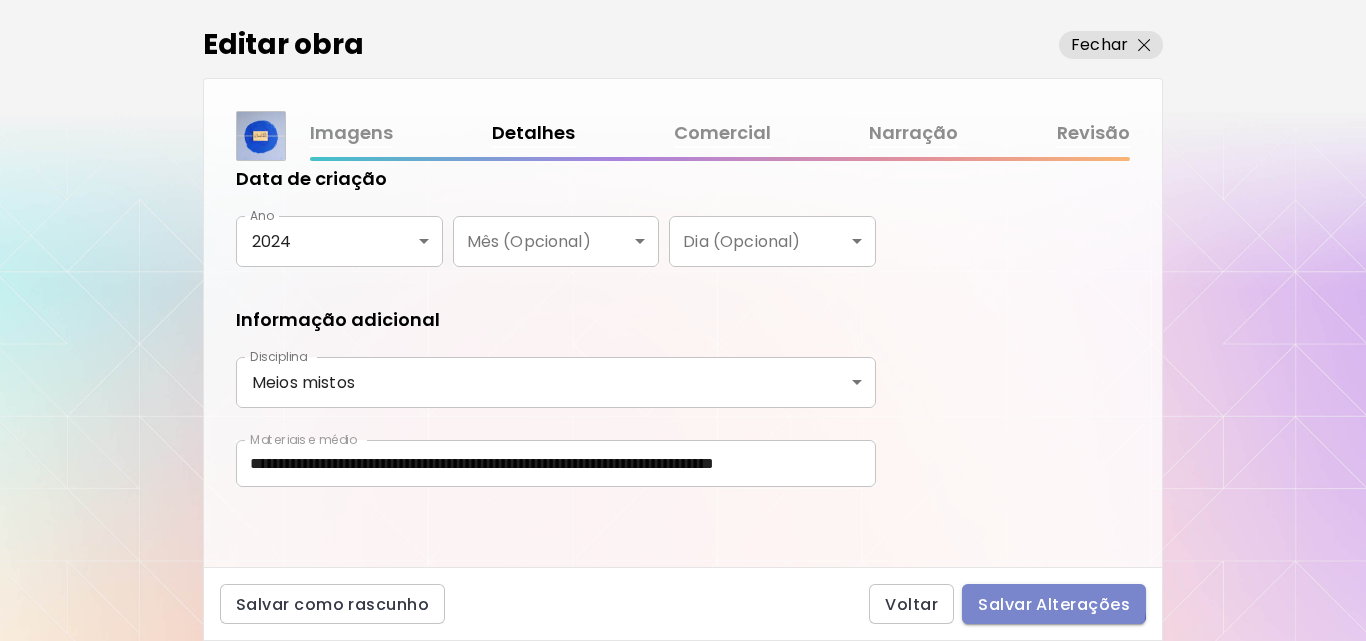 click on "Salvar Alterações" at bounding box center (1054, 604) 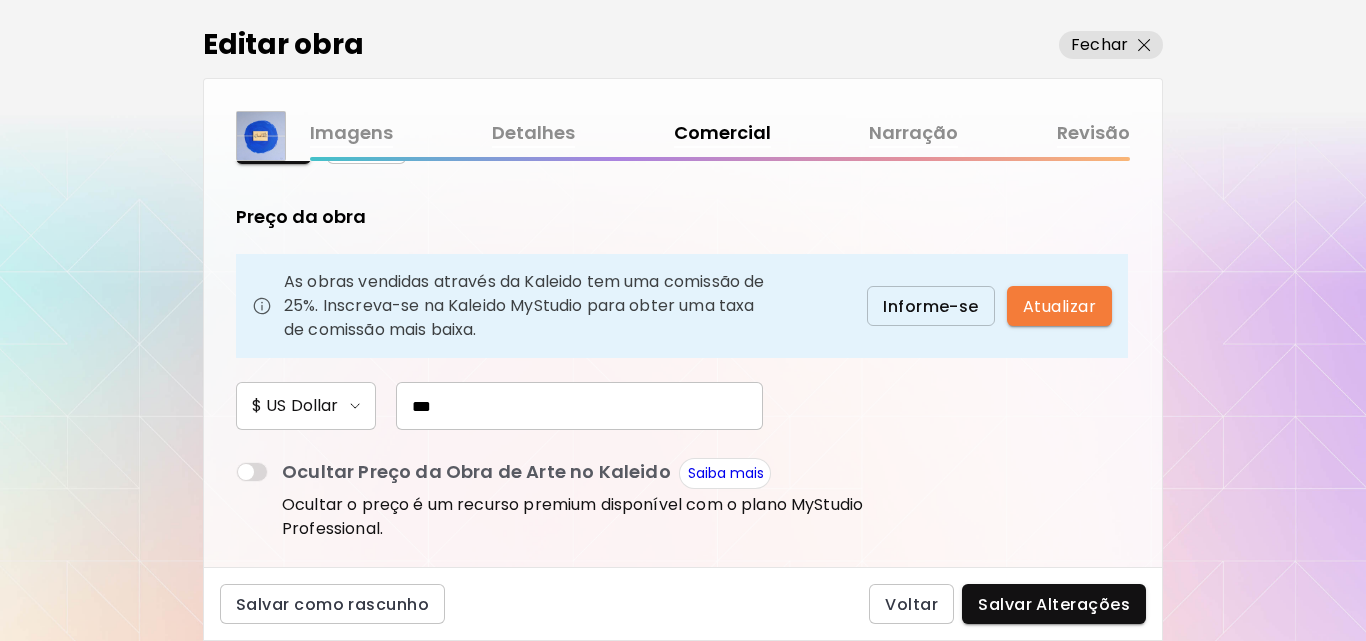 scroll, scrollTop: 136, scrollLeft: 0, axis: vertical 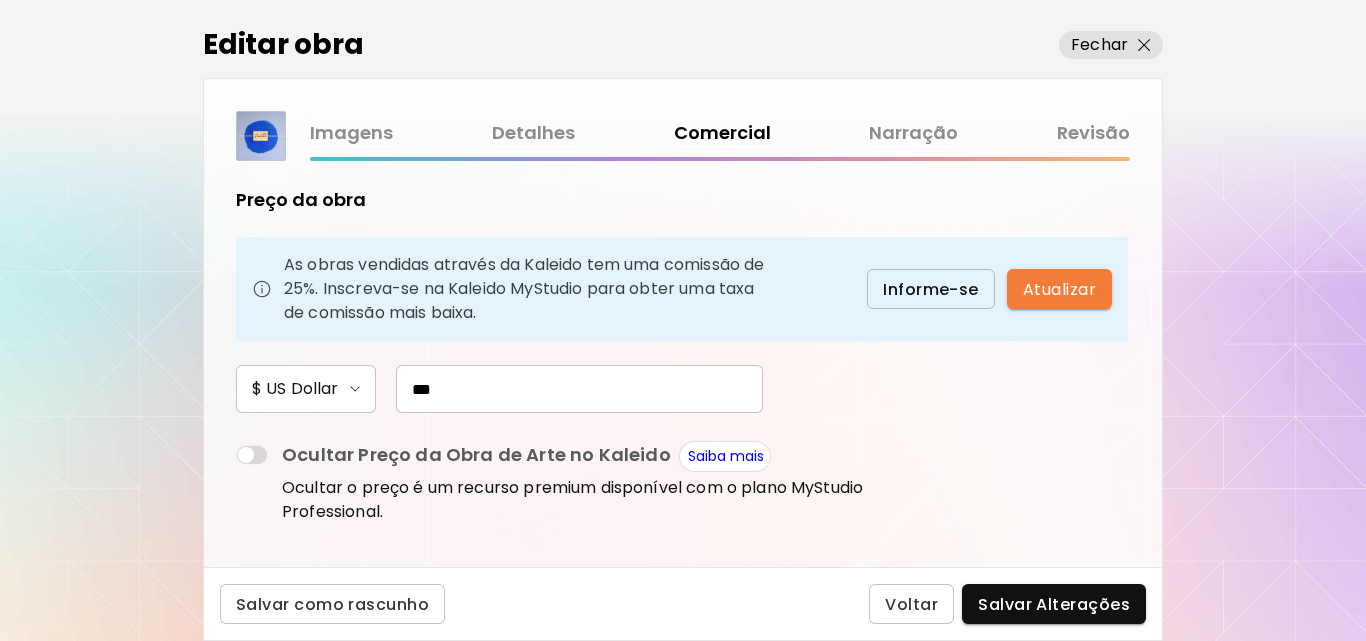 drag, startPoint x: 423, startPoint y: 384, endPoint x: 356, endPoint y: 357, distance: 72.235725 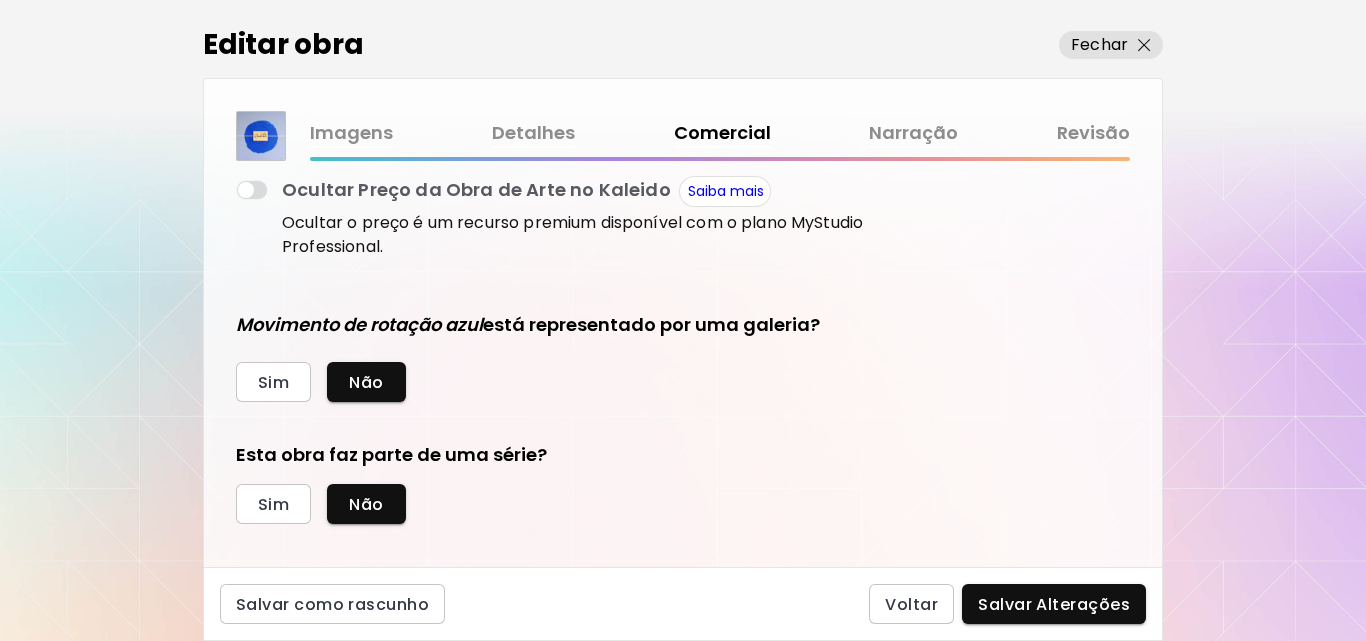 scroll, scrollTop: 420, scrollLeft: 0, axis: vertical 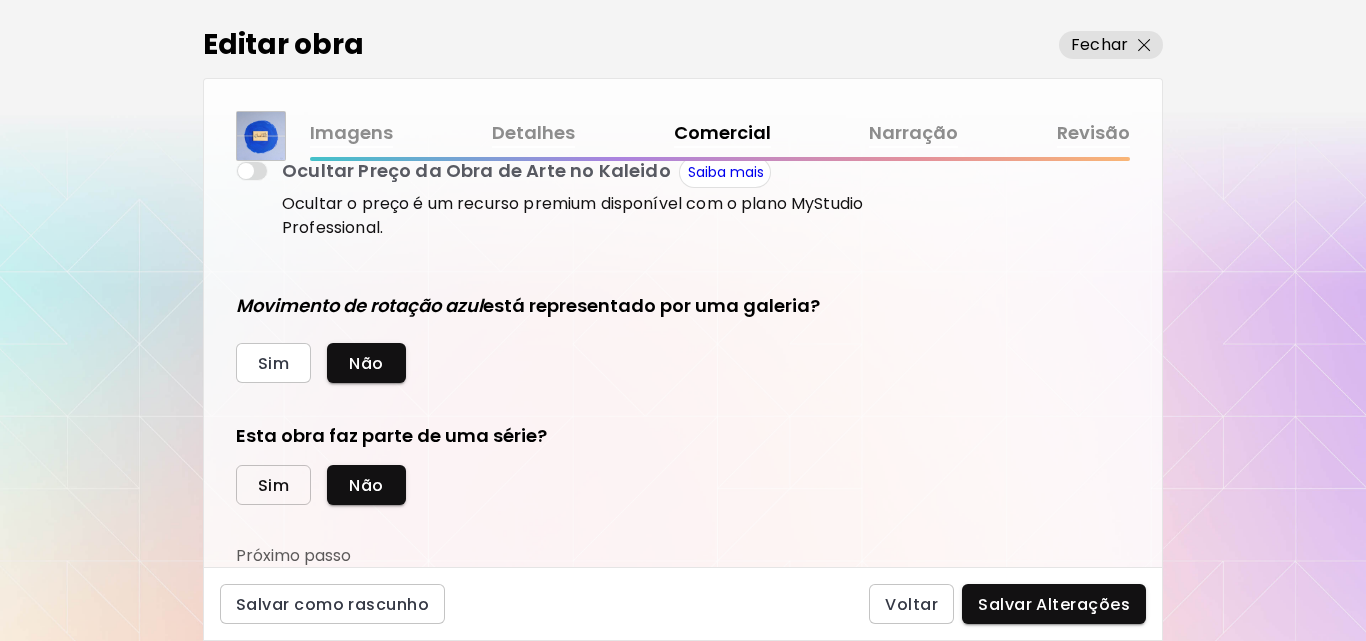 type on "***" 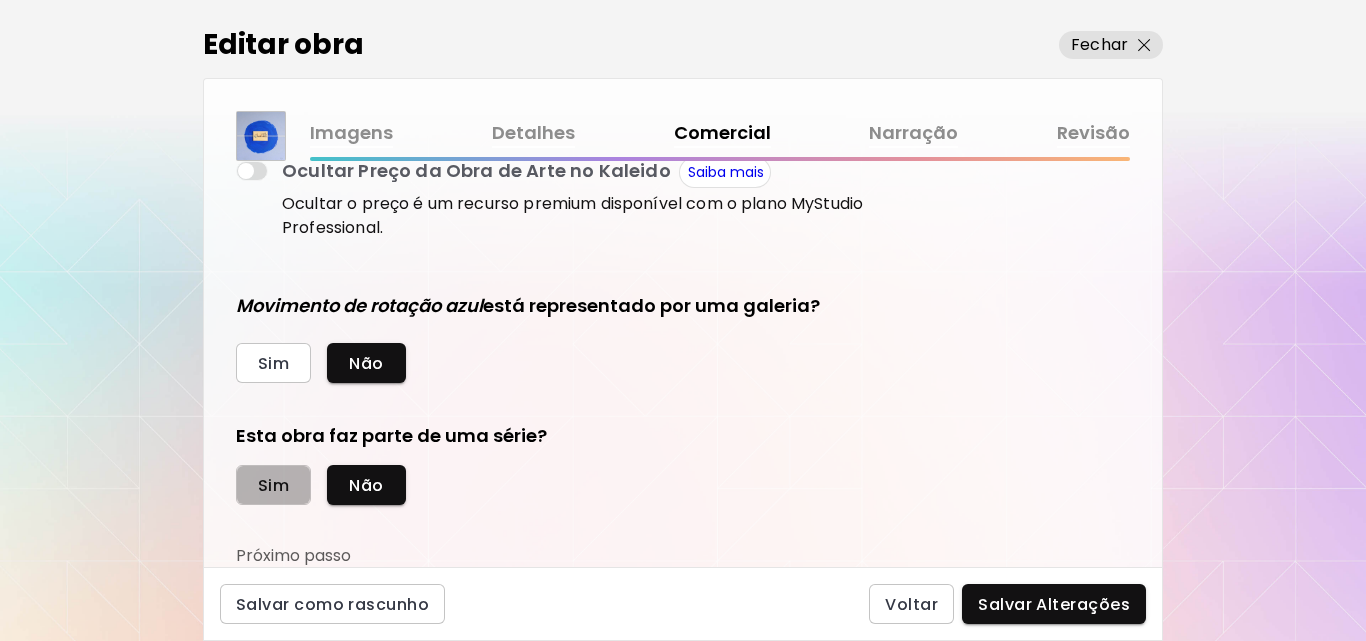 click on "Sim" at bounding box center [273, 485] 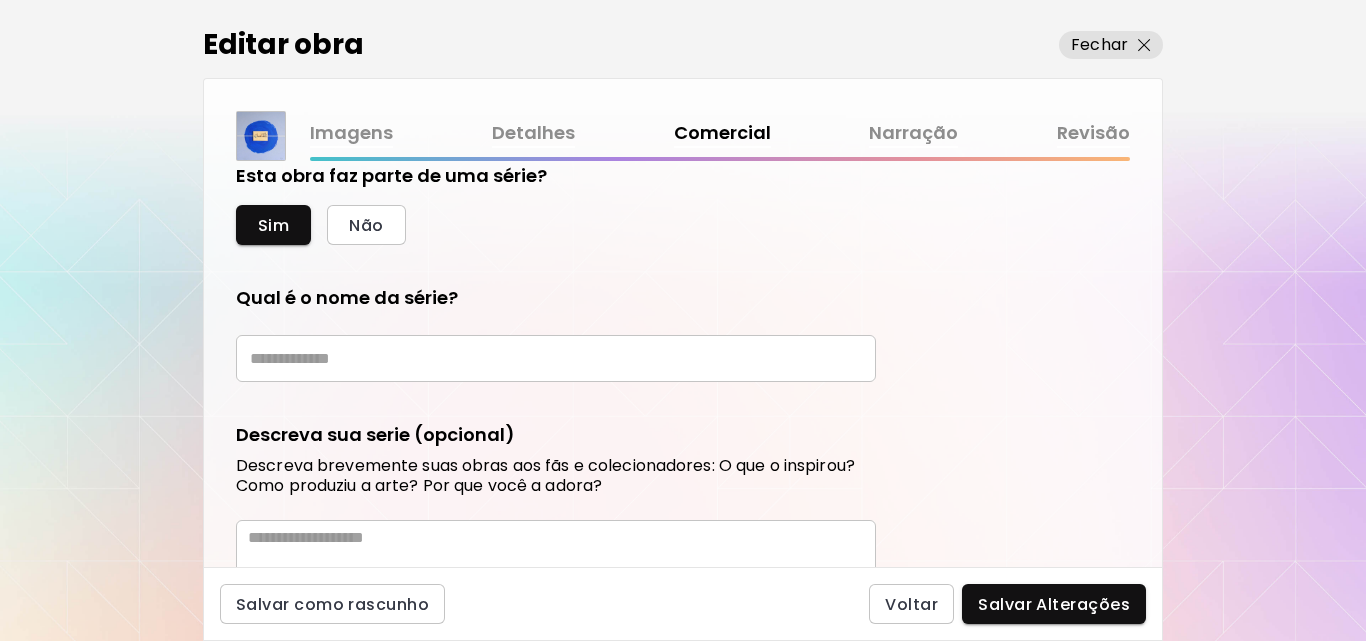 scroll, scrollTop: 687, scrollLeft: 0, axis: vertical 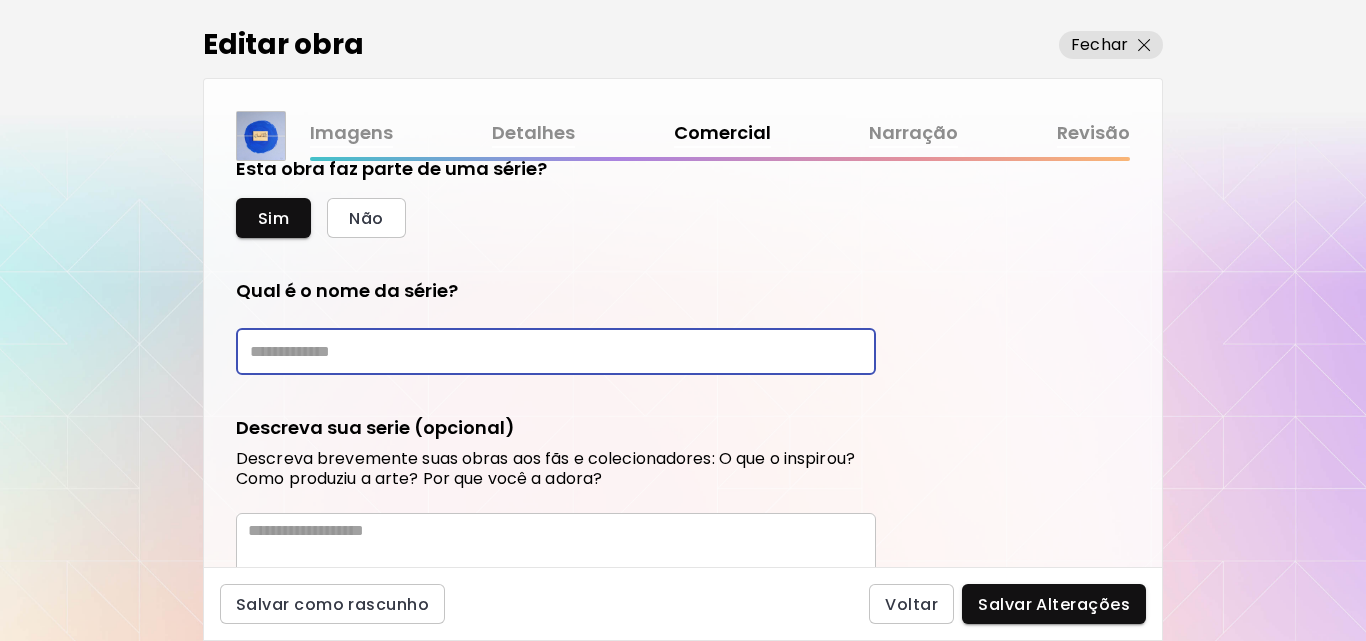click at bounding box center (556, 351) 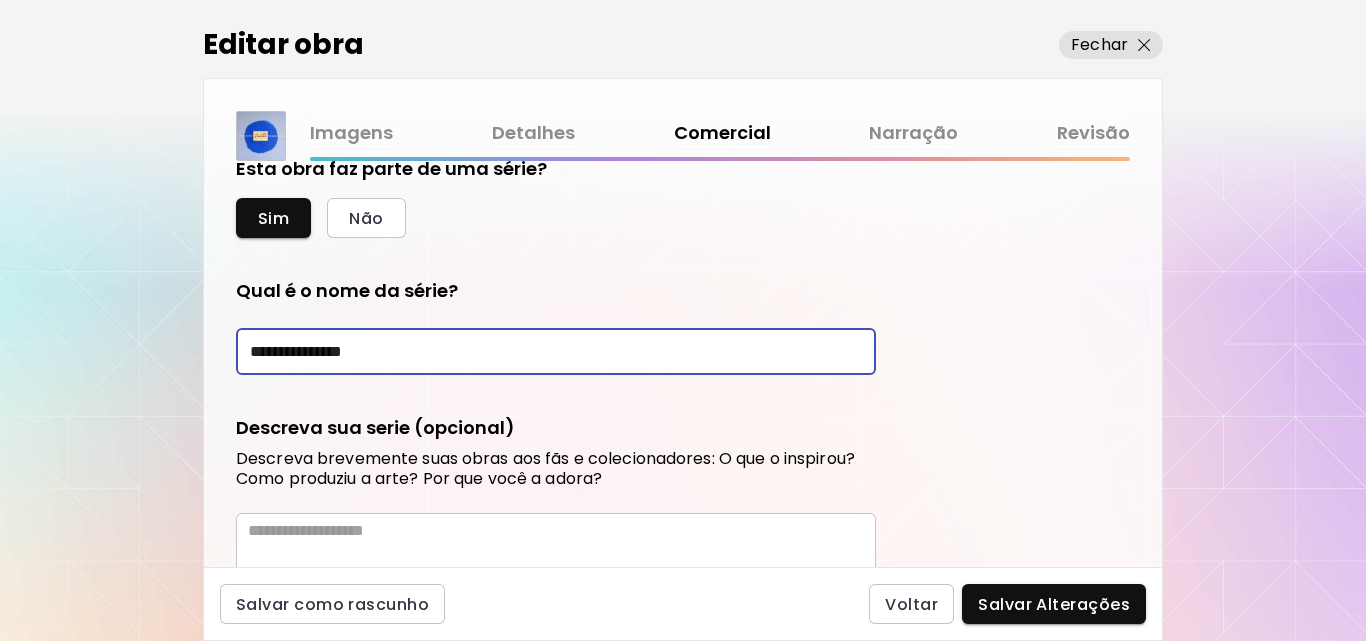 scroll, scrollTop: 808, scrollLeft: 0, axis: vertical 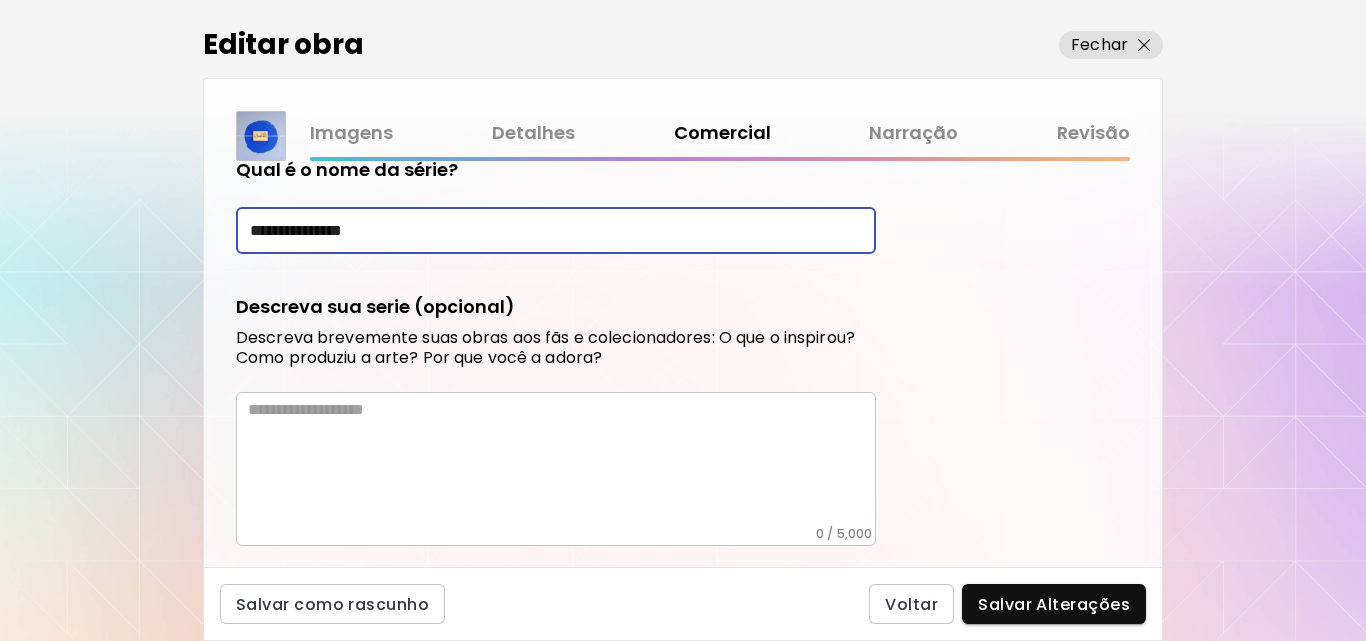 type on "**********" 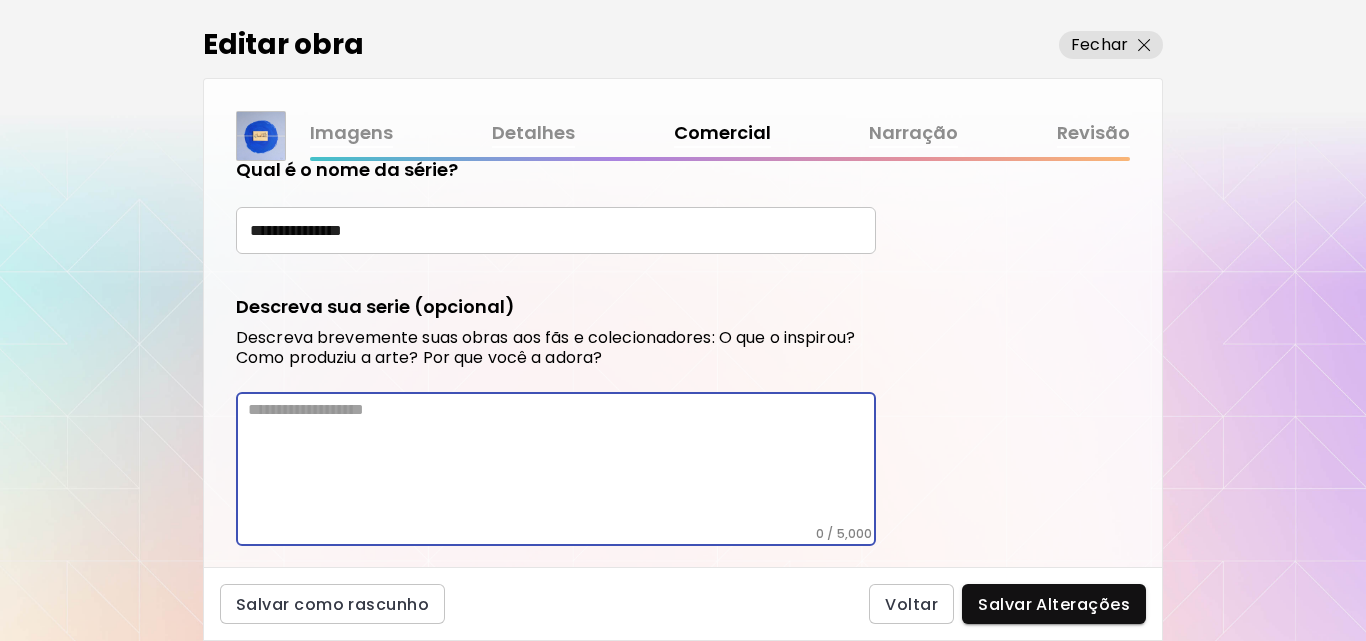 click at bounding box center (562, 463) 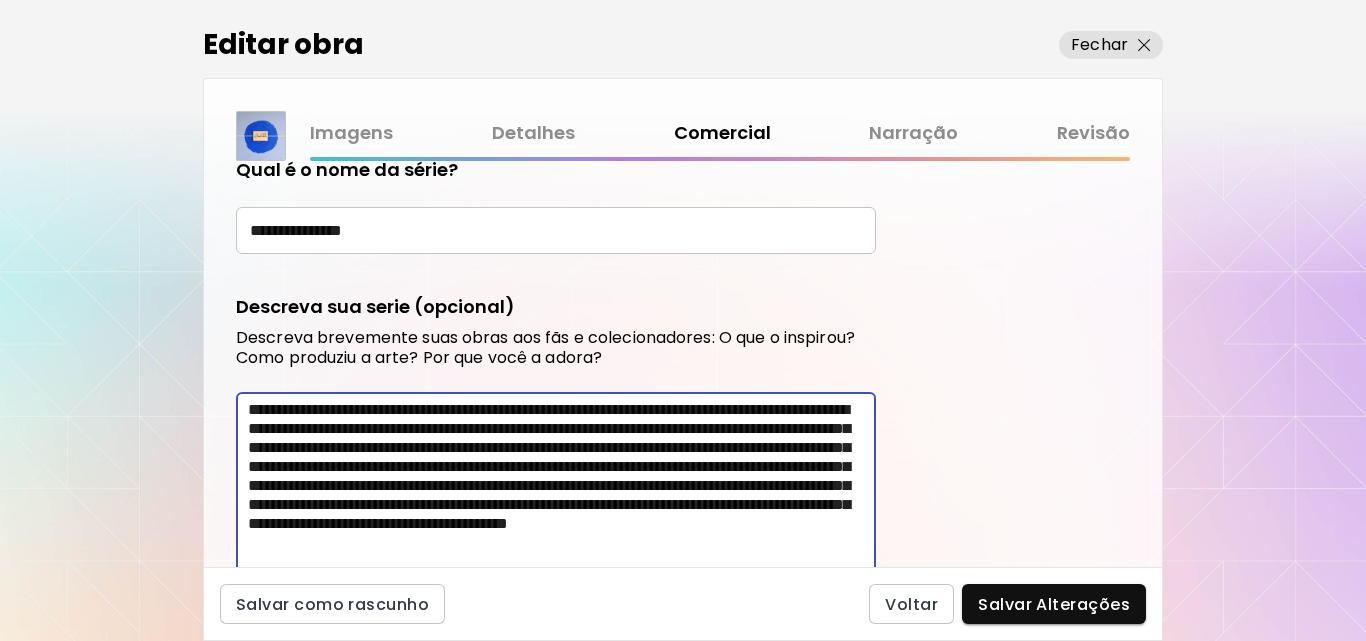 scroll, scrollTop: 833, scrollLeft: 0, axis: vertical 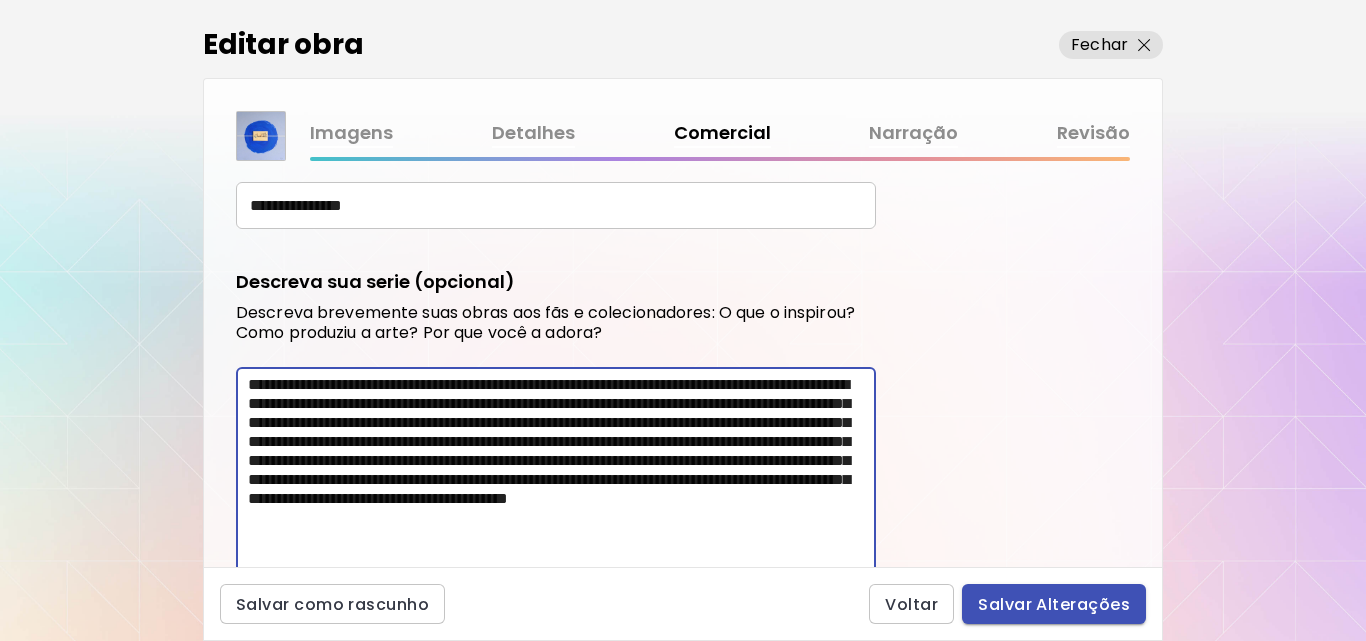 type on "**********" 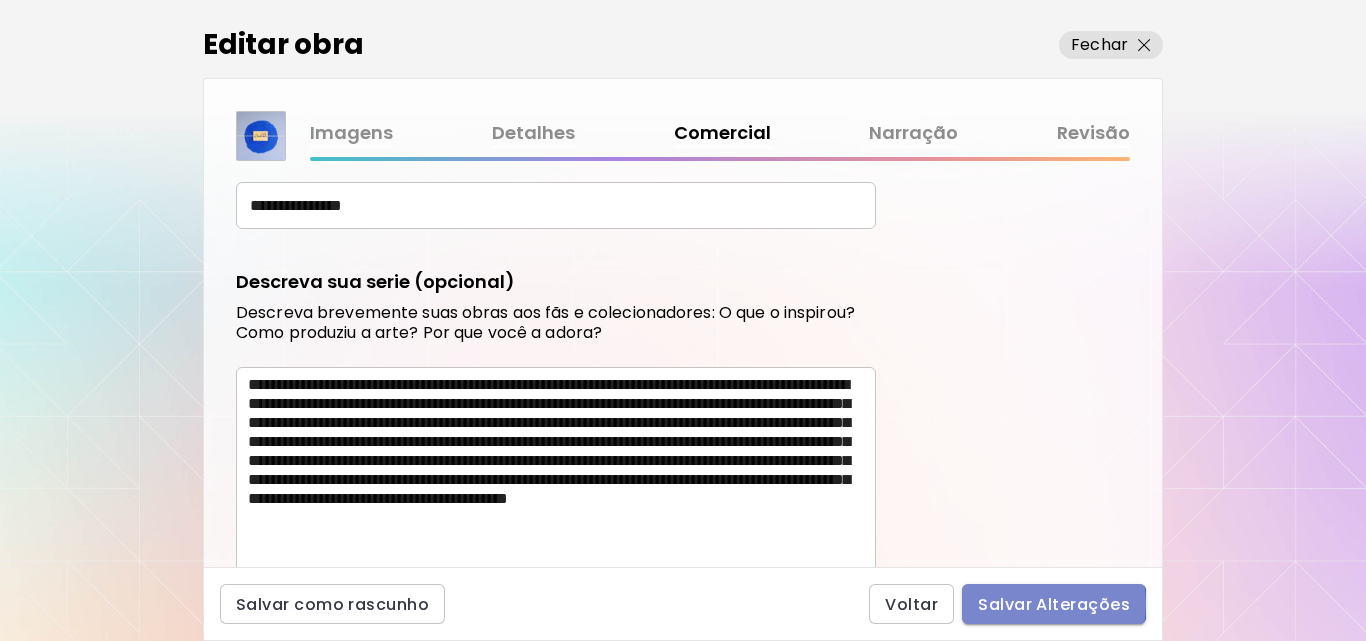 click on "Salvar Alterações" at bounding box center [1054, 604] 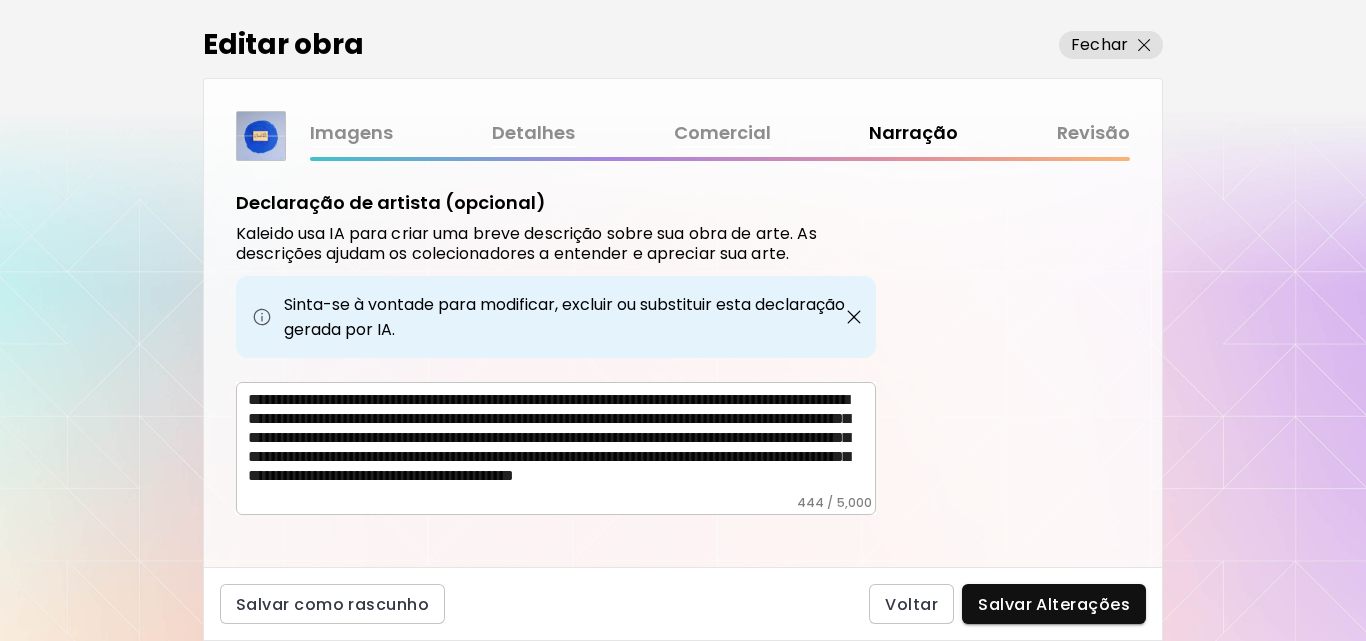 scroll, scrollTop: 707, scrollLeft: 0, axis: vertical 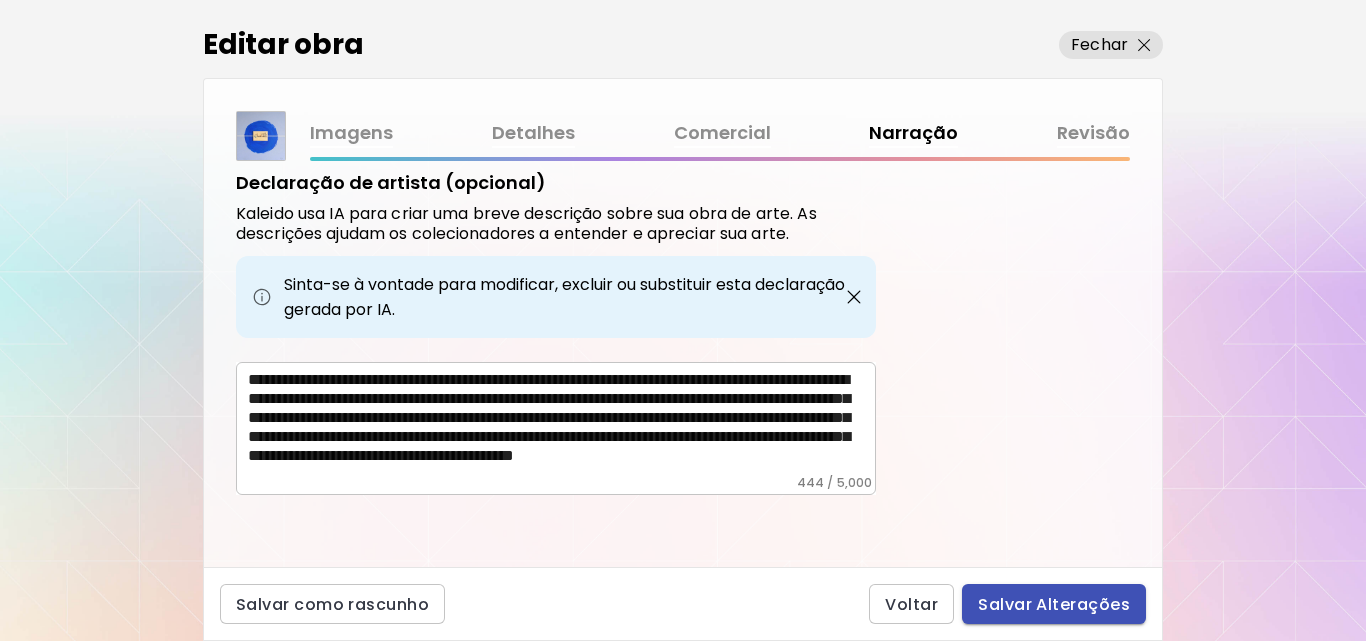 click on "Salvar Alterações" at bounding box center (1054, 604) 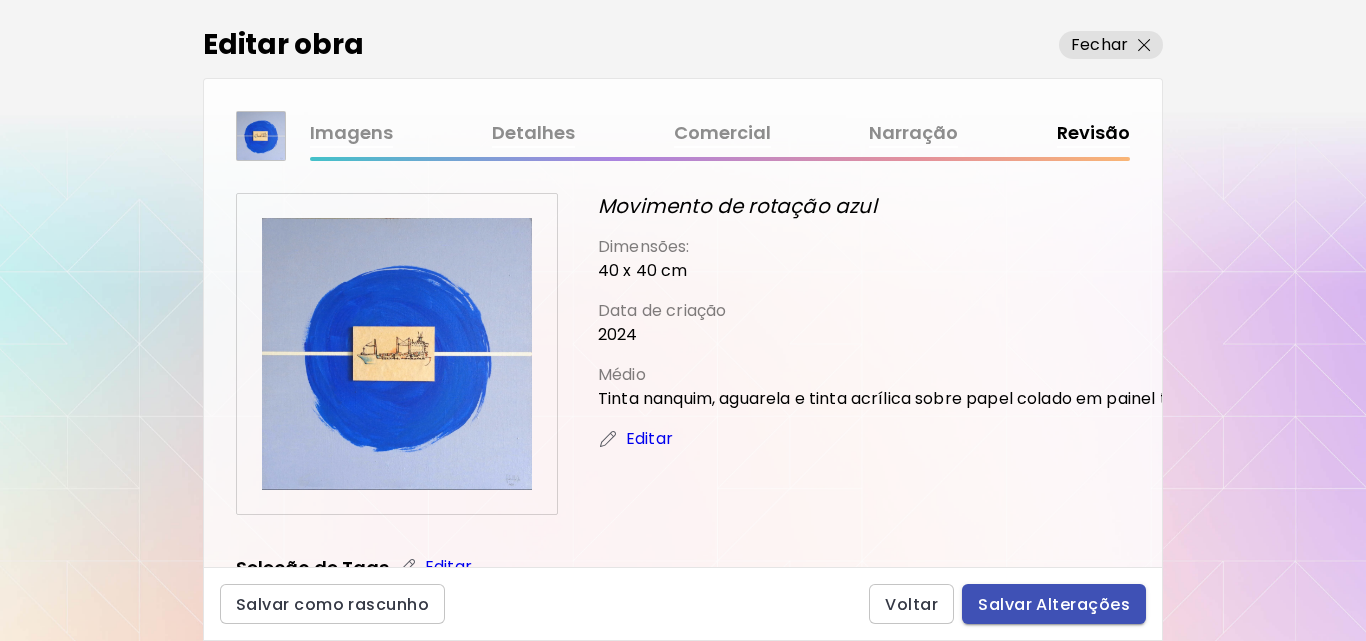 click on "Salvar Alterações" at bounding box center (1054, 604) 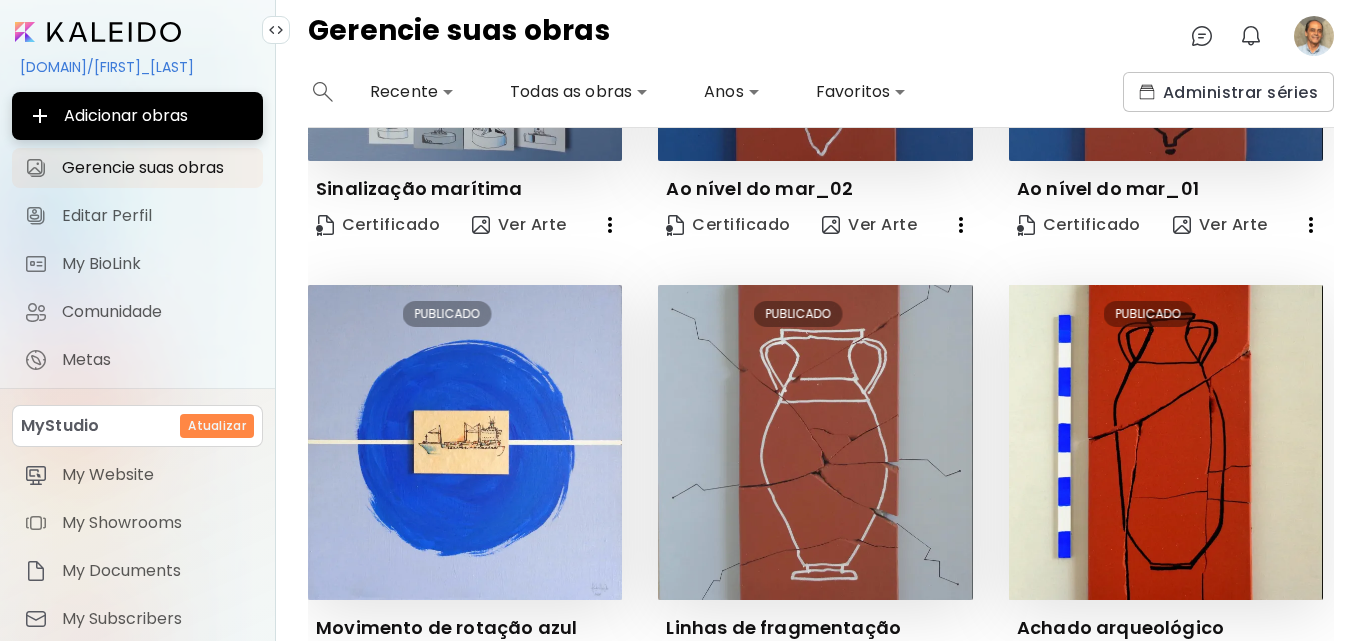 scroll, scrollTop: 1220, scrollLeft: 0, axis: vertical 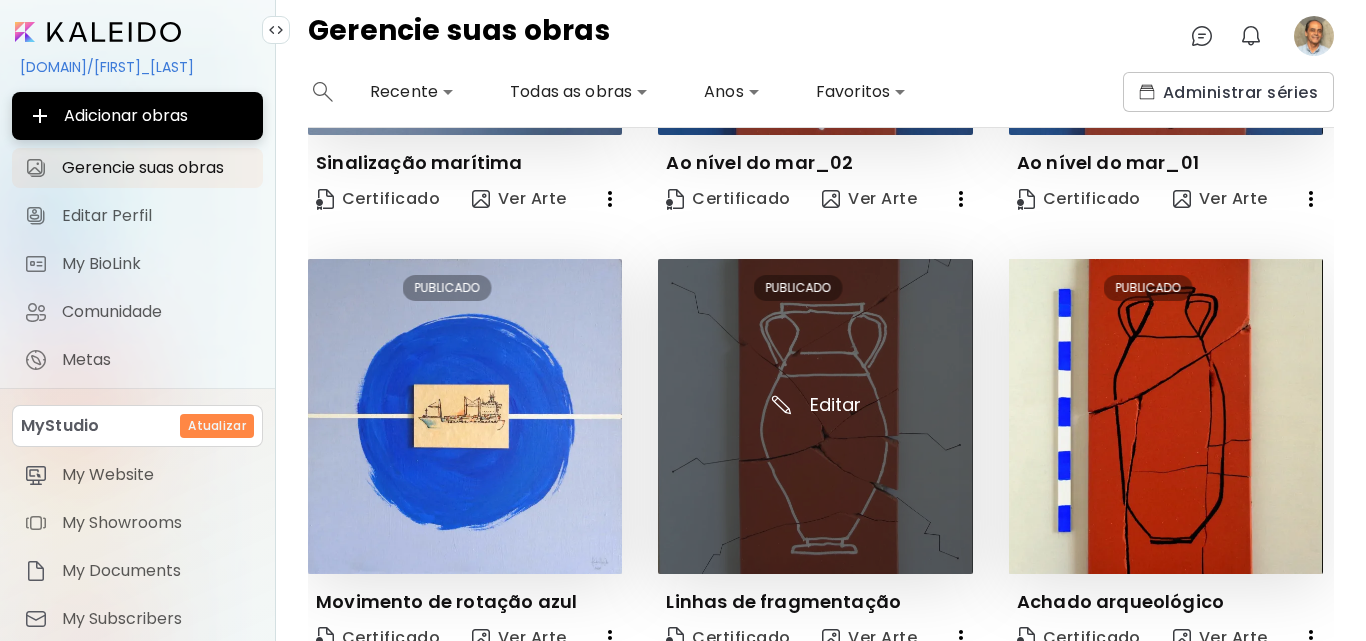 click at bounding box center [815, 416] 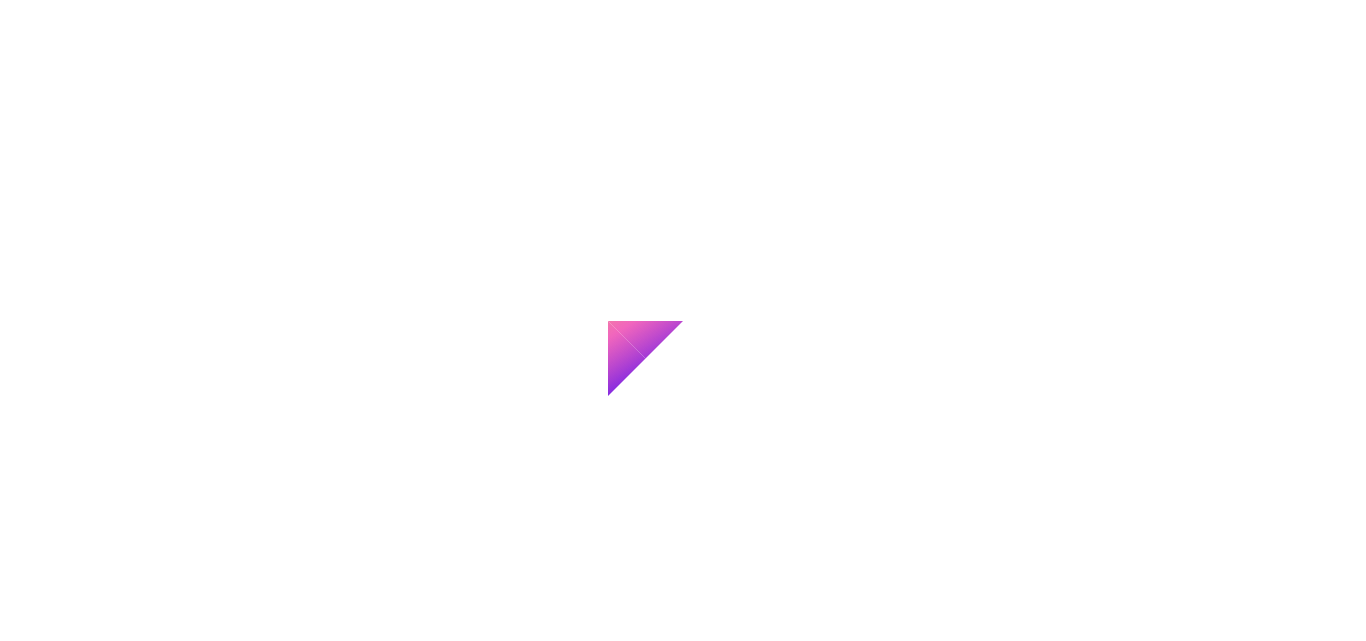 scroll, scrollTop: 0, scrollLeft: 0, axis: both 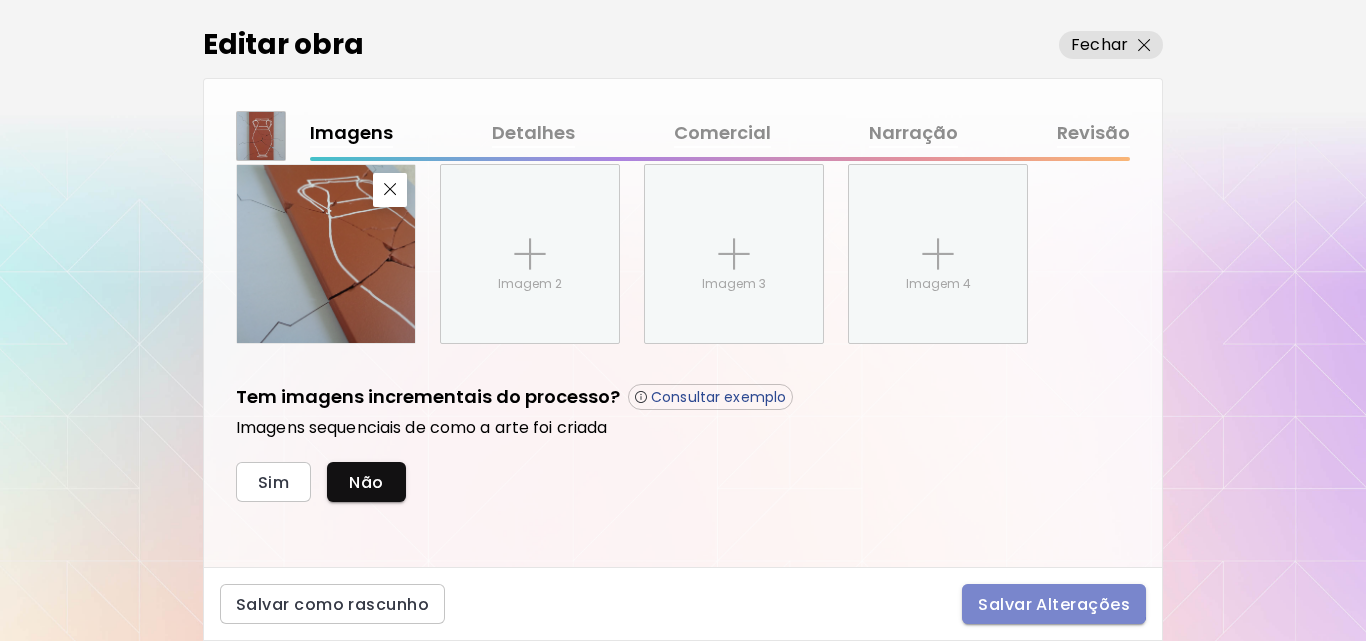 click on "Salvar Alterações" at bounding box center [1054, 604] 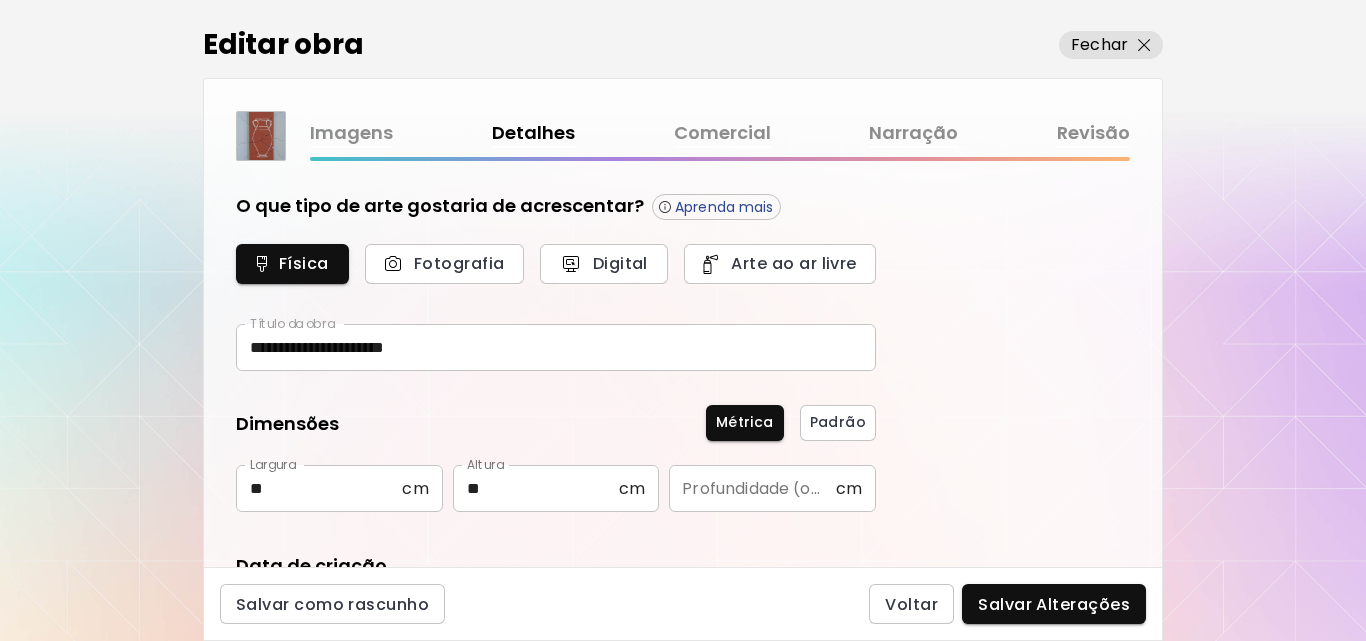 type on "**********" 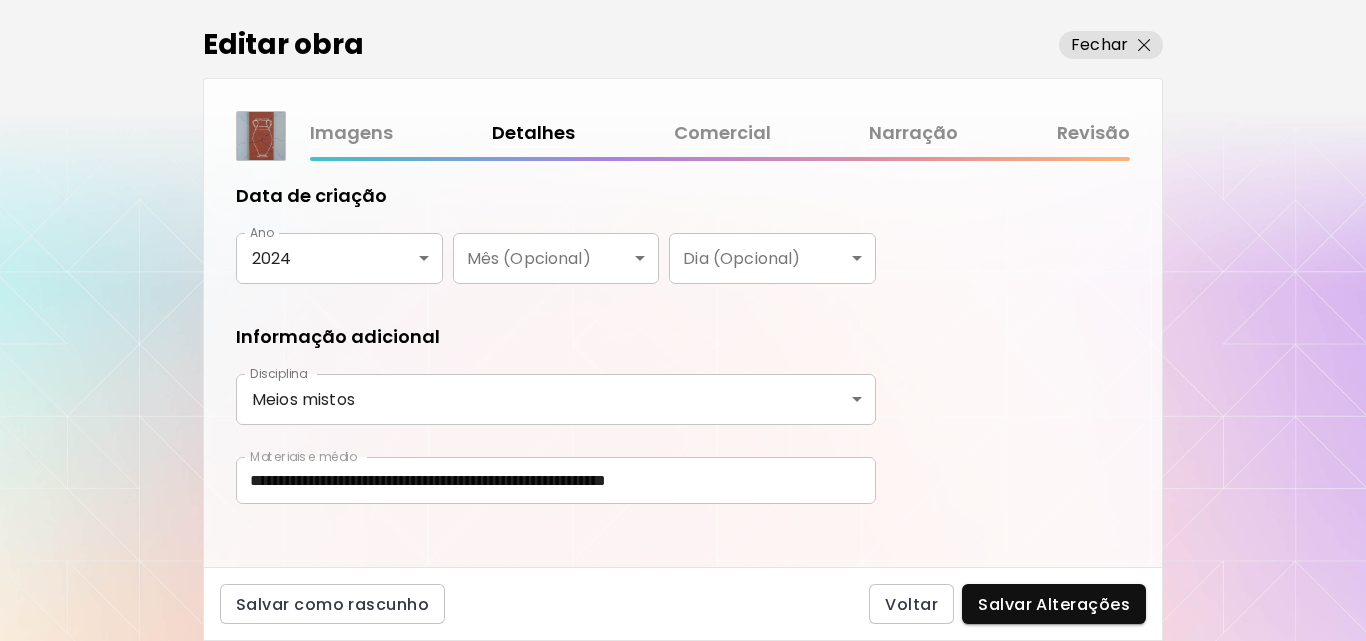 scroll, scrollTop: 387, scrollLeft: 0, axis: vertical 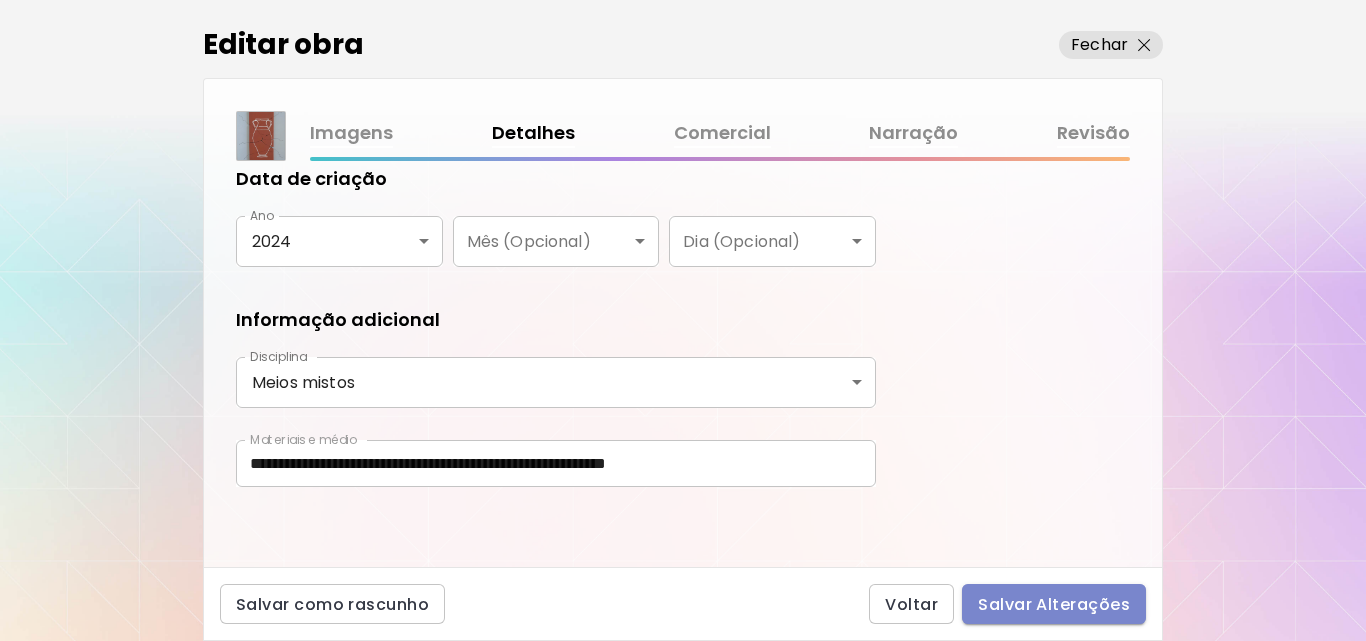 click on "Salvar Alterações" at bounding box center (1054, 604) 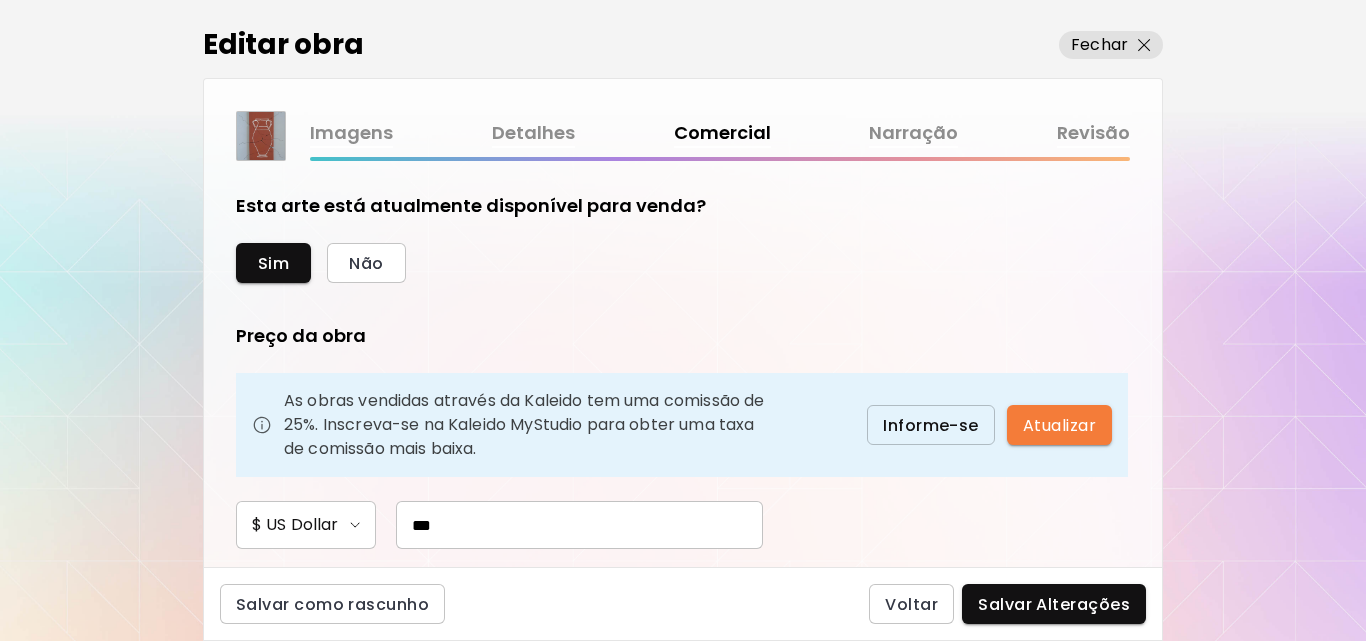 drag, startPoint x: 440, startPoint y: 525, endPoint x: 371, endPoint y: 512, distance: 70.21396 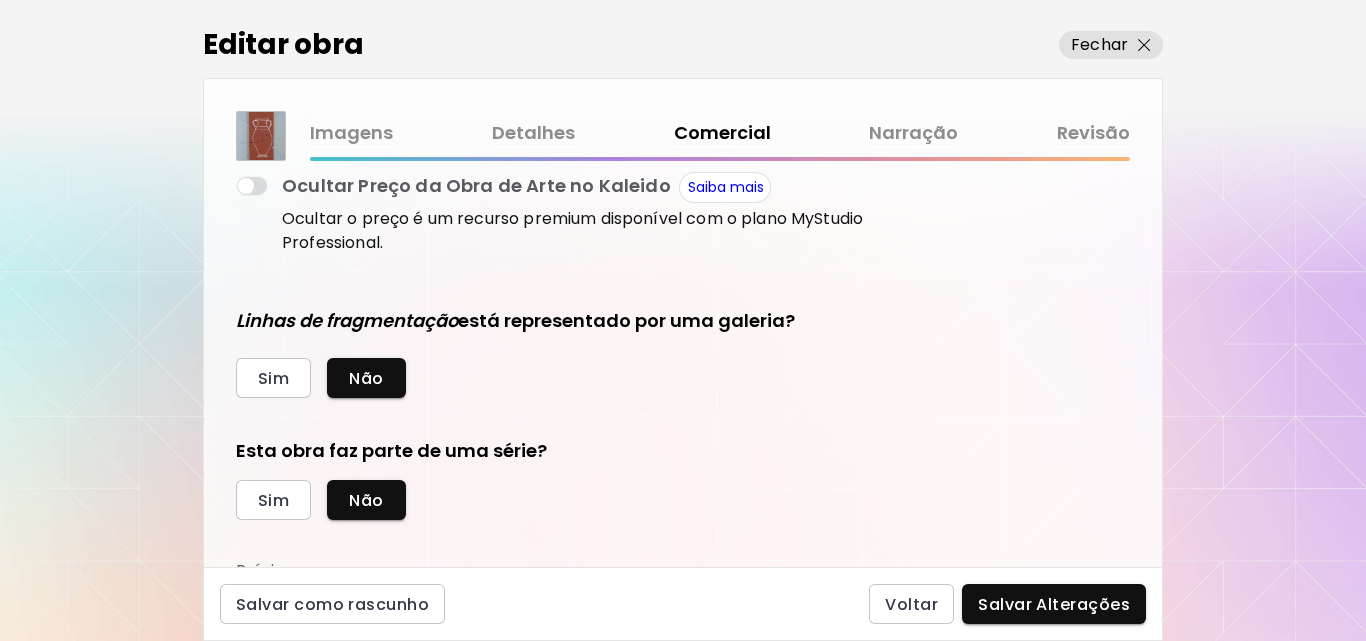 scroll, scrollTop: 420, scrollLeft: 0, axis: vertical 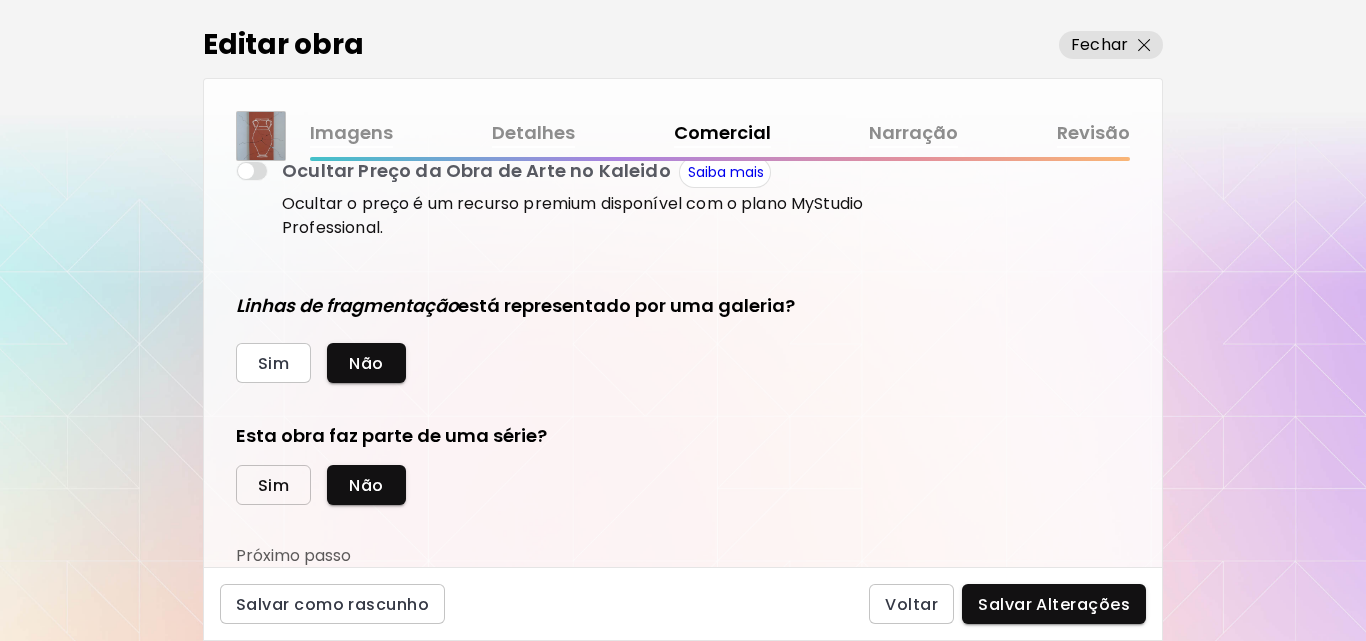 type on "***" 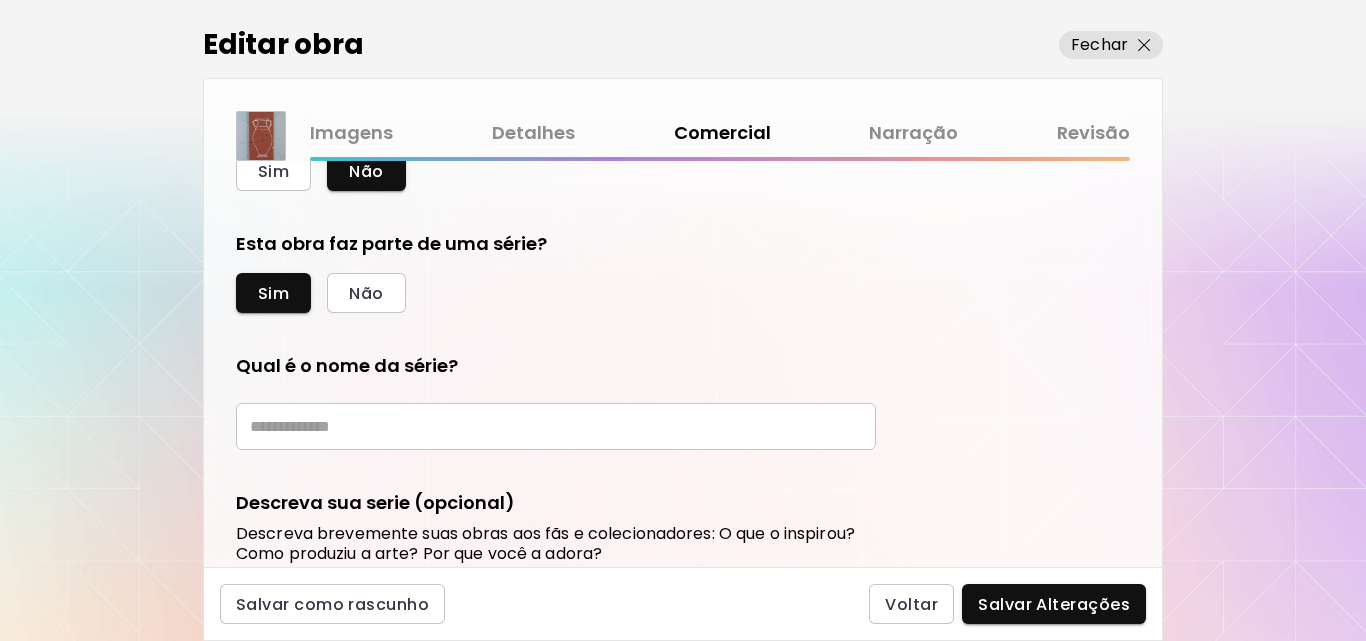 scroll, scrollTop: 703, scrollLeft: 0, axis: vertical 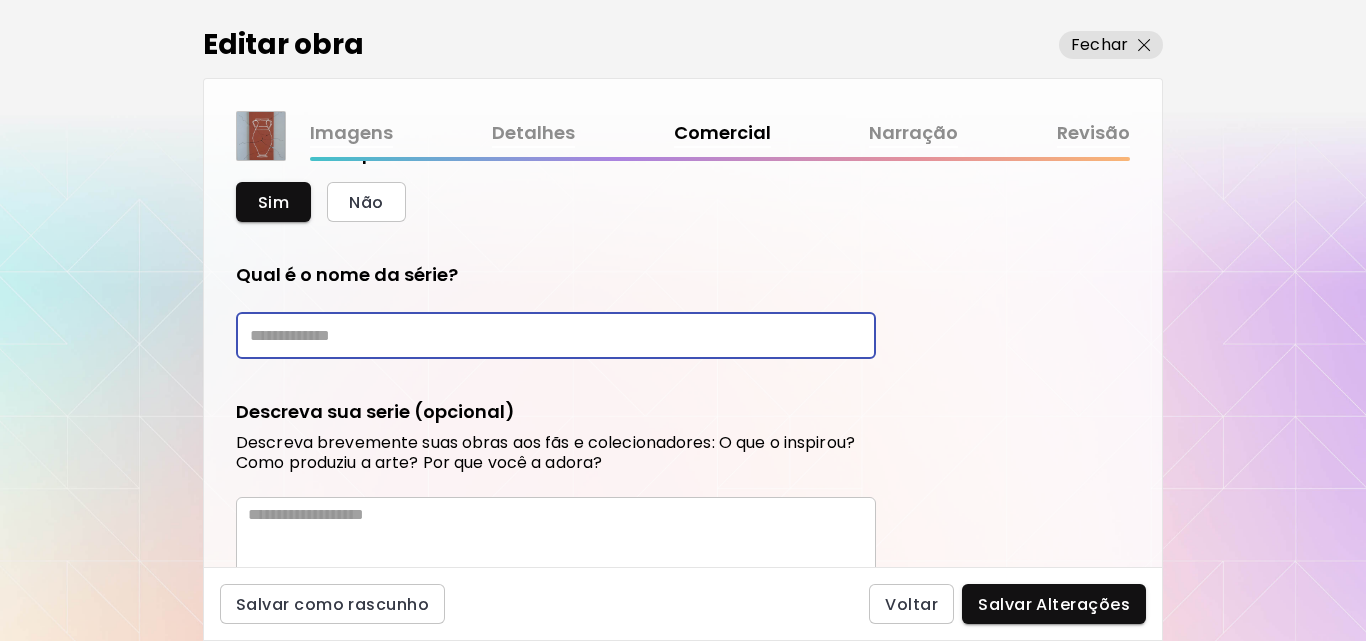 click at bounding box center [556, 335] 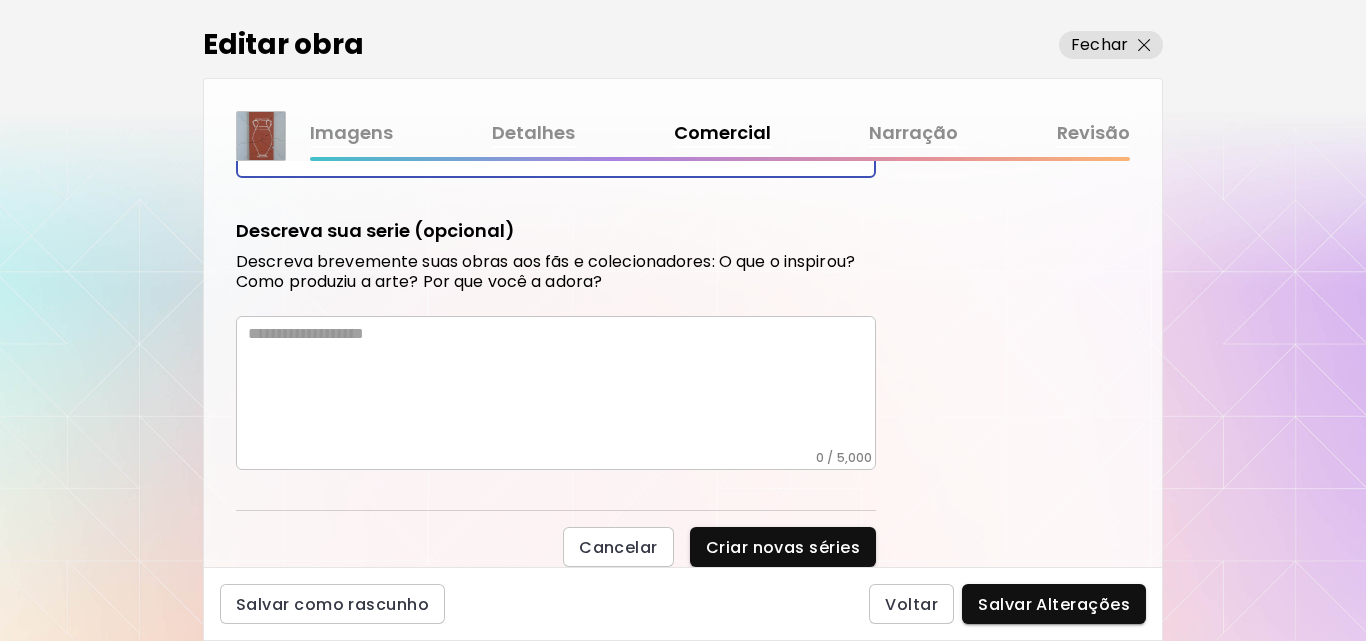 scroll, scrollTop: 879, scrollLeft: 0, axis: vertical 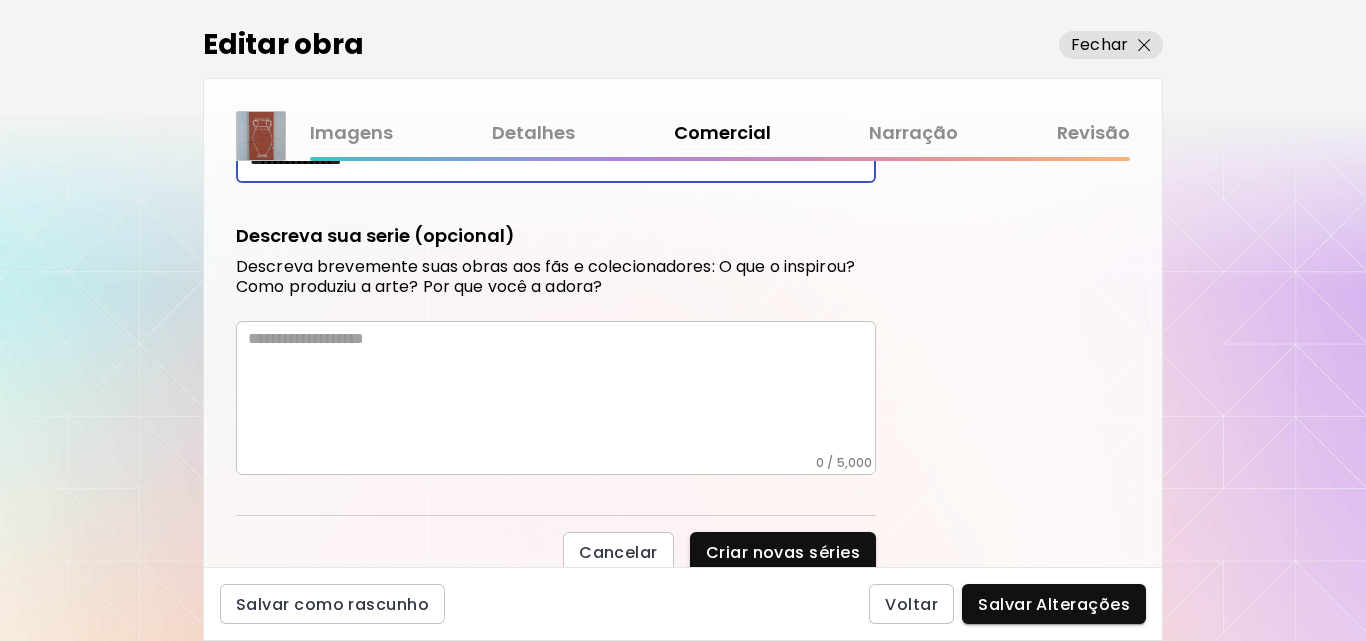 type on "**********" 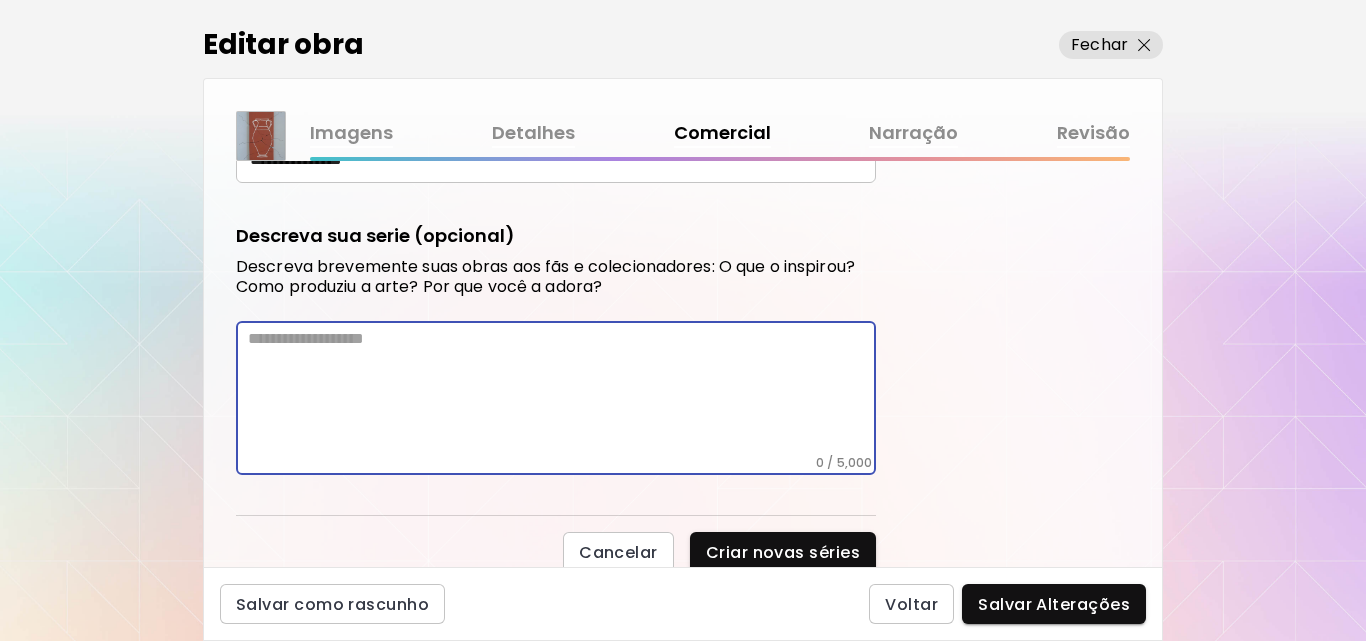 paste on "**********" 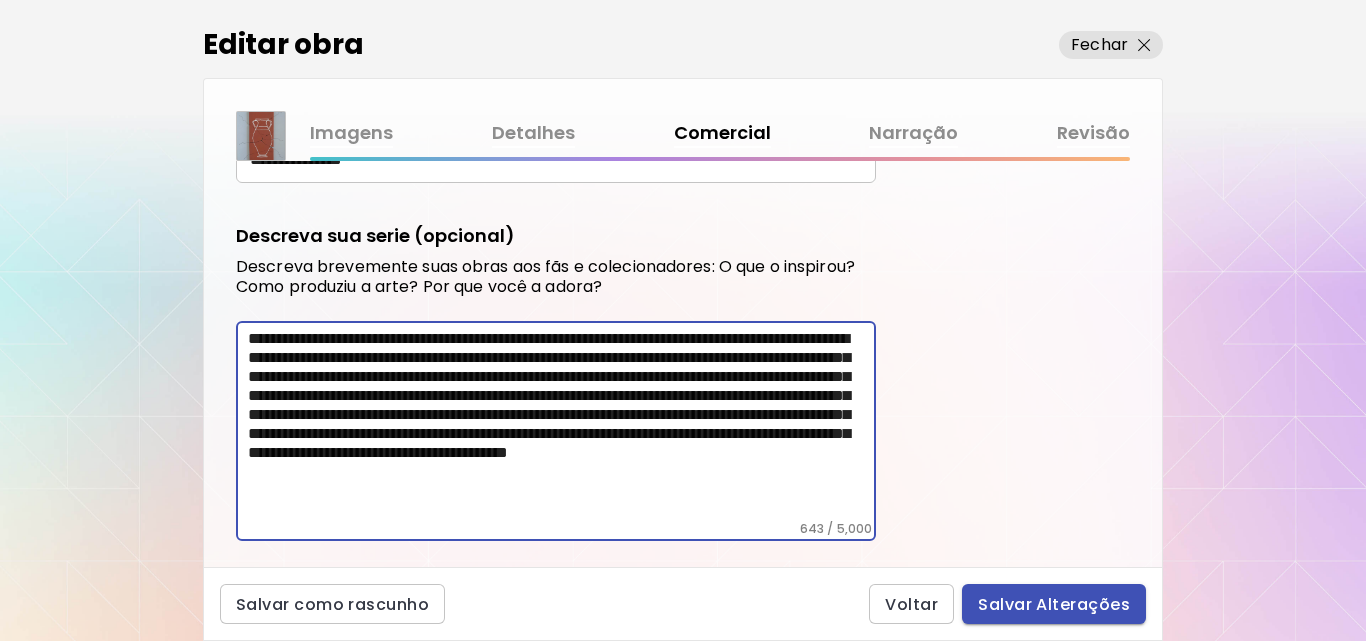 type on "**********" 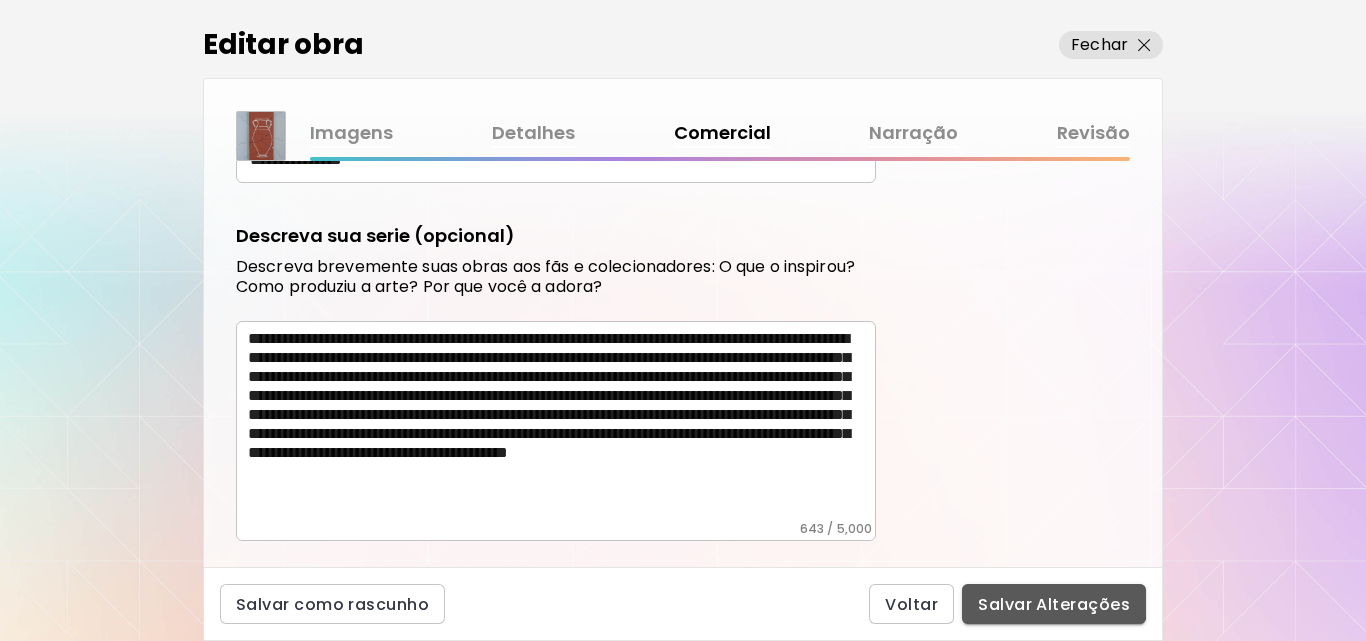 click on "Salvar Alterações" at bounding box center [1054, 604] 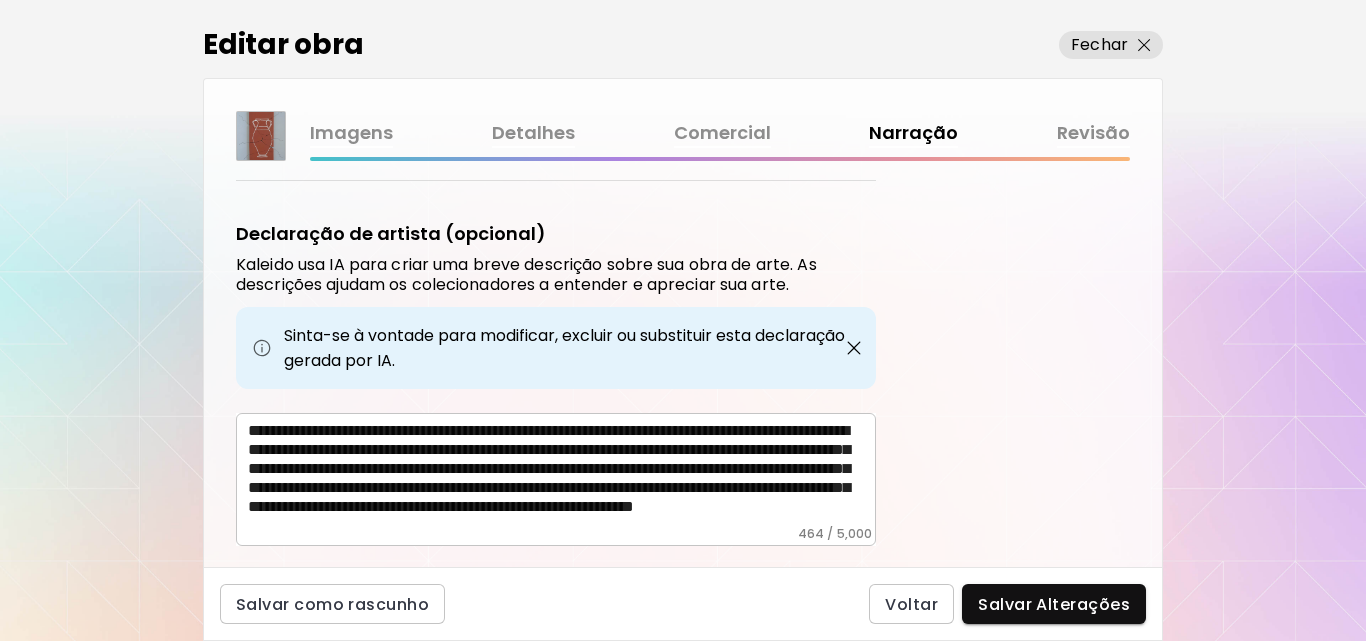 scroll, scrollTop: 669, scrollLeft: 0, axis: vertical 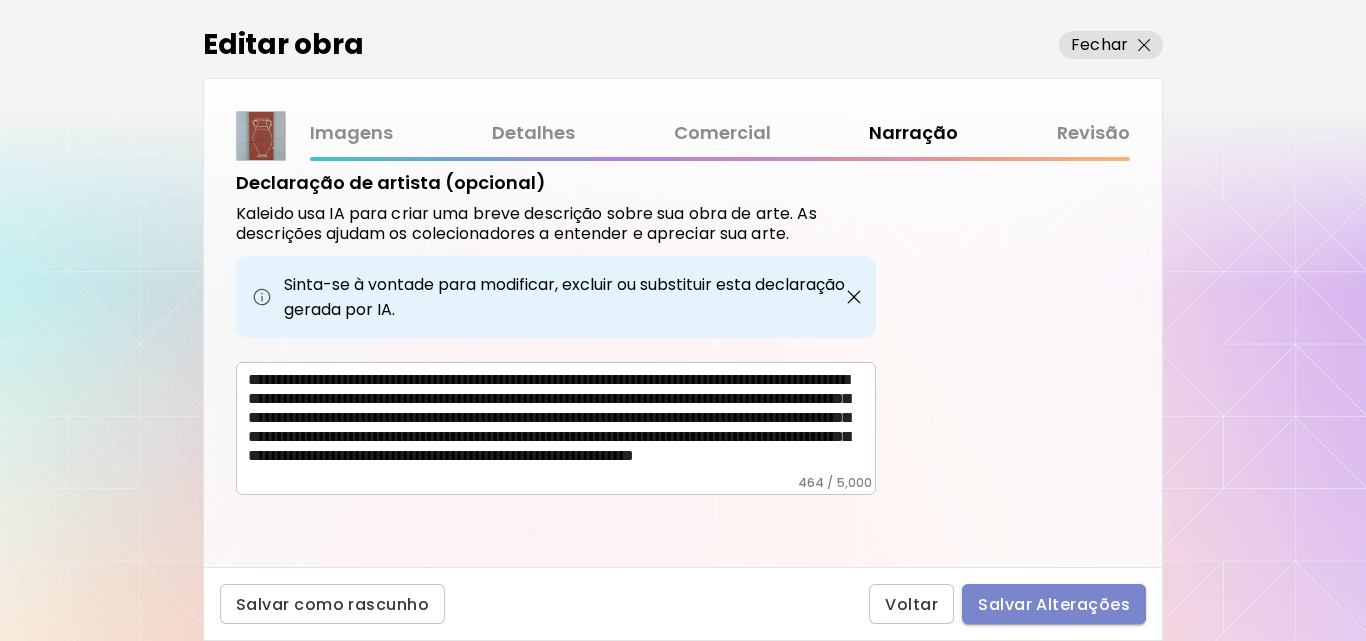 click on "Salvar Alterações" at bounding box center [1054, 604] 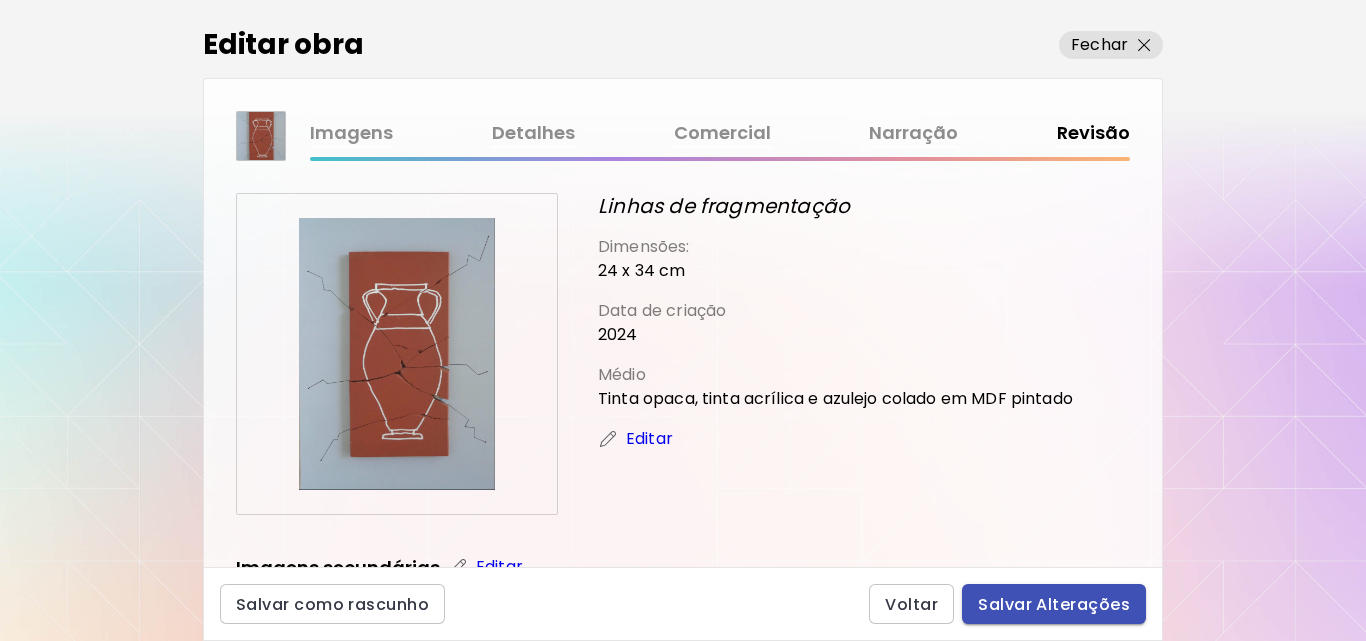 click on "Salvar Alterações" at bounding box center (1054, 604) 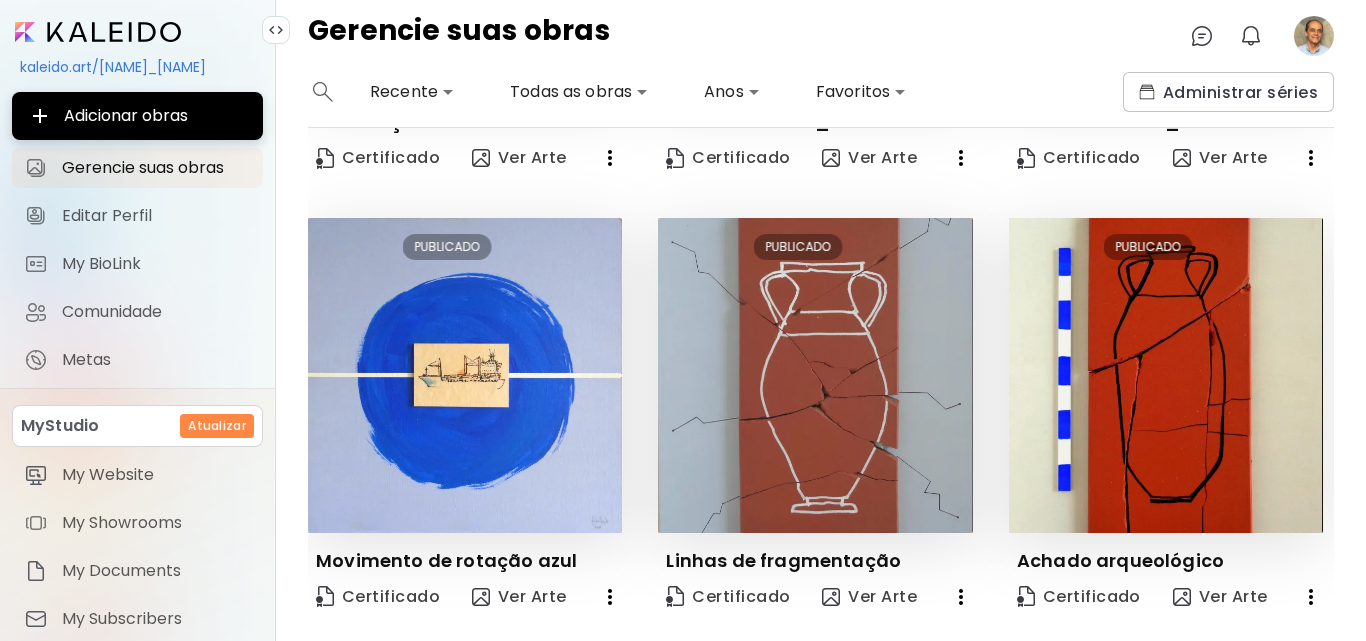 scroll, scrollTop: 1287, scrollLeft: 0, axis: vertical 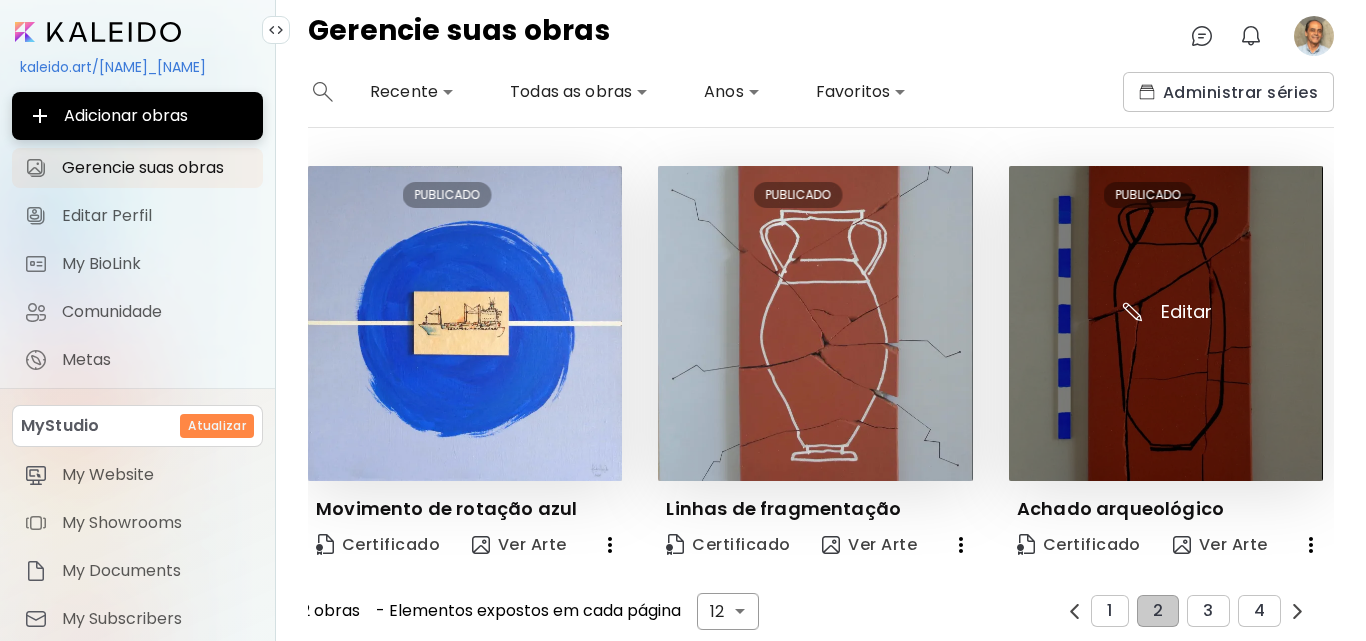 click at bounding box center [1166, 323] 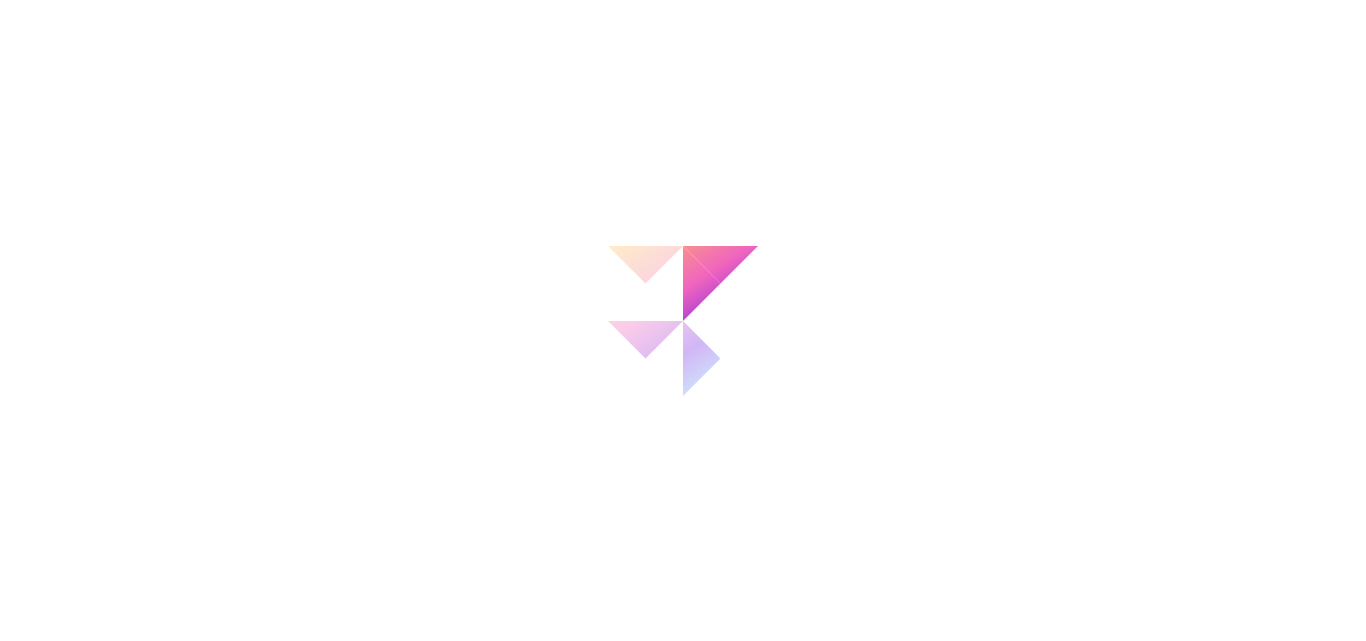 scroll, scrollTop: 0, scrollLeft: 0, axis: both 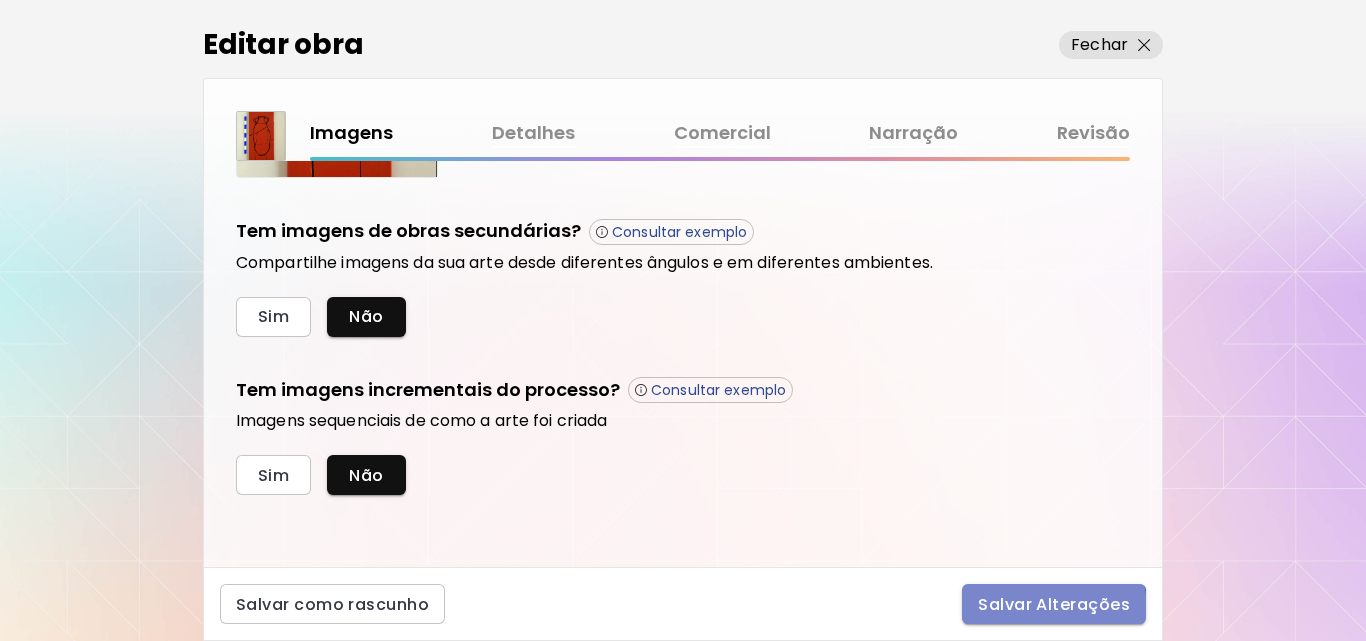 click on "Salvar Alterações" at bounding box center [1054, 604] 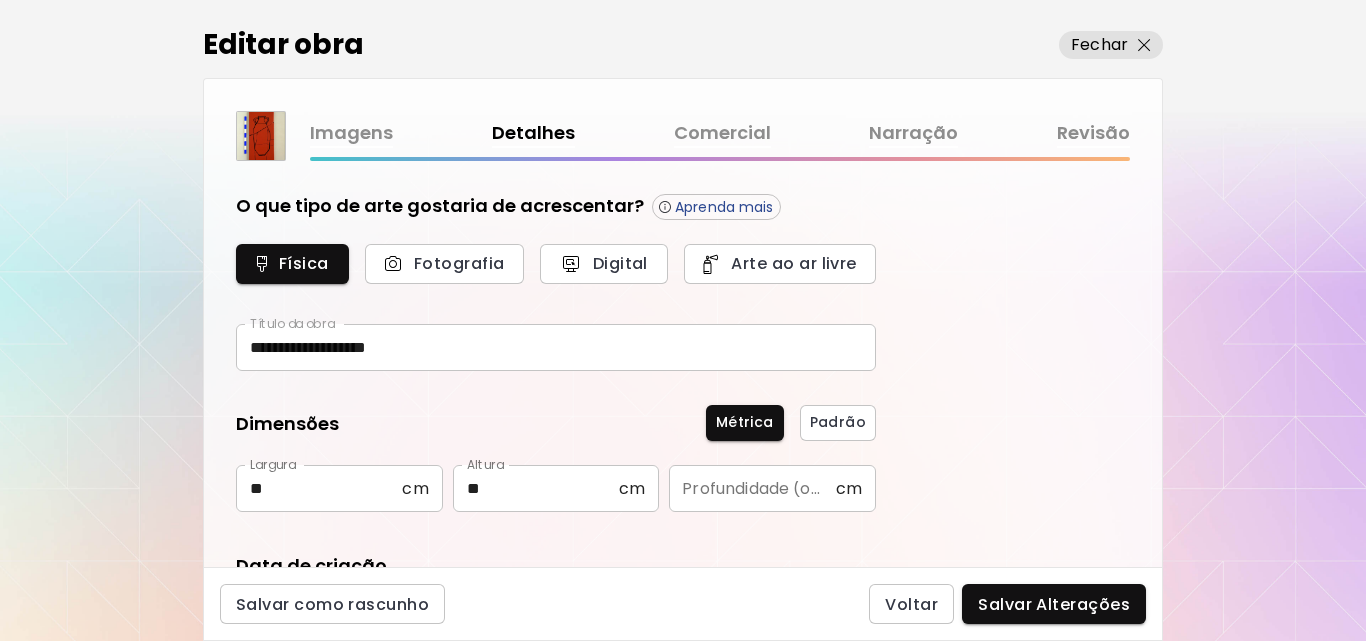 type on "**********" 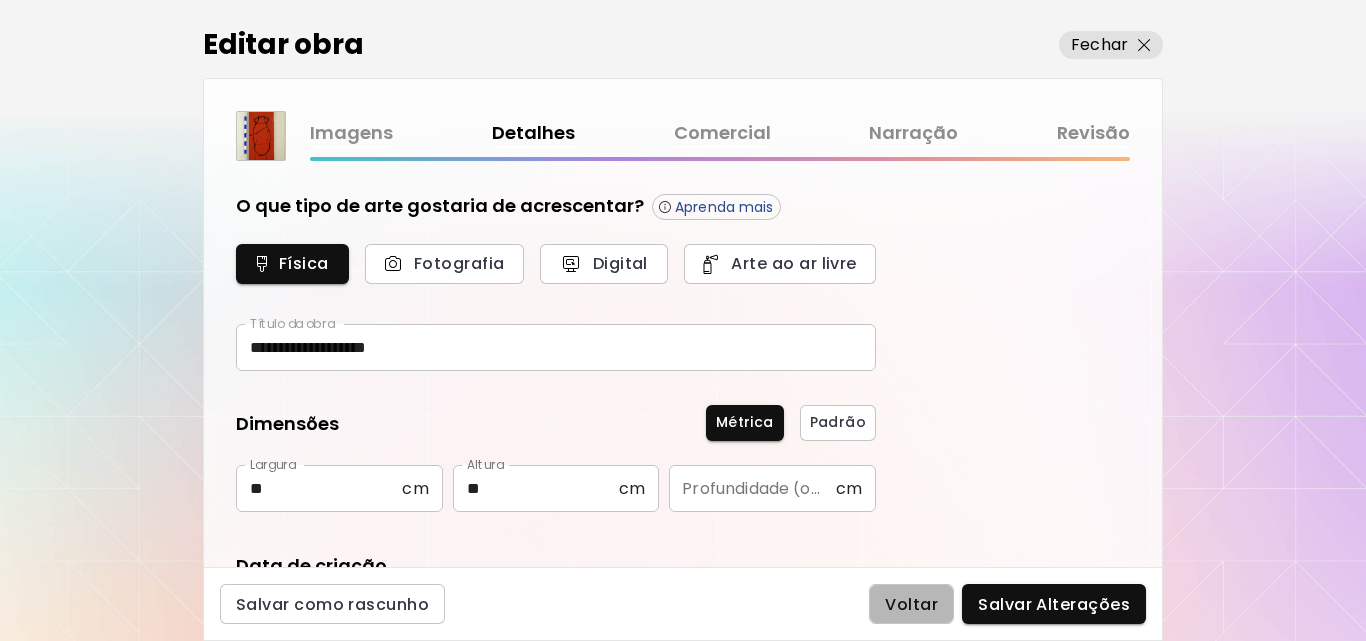 click on "Voltar" at bounding box center (911, 604) 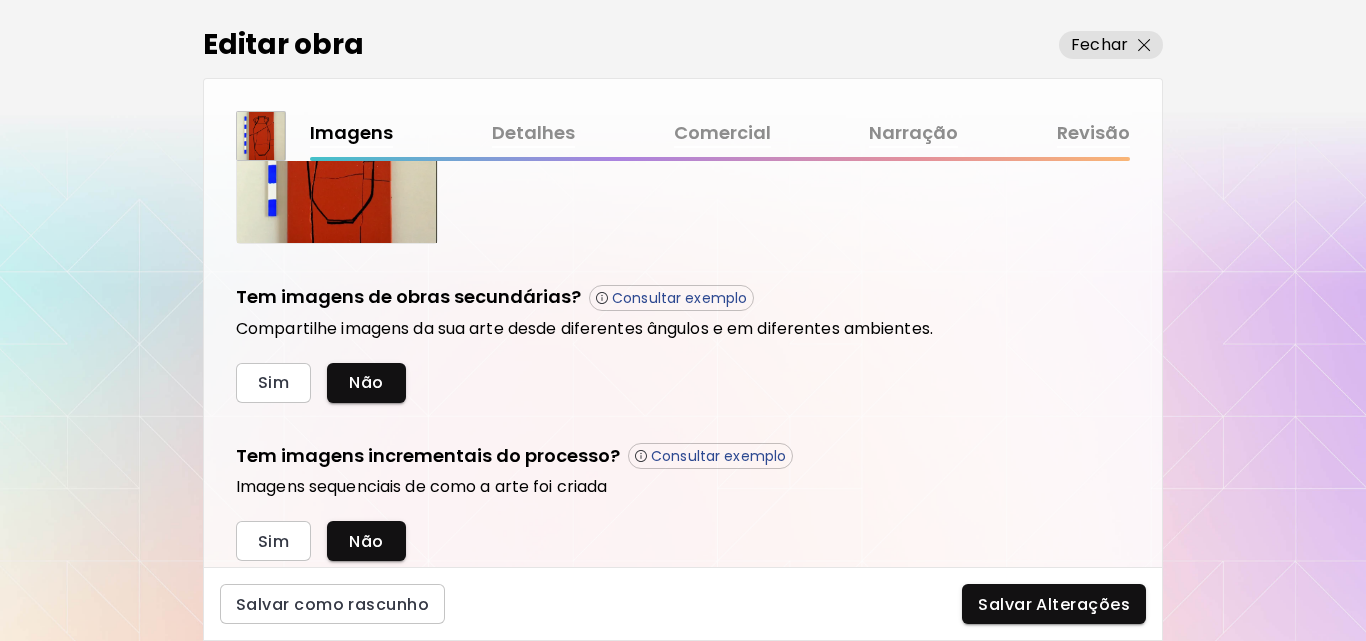 scroll, scrollTop: 592, scrollLeft: 0, axis: vertical 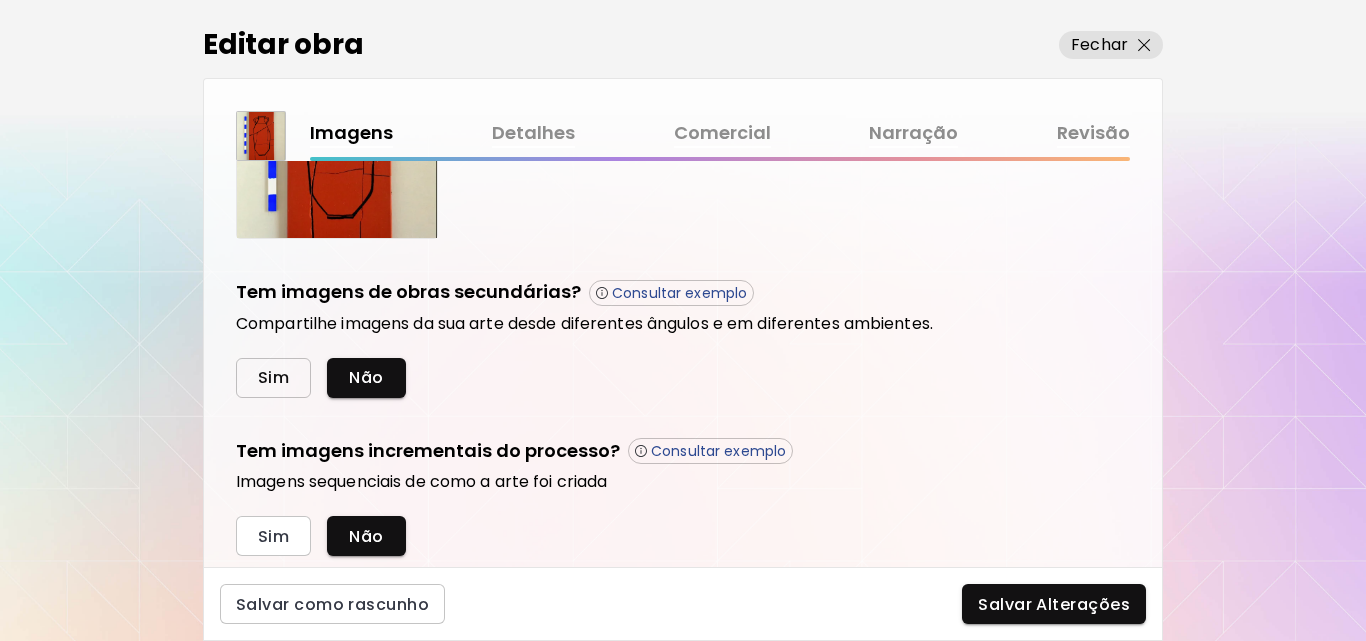 click on "Sim" at bounding box center (273, 377) 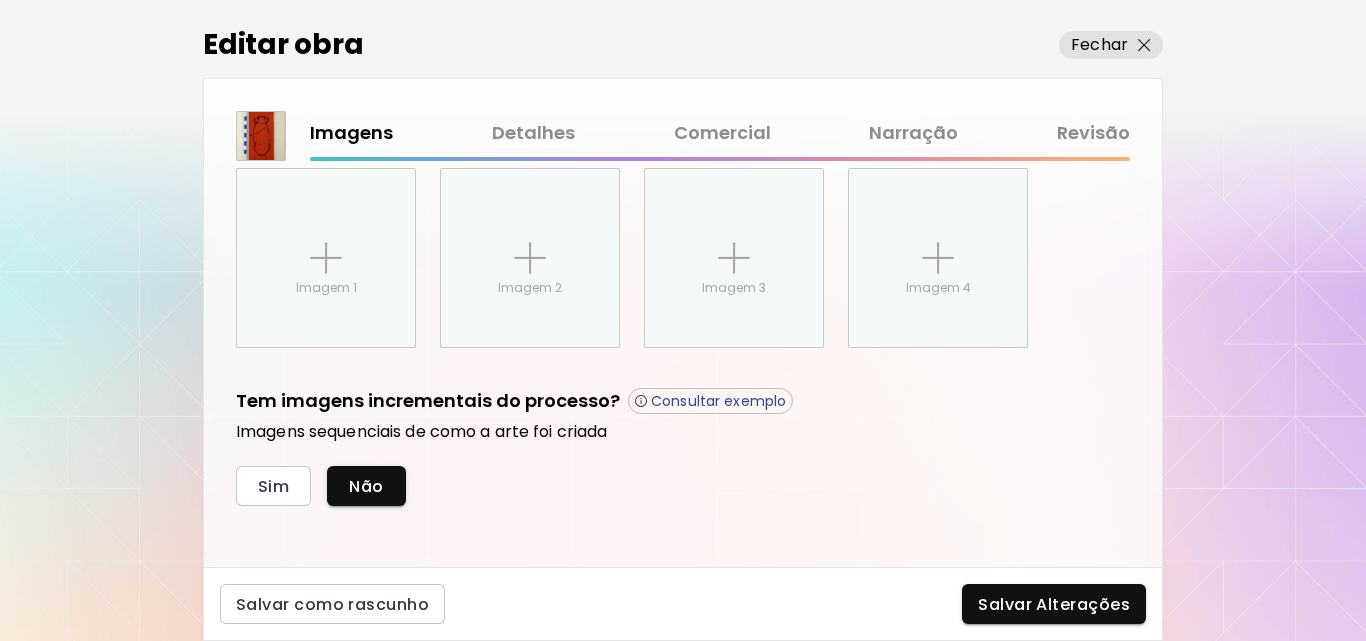 scroll, scrollTop: 845, scrollLeft: 0, axis: vertical 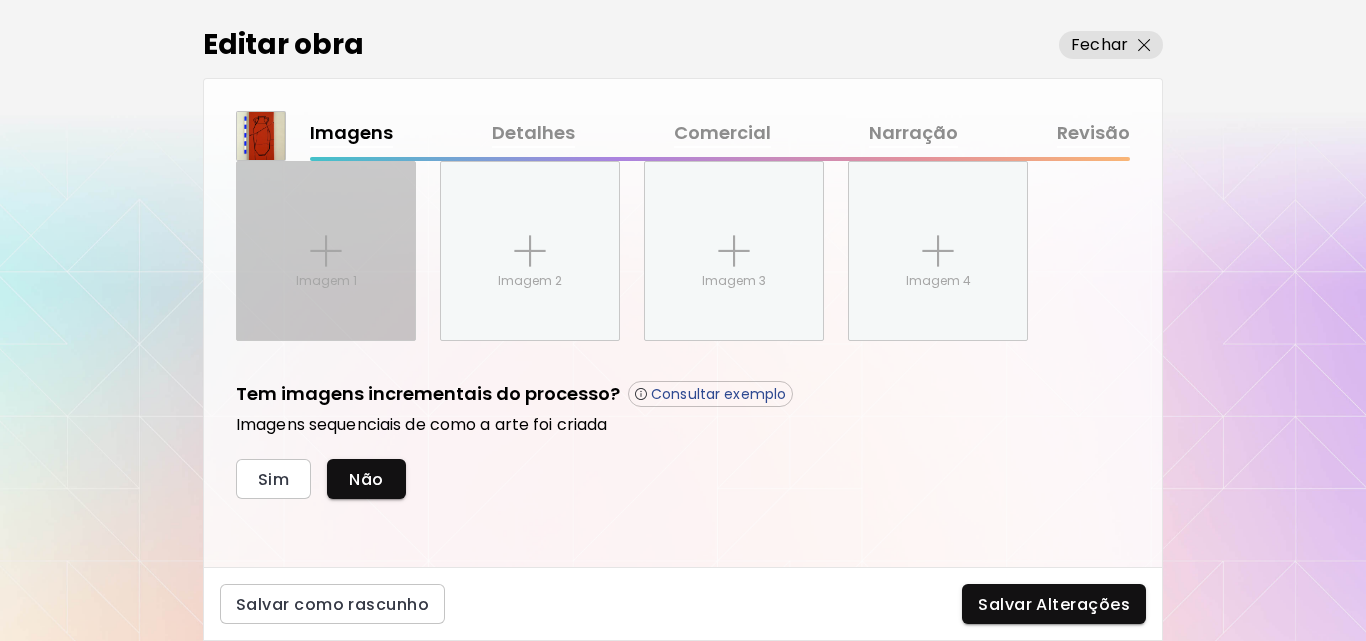 click at bounding box center [326, 251] 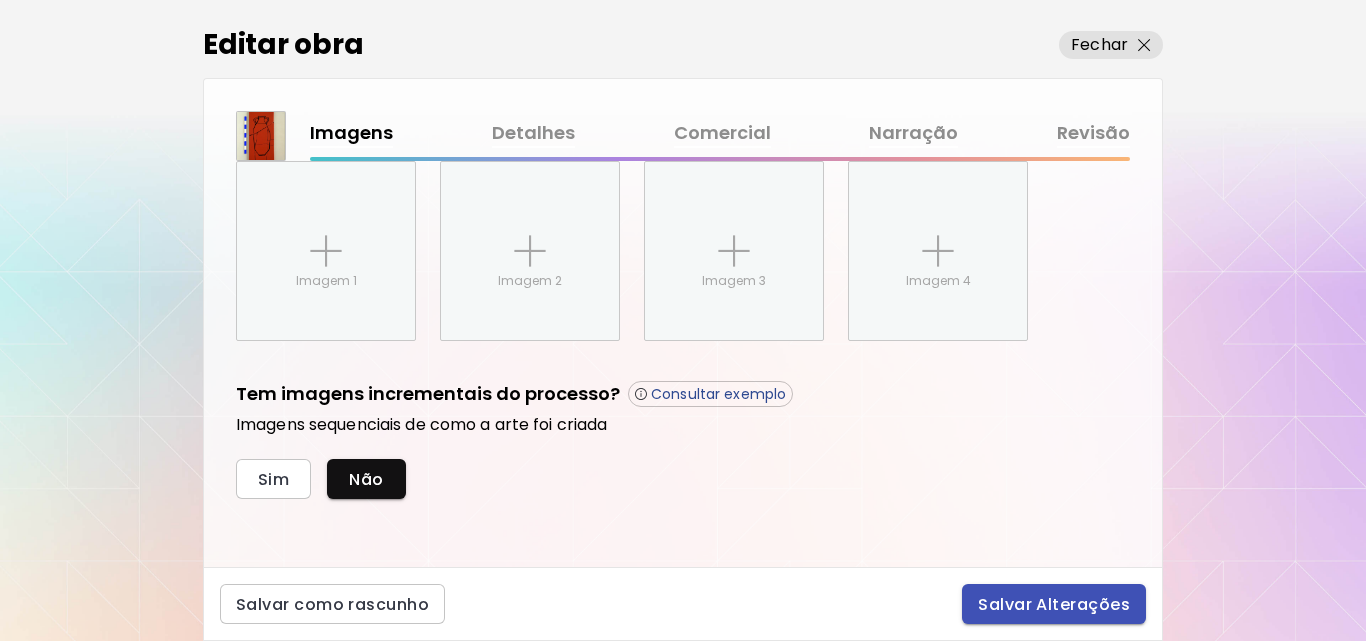 click on "Salvar Alterações" at bounding box center [1054, 604] 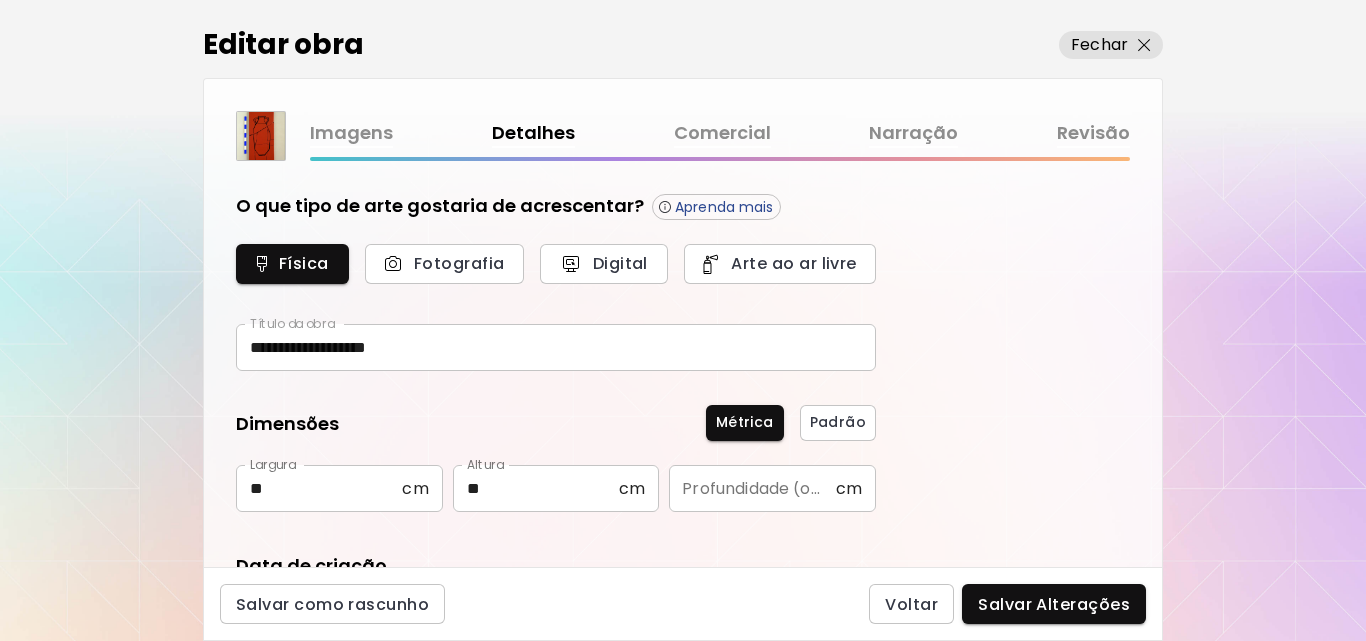 type on "**********" 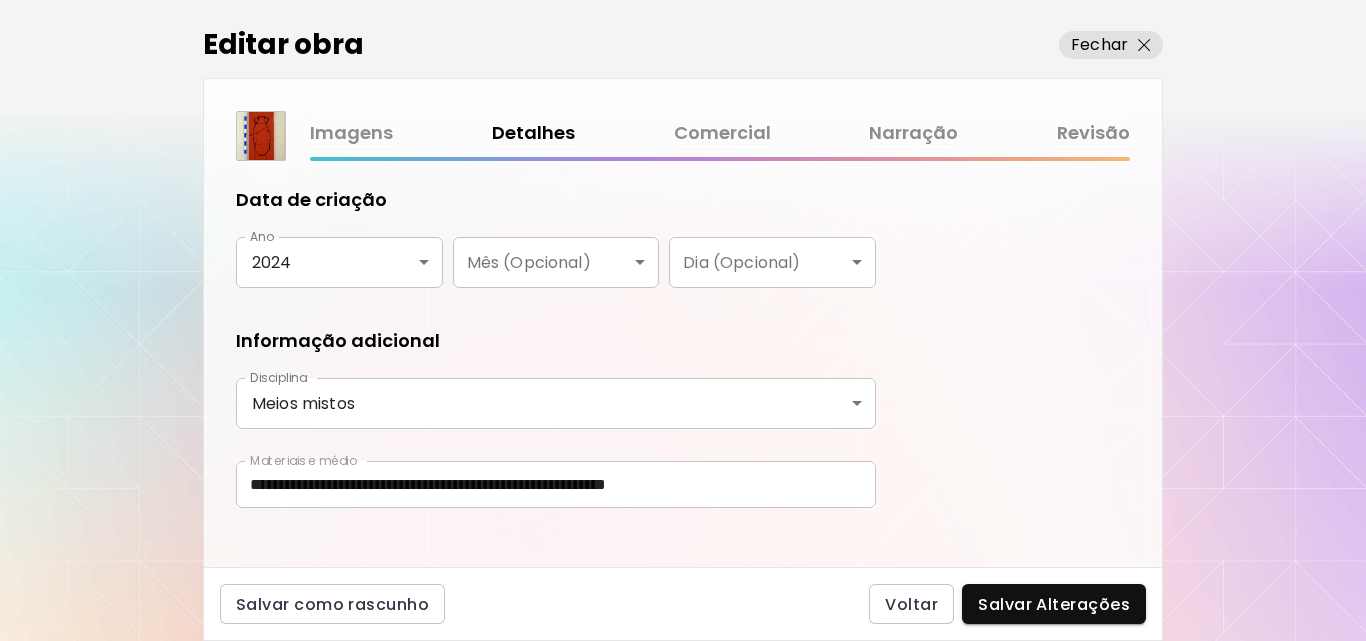 scroll, scrollTop: 387, scrollLeft: 0, axis: vertical 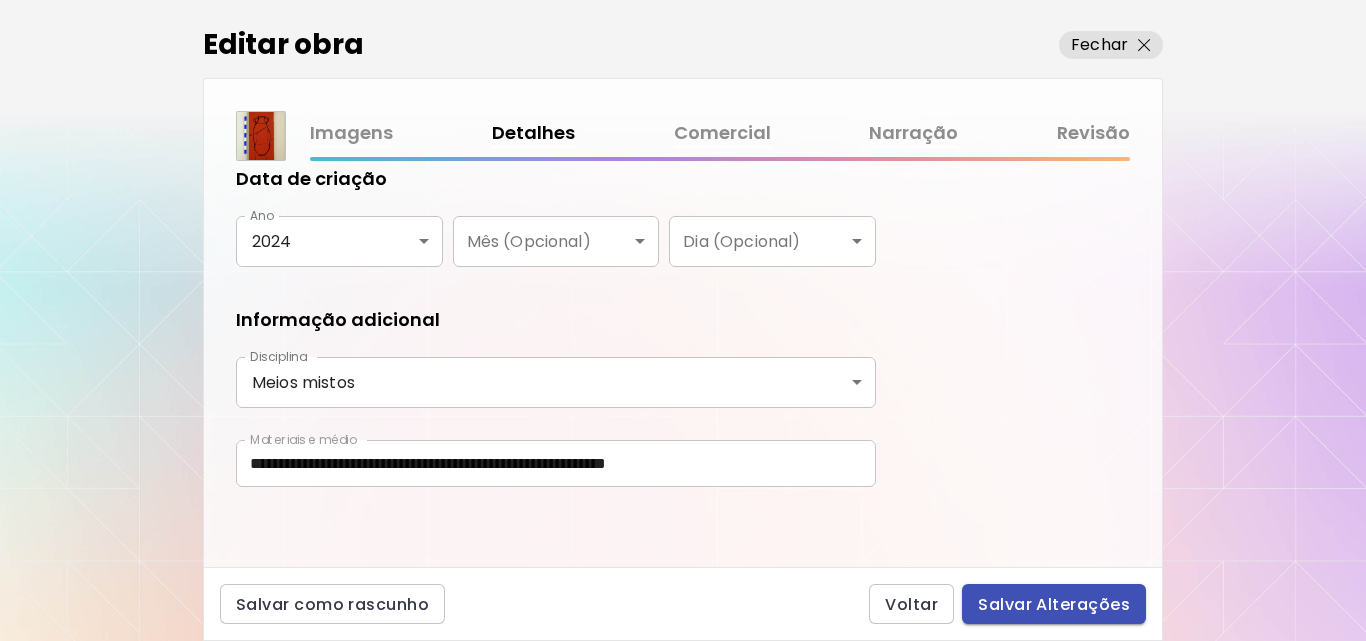 click on "Salvar Alterações" at bounding box center [1054, 604] 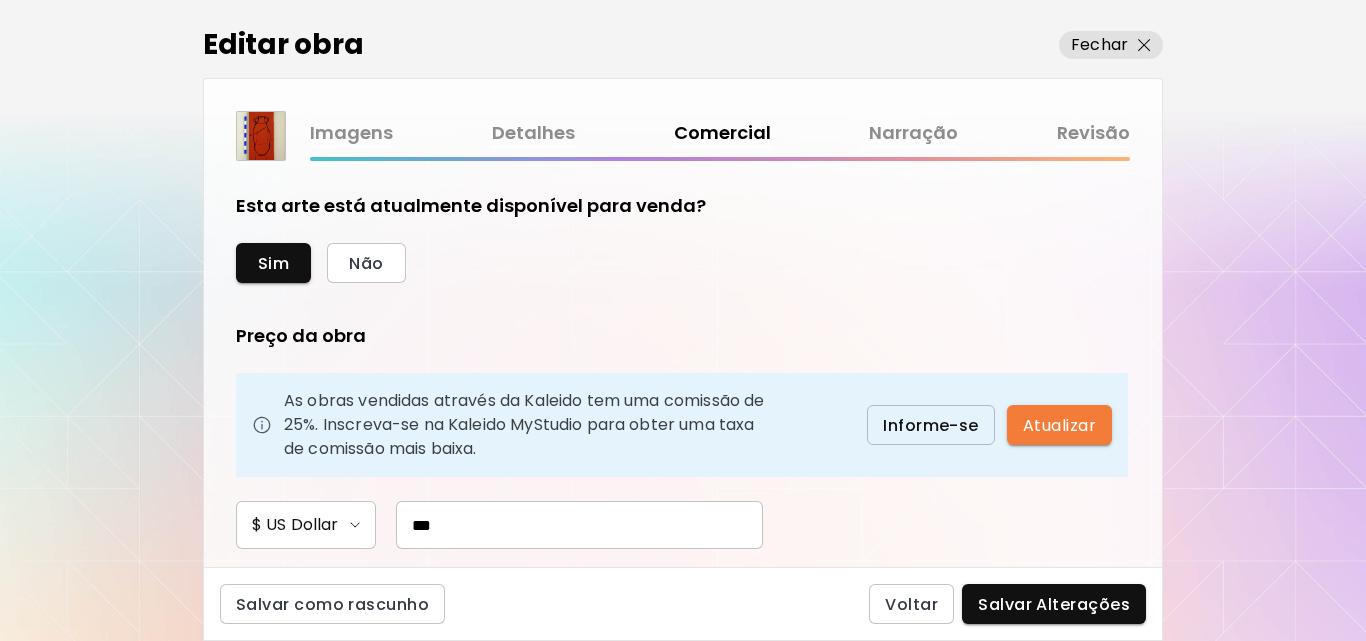 drag, startPoint x: 458, startPoint y: 523, endPoint x: 374, endPoint y: 519, distance: 84.095184 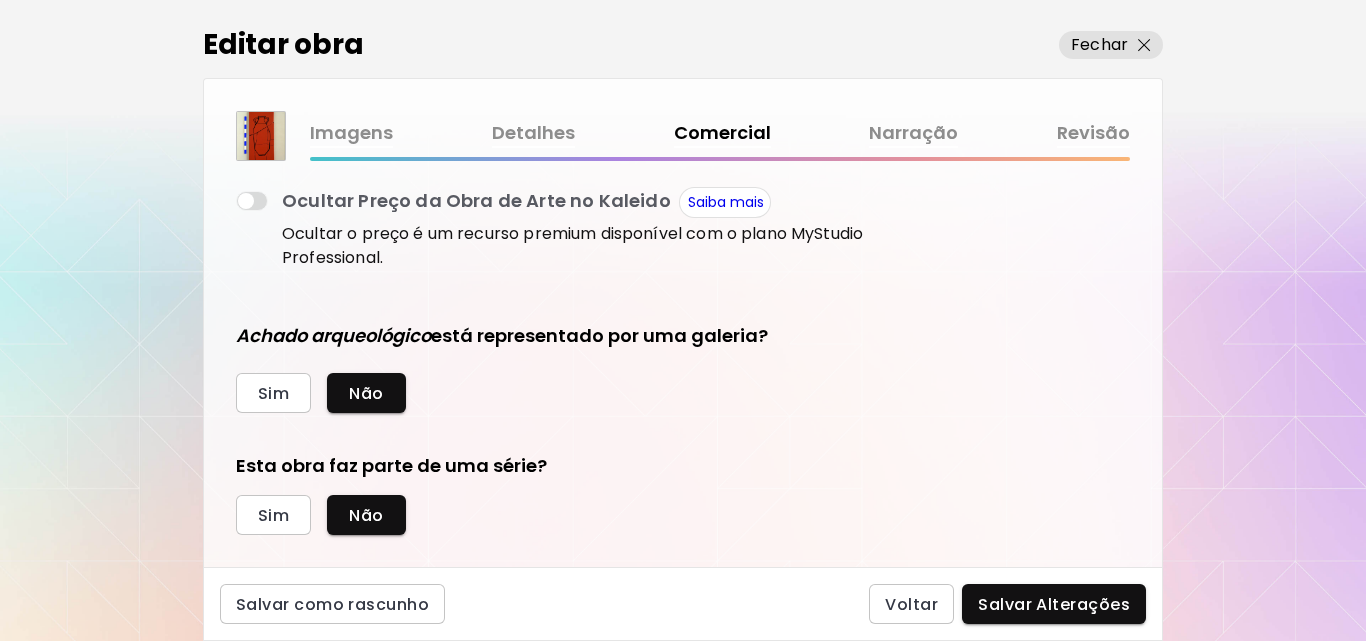 scroll, scrollTop: 420, scrollLeft: 0, axis: vertical 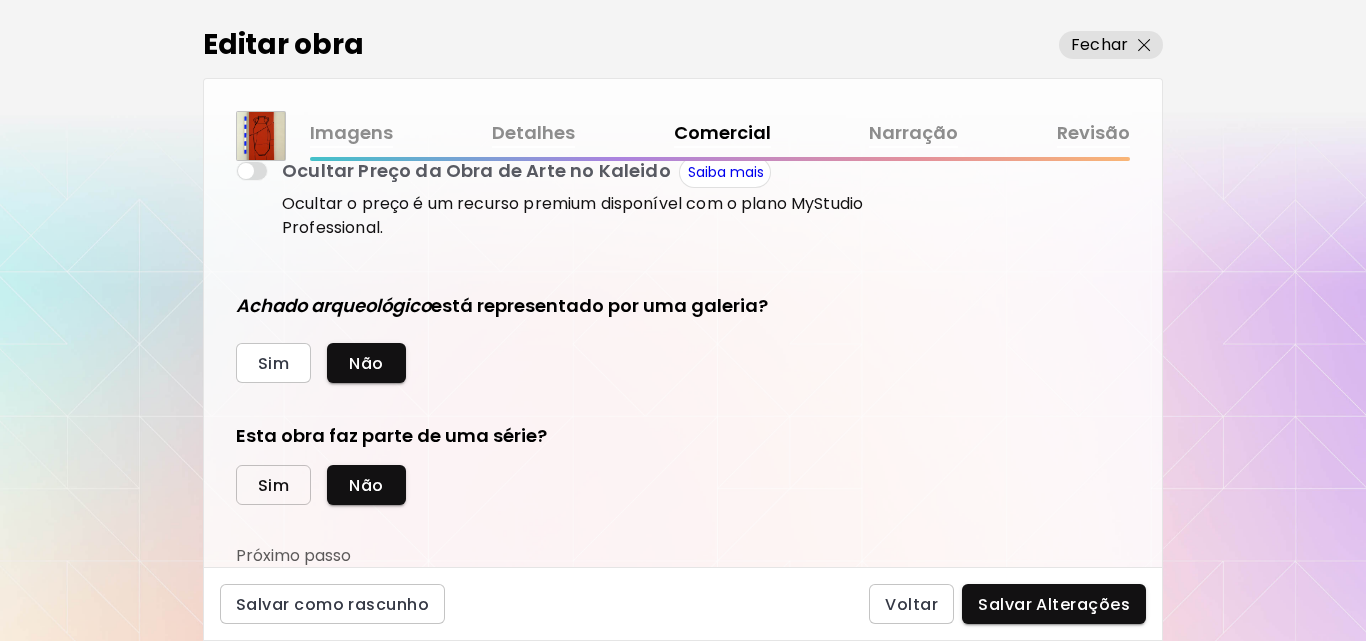 type on "***" 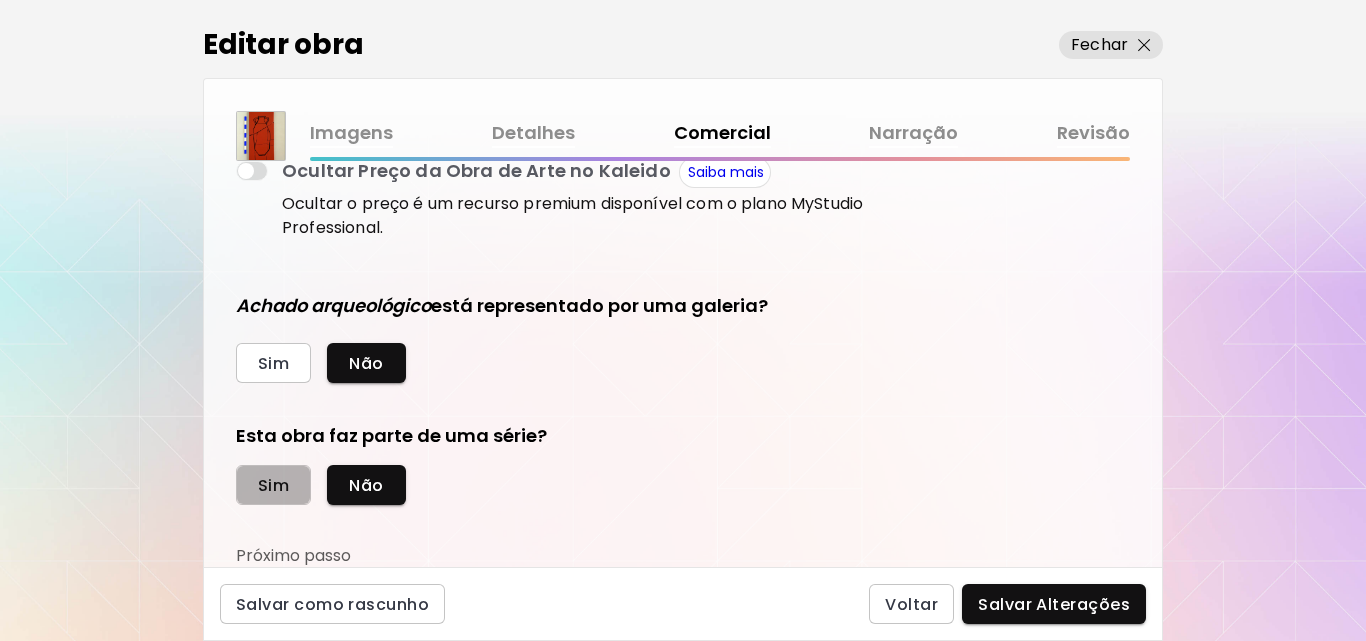 click on "Sim" at bounding box center (273, 485) 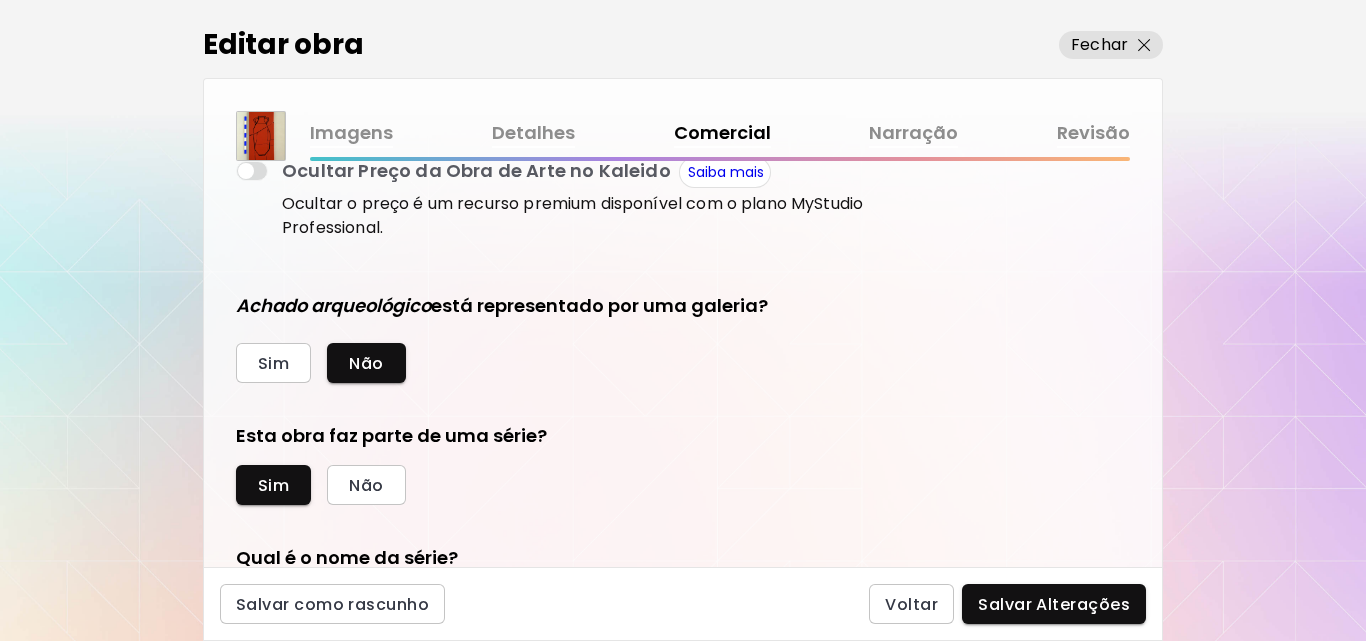 scroll, scrollTop: 884, scrollLeft: 0, axis: vertical 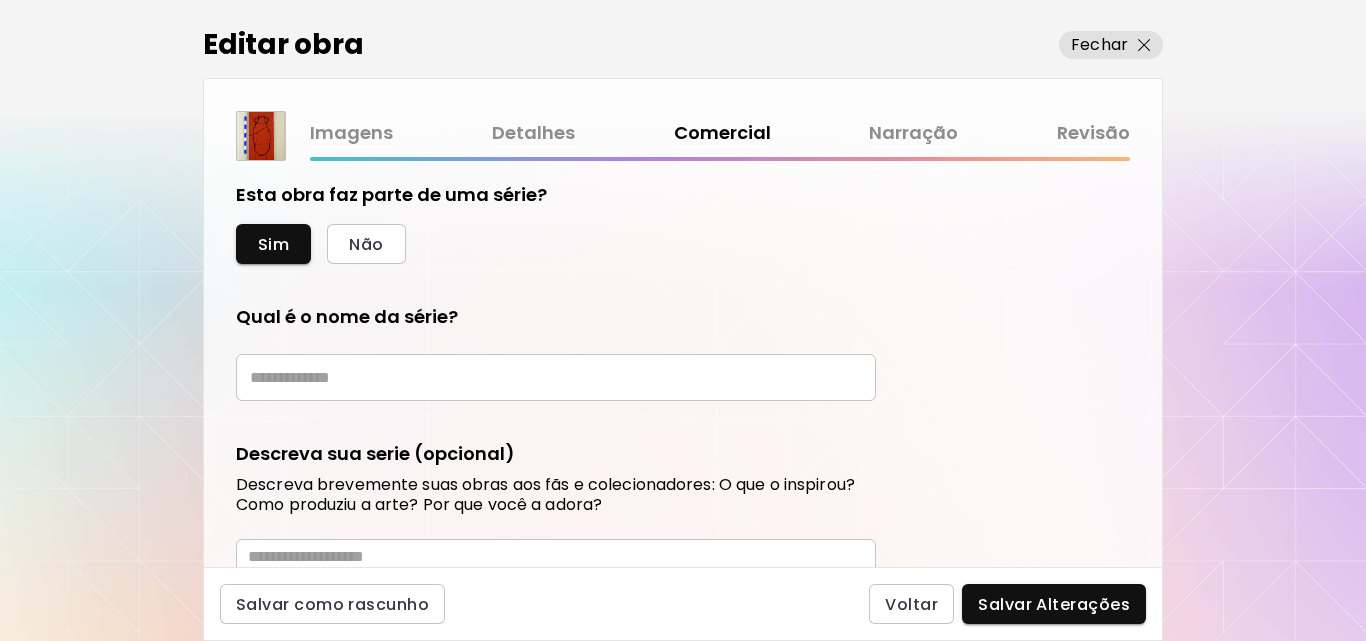 click at bounding box center (556, 377) 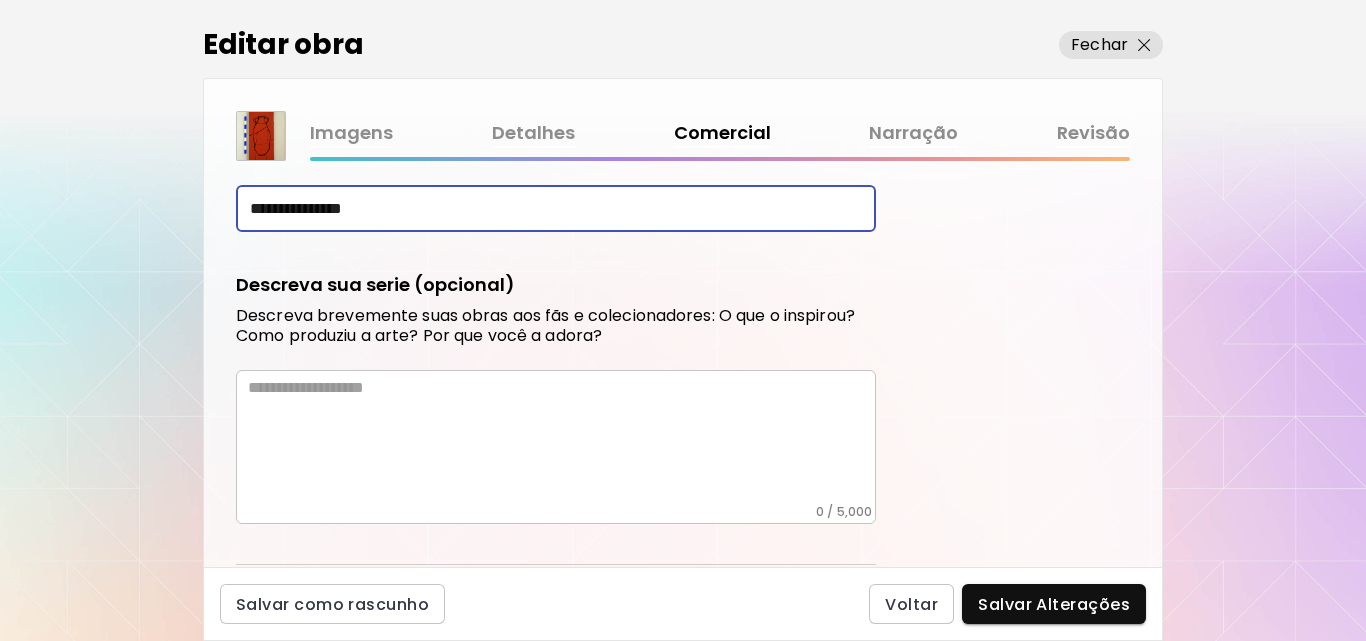 scroll, scrollTop: 837, scrollLeft: 0, axis: vertical 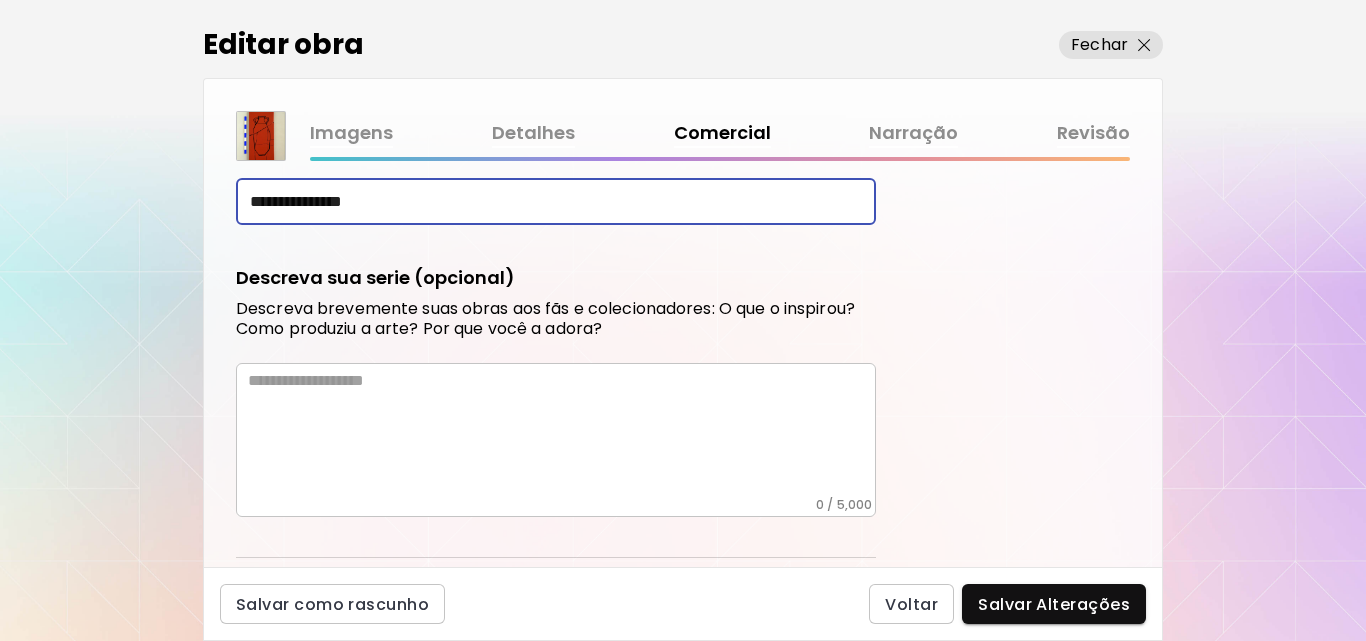 type on "**********" 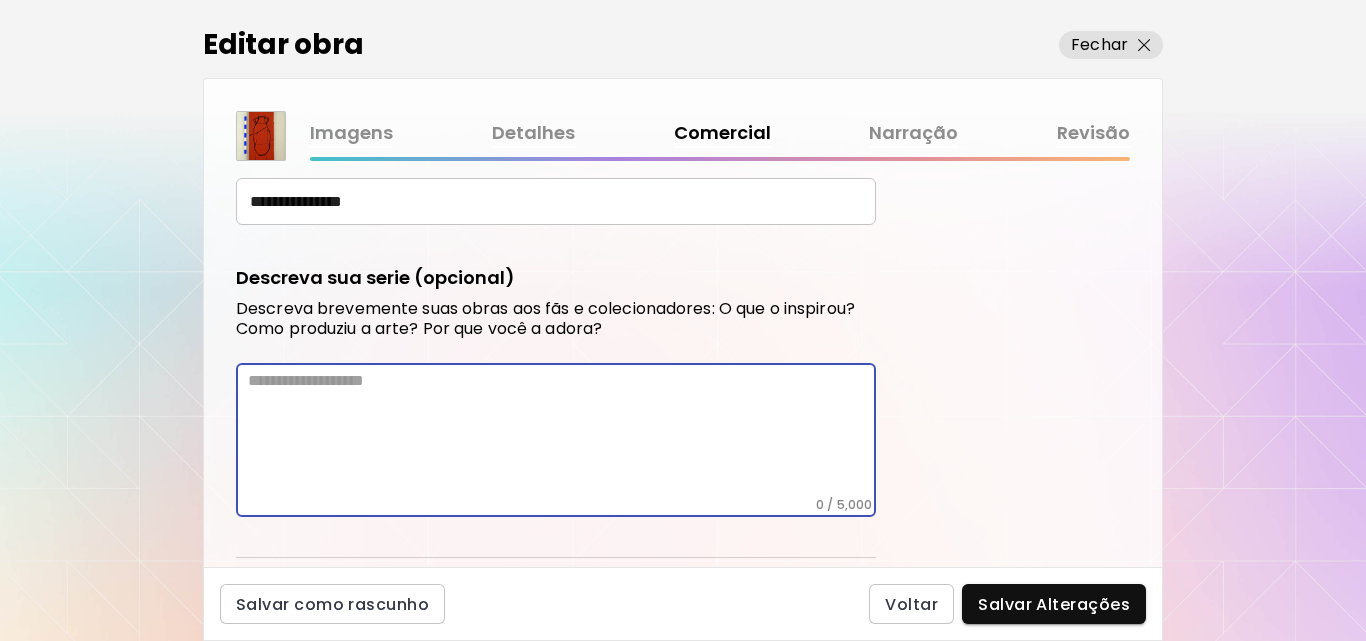 click at bounding box center [562, 434] 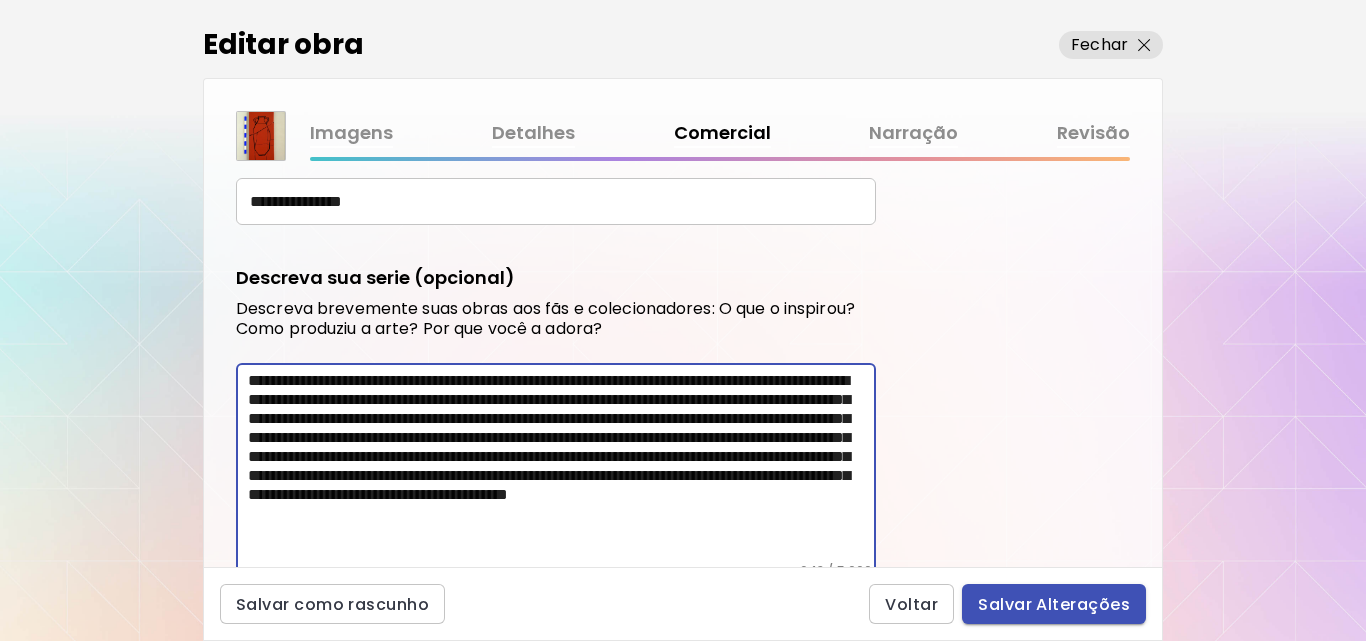type on "**********" 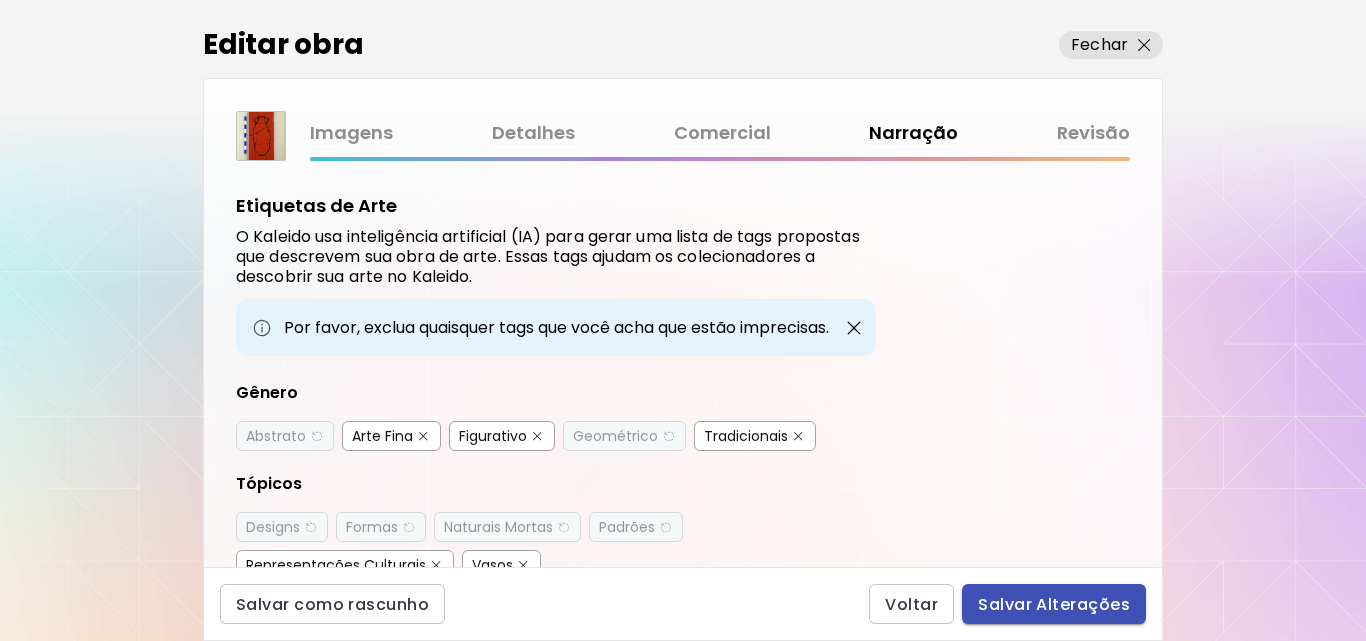 click on "Salvar Alterações" at bounding box center (1054, 604) 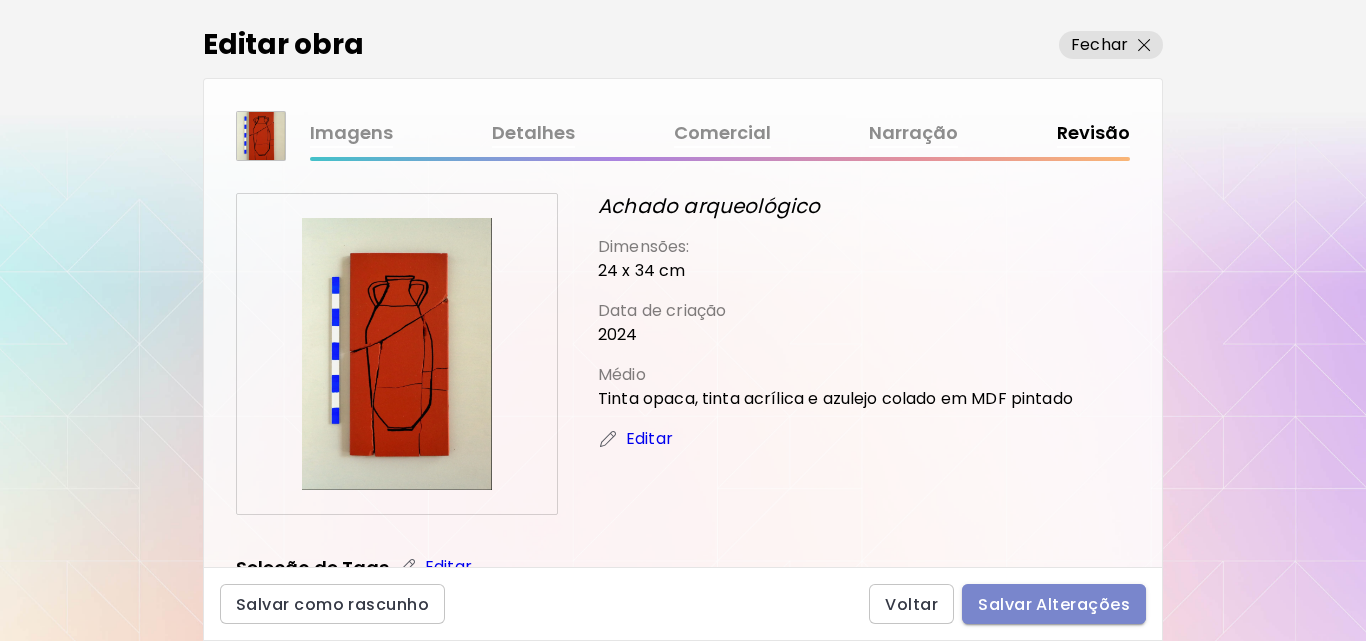 click on "Salvar Alterações" at bounding box center (1054, 604) 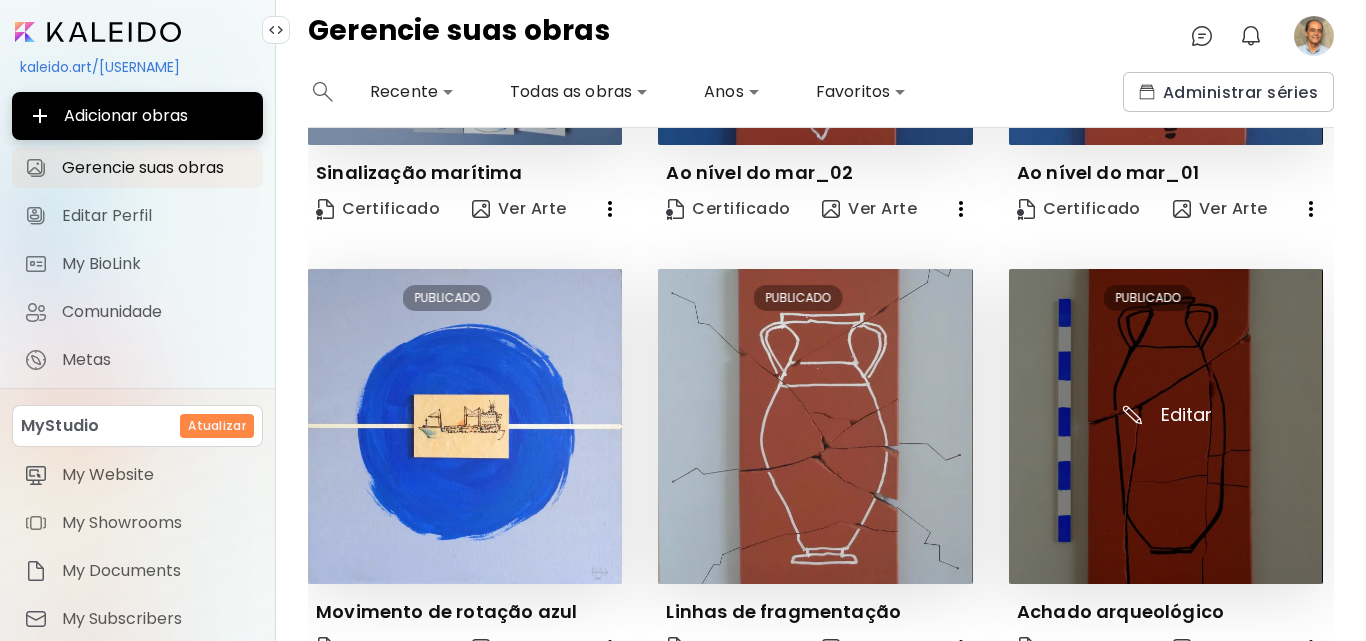 scroll, scrollTop: 1313, scrollLeft: 0, axis: vertical 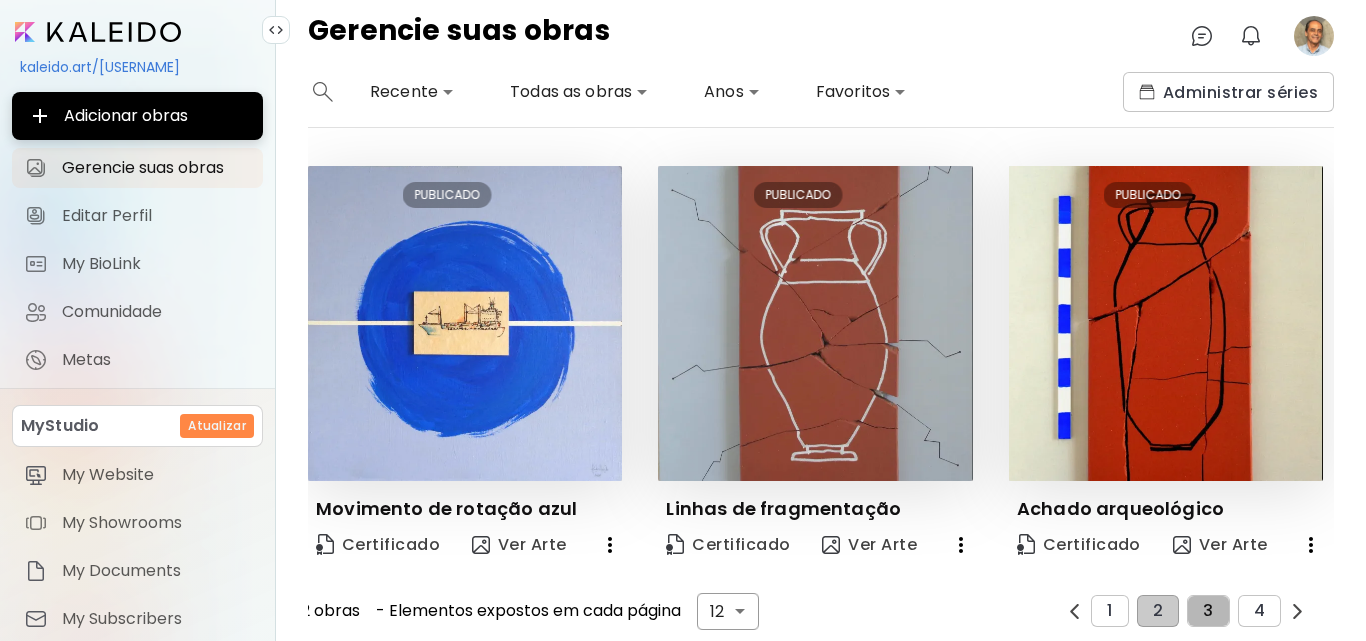click on "3" at bounding box center [1208, 611] 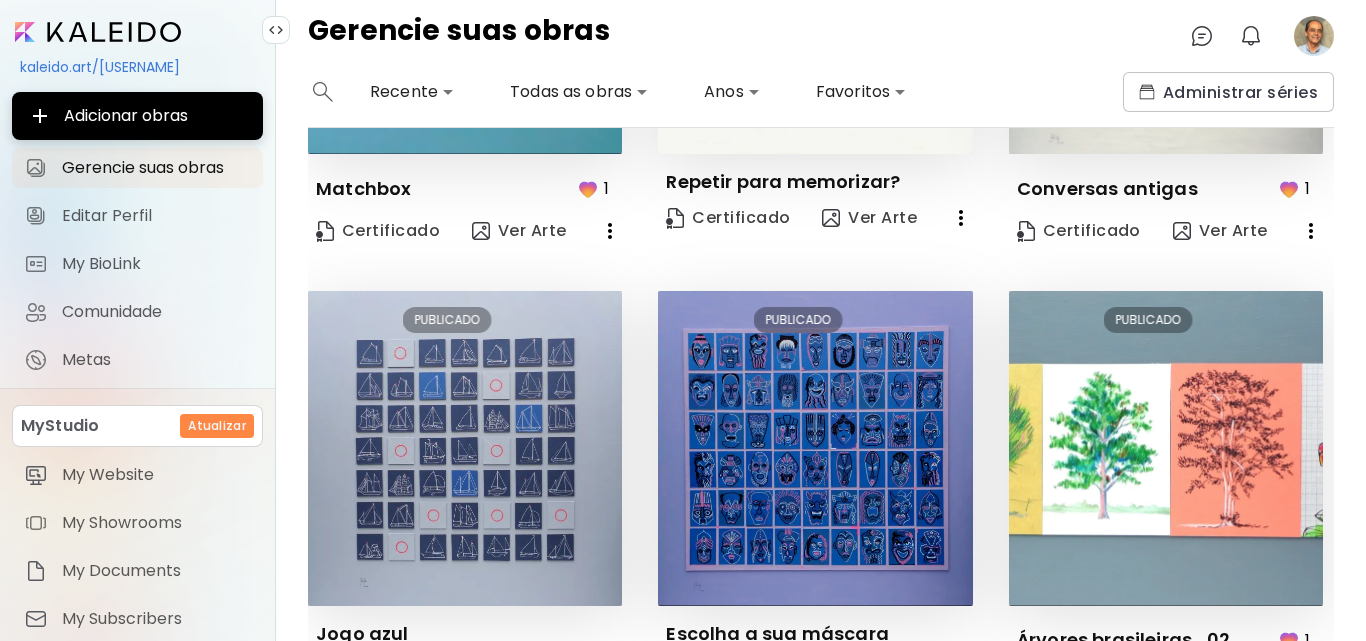 scroll, scrollTop: 1352, scrollLeft: 0, axis: vertical 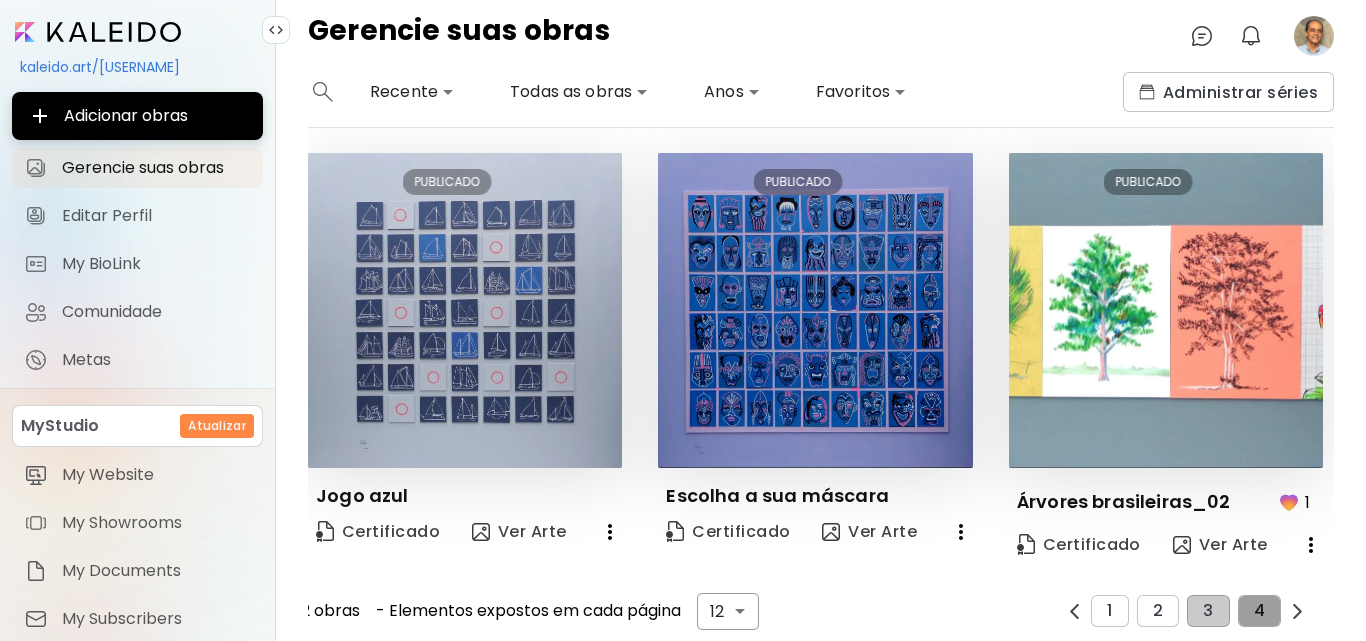 click on "4" at bounding box center (1259, 611) 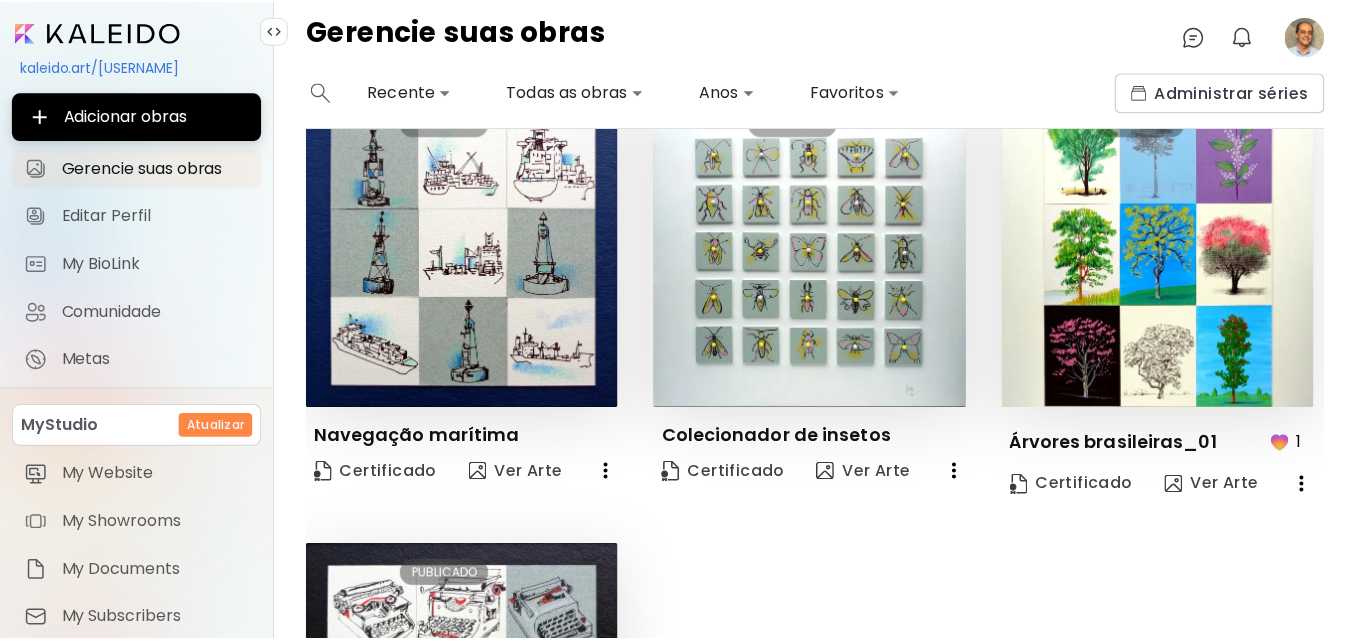 scroll, scrollTop: 0, scrollLeft: 0, axis: both 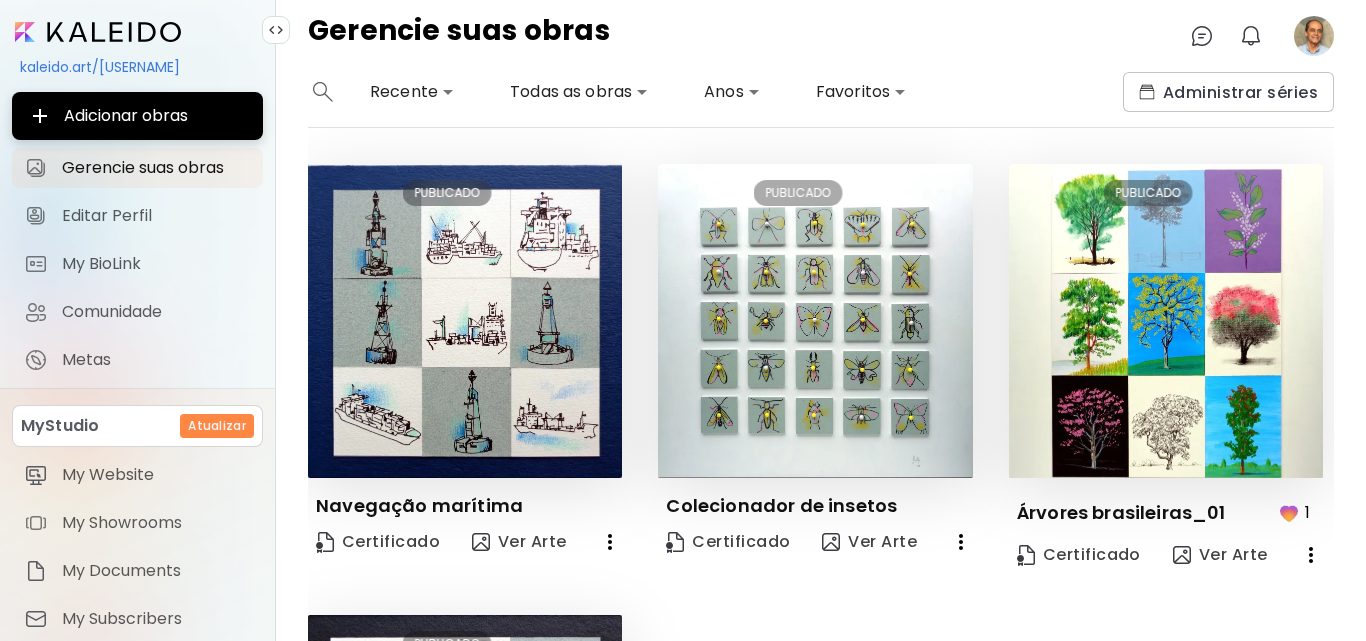 click at bounding box center (98, 32) 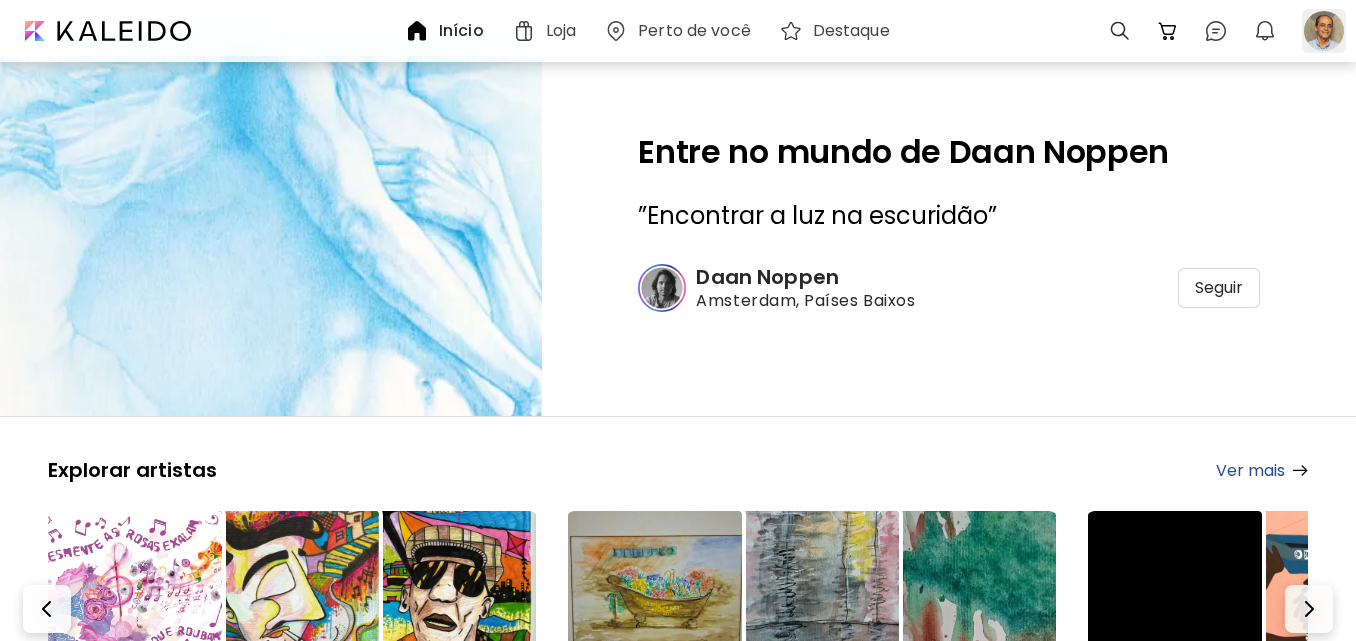 click at bounding box center (1324, 31) 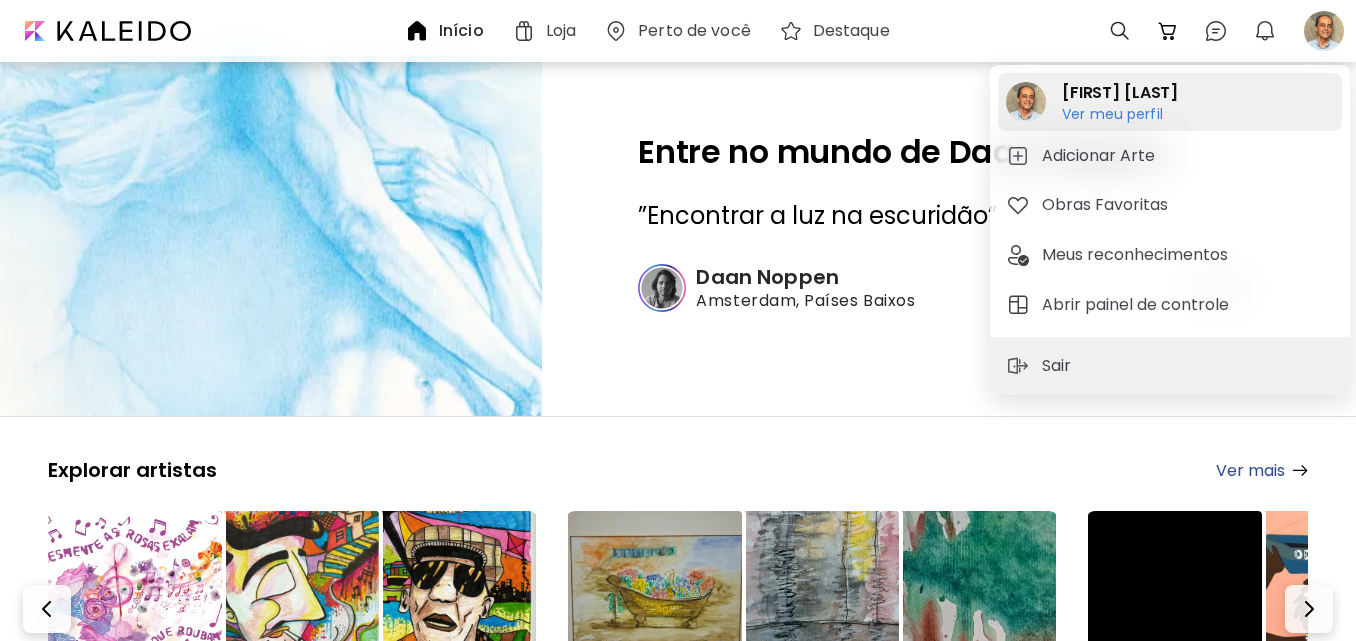 click on "Ver meu perfil" at bounding box center (1120, 114) 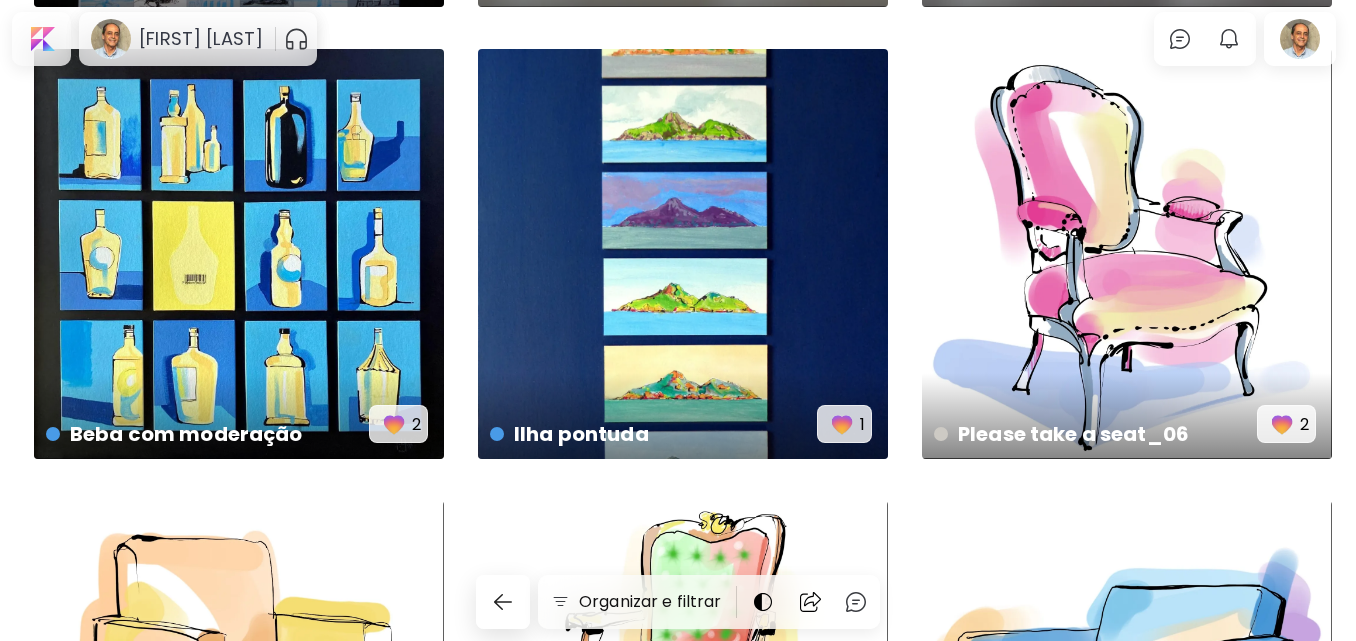 scroll, scrollTop: 520, scrollLeft: 0, axis: vertical 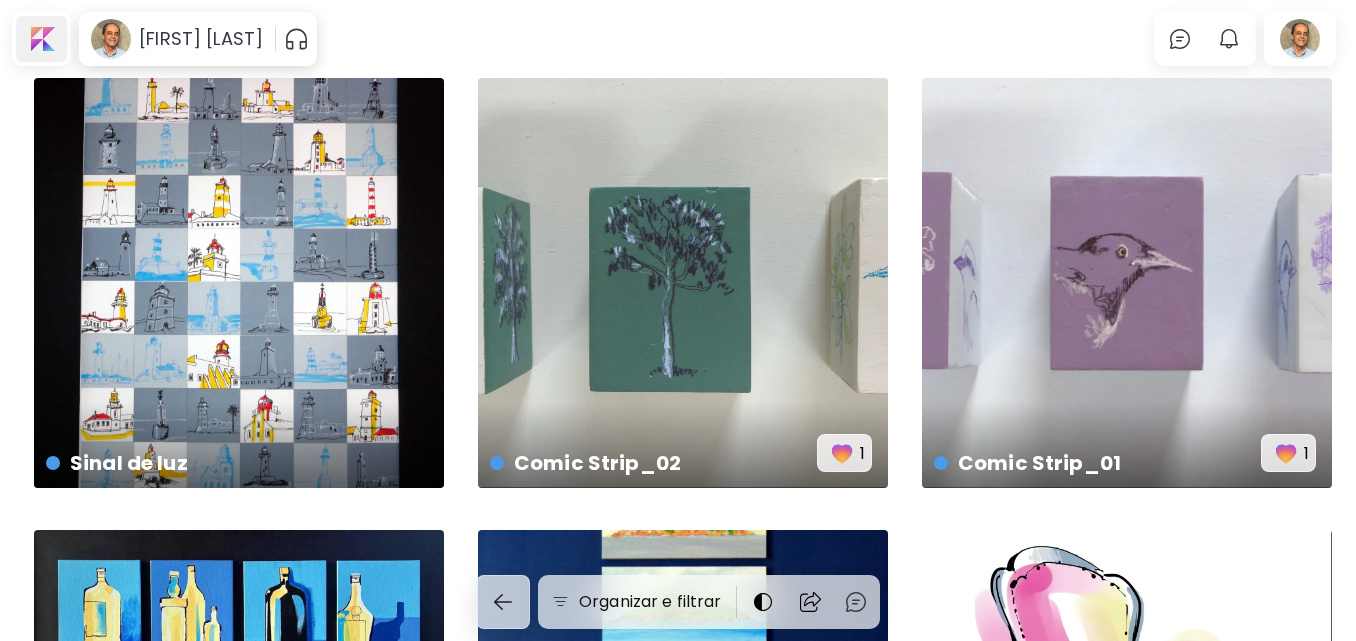 click at bounding box center (41, 39) 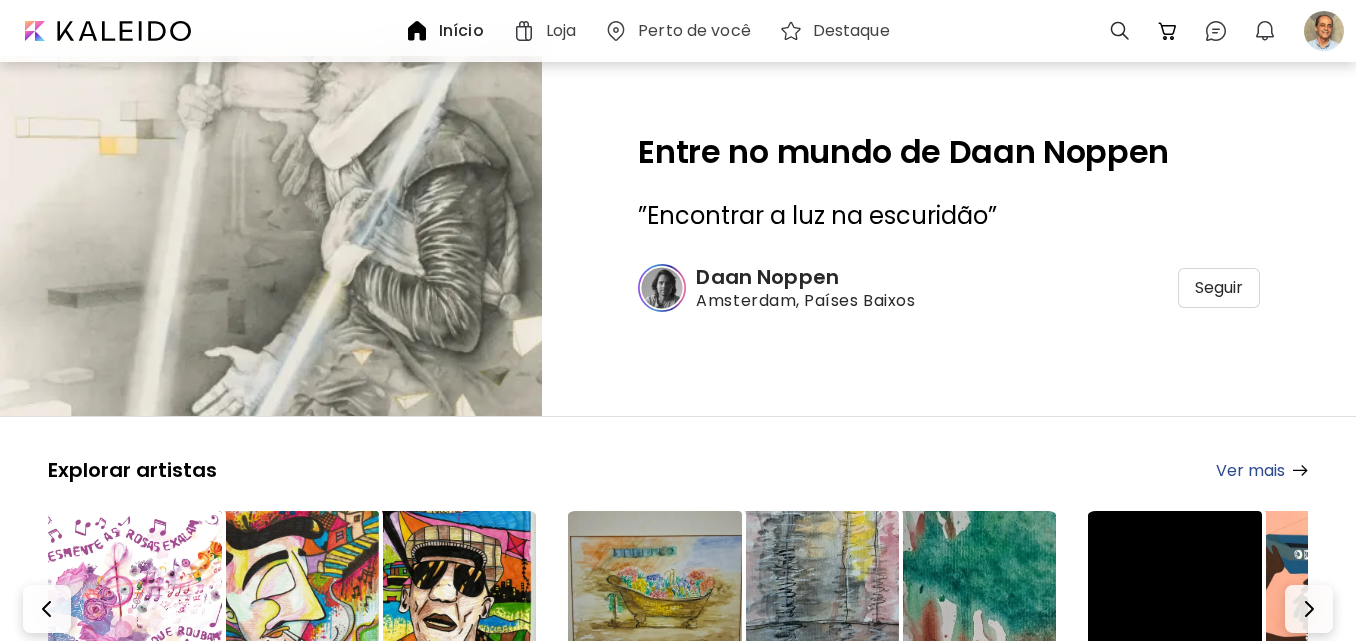 click on "Início" at bounding box center (461, 31) 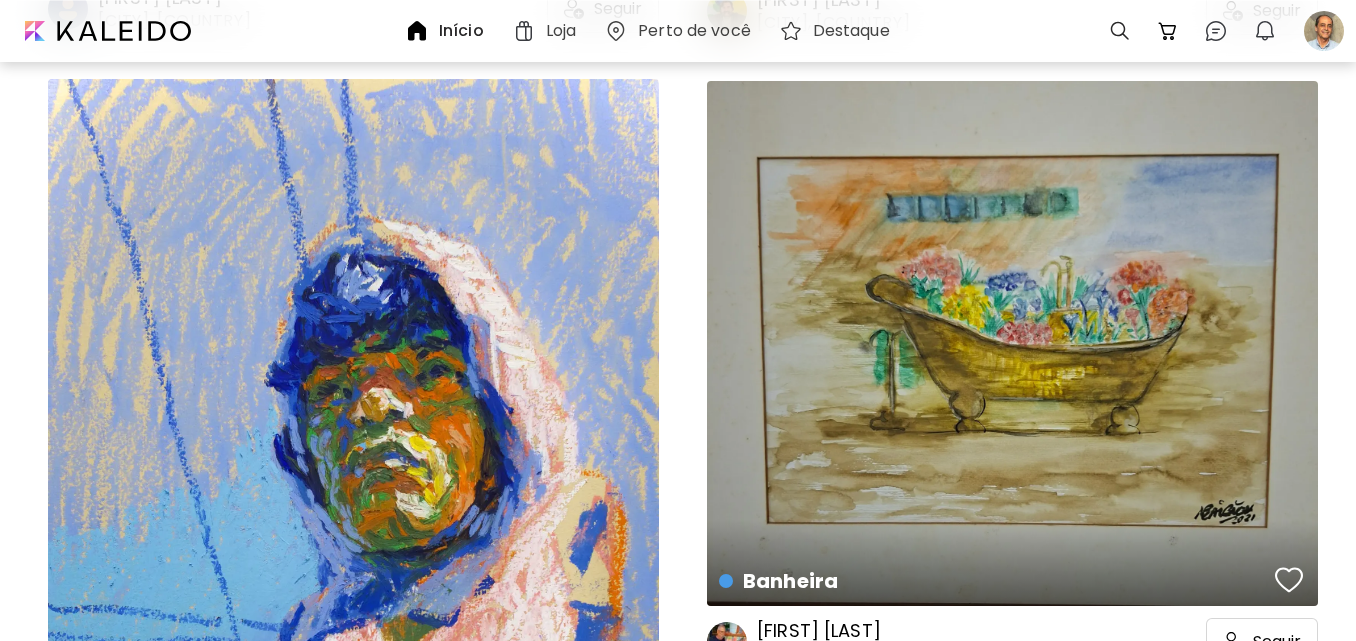 scroll, scrollTop: 6000, scrollLeft: 0, axis: vertical 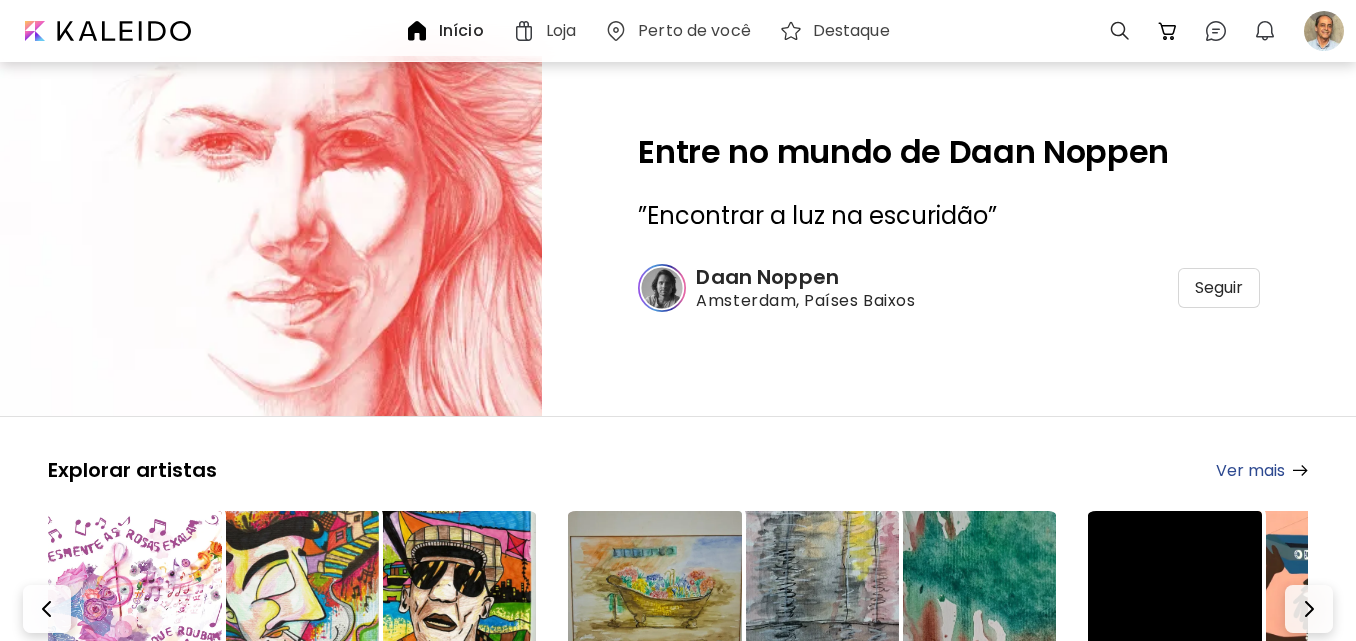 click on "Loja" at bounding box center [561, 31] 